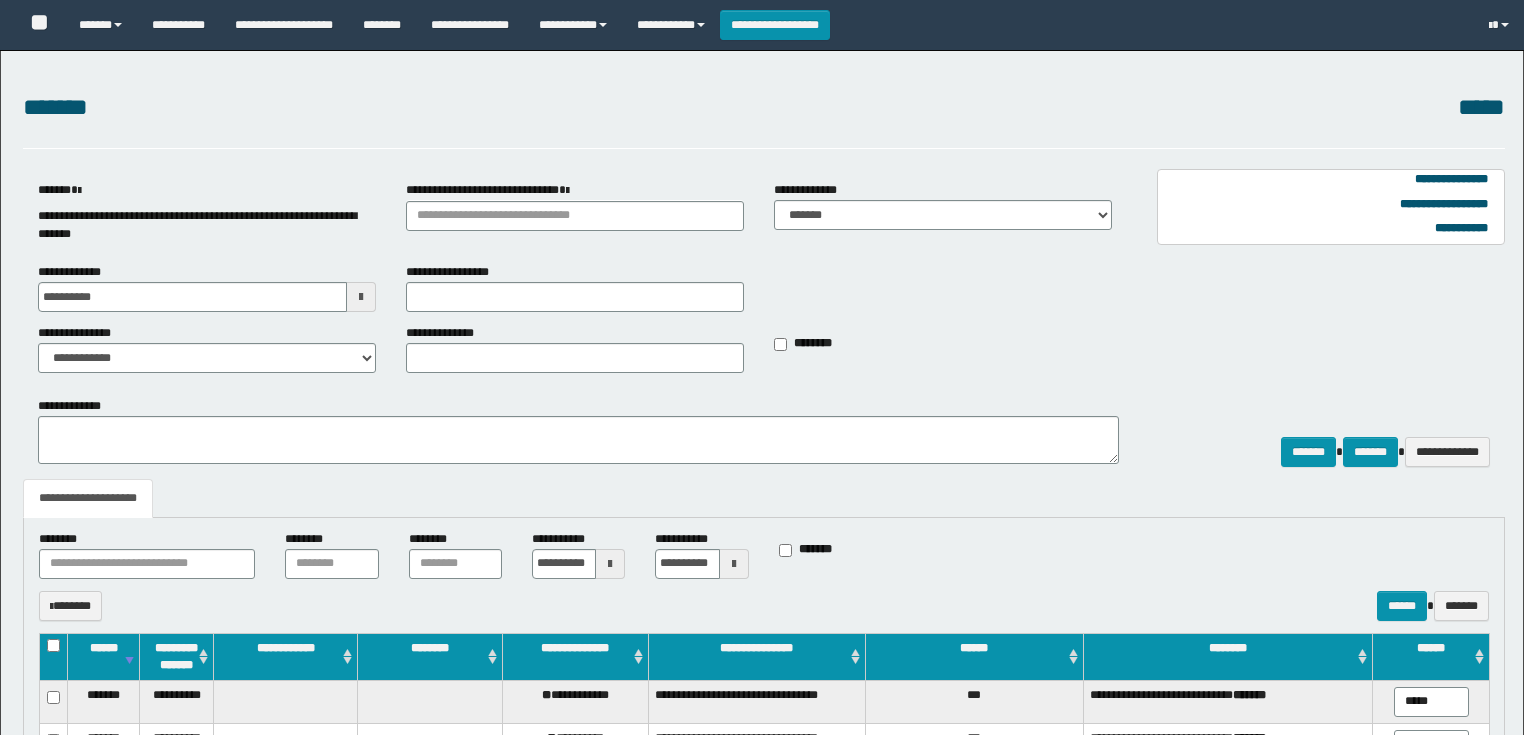 select on "*" 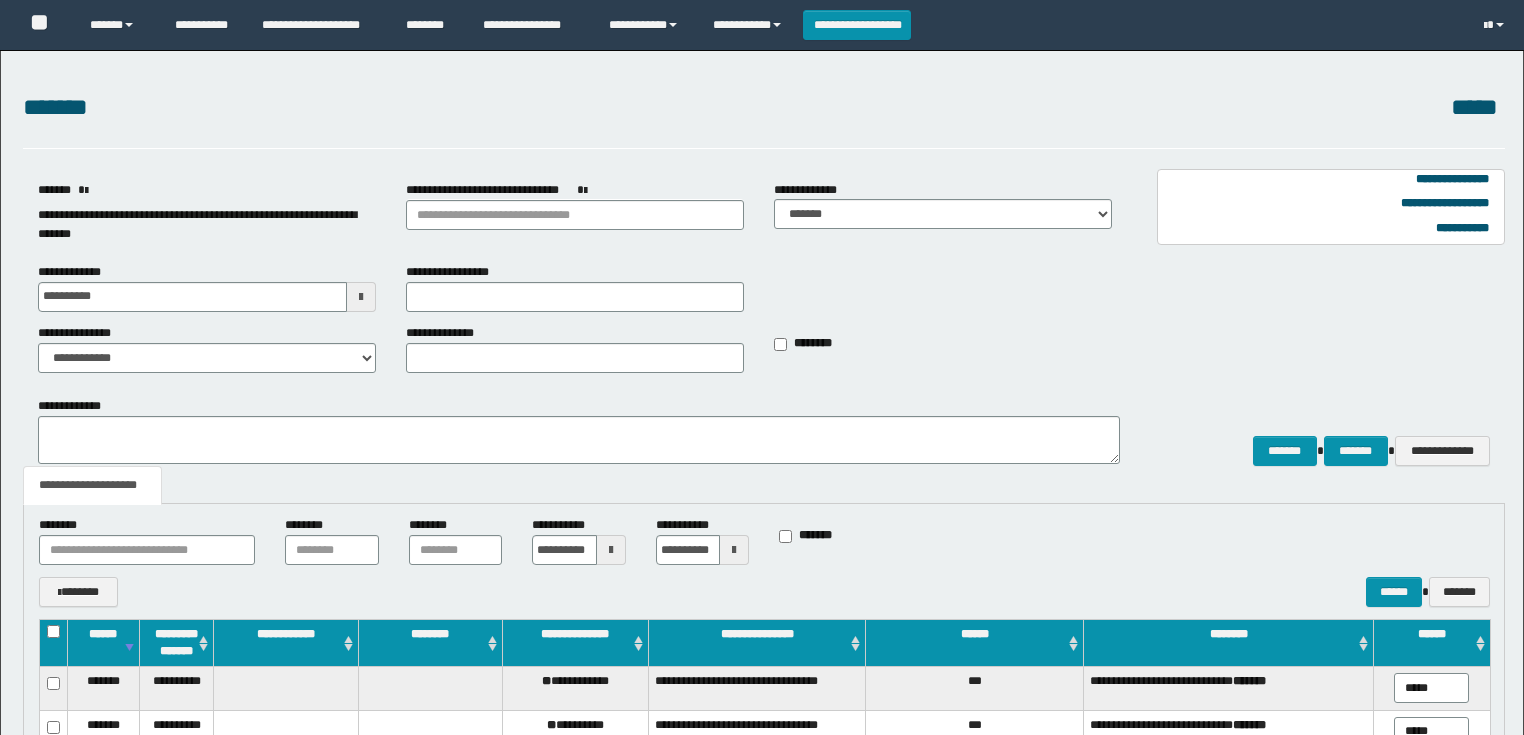 scroll, scrollTop: 464, scrollLeft: 0, axis: vertical 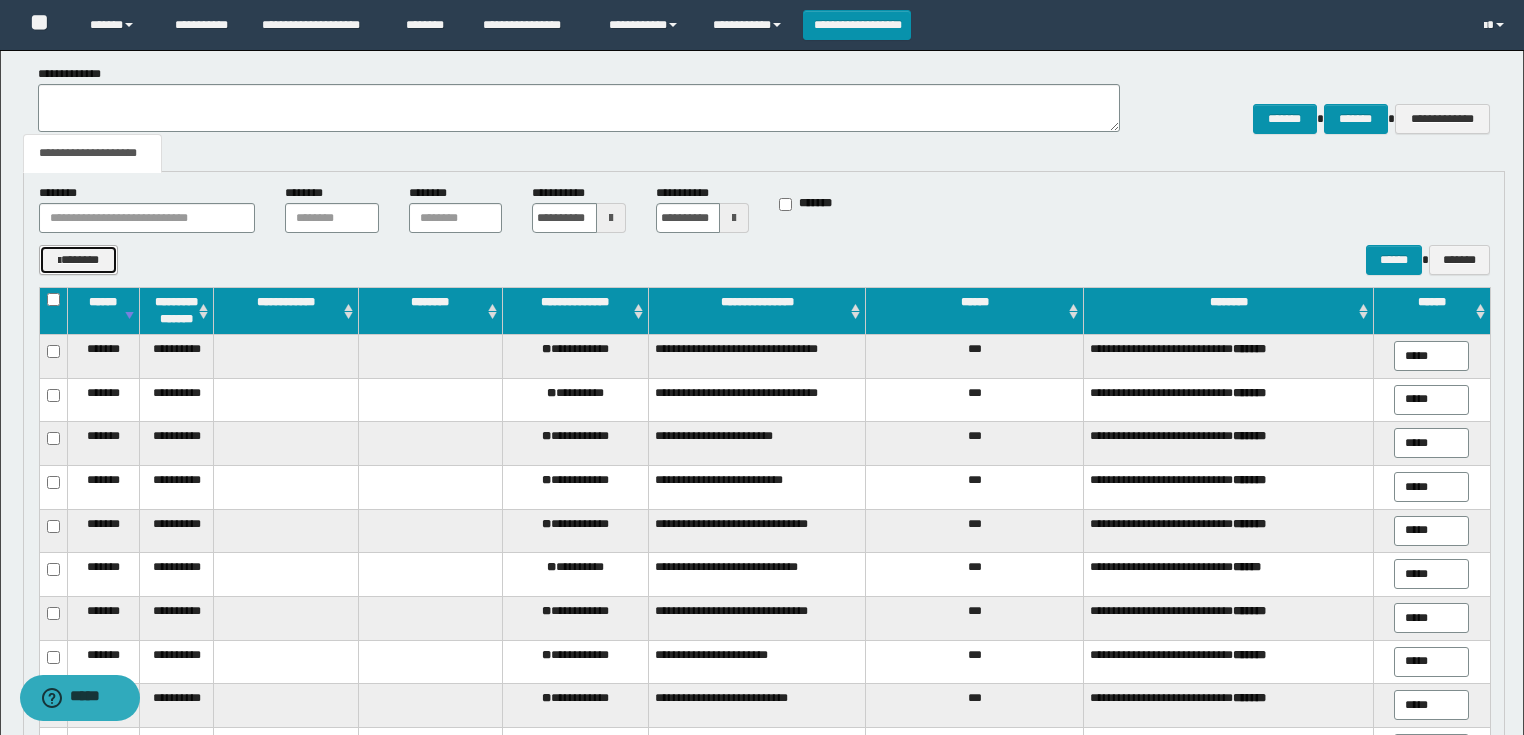 click on "*******" at bounding box center (78, 260) 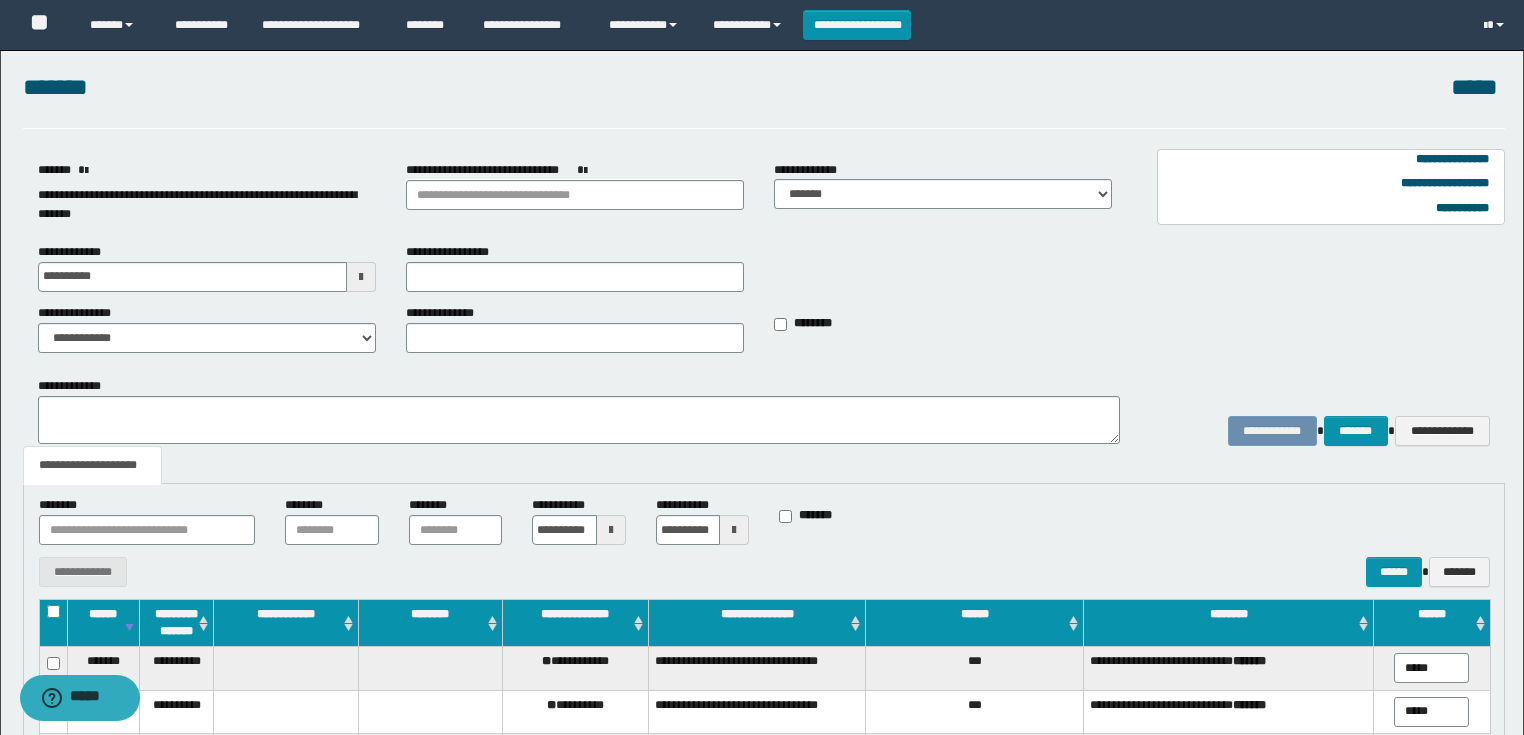 scroll, scrollTop: 0, scrollLeft: 0, axis: both 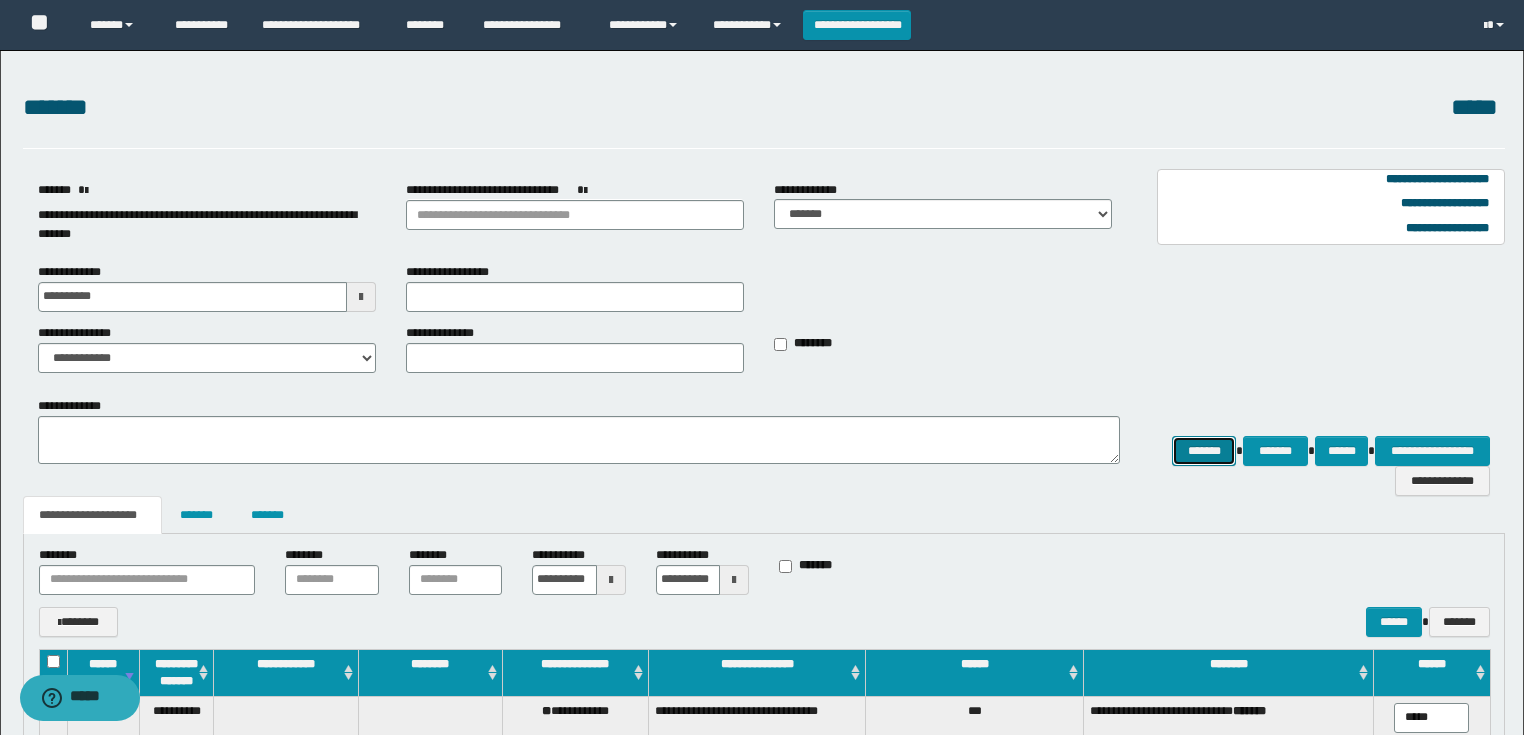 click on "*******" at bounding box center (1204, 451) 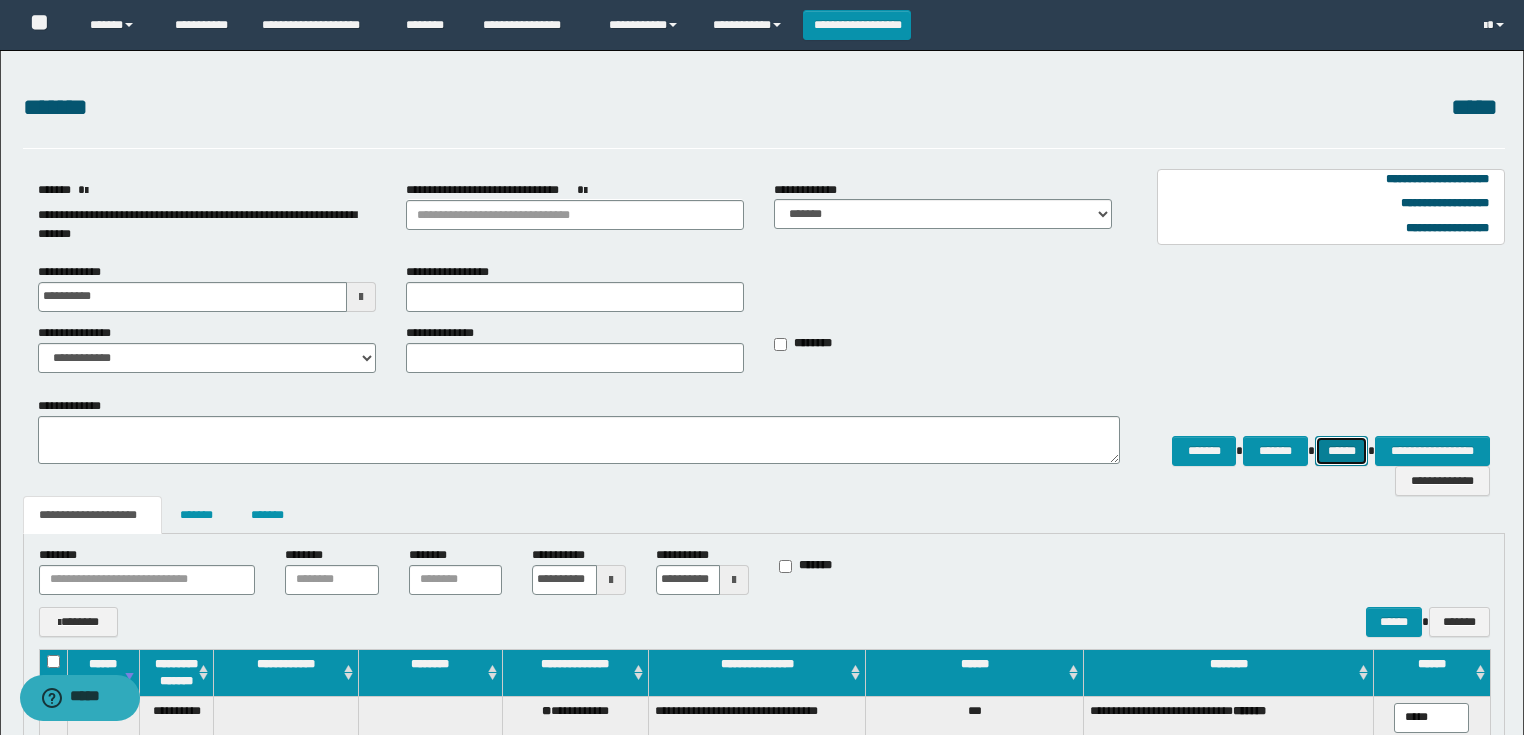 click on "******" at bounding box center [1342, 451] 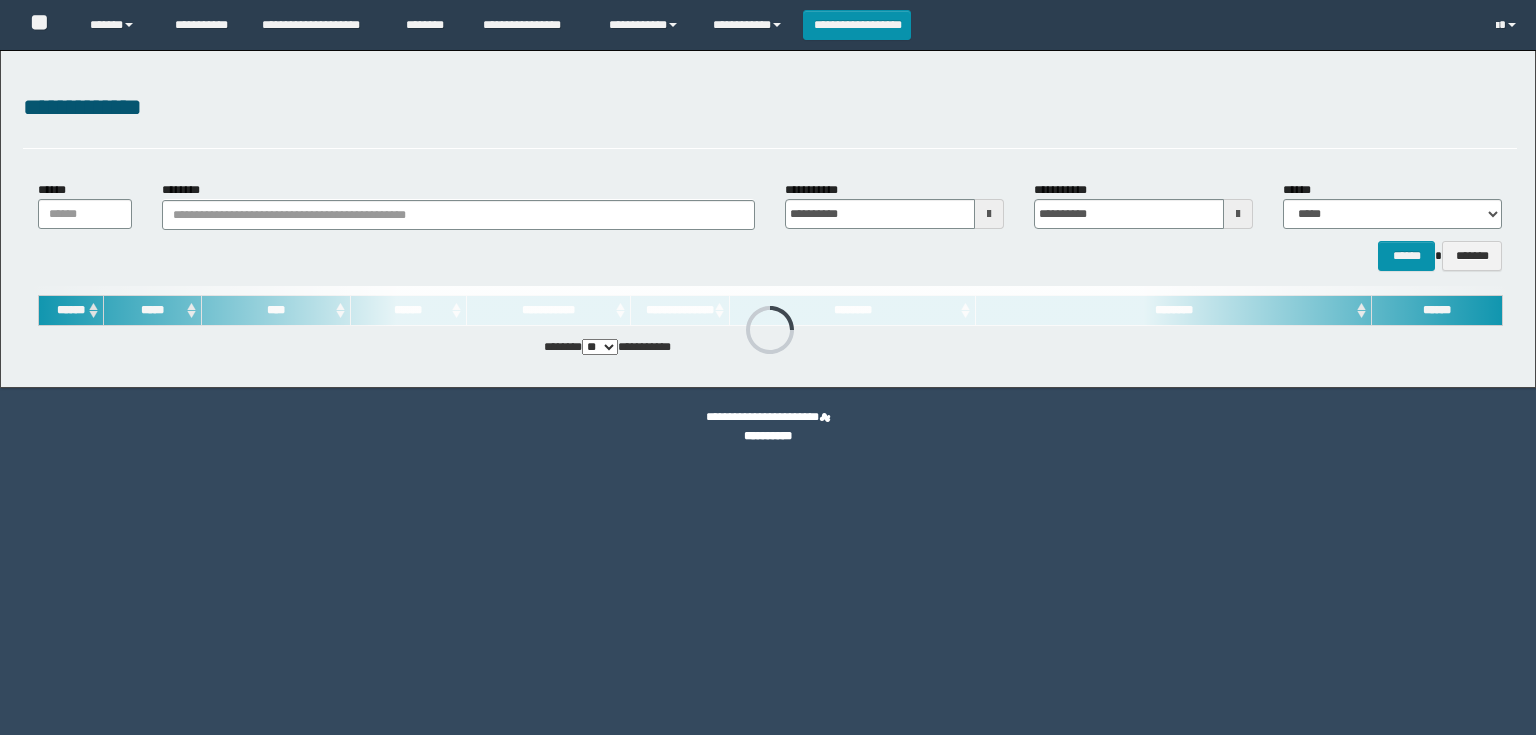 scroll, scrollTop: 0, scrollLeft: 0, axis: both 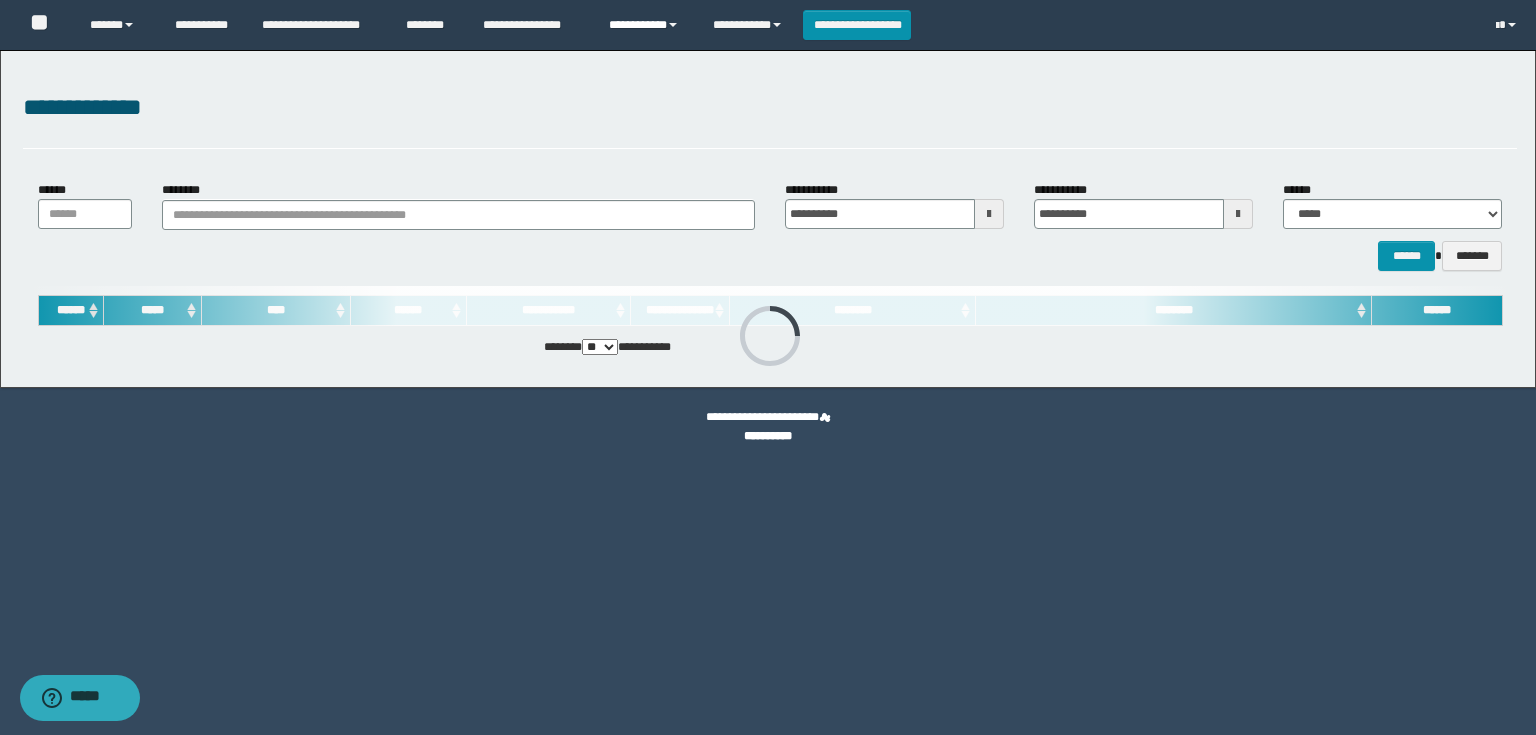 click on "**********" at bounding box center (646, 25) 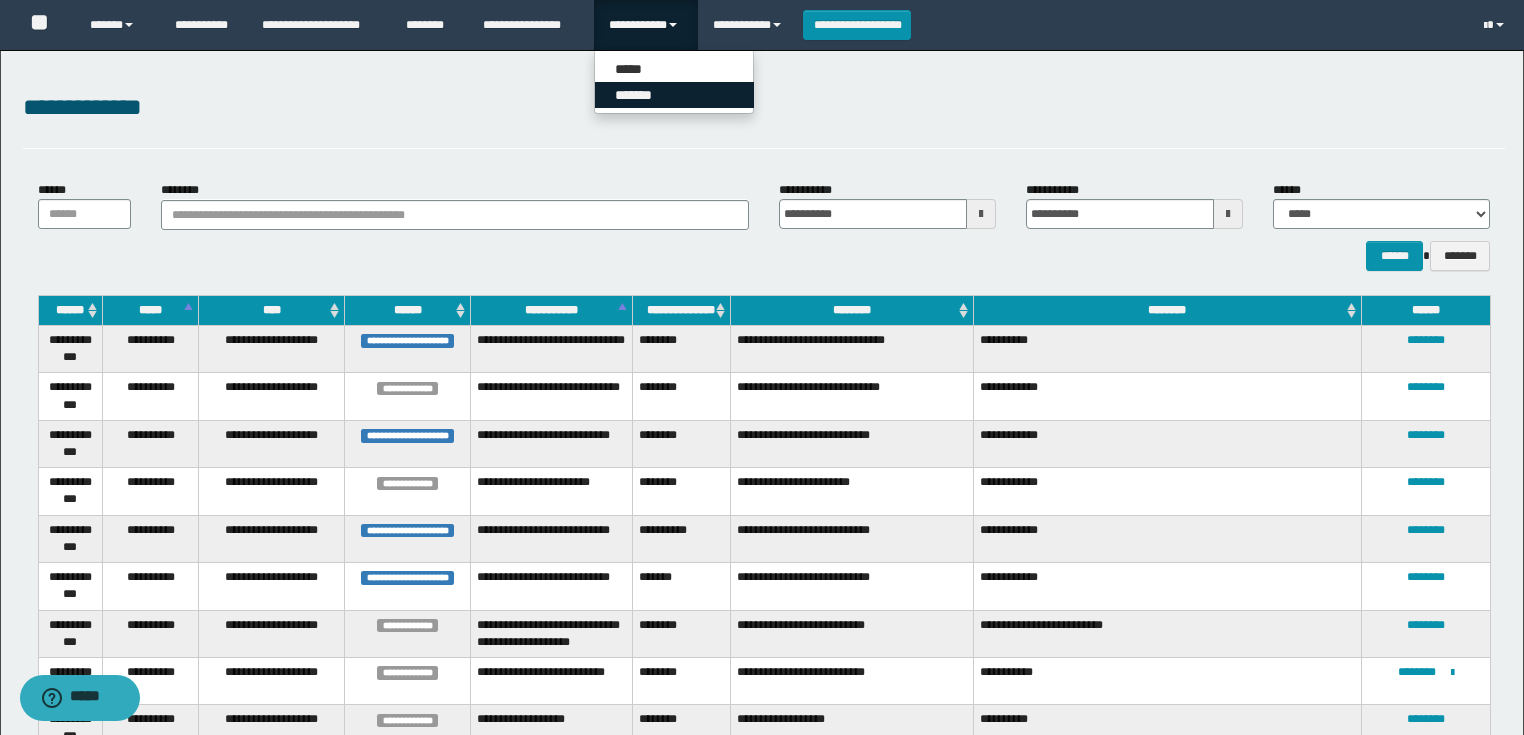 click on "*******" at bounding box center [674, 95] 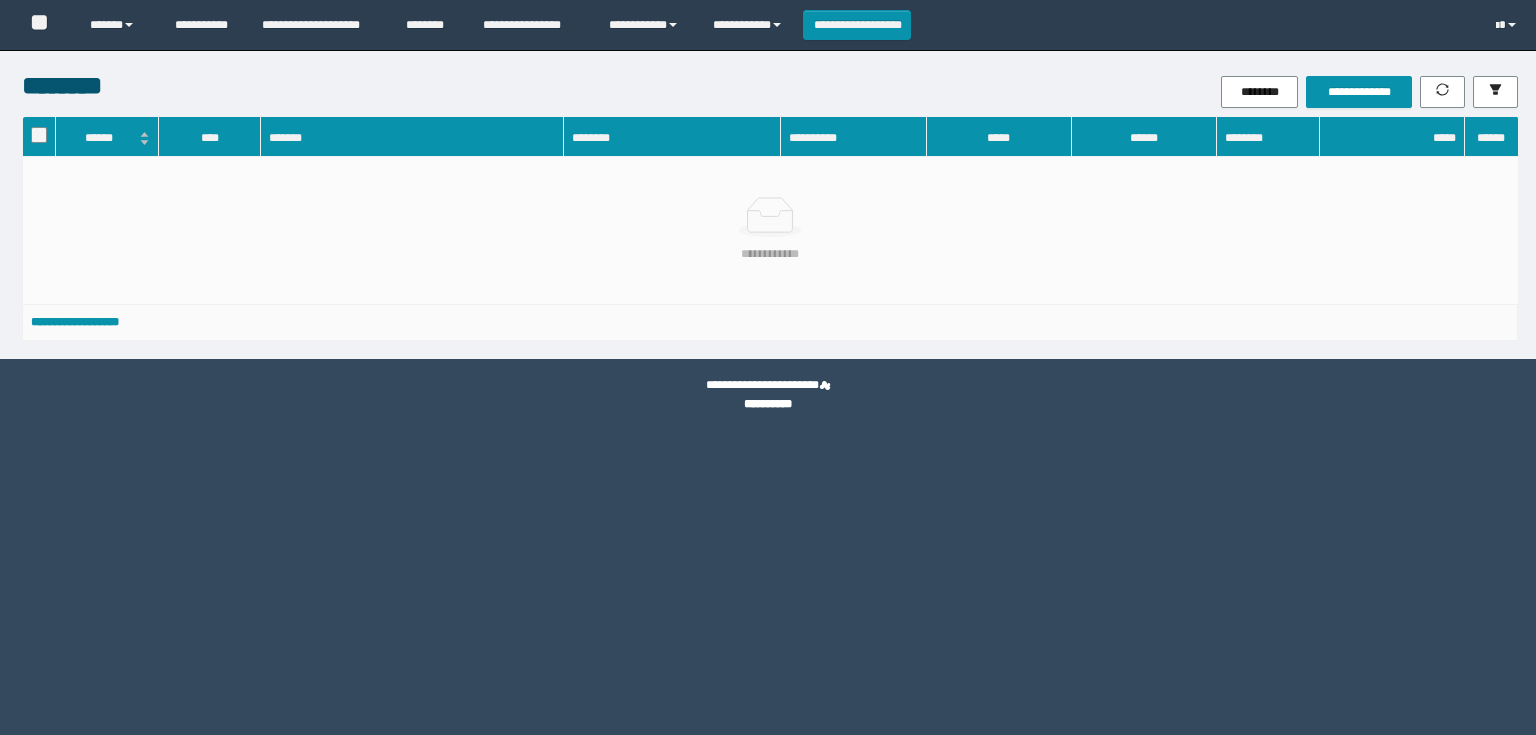 scroll, scrollTop: 0, scrollLeft: 0, axis: both 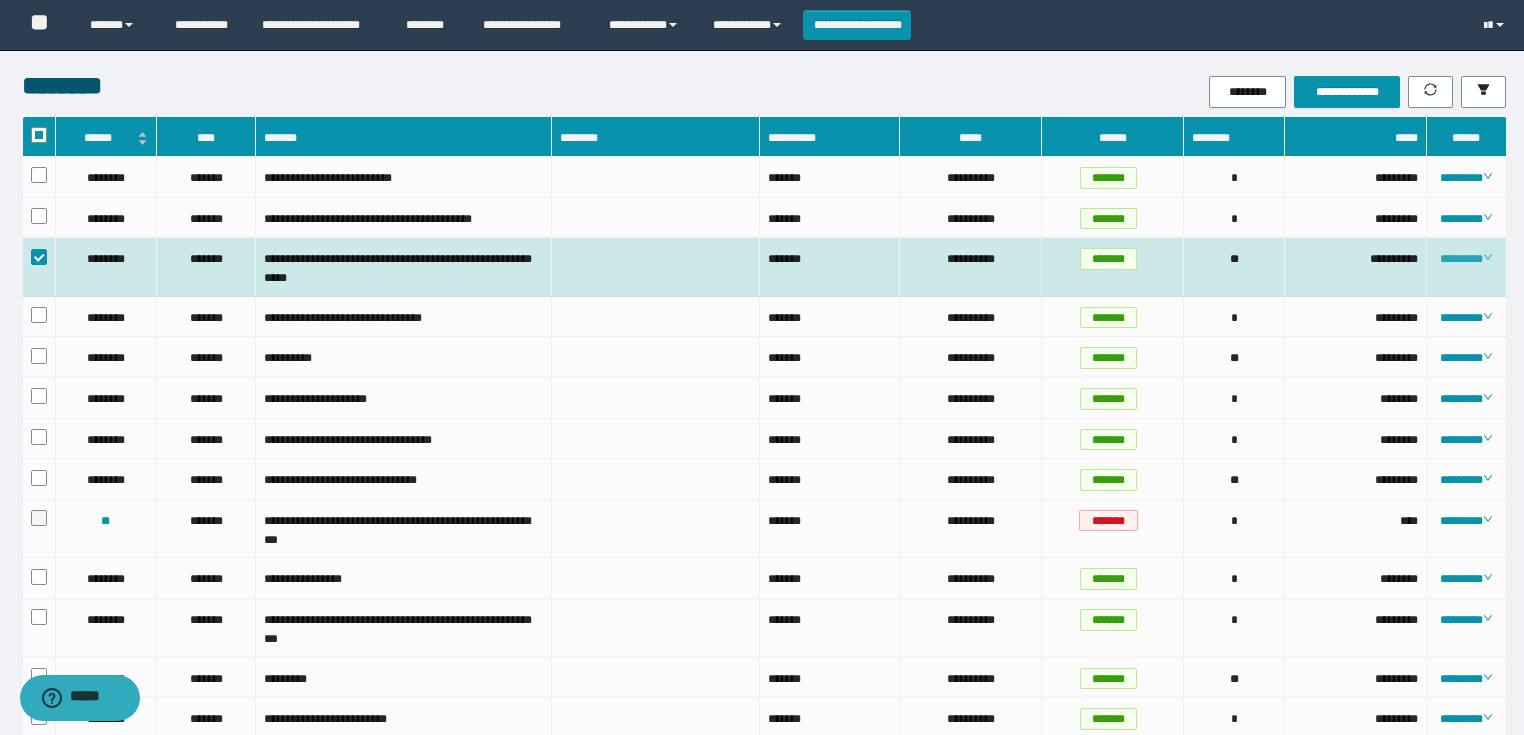 click on "********" at bounding box center (1466, 259) 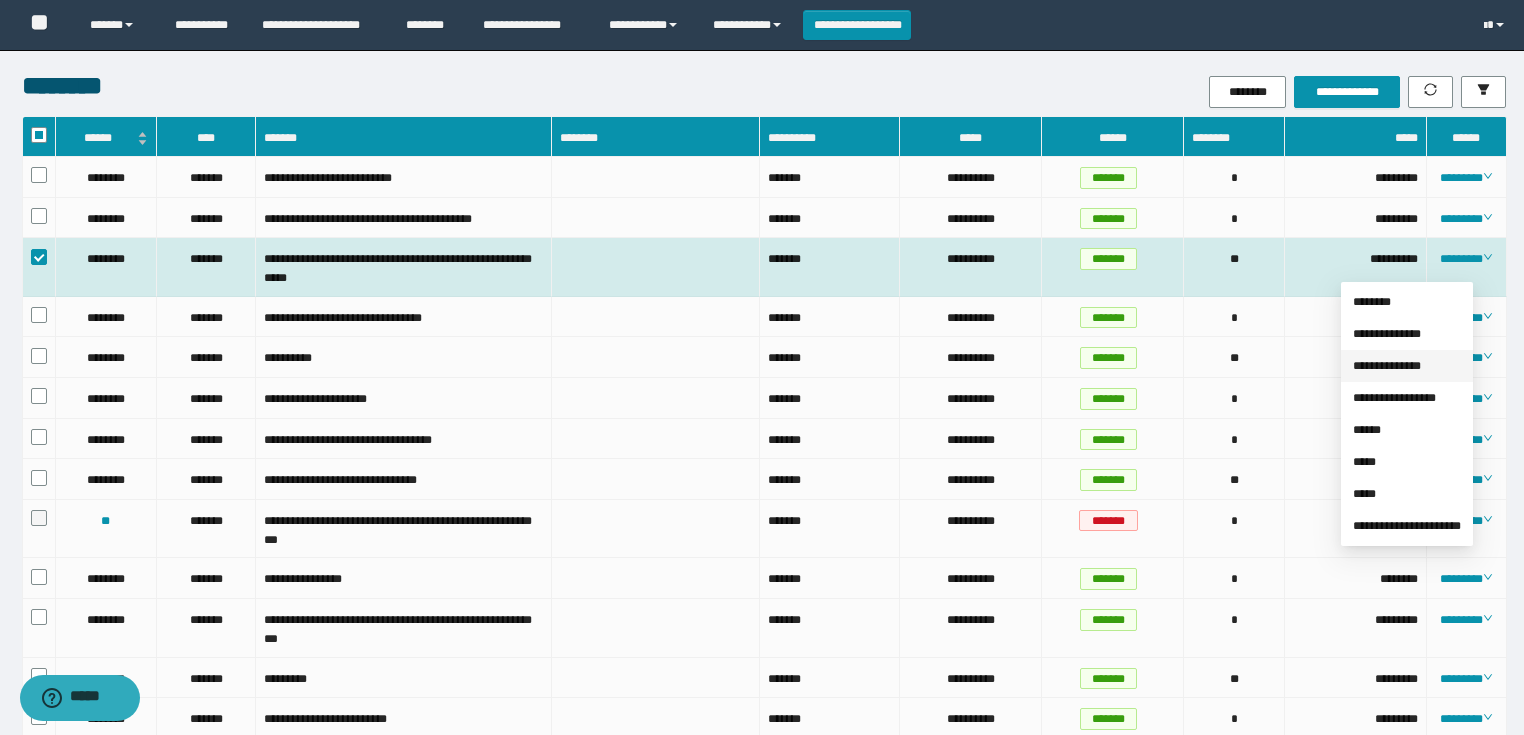 click on "**********" at bounding box center [1387, 366] 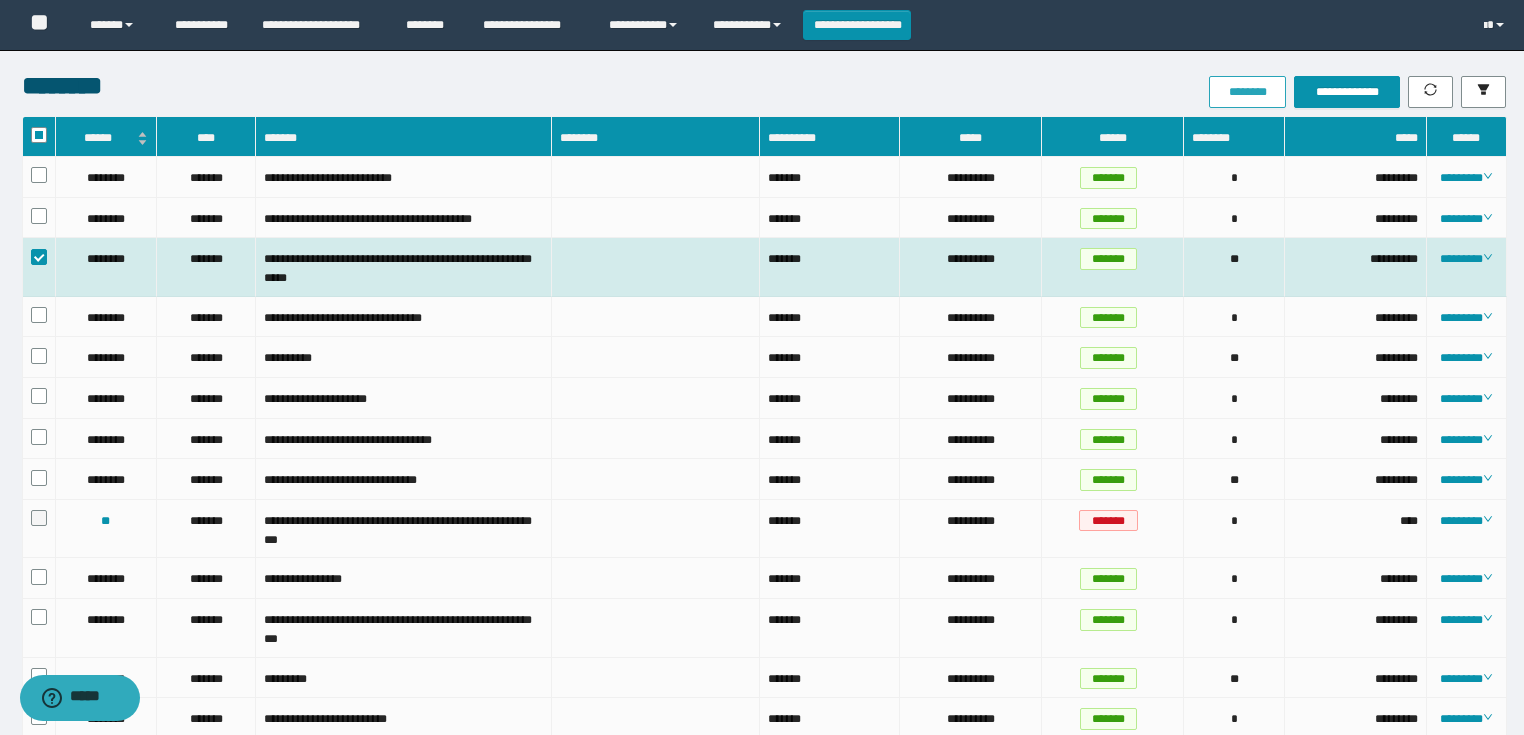 click on "********" at bounding box center (1247, 92) 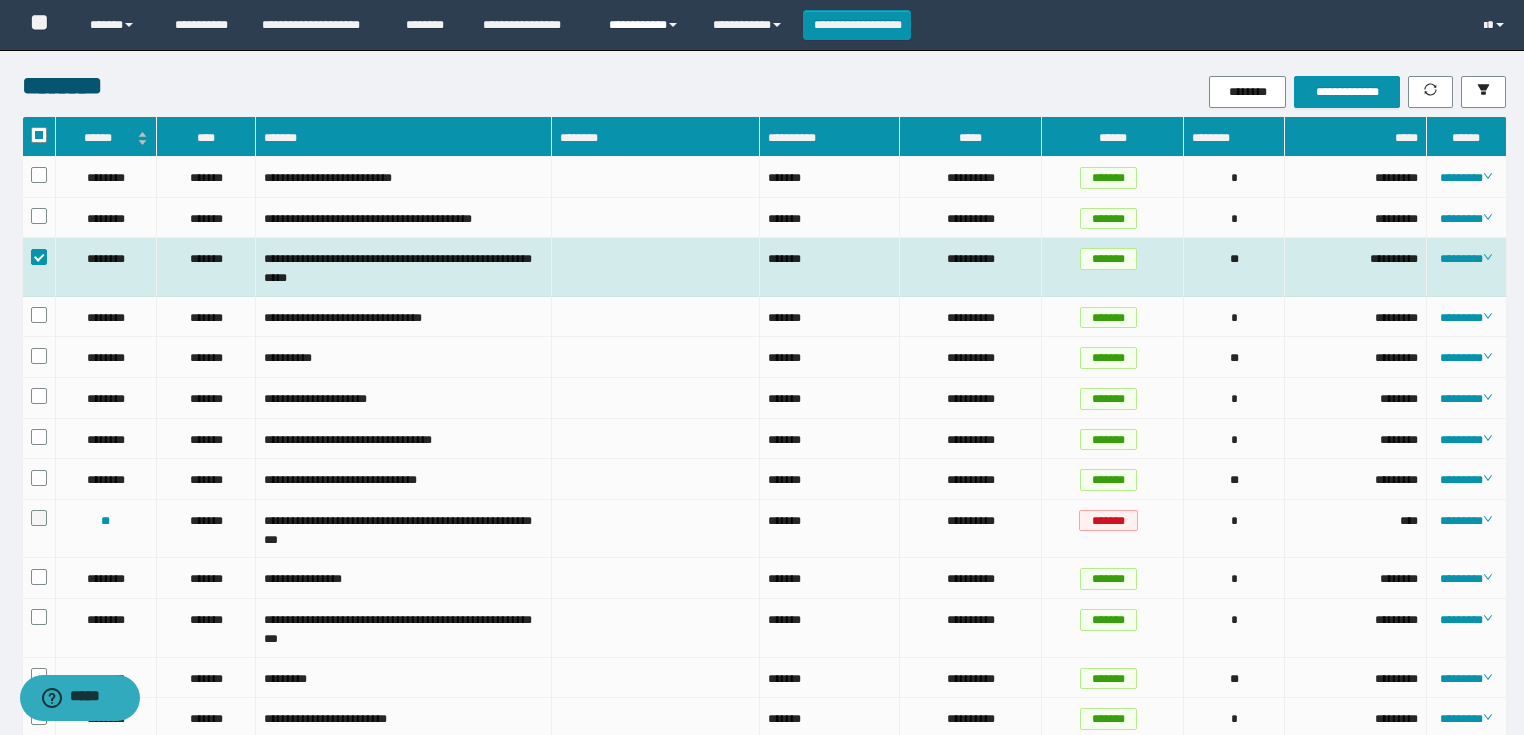 click on "**********" at bounding box center (646, 25) 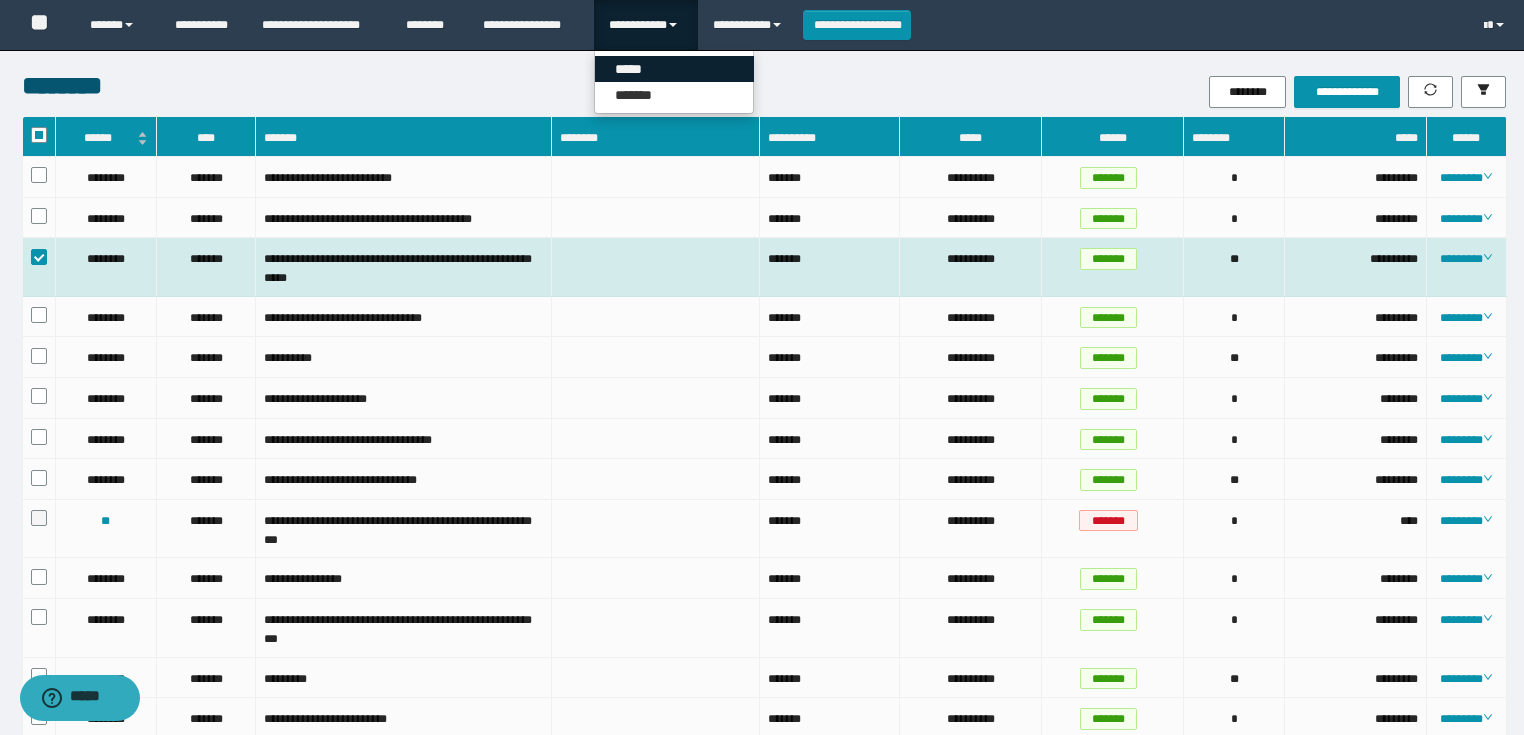 click on "*****" at bounding box center (674, 69) 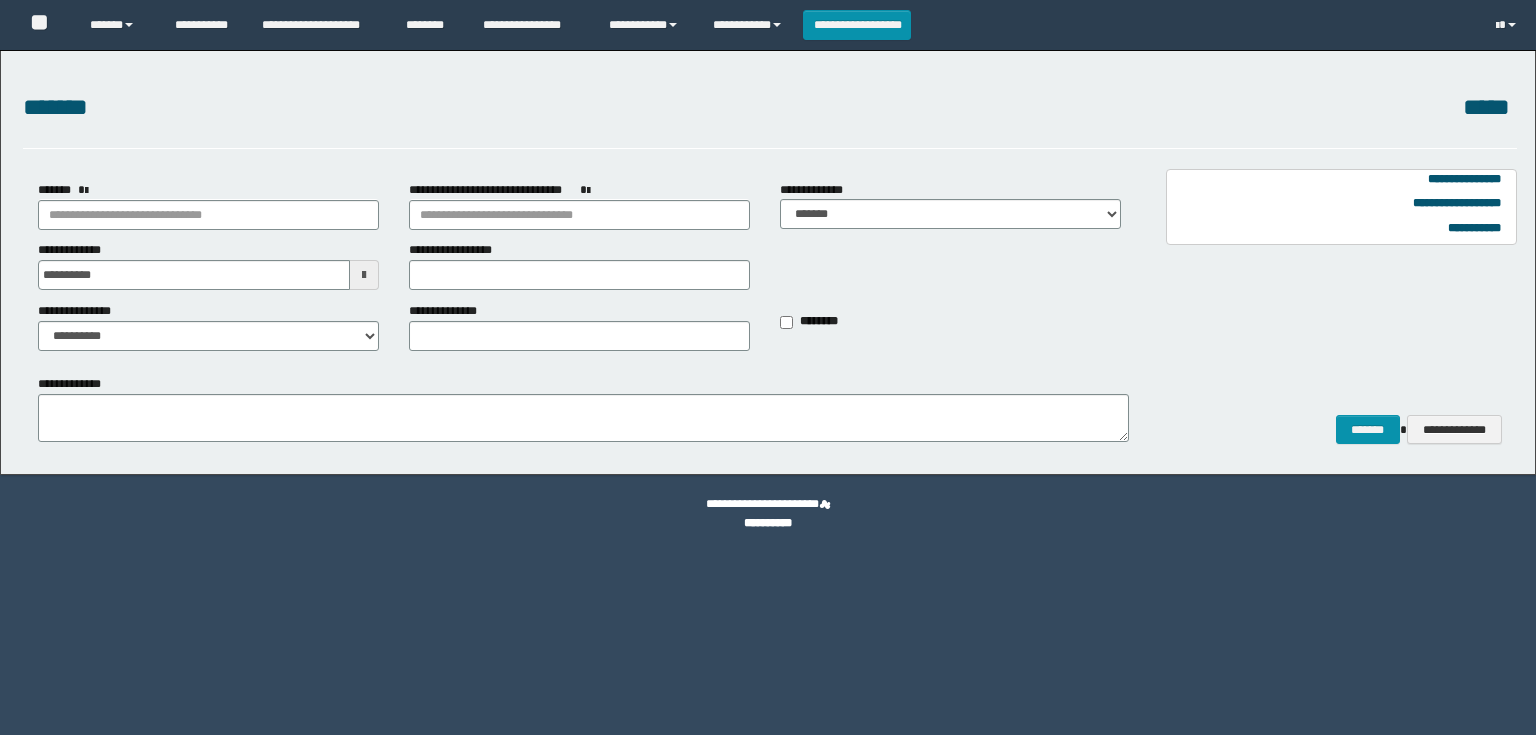 scroll, scrollTop: 0, scrollLeft: 0, axis: both 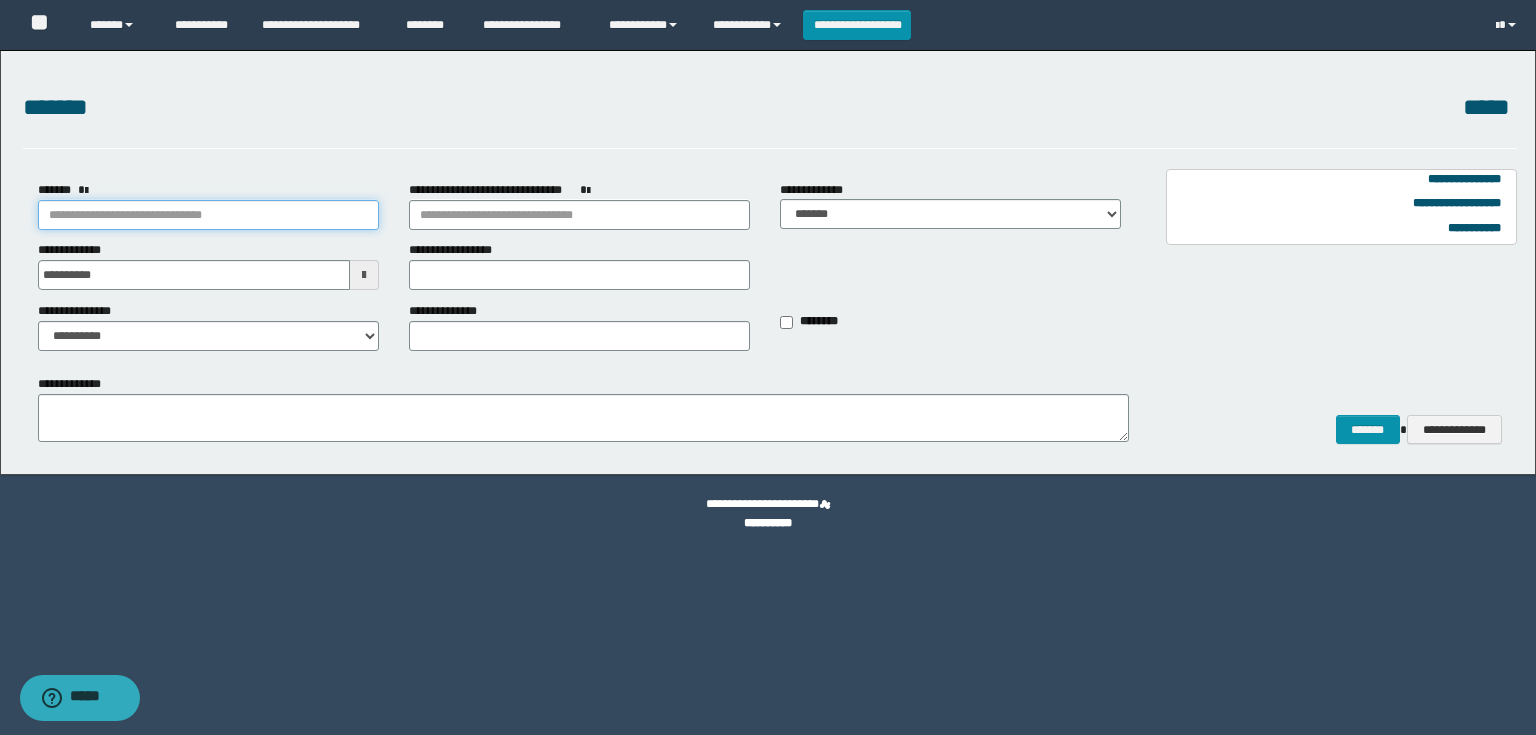 click on "*******" at bounding box center [208, 215] 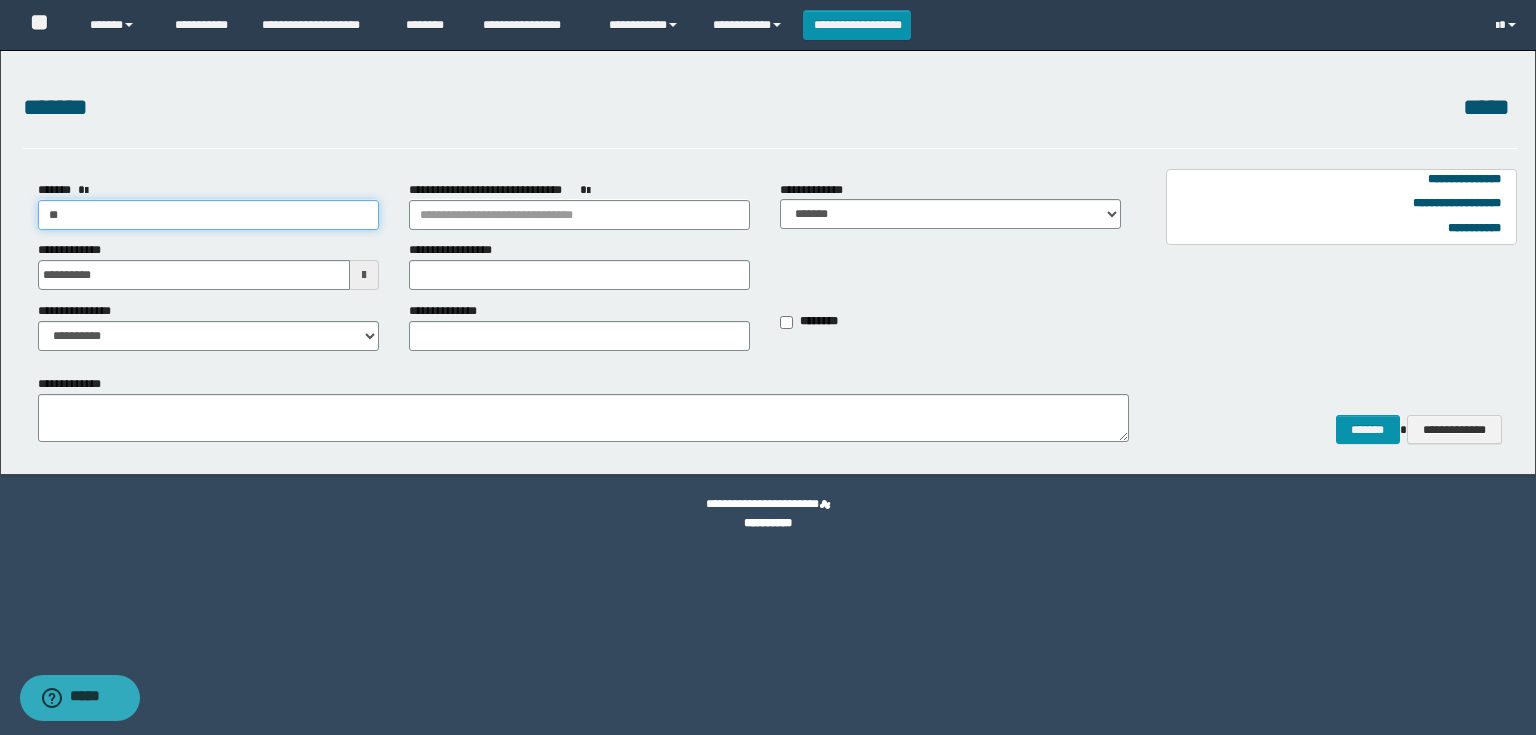 type on "***" 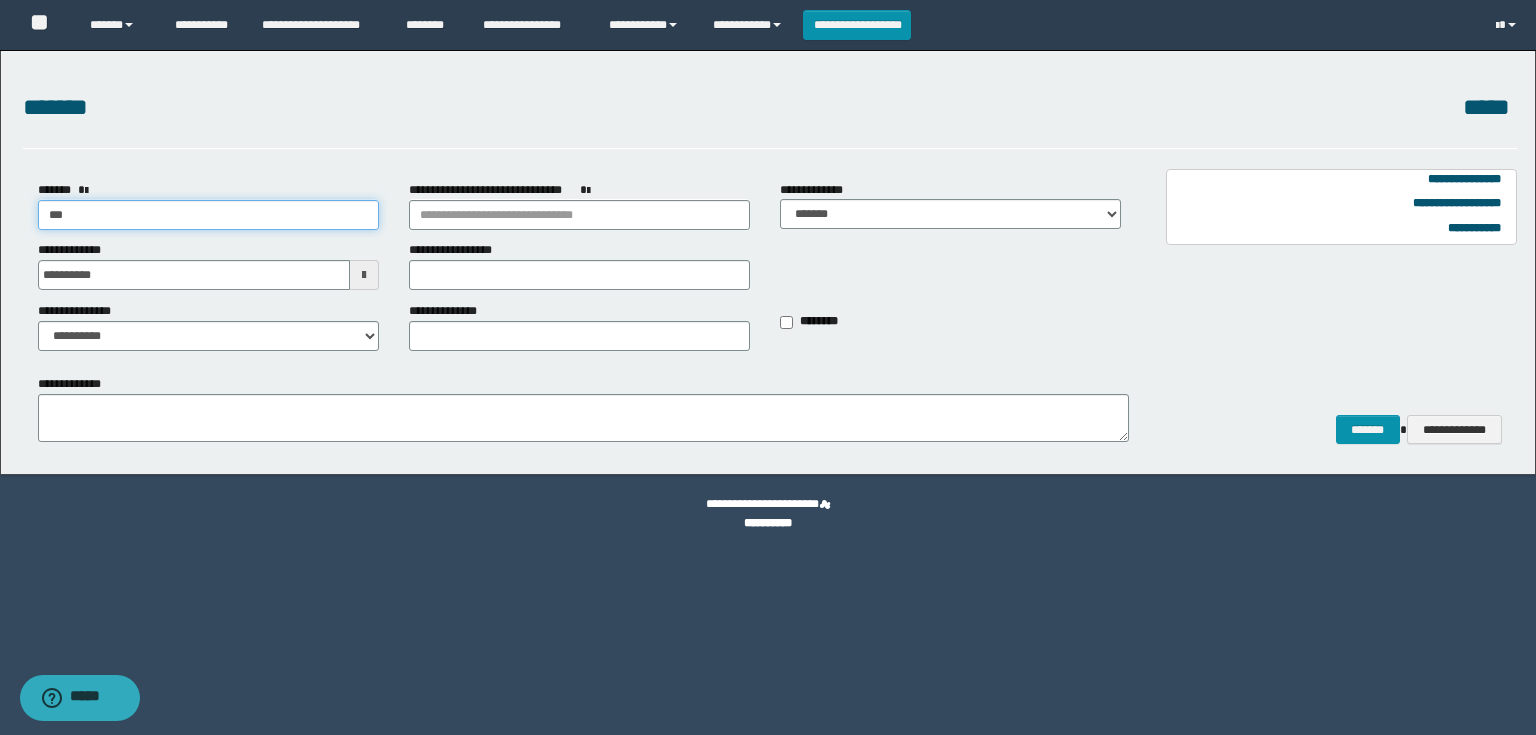 type on "***" 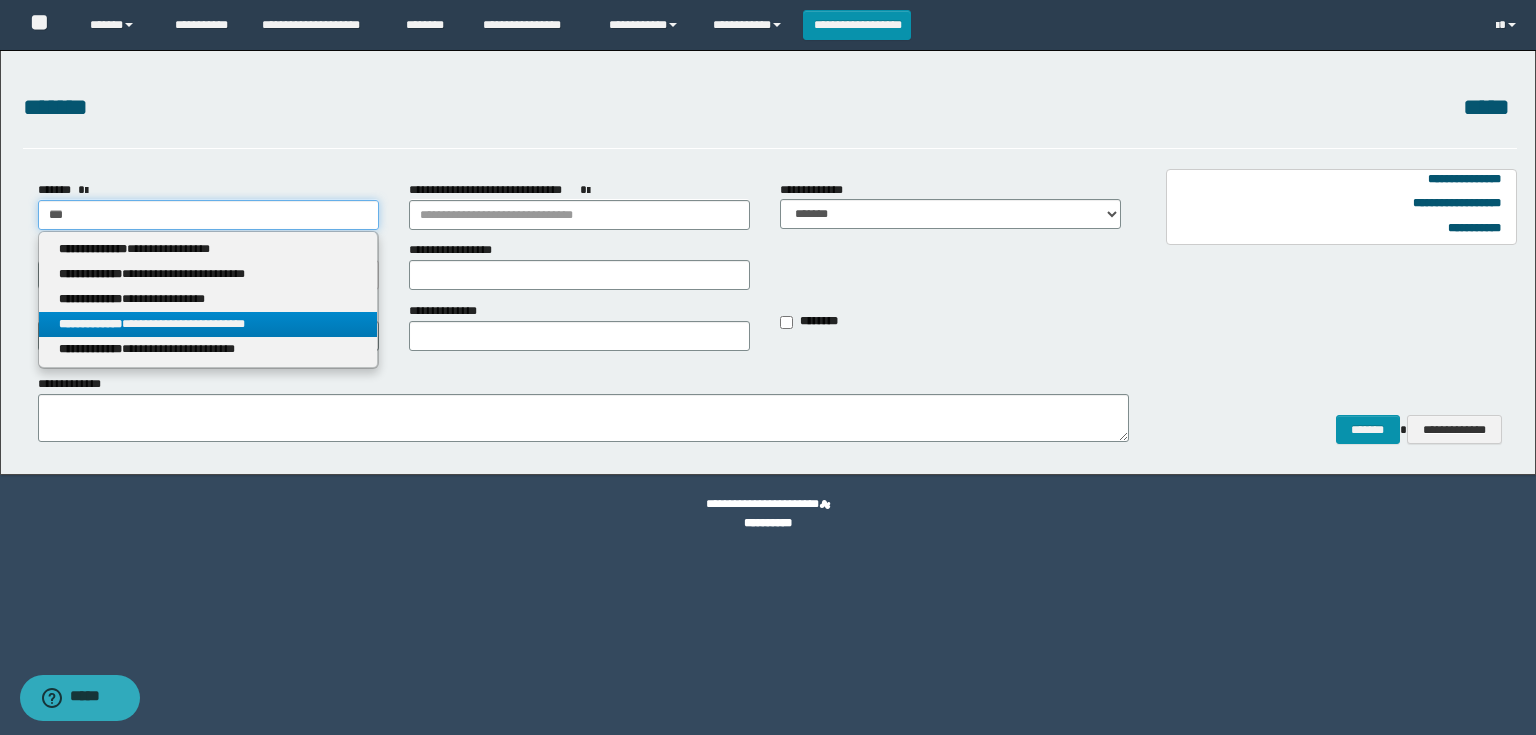 type on "***" 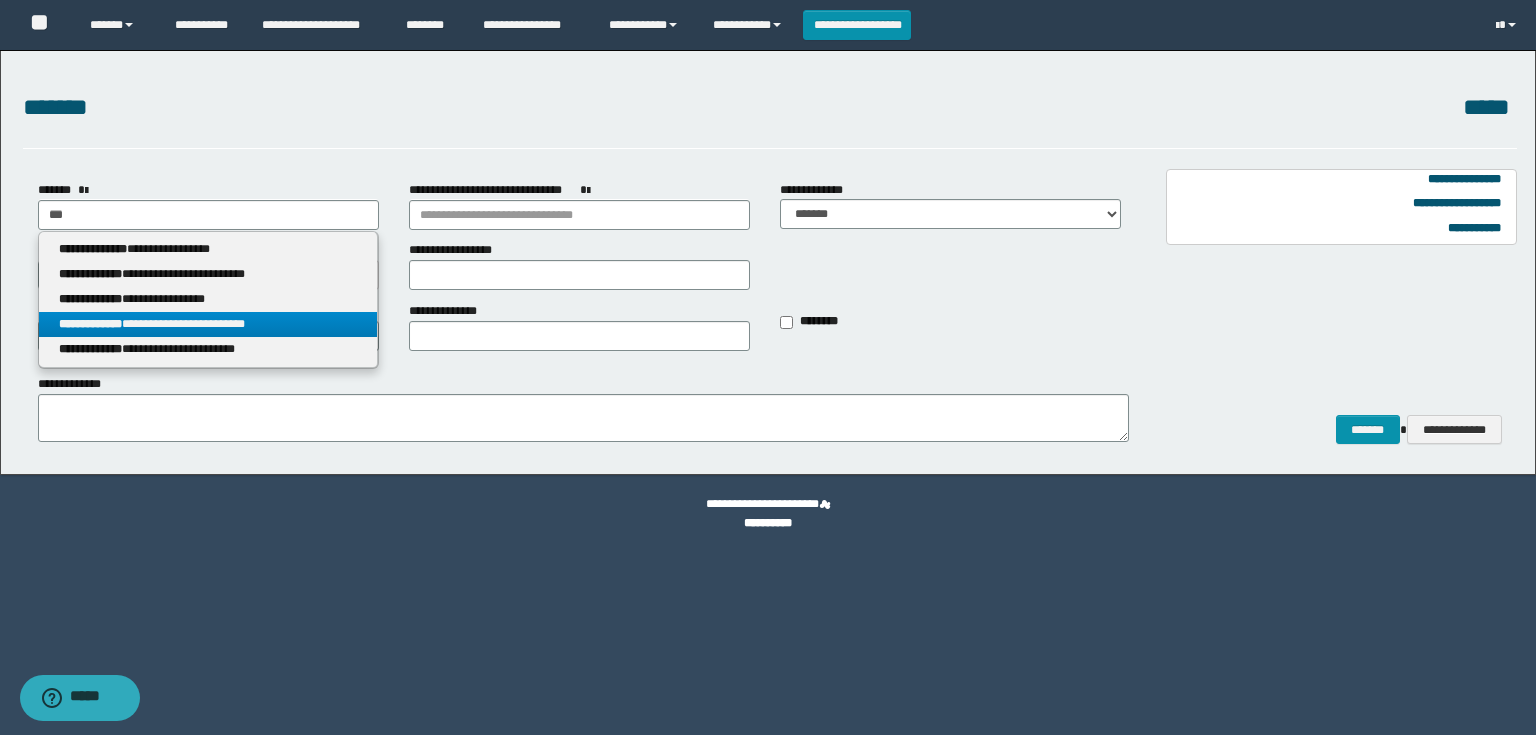click on "**********" at bounding box center (208, 324) 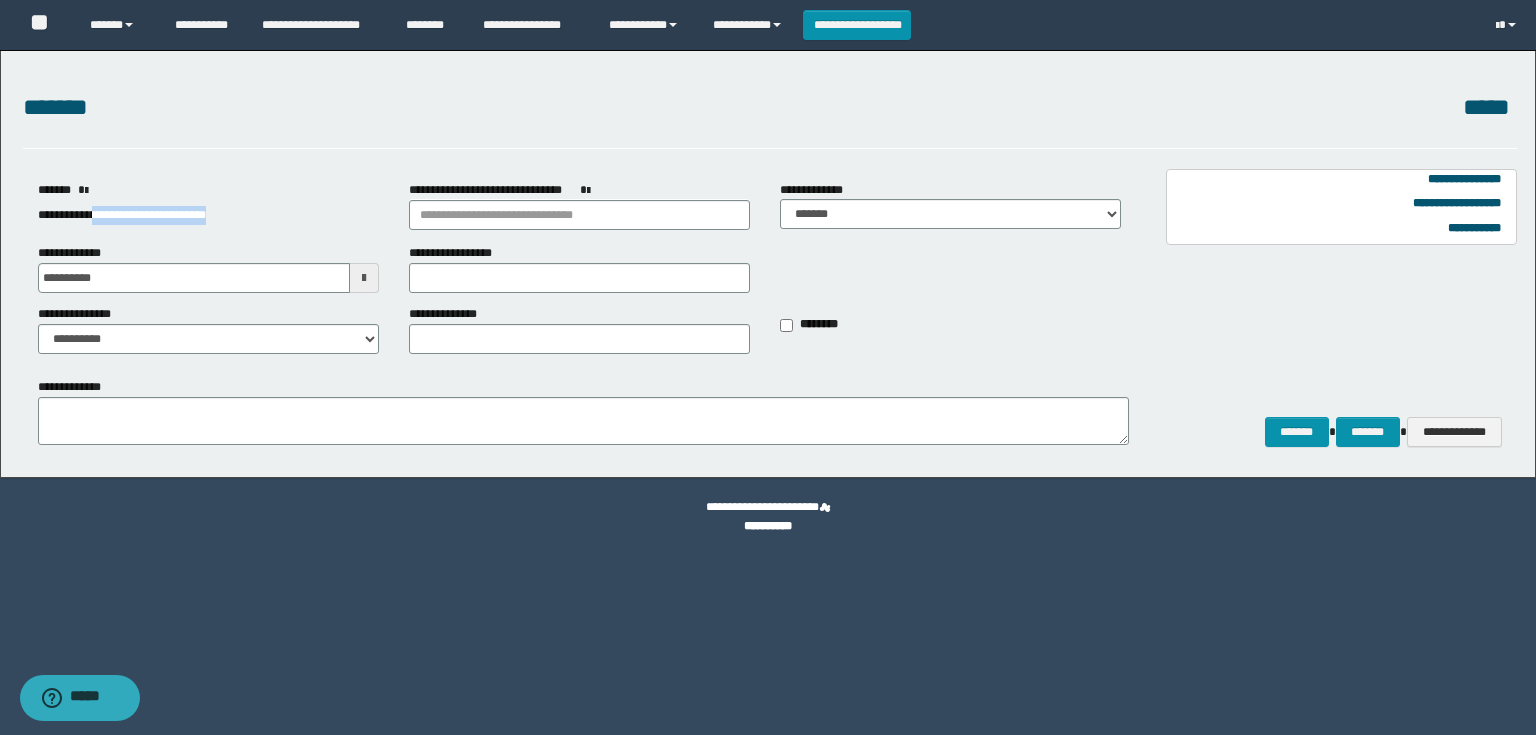 drag, startPoint x: 104, startPoint y: 212, endPoint x: 288, endPoint y: 203, distance: 184.21997 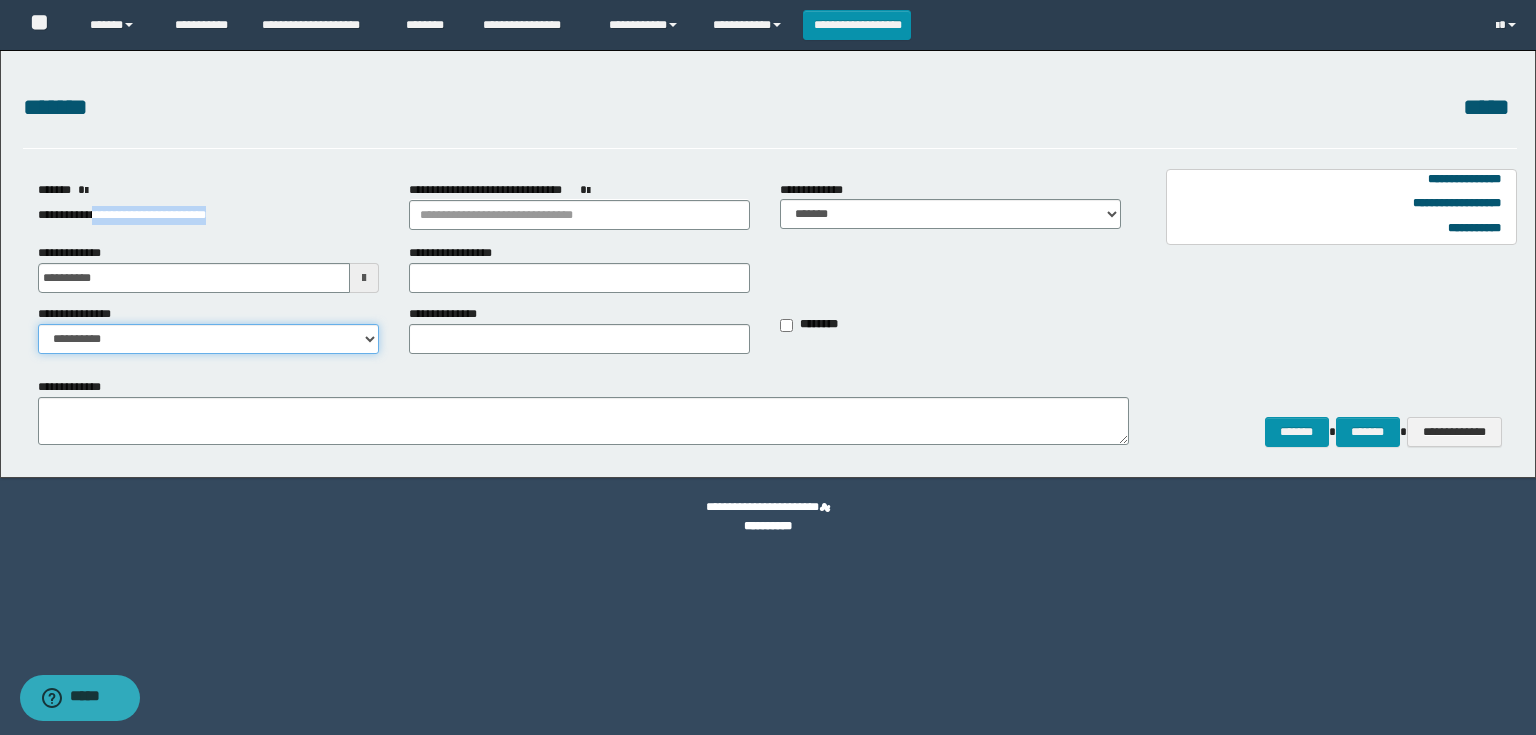 click on "**********" at bounding box center (208, 339) 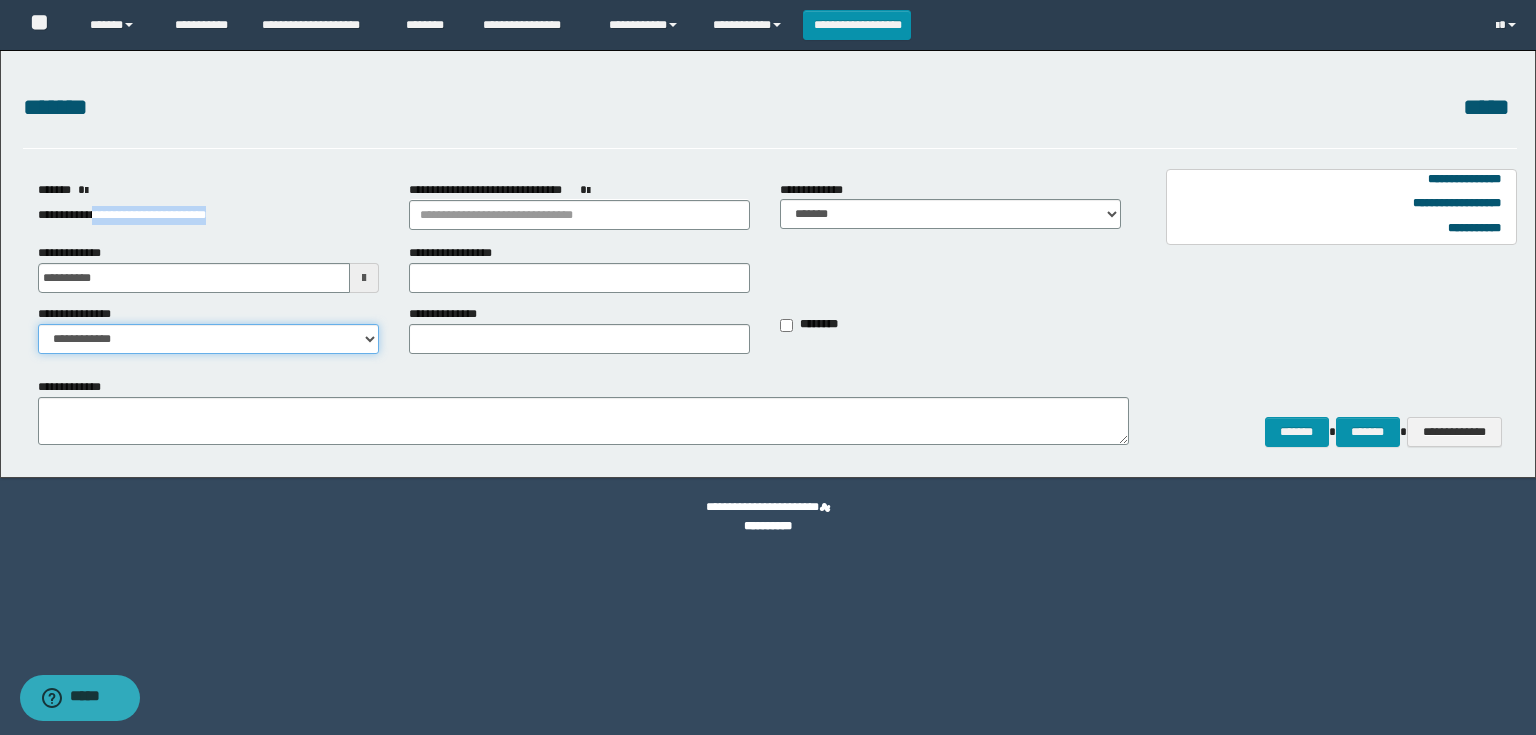 click on "**********" at bounding box center [208, 339] 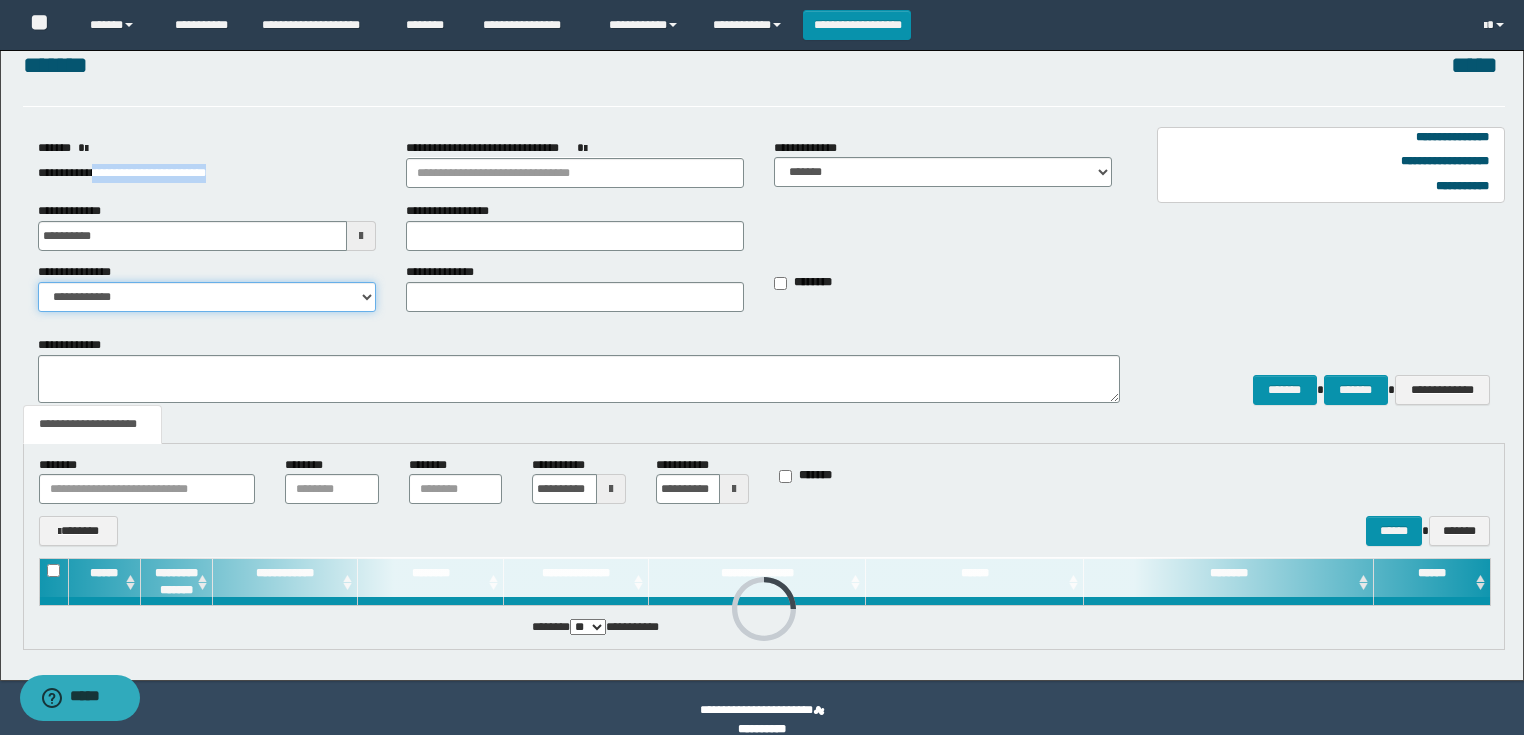 scroll, scrollTop: 65, scrollLeft: 0, axis: vertical 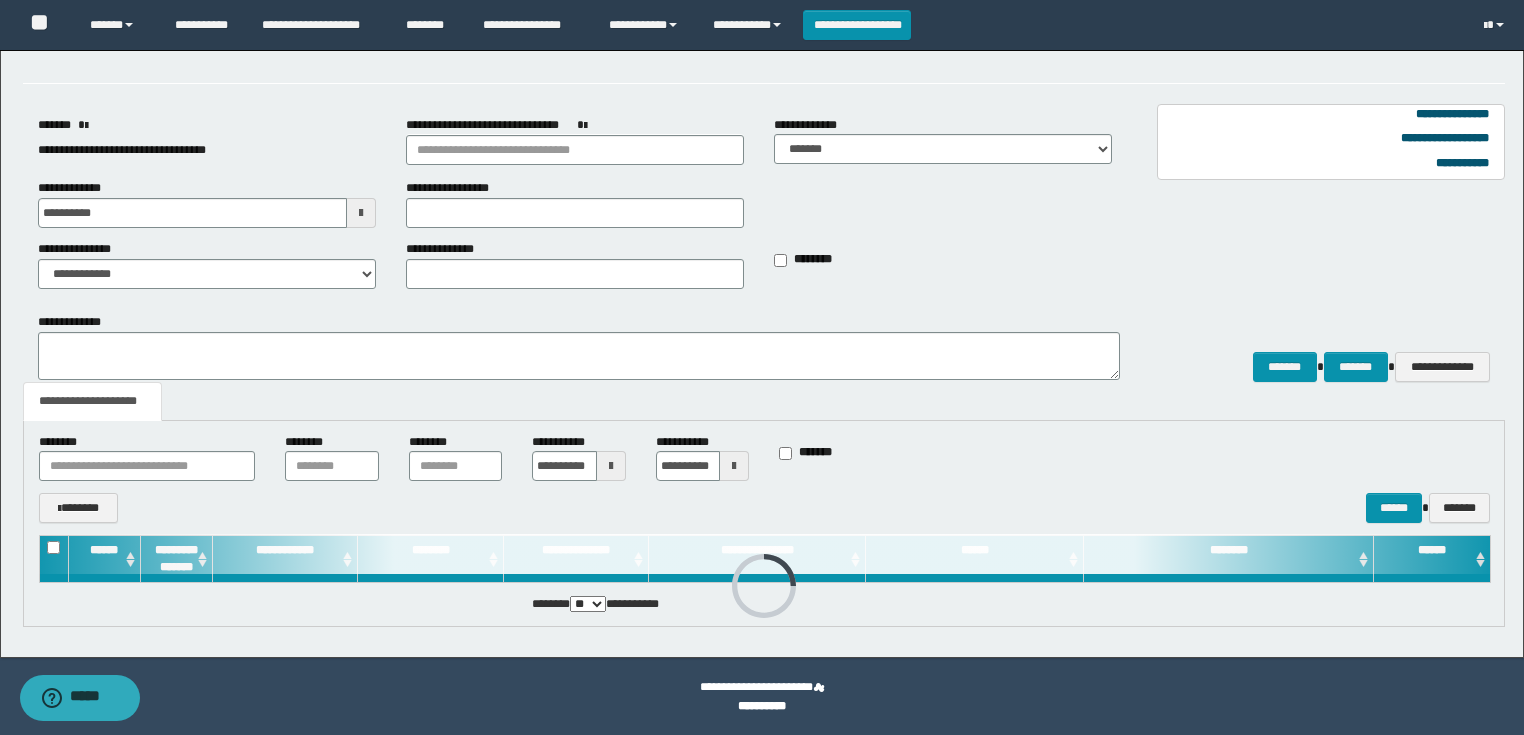 click at bounding box center (611, 466) 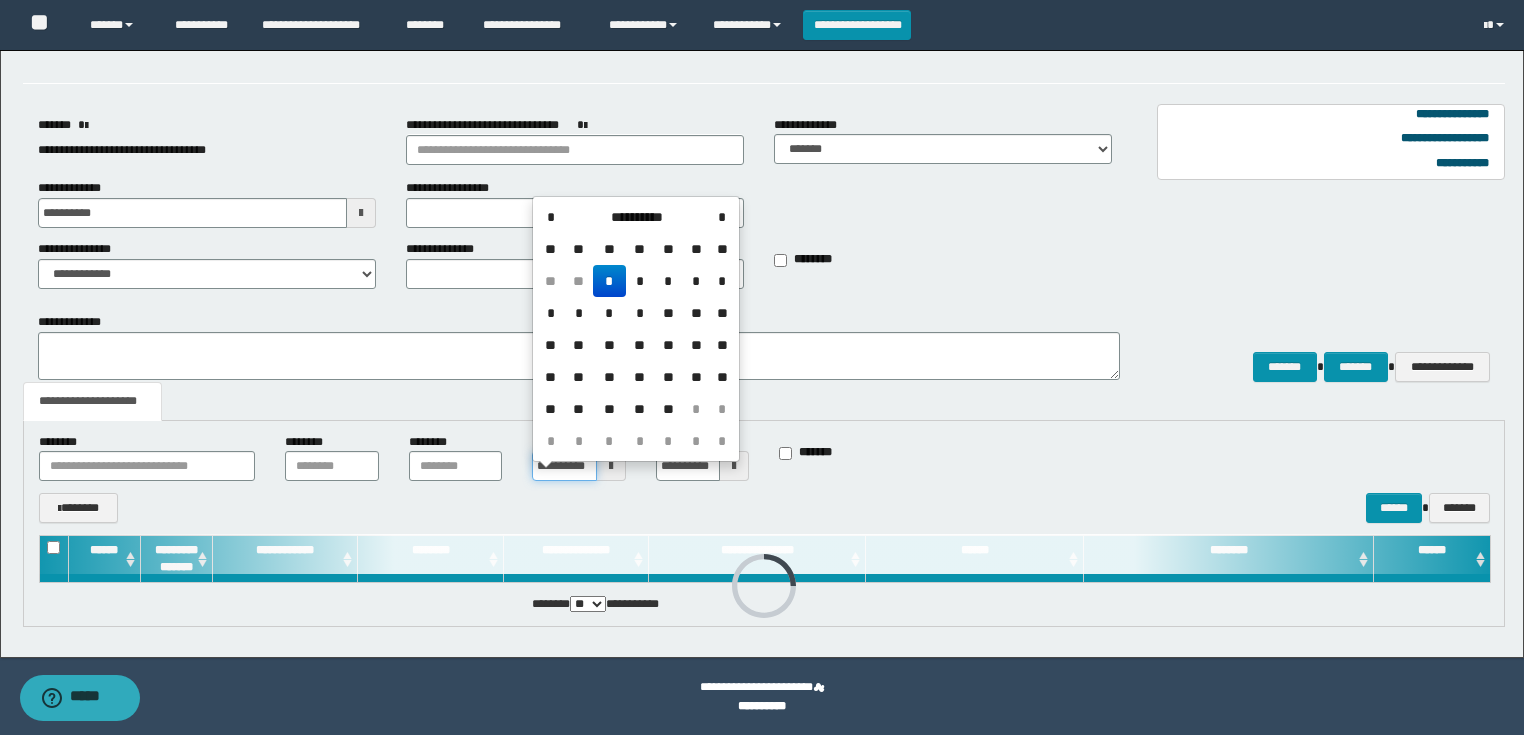 scroll, scrollTop: 0, scrollLeft: 16, axis: horizontal 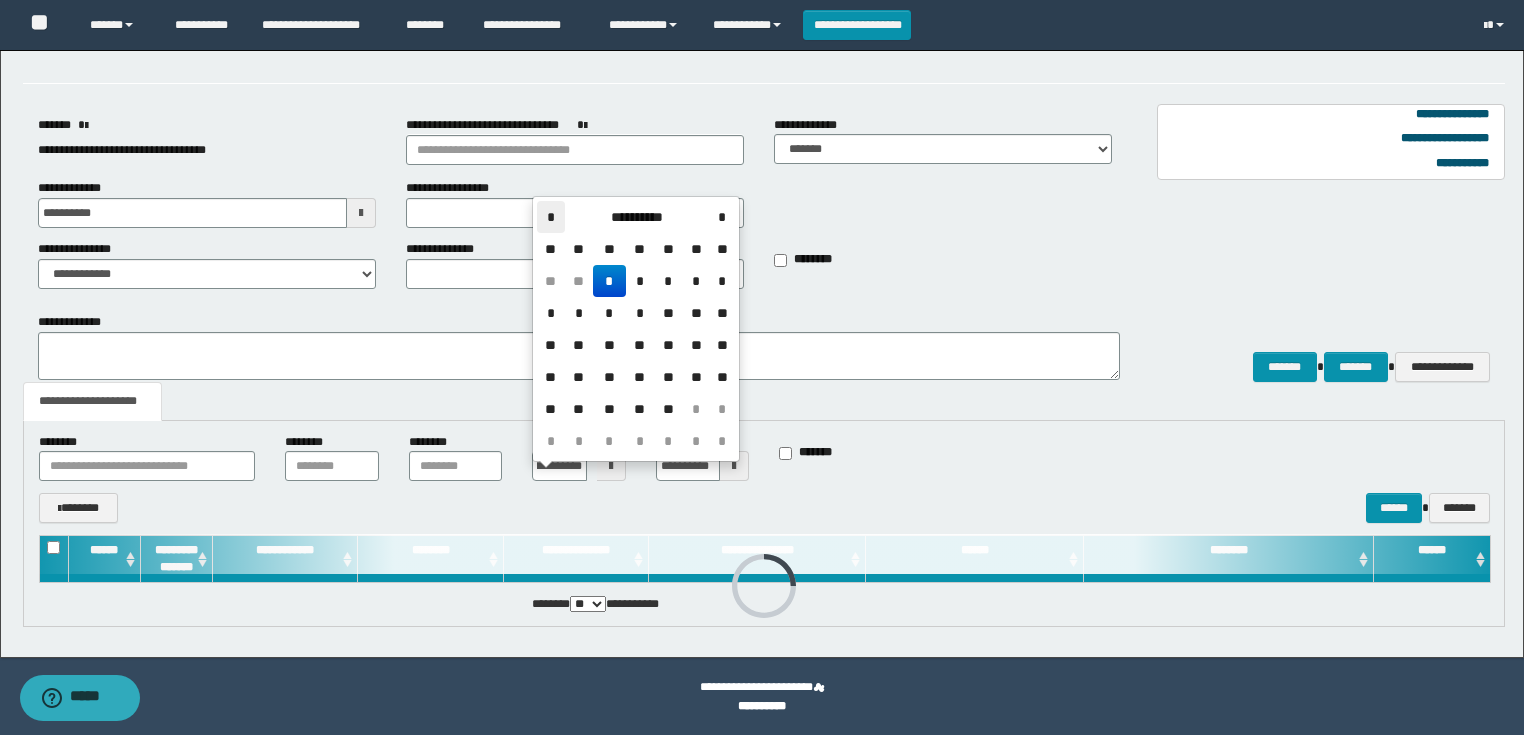 click on "*" at bounding box center [551, 217] 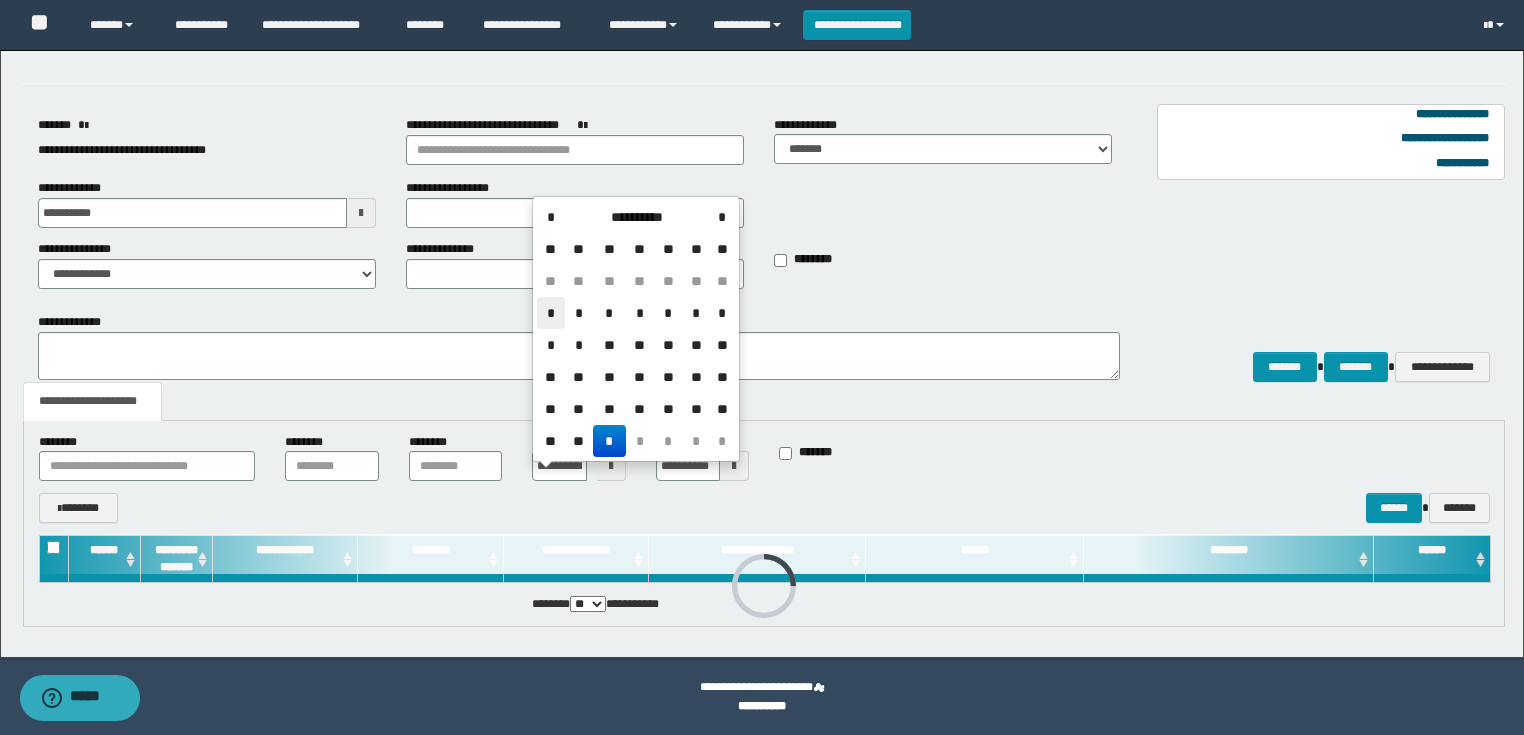 click on "*" at bounding box center (551, 313) 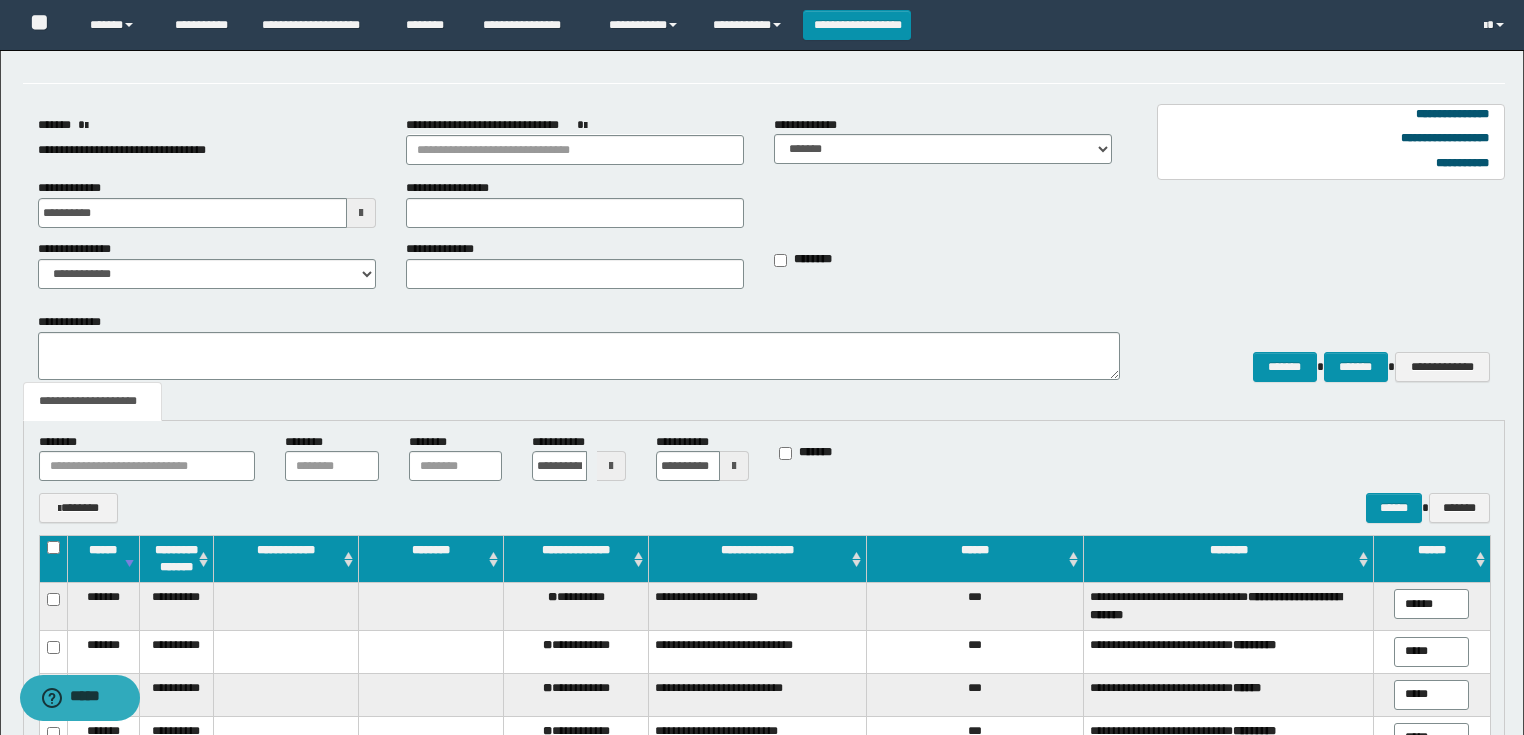 click at bounding box center (734, 466) 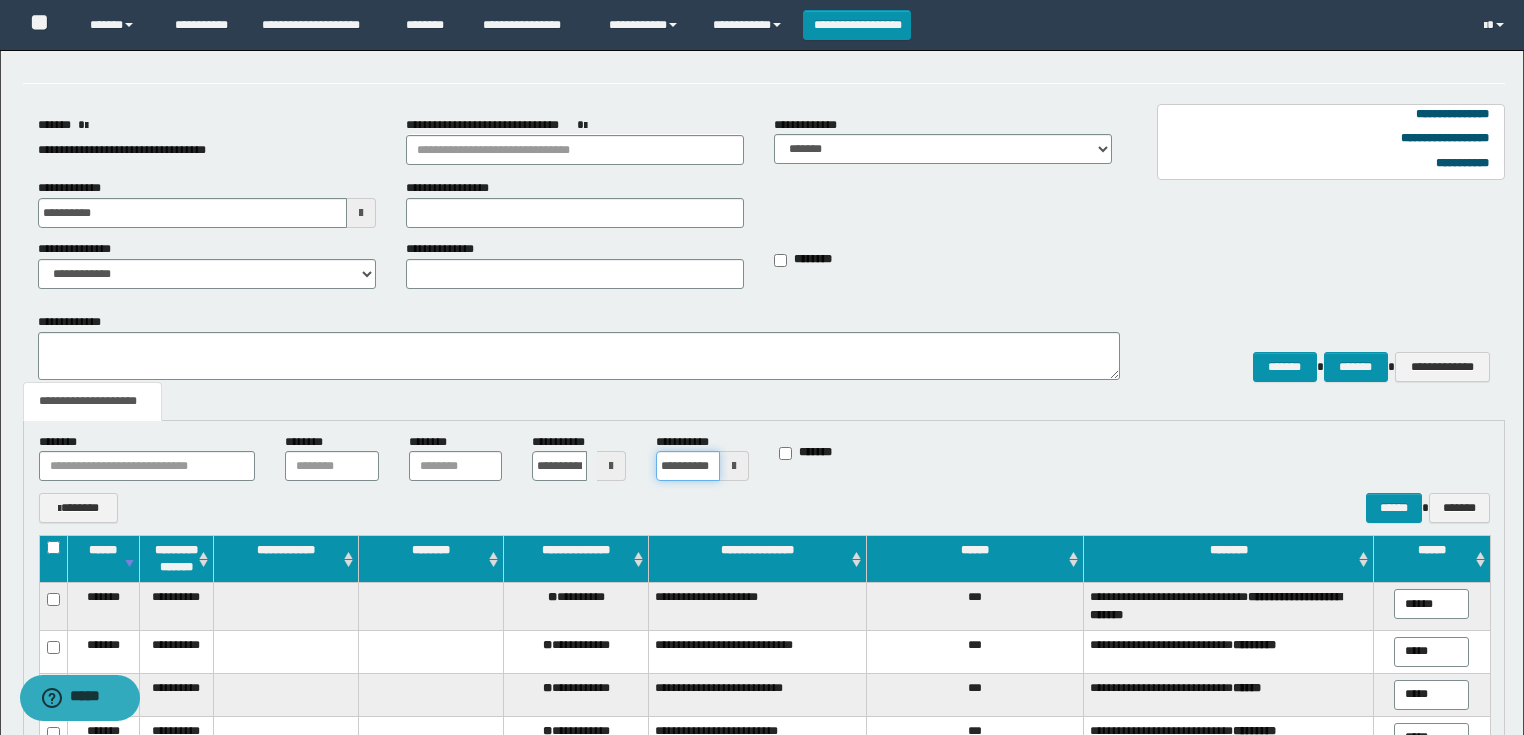 scroll, scrollTop: 0, scrollLeft: 16, axis: horizontal 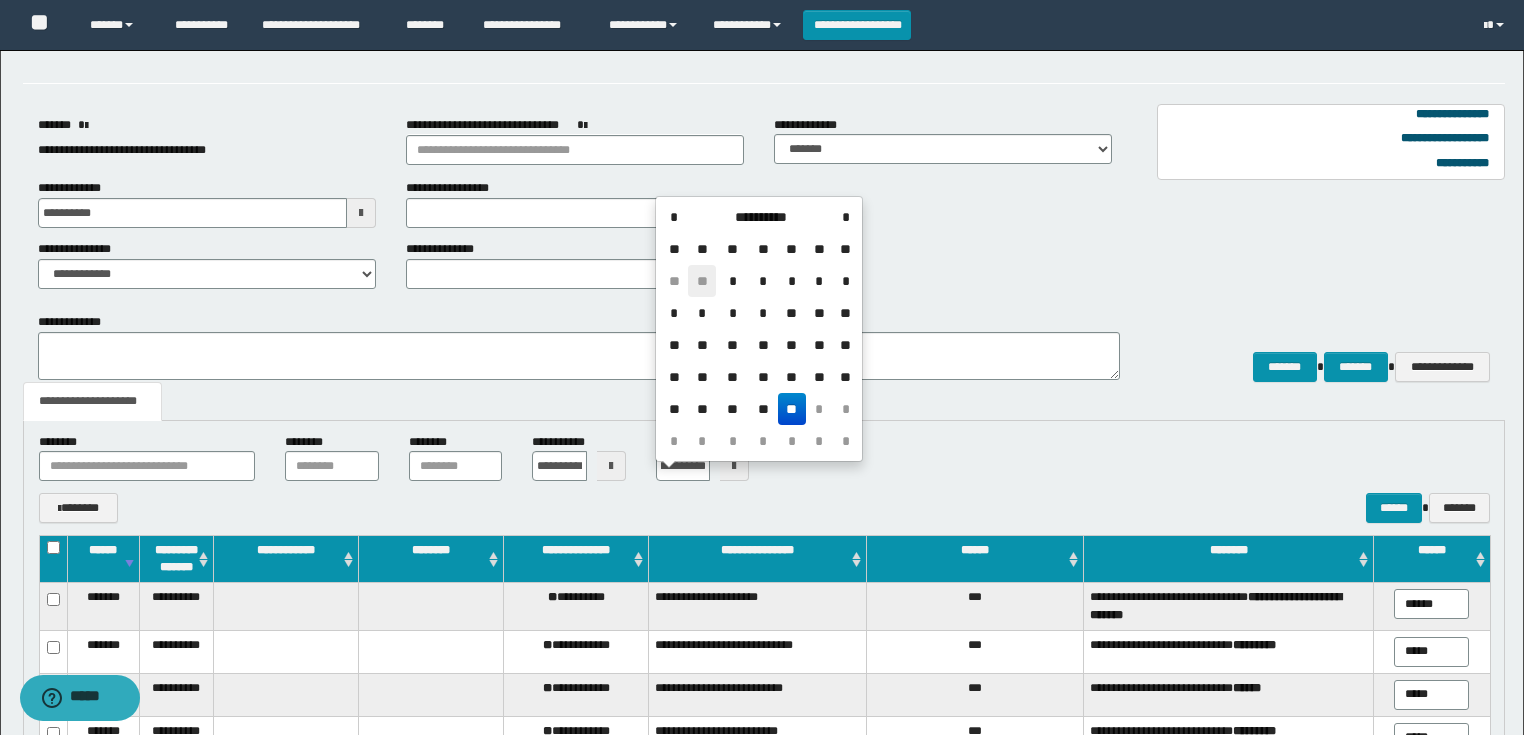 click on "**" at bounding box center (702, 281) 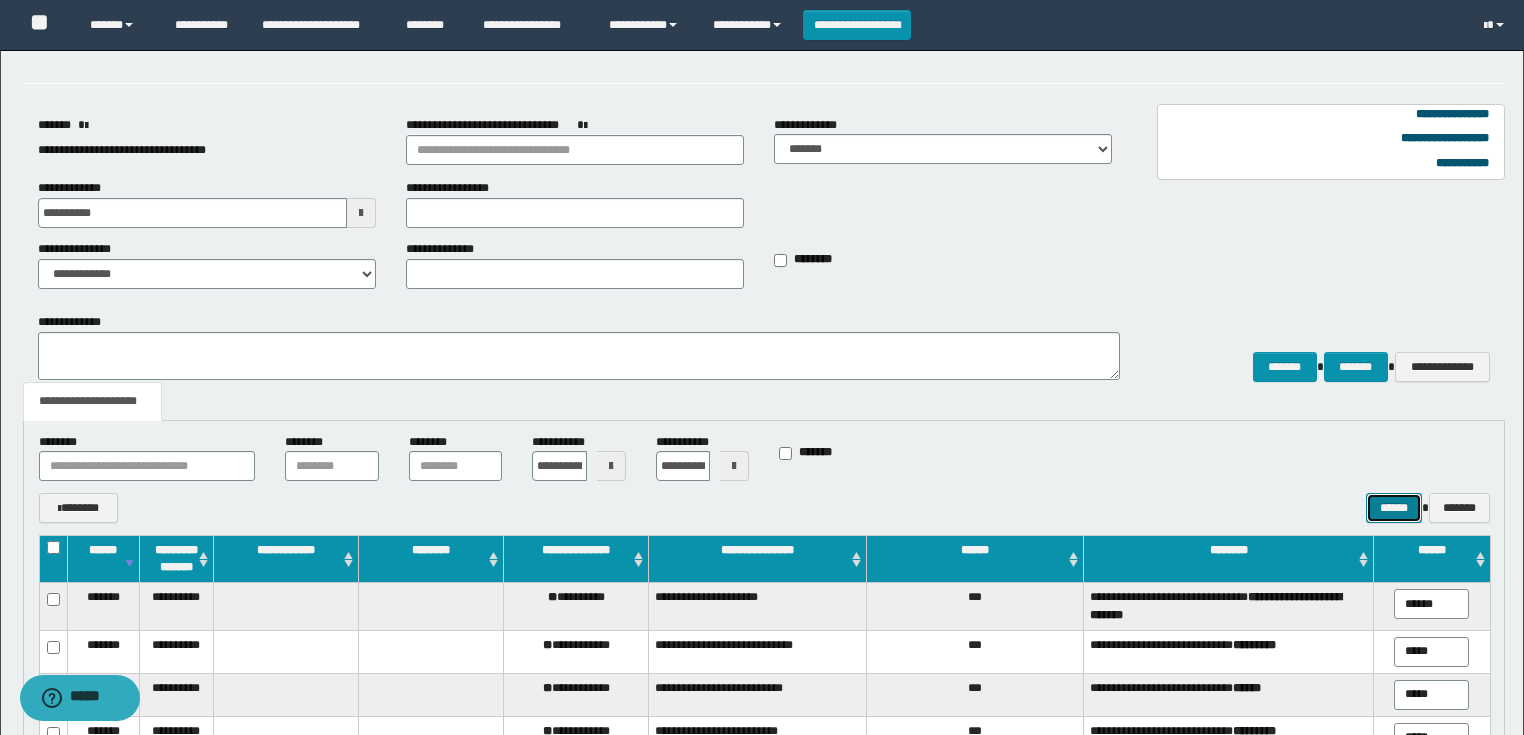click on "******" at bounding box center [1394, 508] 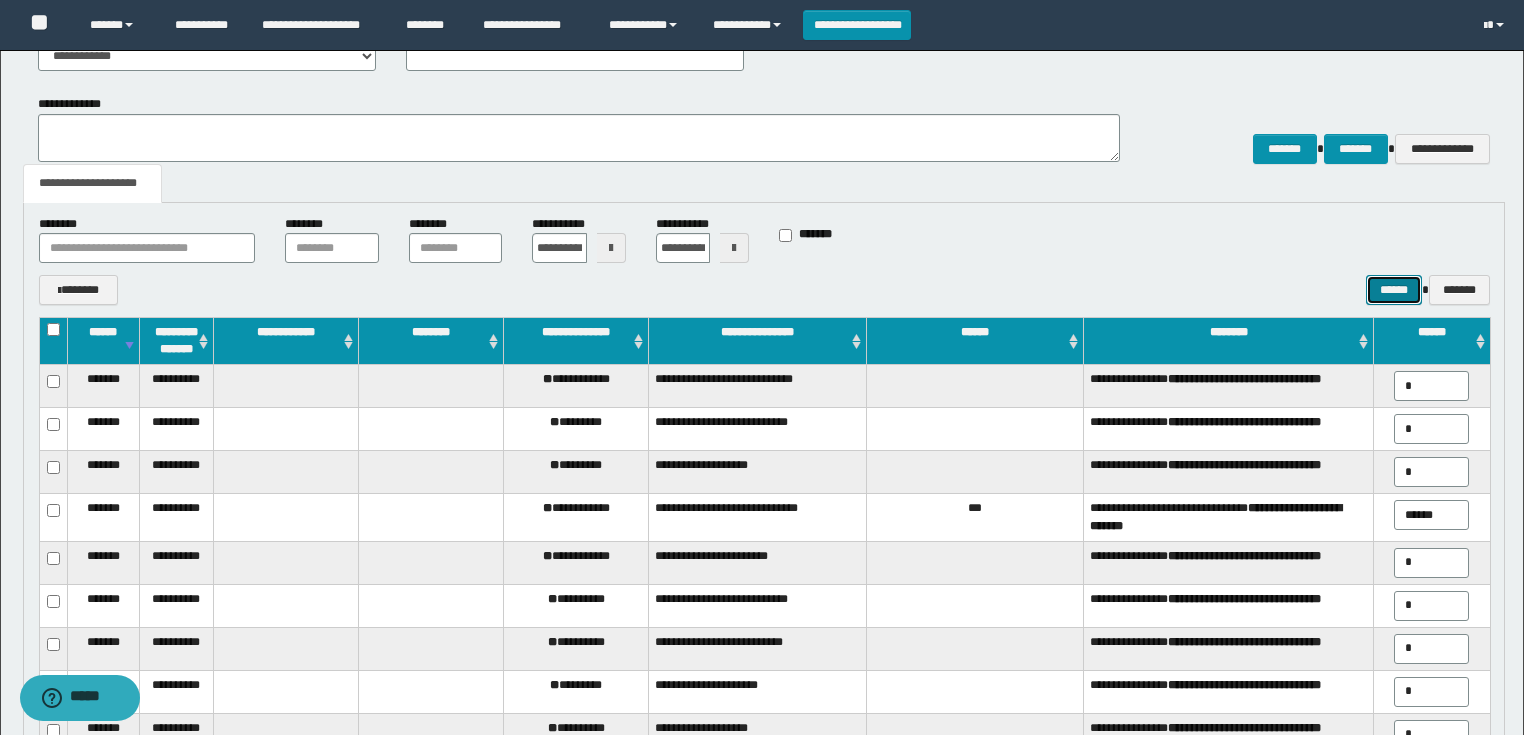 scroll, scrollTop: 320, scrollLeft: 0, axis: vertical 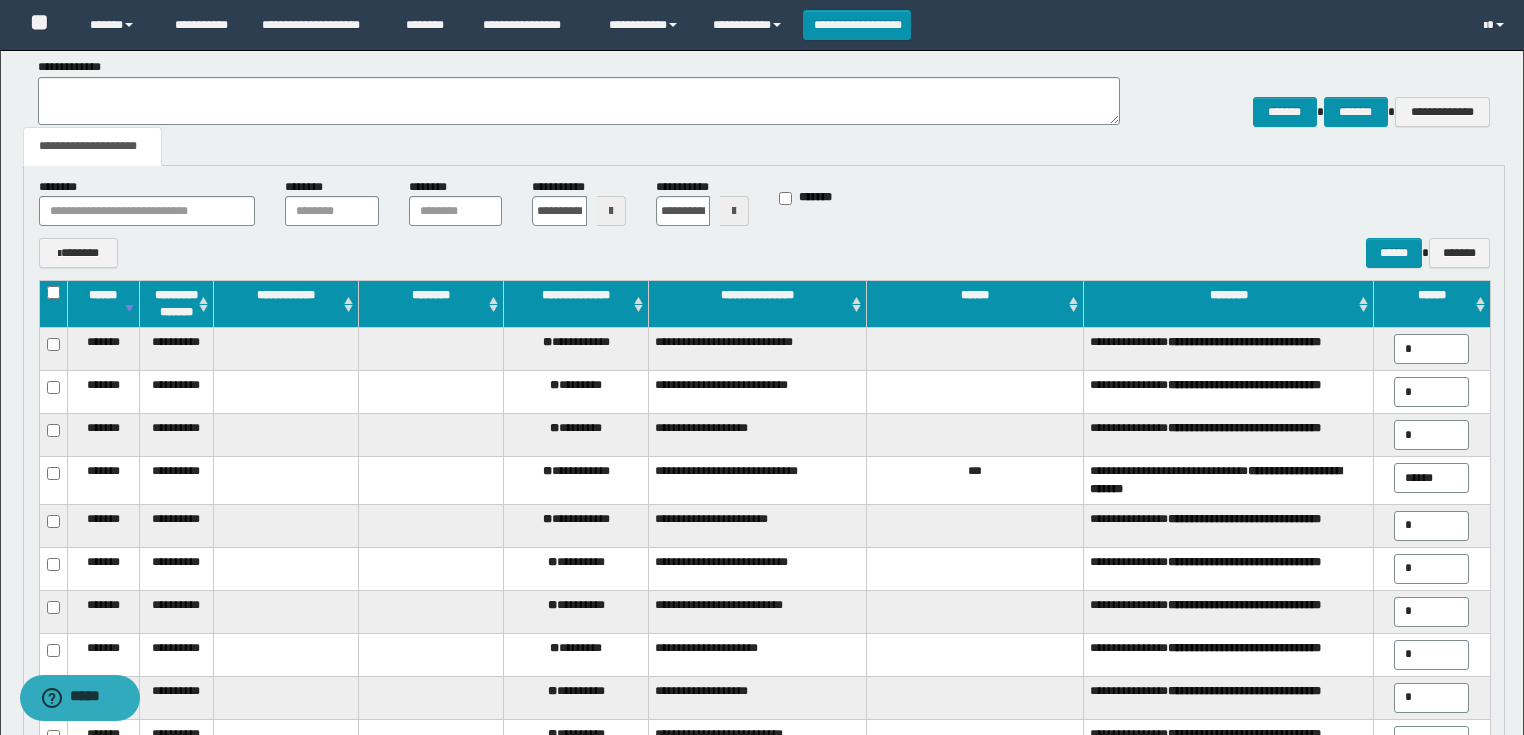 drag, startPoint x: 1432, startPoint y: 357, endPoint x: 1364, endPoint y: 359, distance: 68.0294 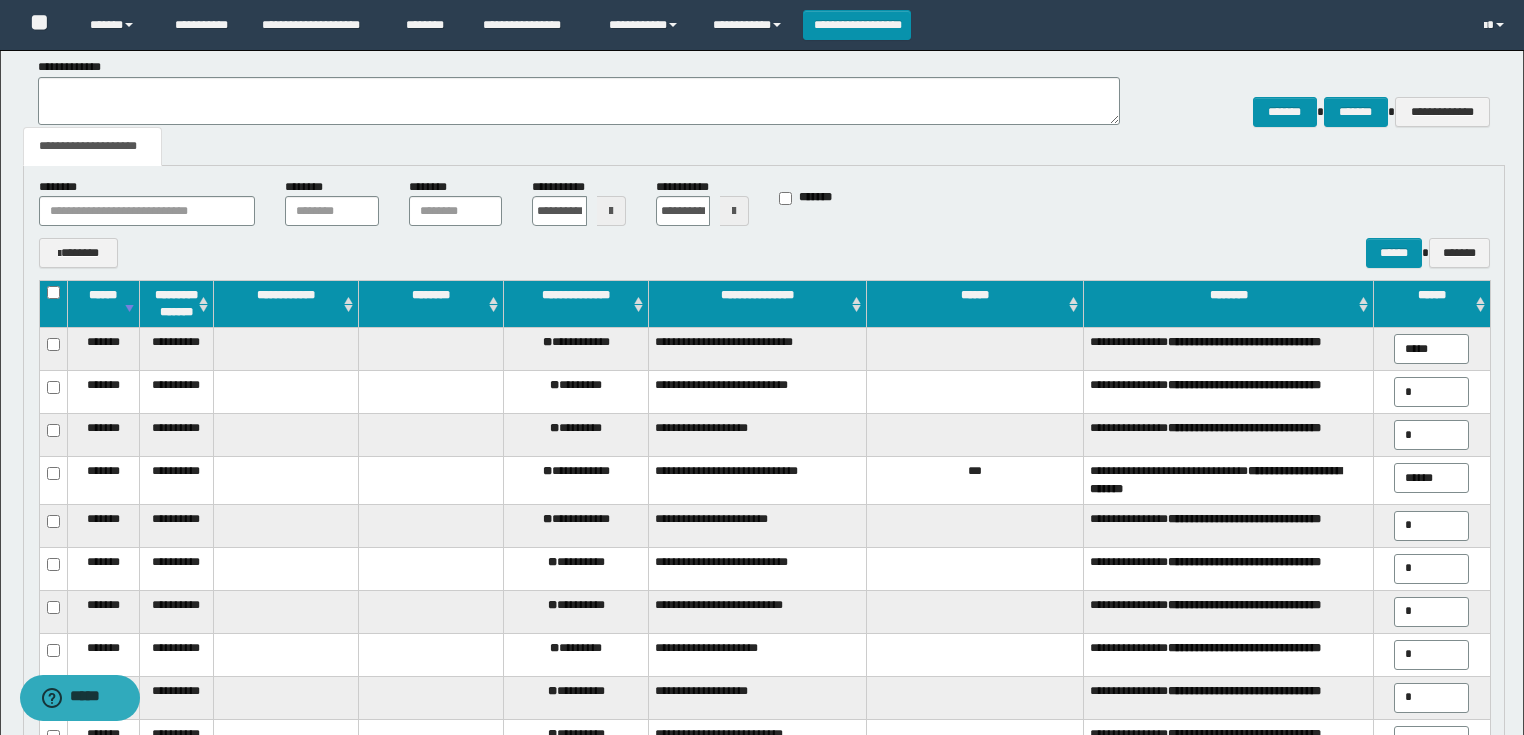 type on "*****" 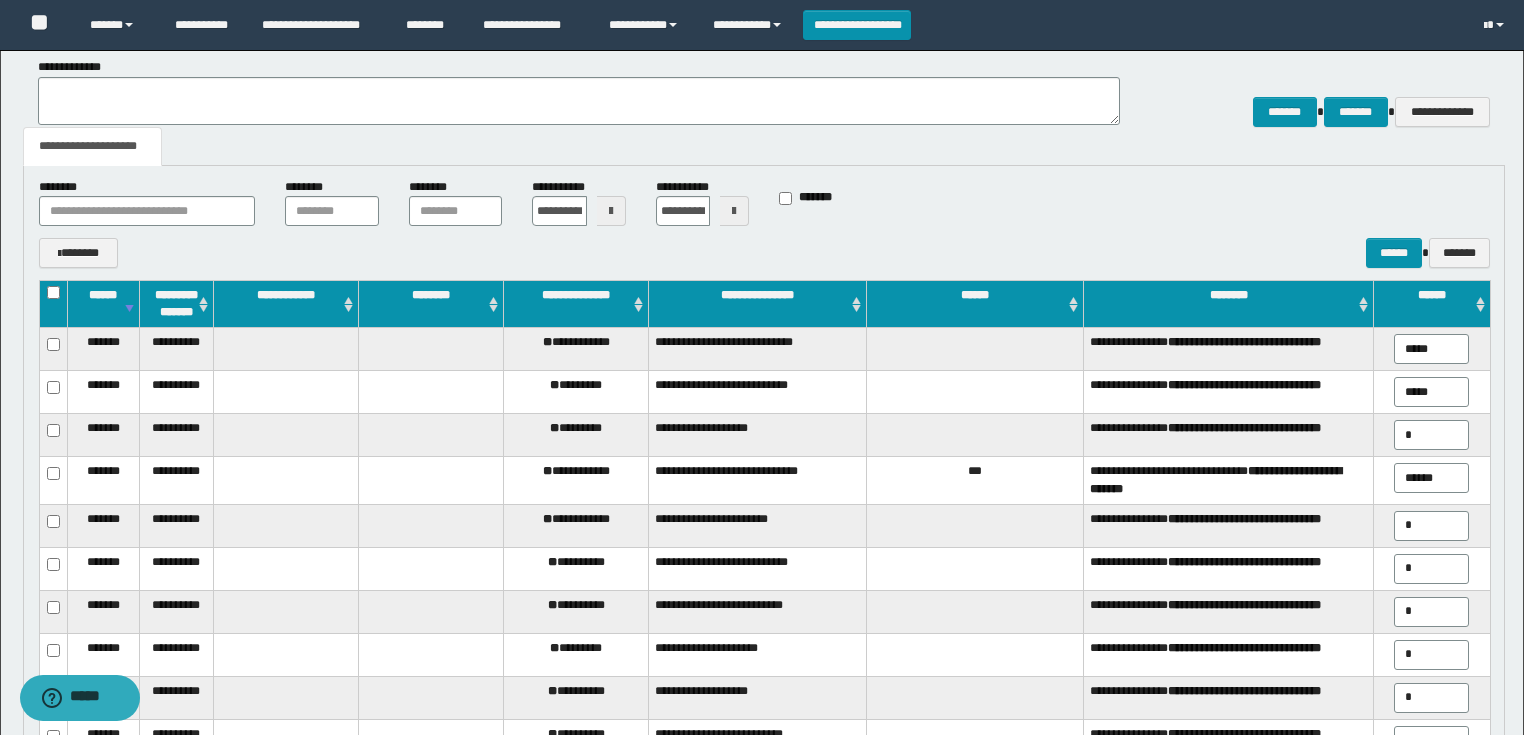 type on "*****" 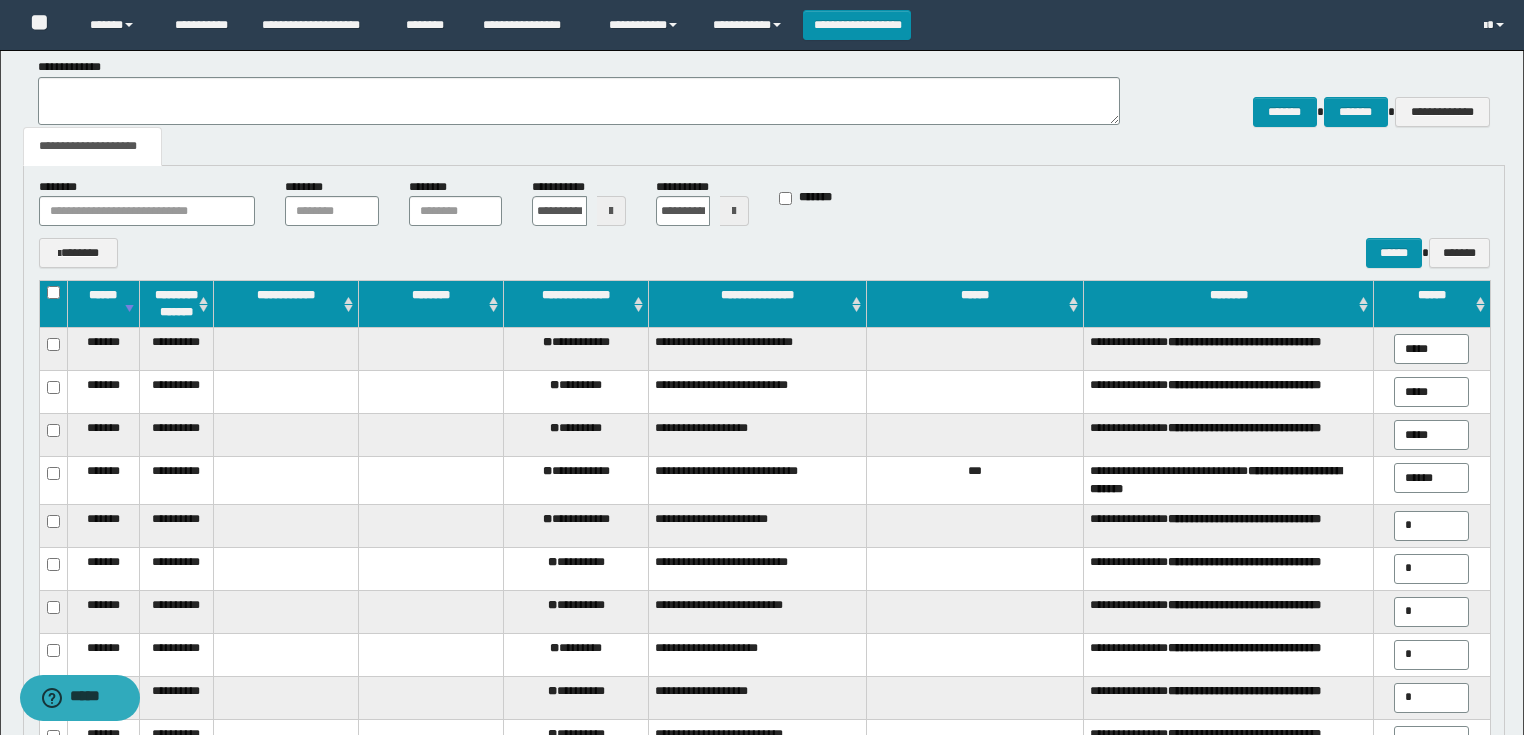 type on "*****" 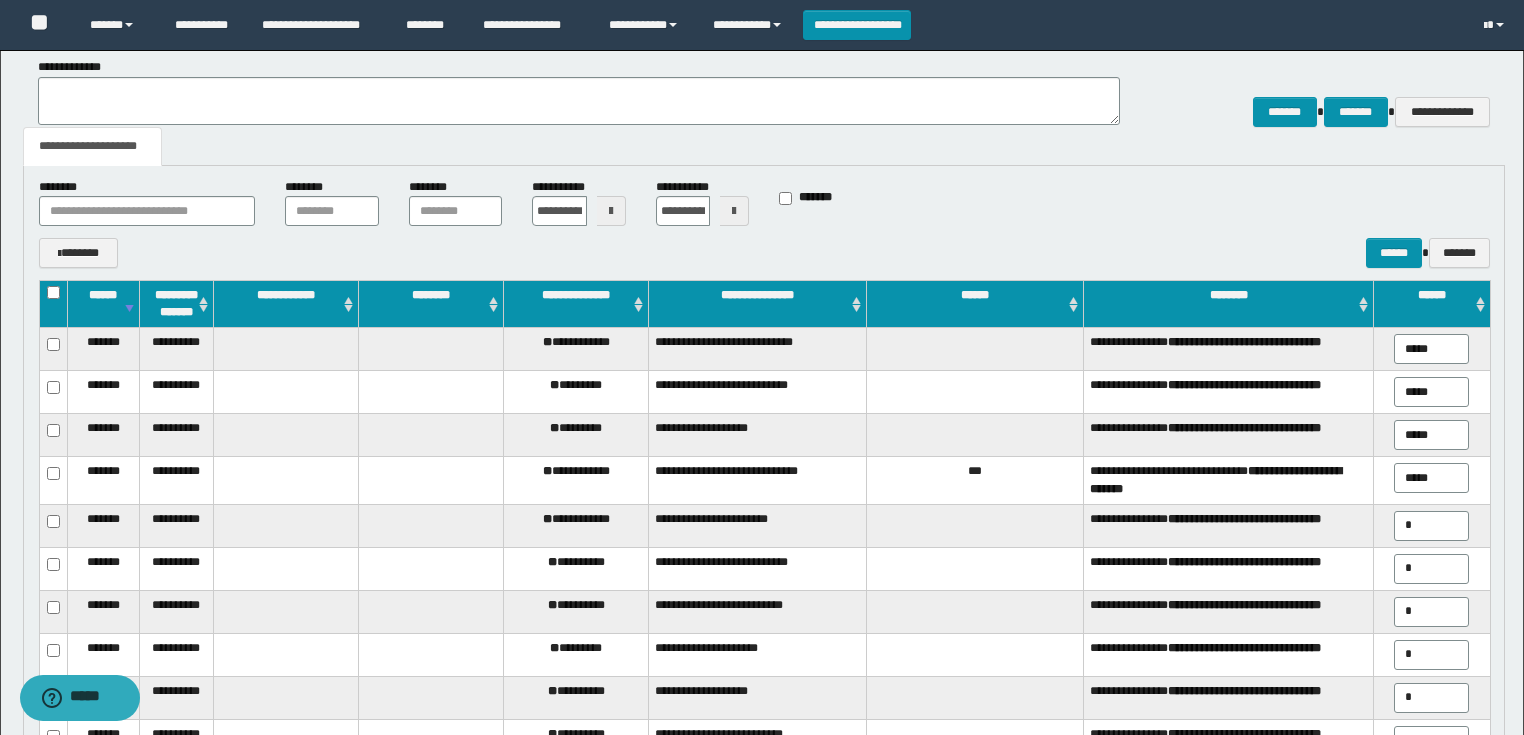type on "*****" 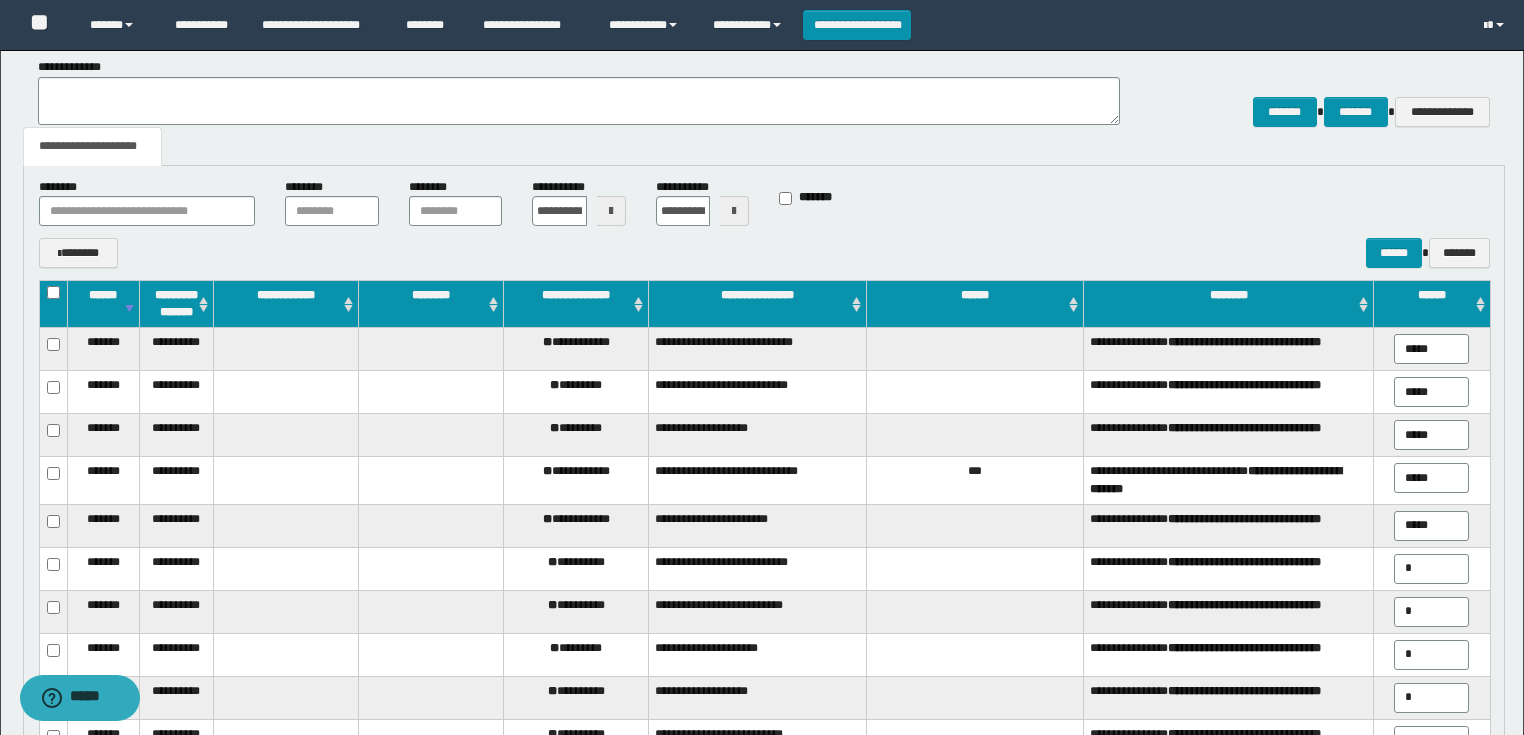 type on "*****" 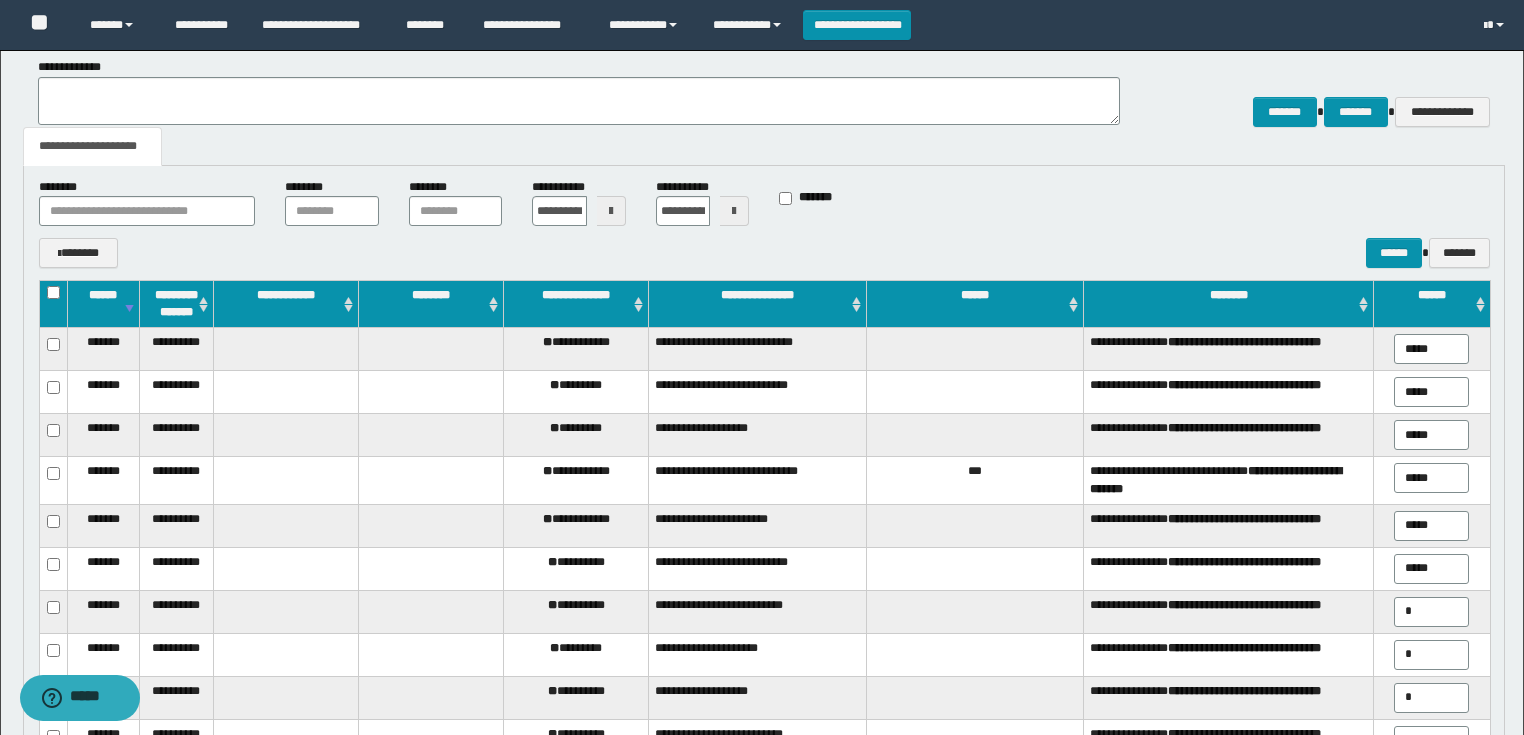 type on "*****" 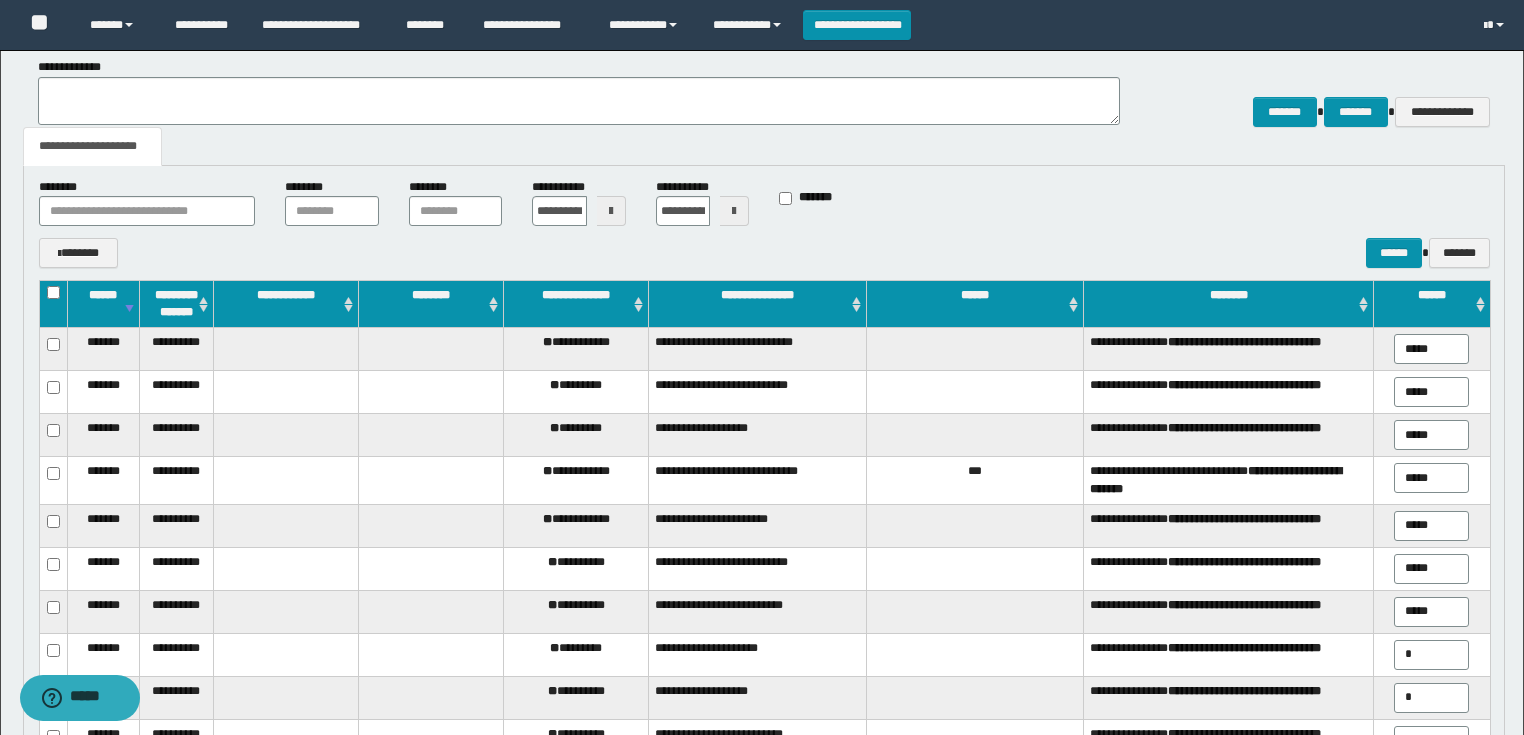 type on "*****" 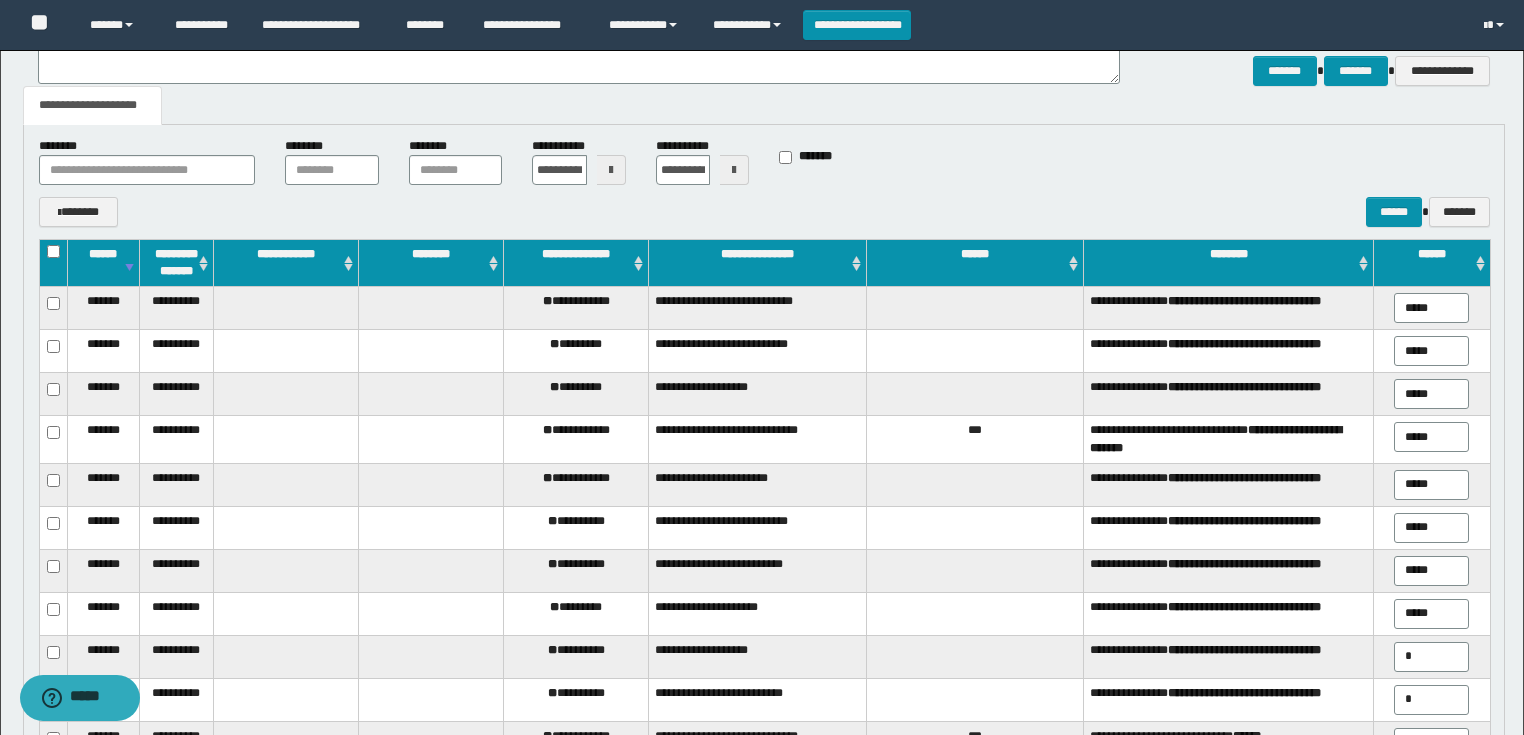 scroll, scrollTop: 400, scrollLeft: 0, axis: vertical 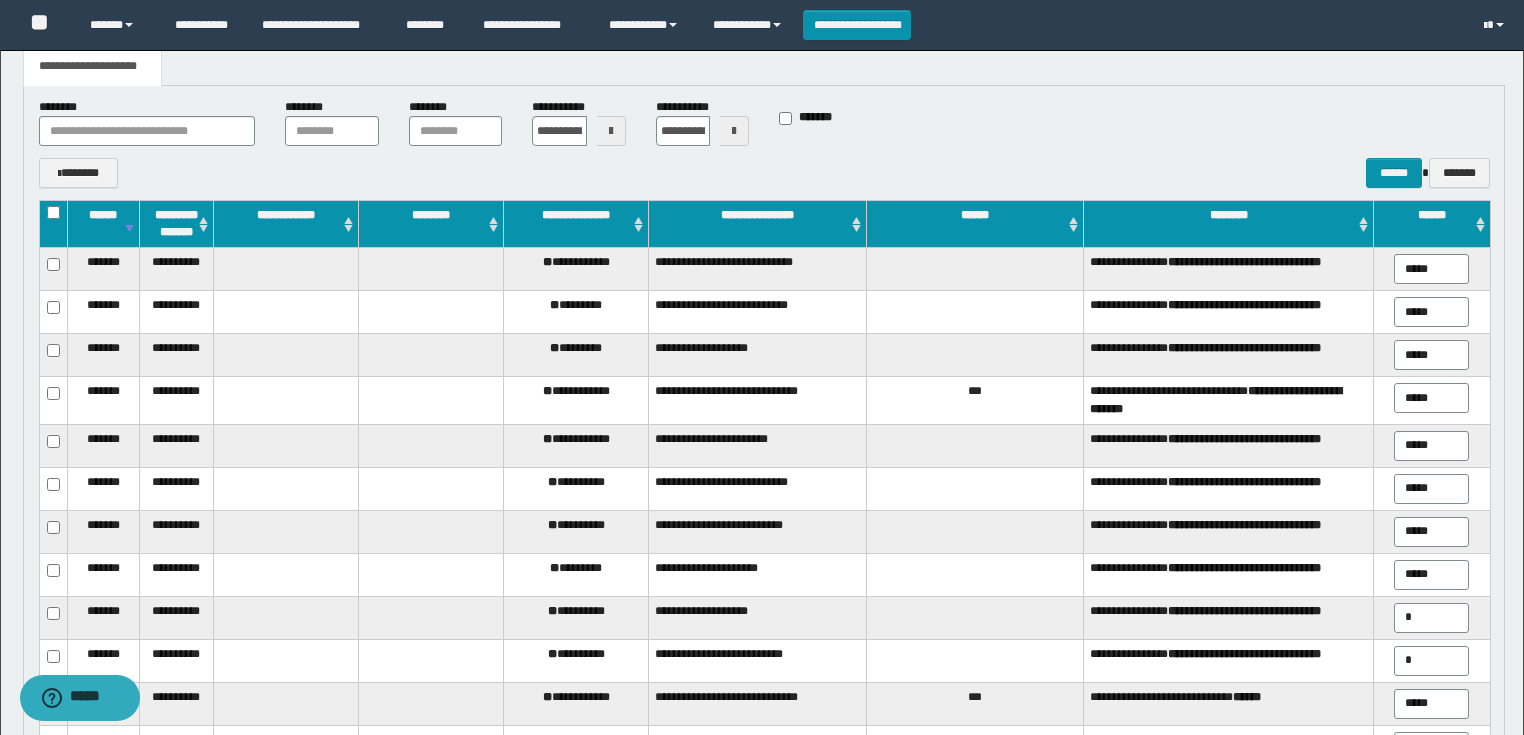 type on "*****" 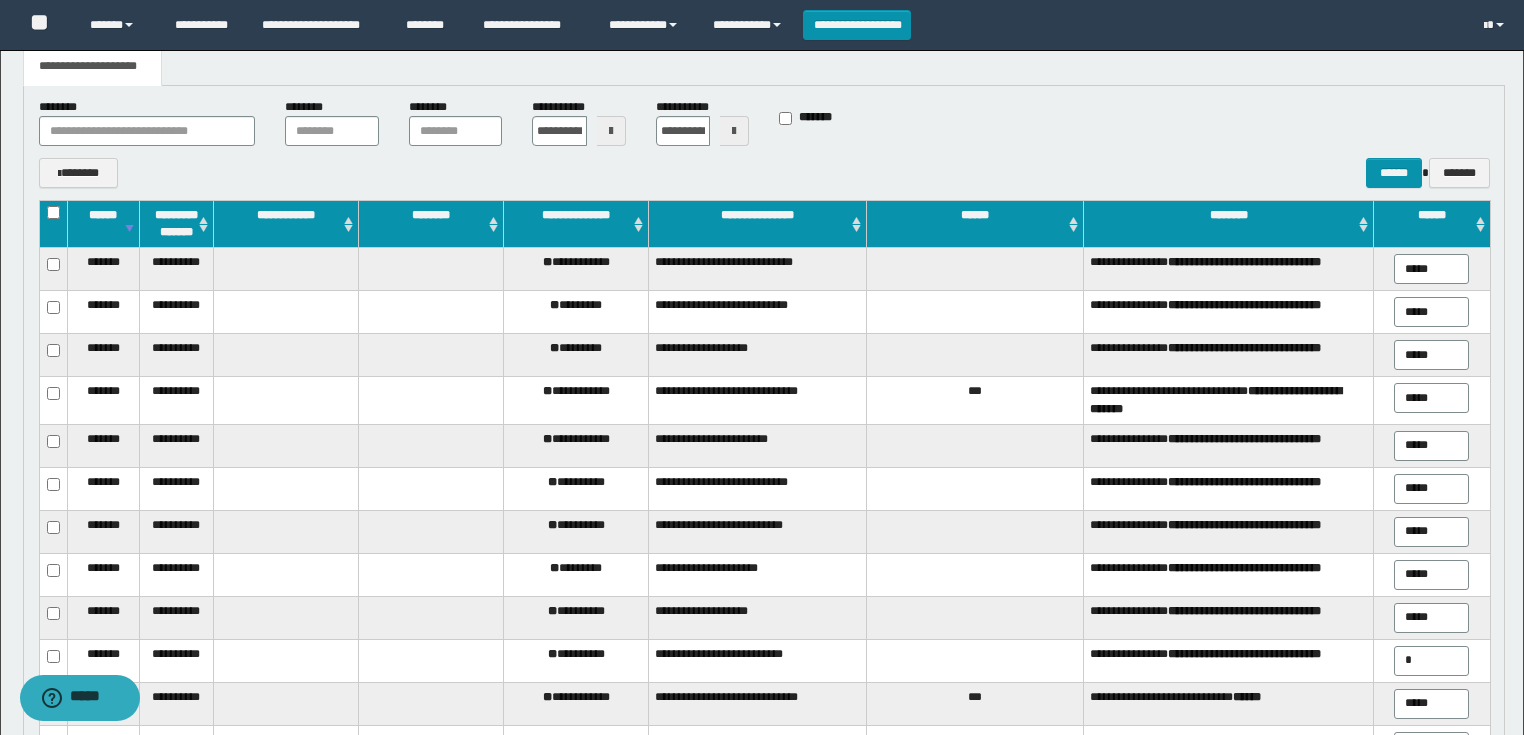 type on "*****" 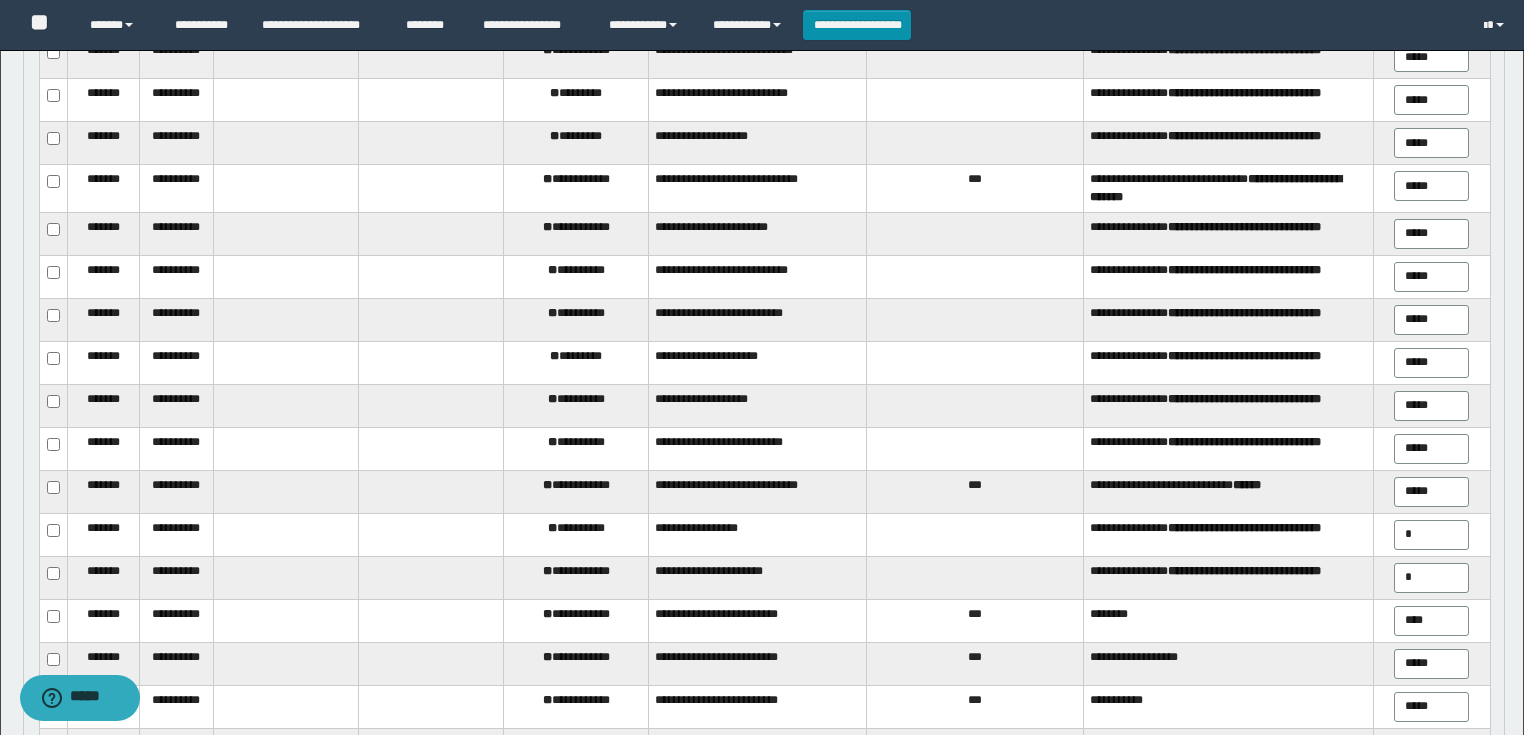 scroll, scrollTop: 640, scrollLeft: 0, axis: vertical 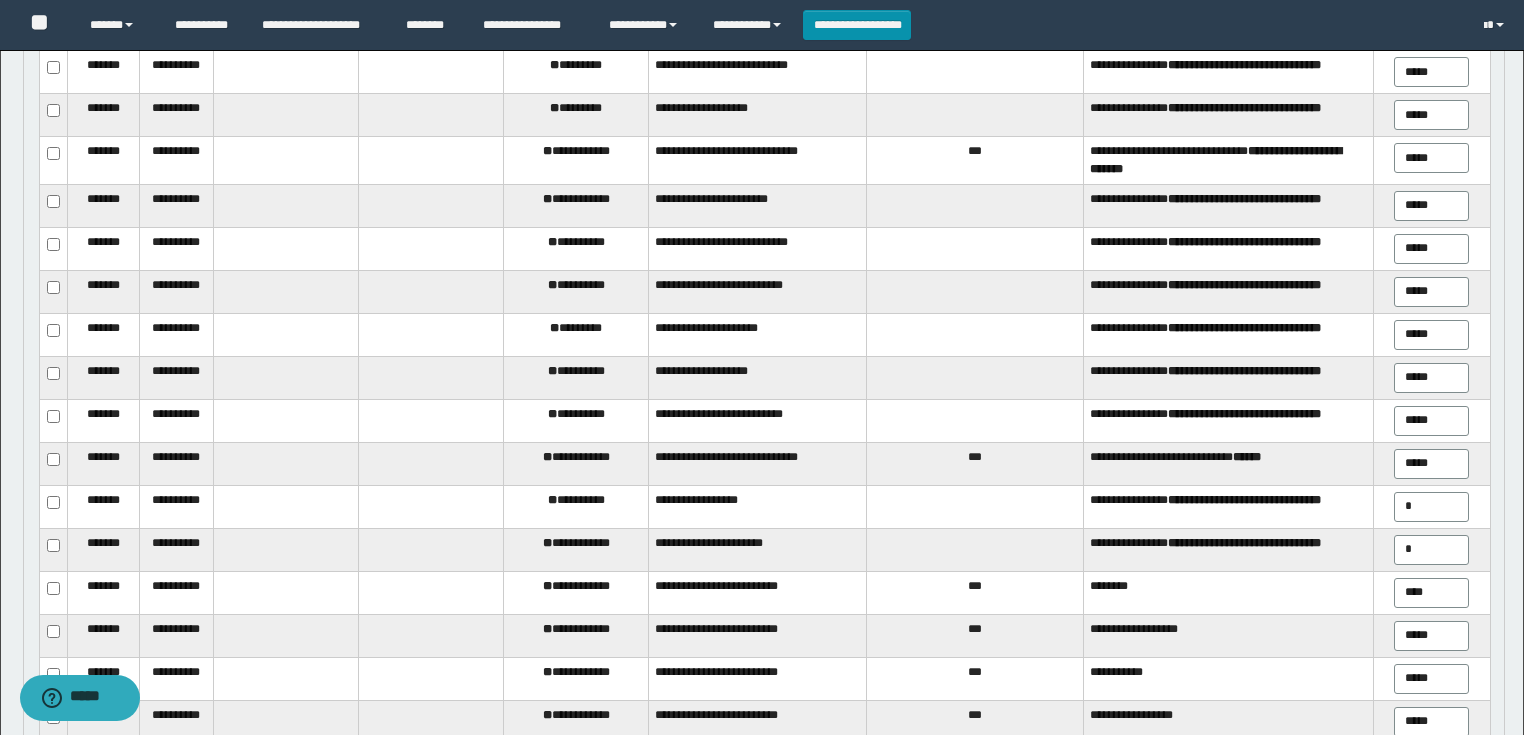 type on "*****" 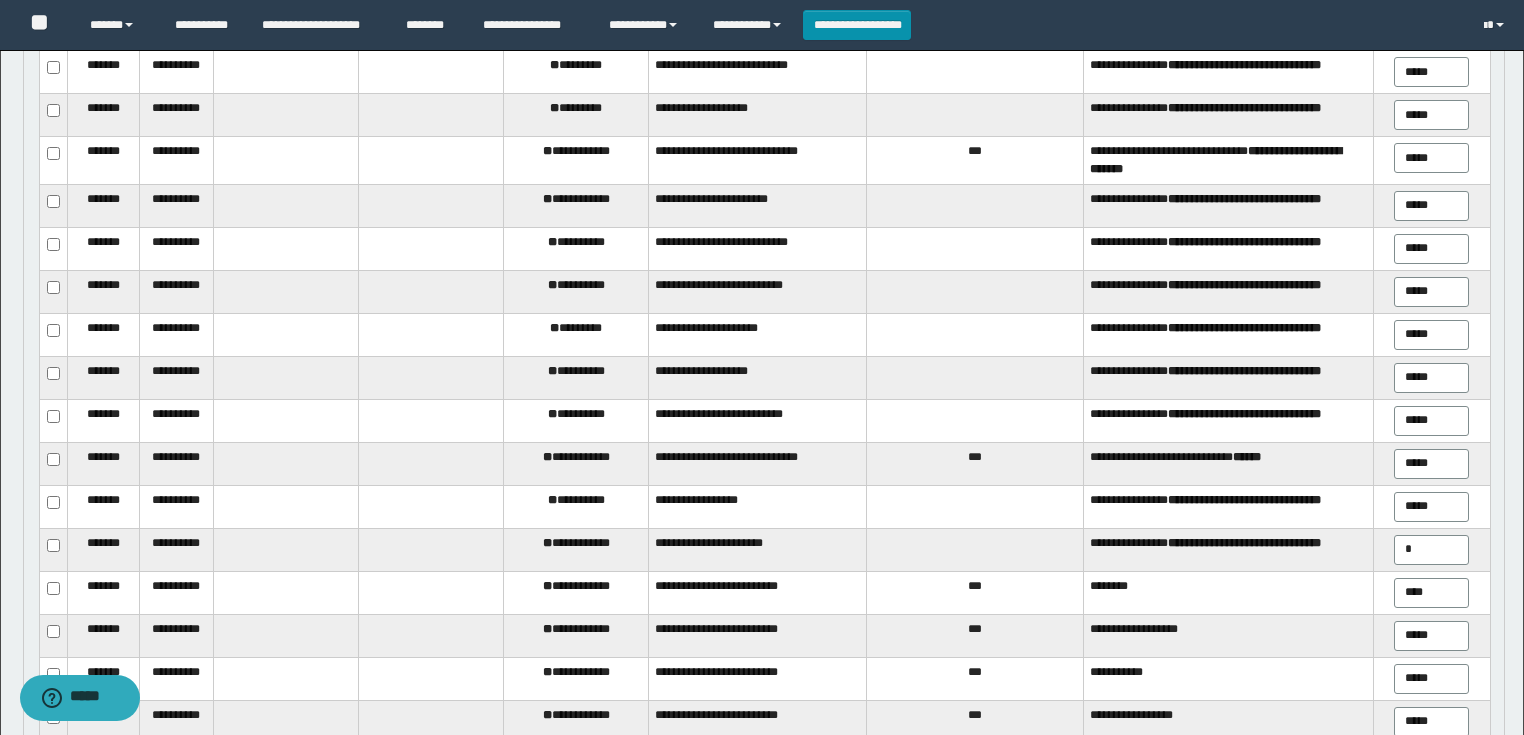 type on "*****" 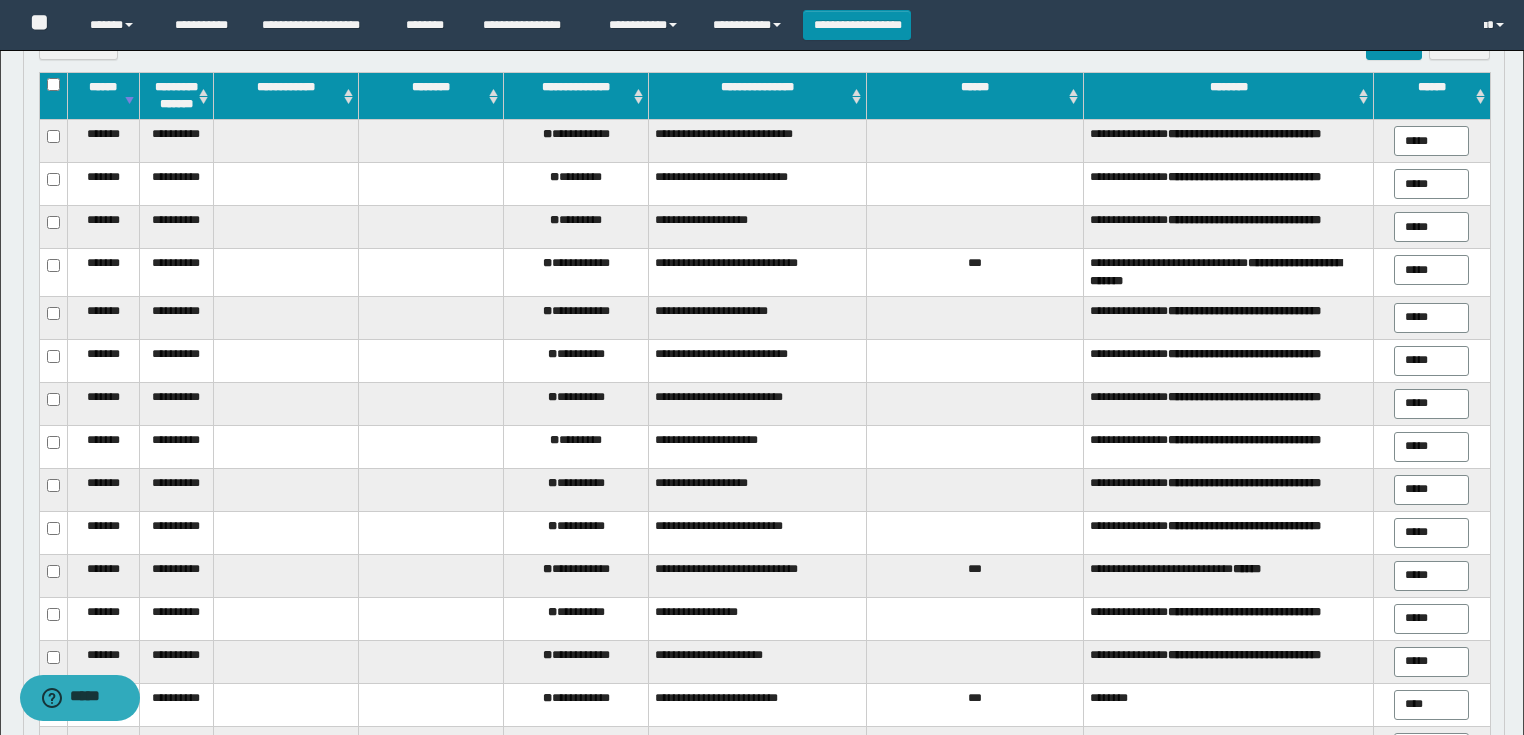 scroll, scrollTop: 377, scrollLeft: 0, axis: vertical 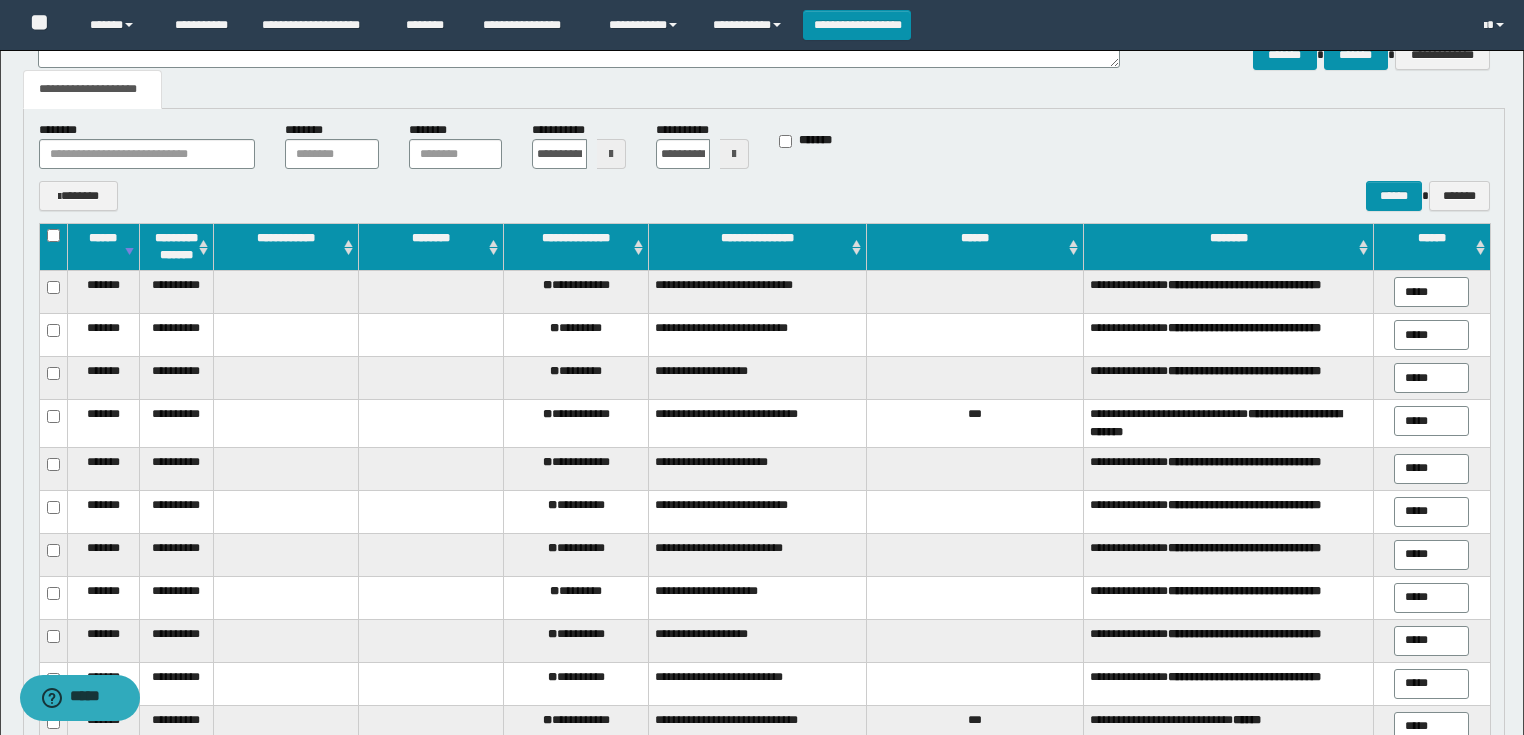 type on "*****" 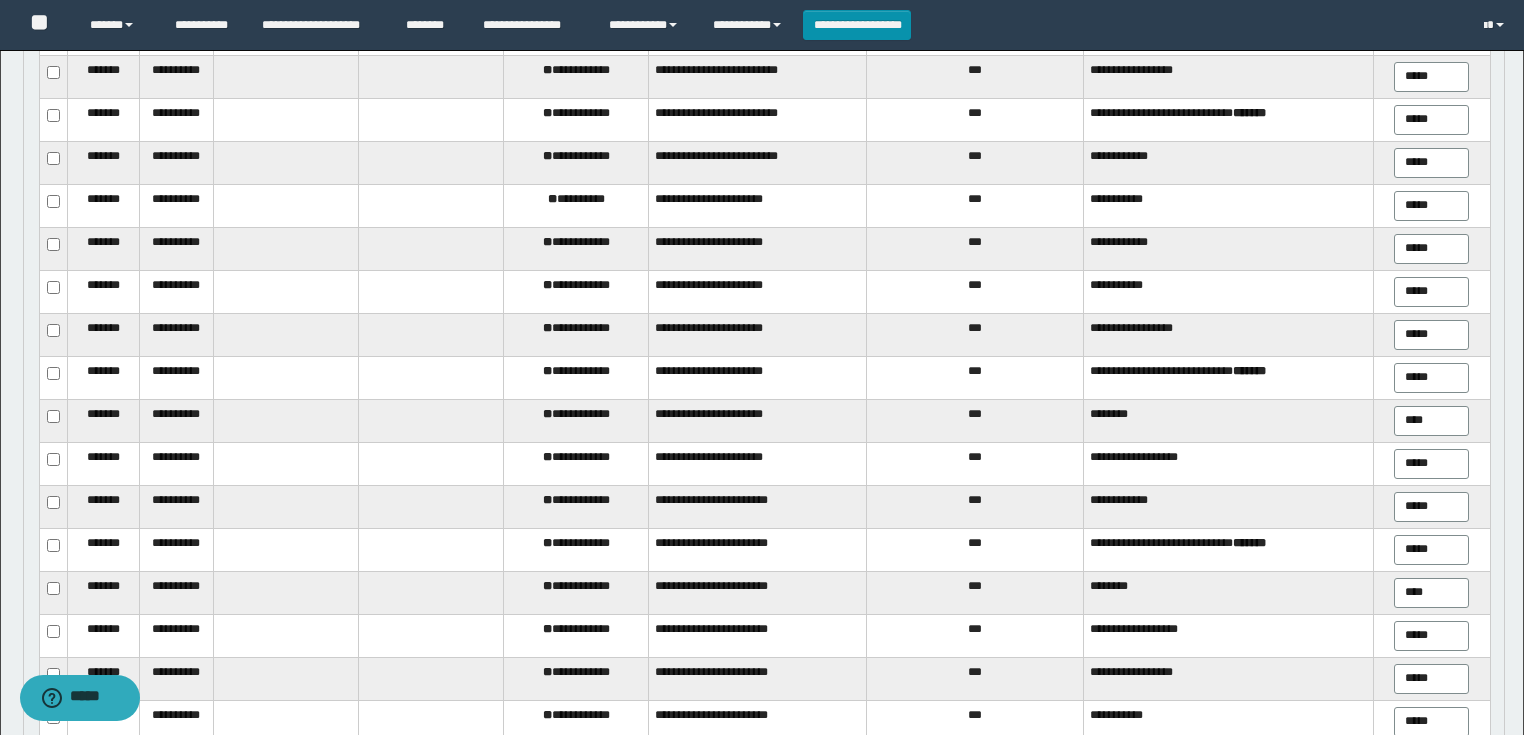 scroll, scrollTop: 1257, scrollLeft: 0, axis: vertical 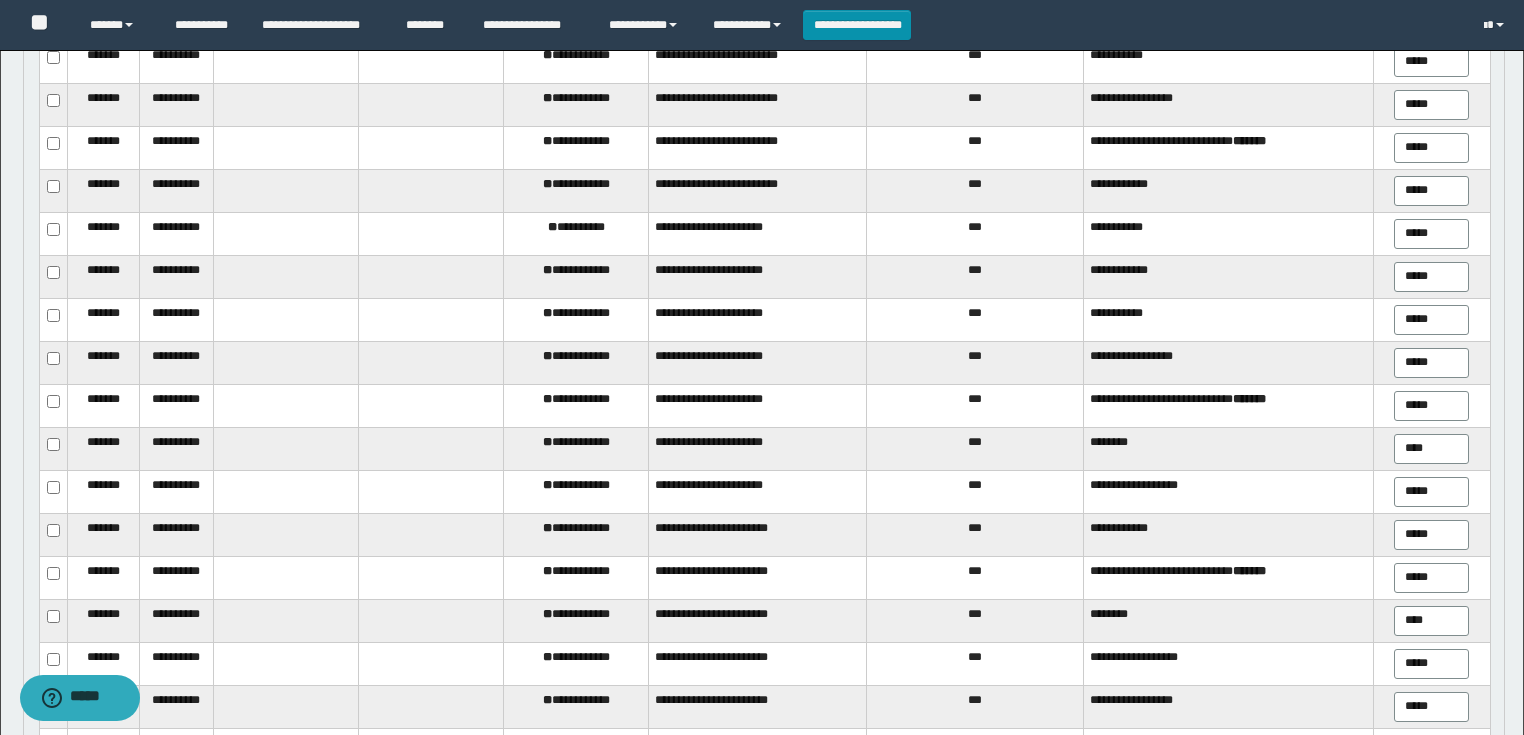 click at bounding box center (53, 233) 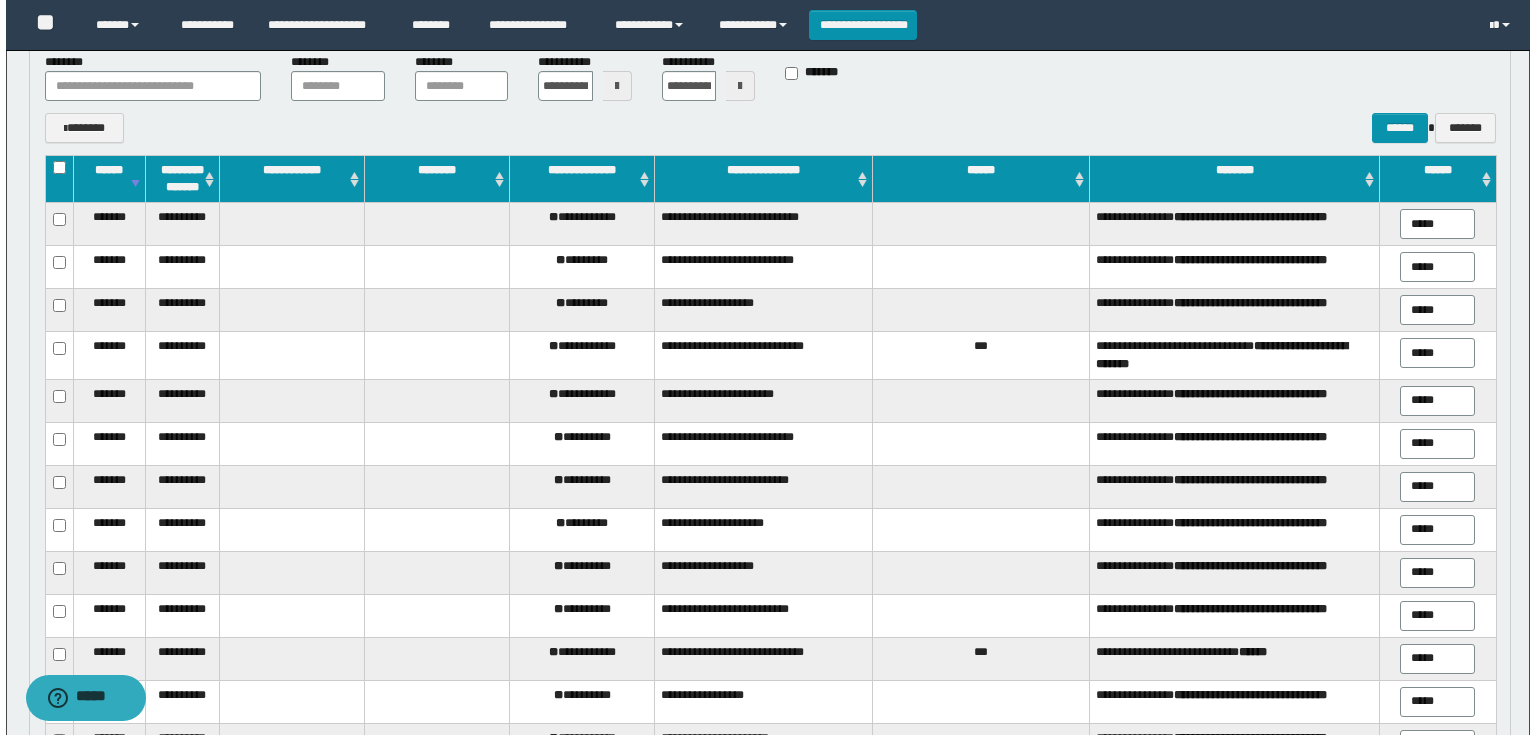 scroll, scrollTop: 297, scrollLeft: 0, axis: vertical 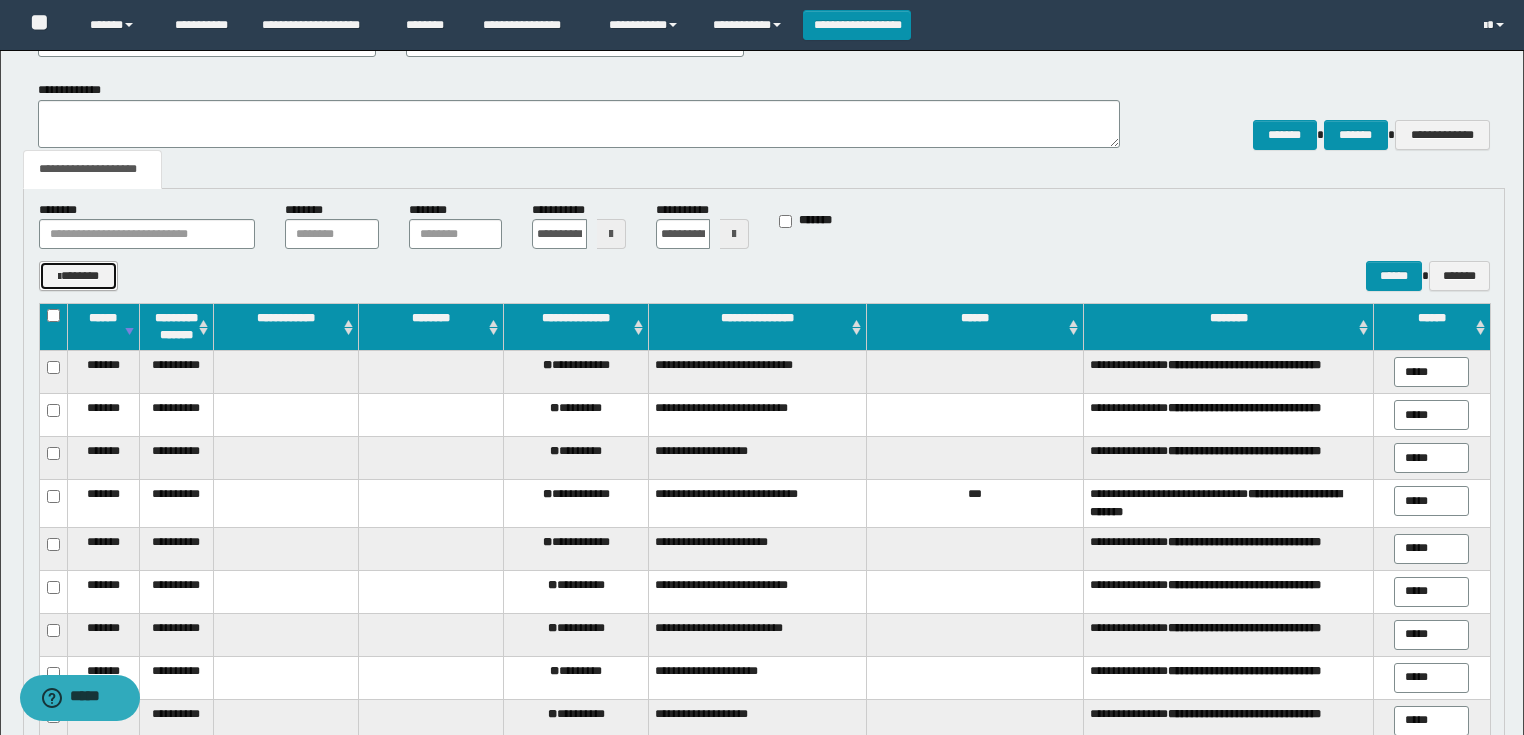 click on "*******" at bounding box center (78, 276) 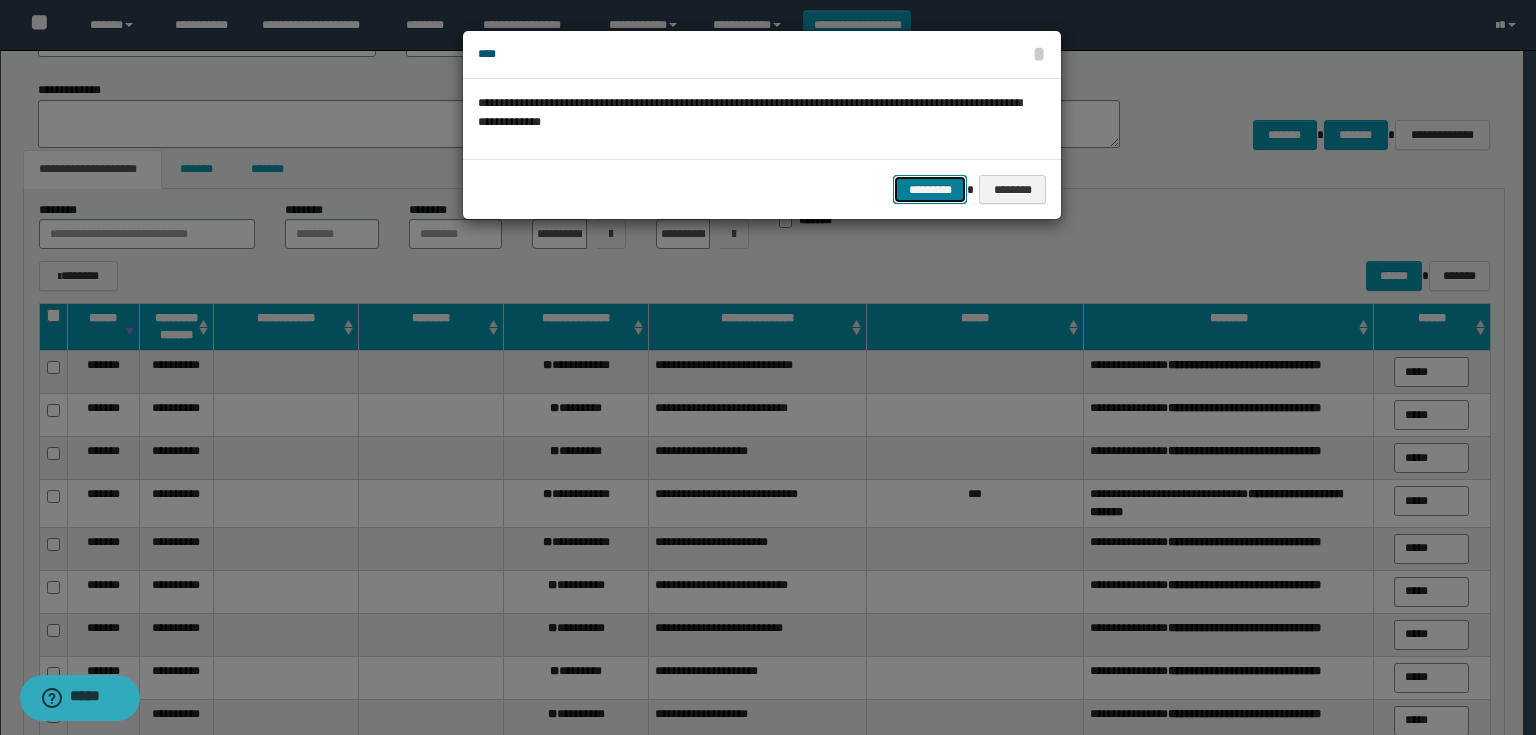 click on "*********" at bounding box center (930, 190) 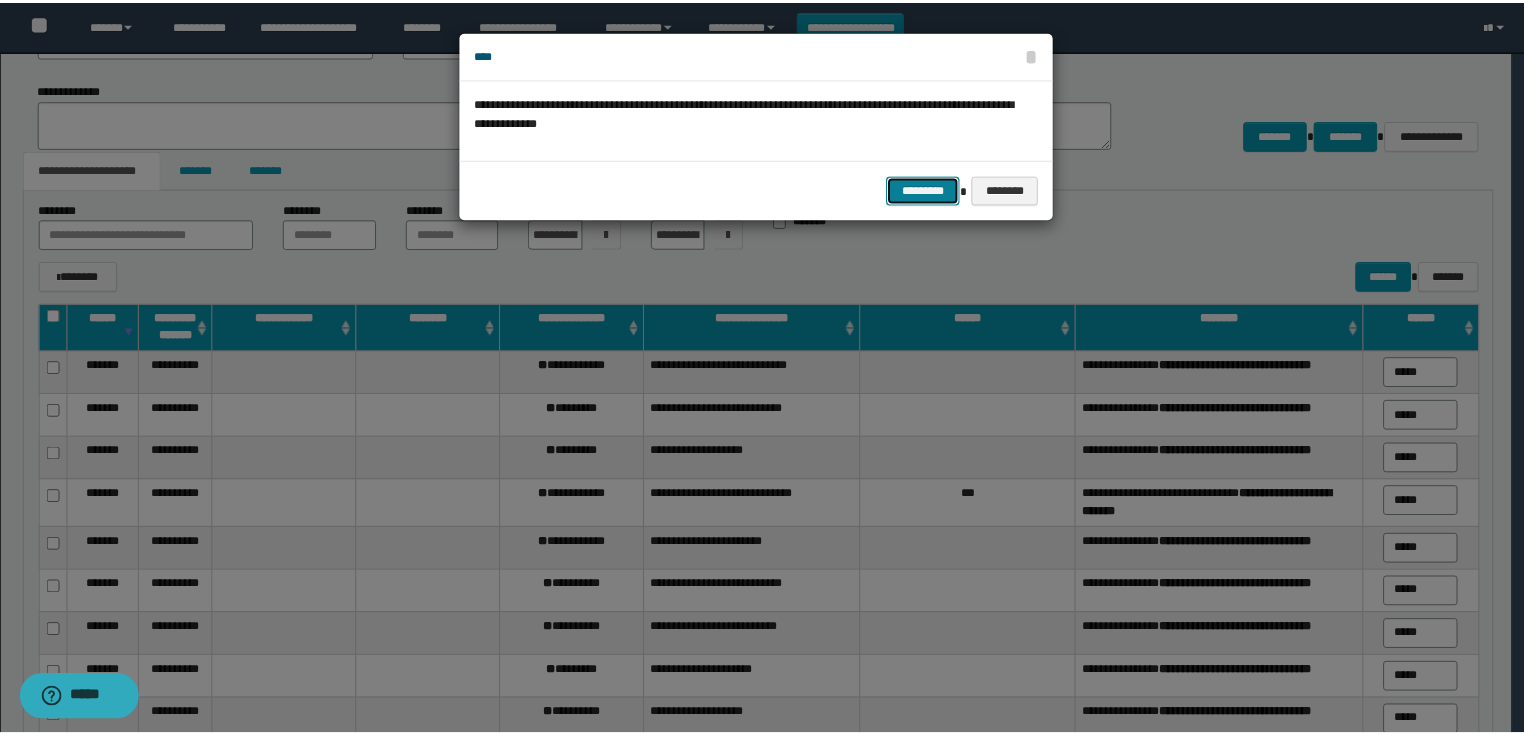 scroll, scrollTop: 0, scrollLeft: 0, axis: both 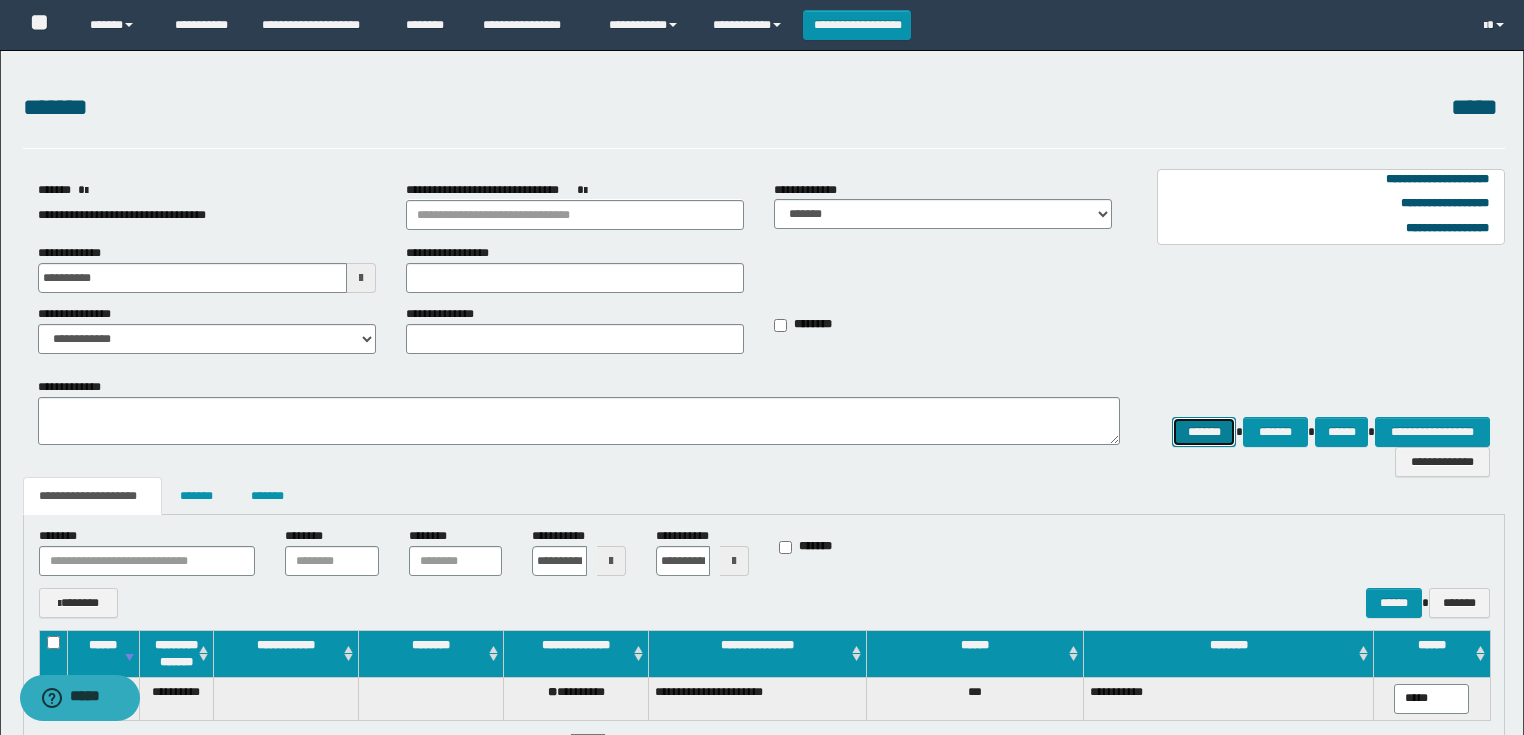 click on "*******" at bounding box center (1204, 432) 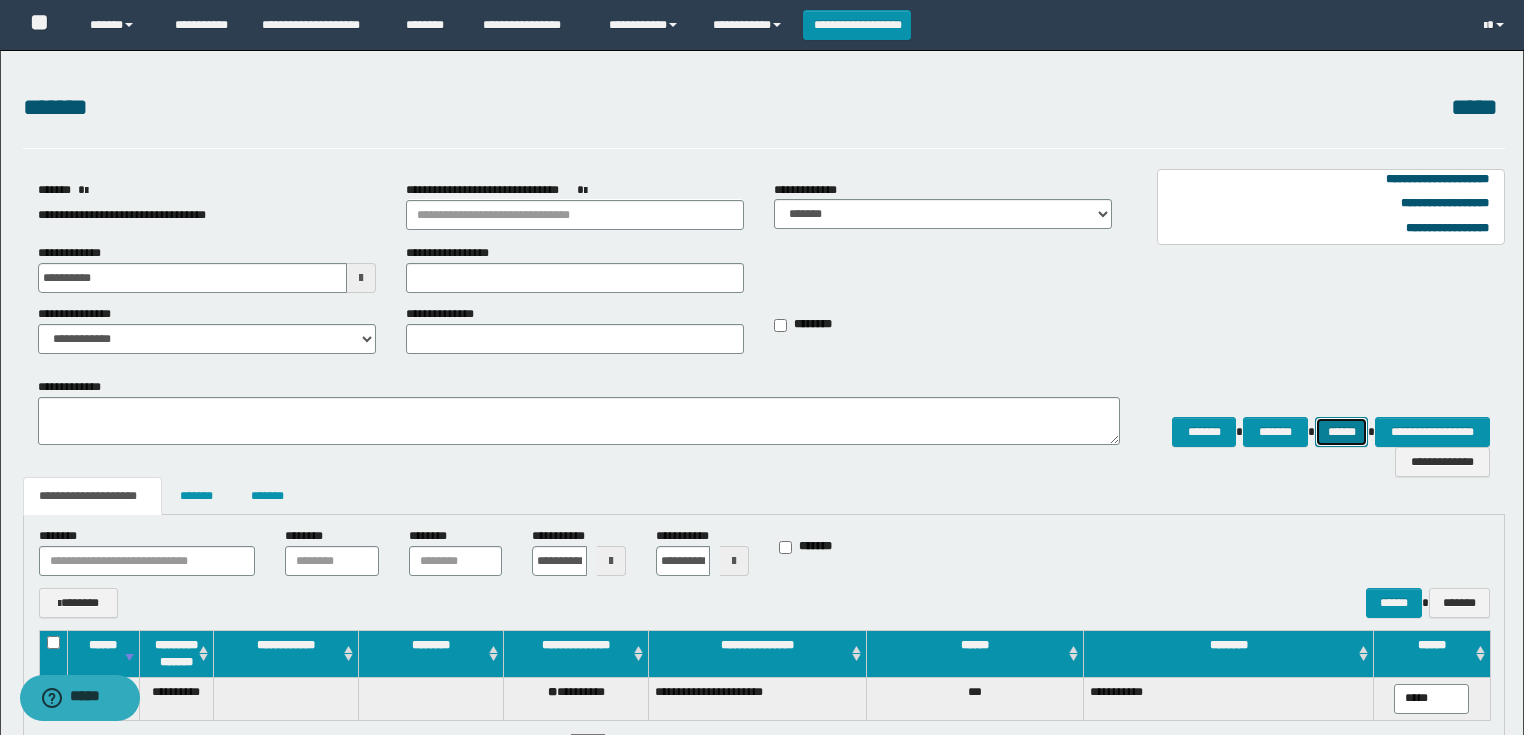 click on "******" at bounding box center [1342, 432] 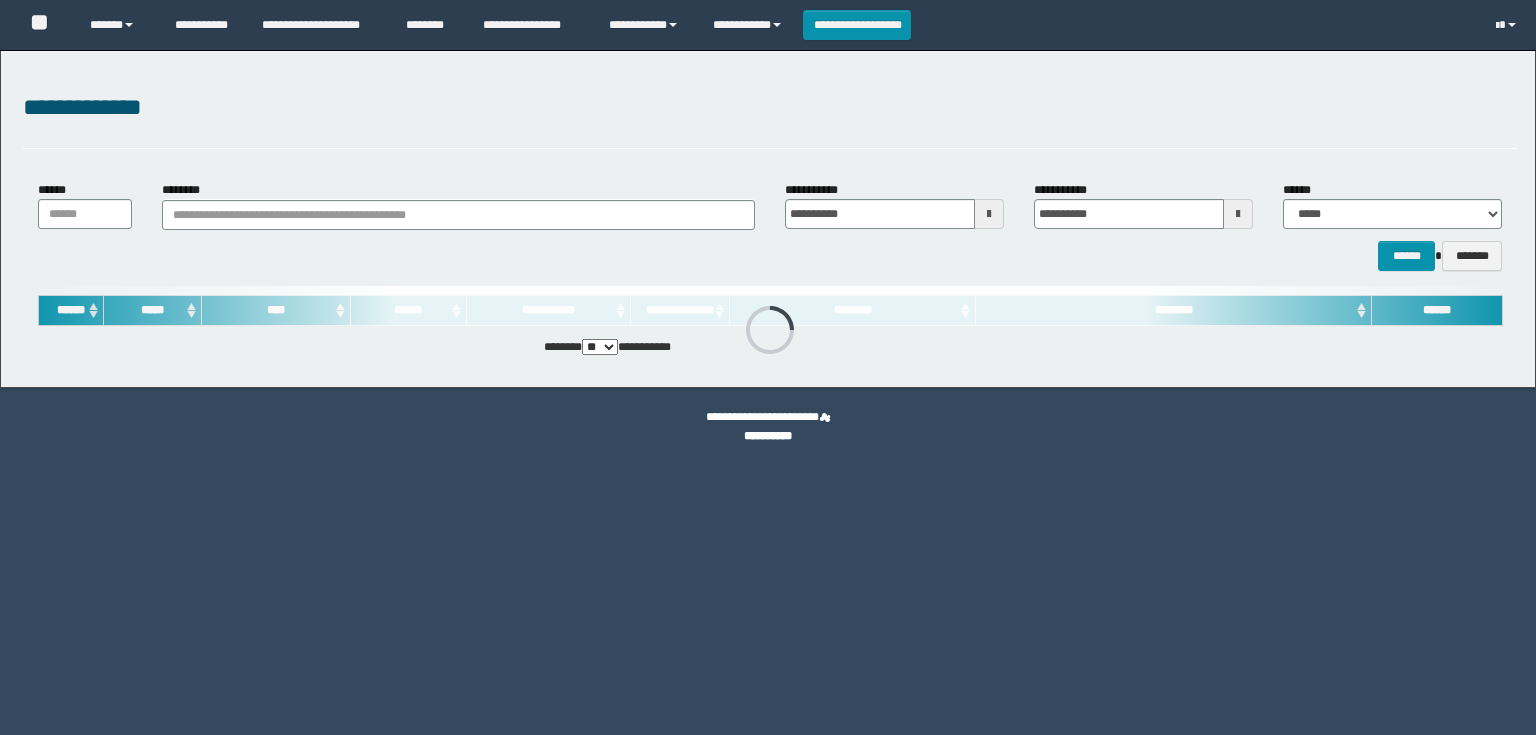 scroll, scrollTop: 0, scrollLeft: 0, axis: both 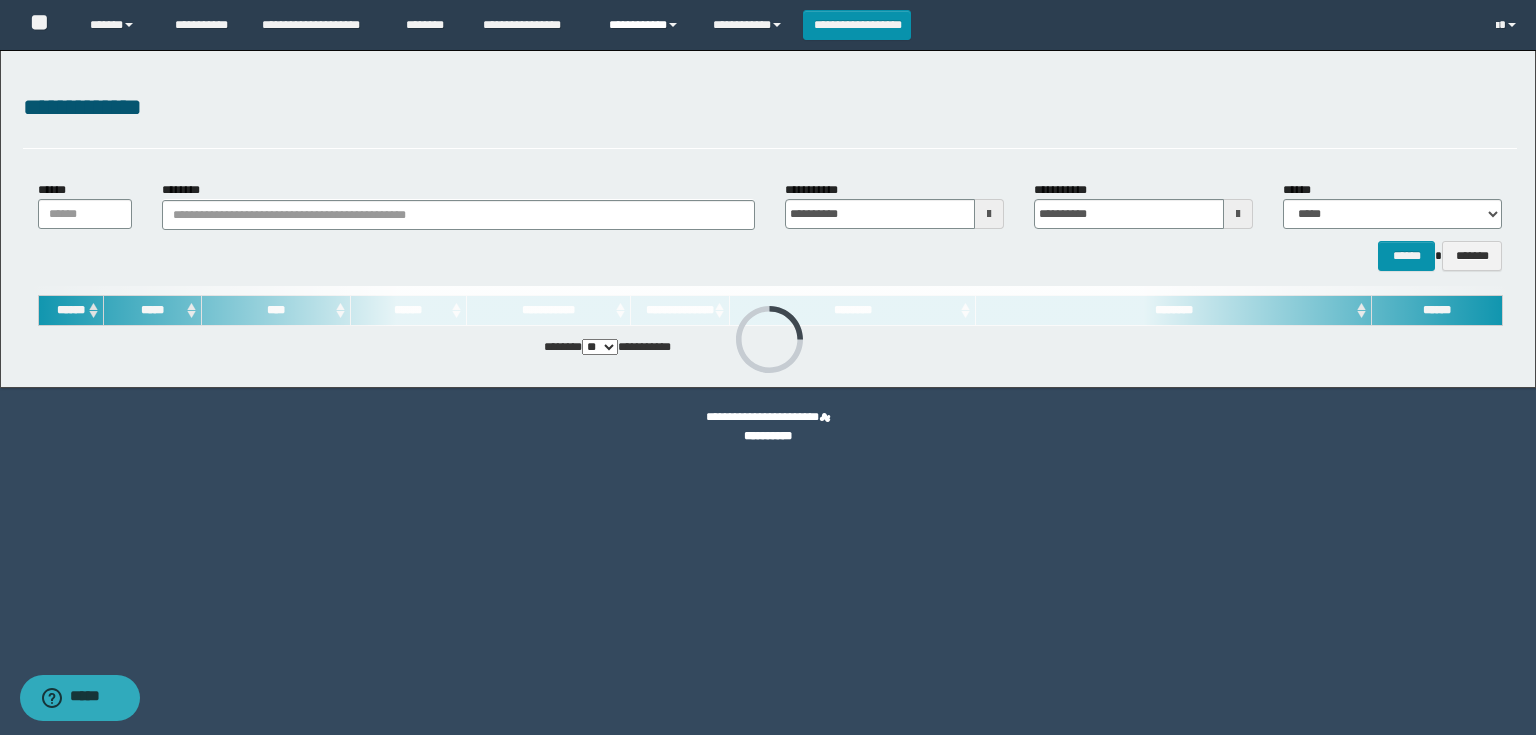 click on "**********" at bounding box center [646, 25] 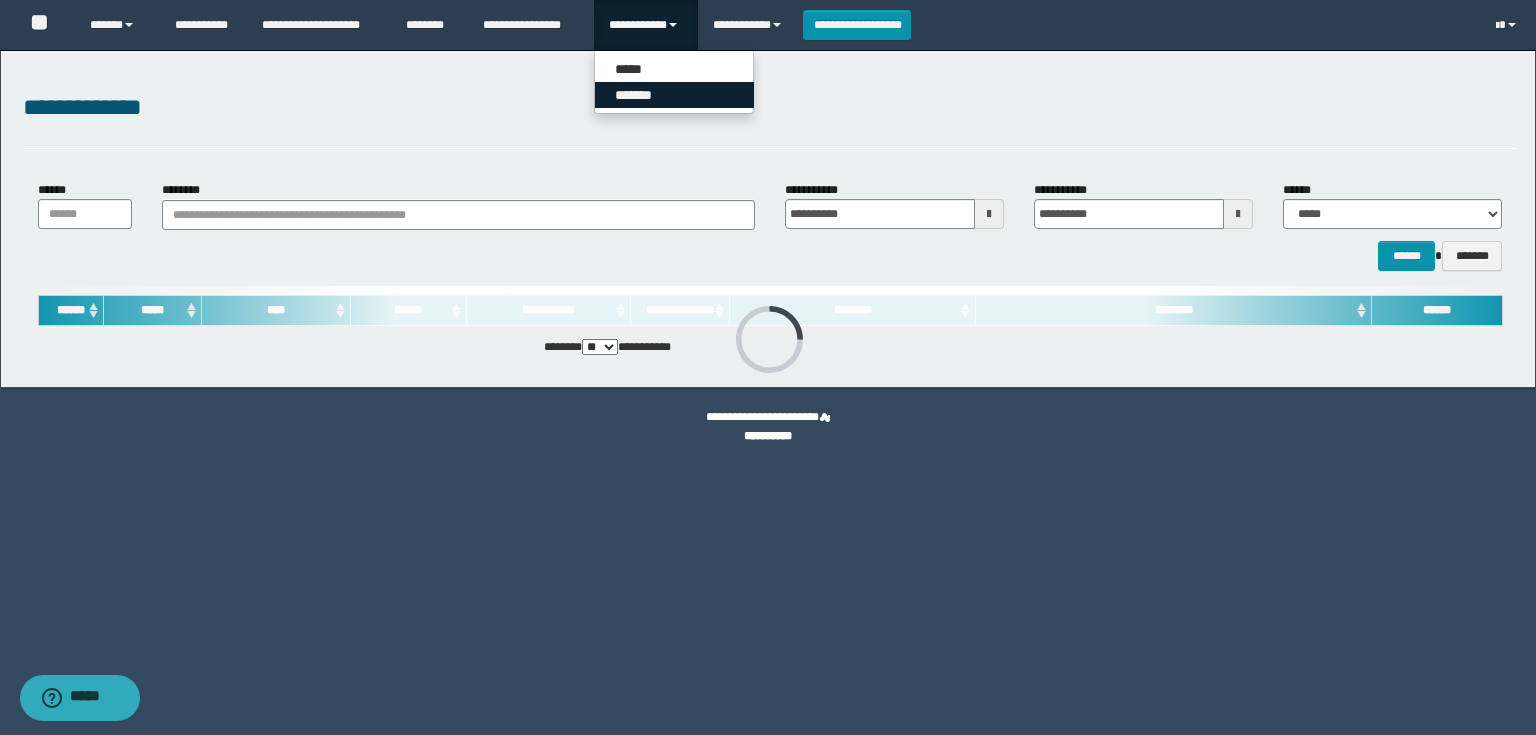 click on "*******" at bounding box center [674, 95] 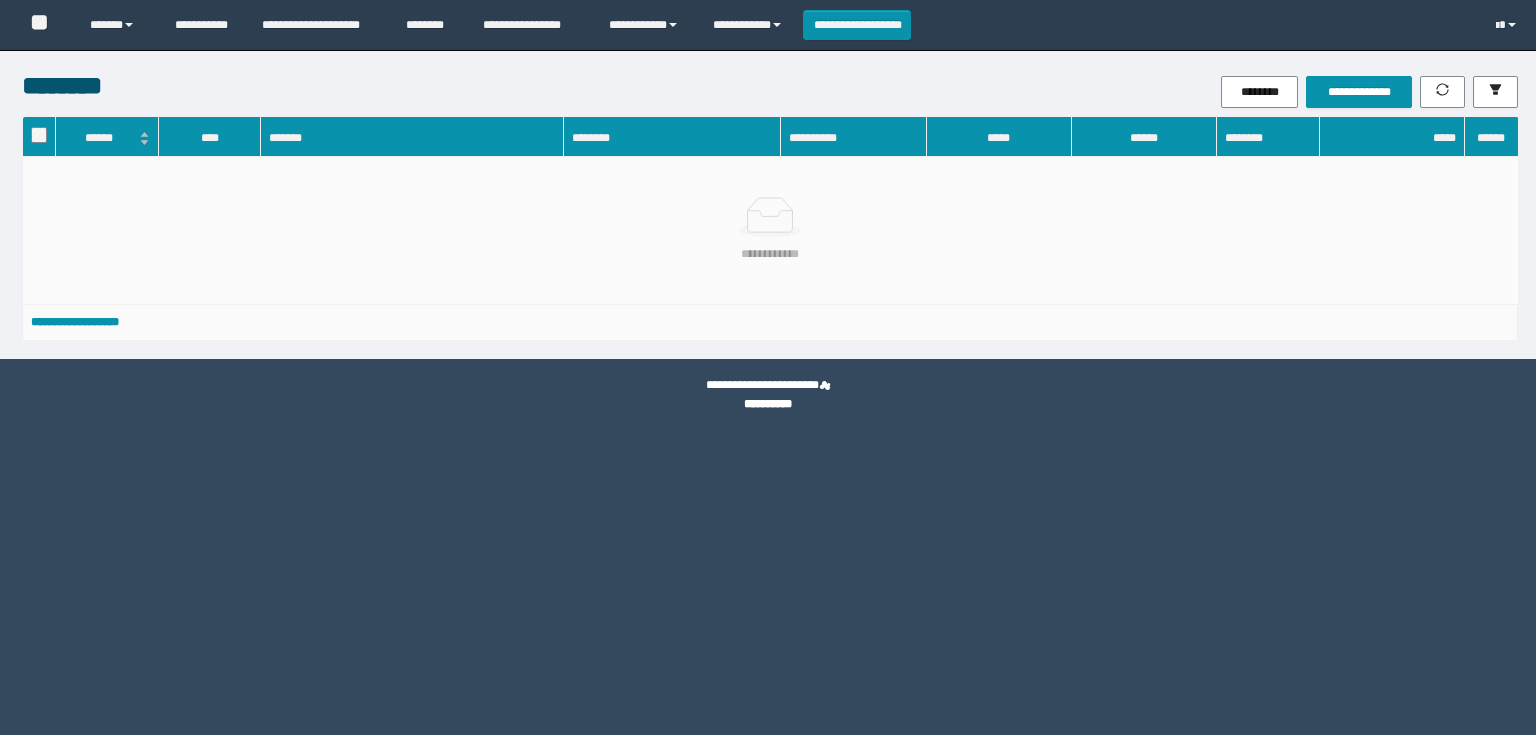 scroll, scrollTop: 0, scrollLeft: 0, axis: both 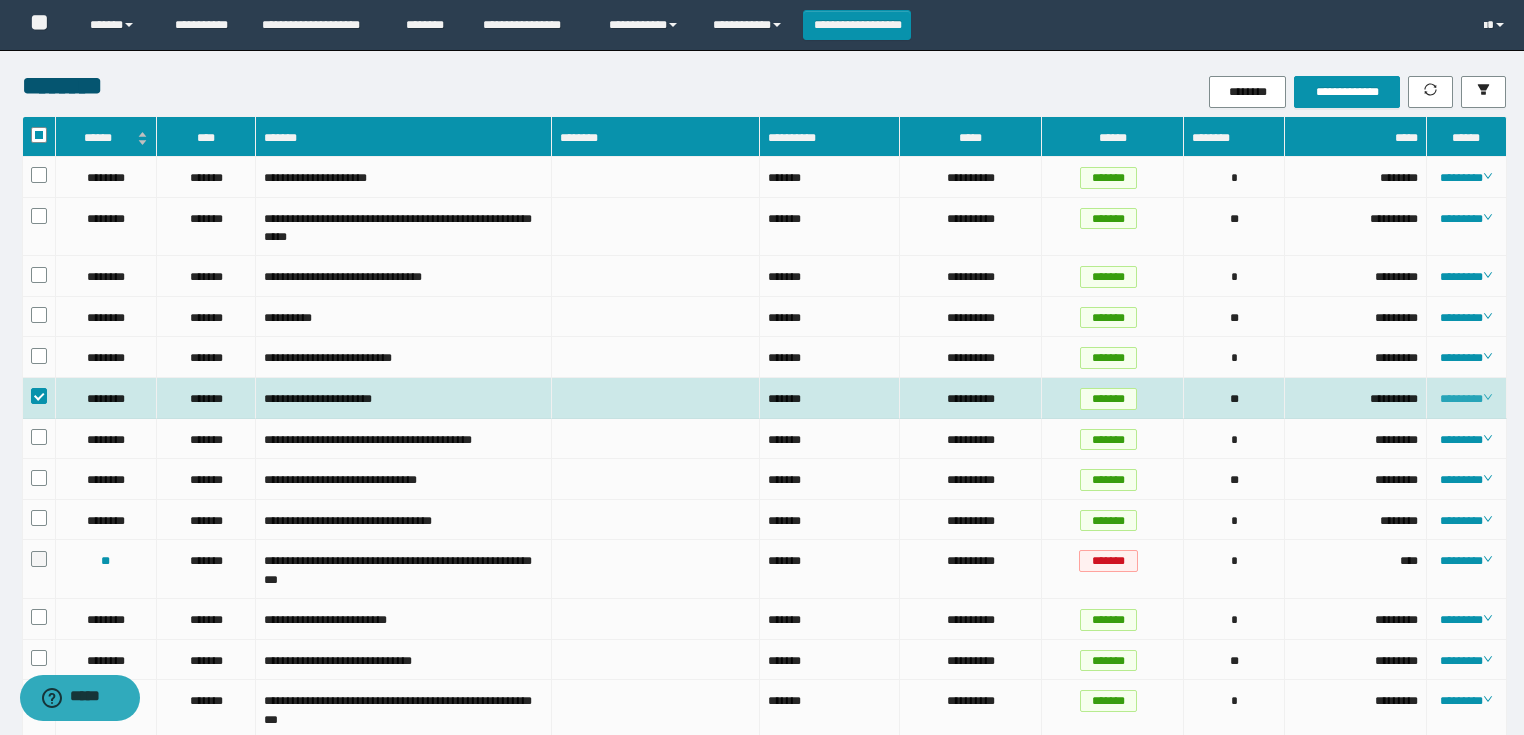 click on "********" at bounding box center [1466, 399] 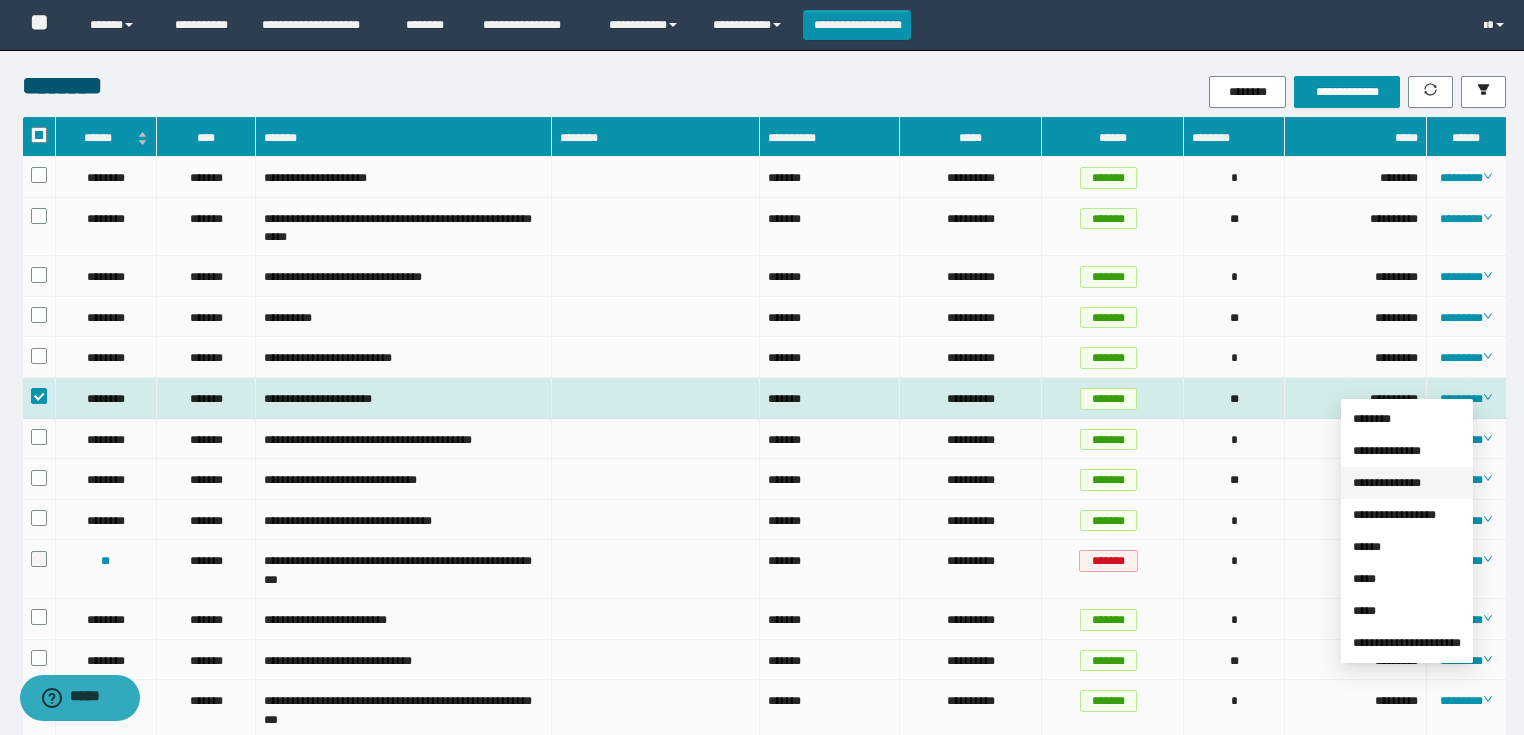 click on "**********" at bounding box center (1387, 483) 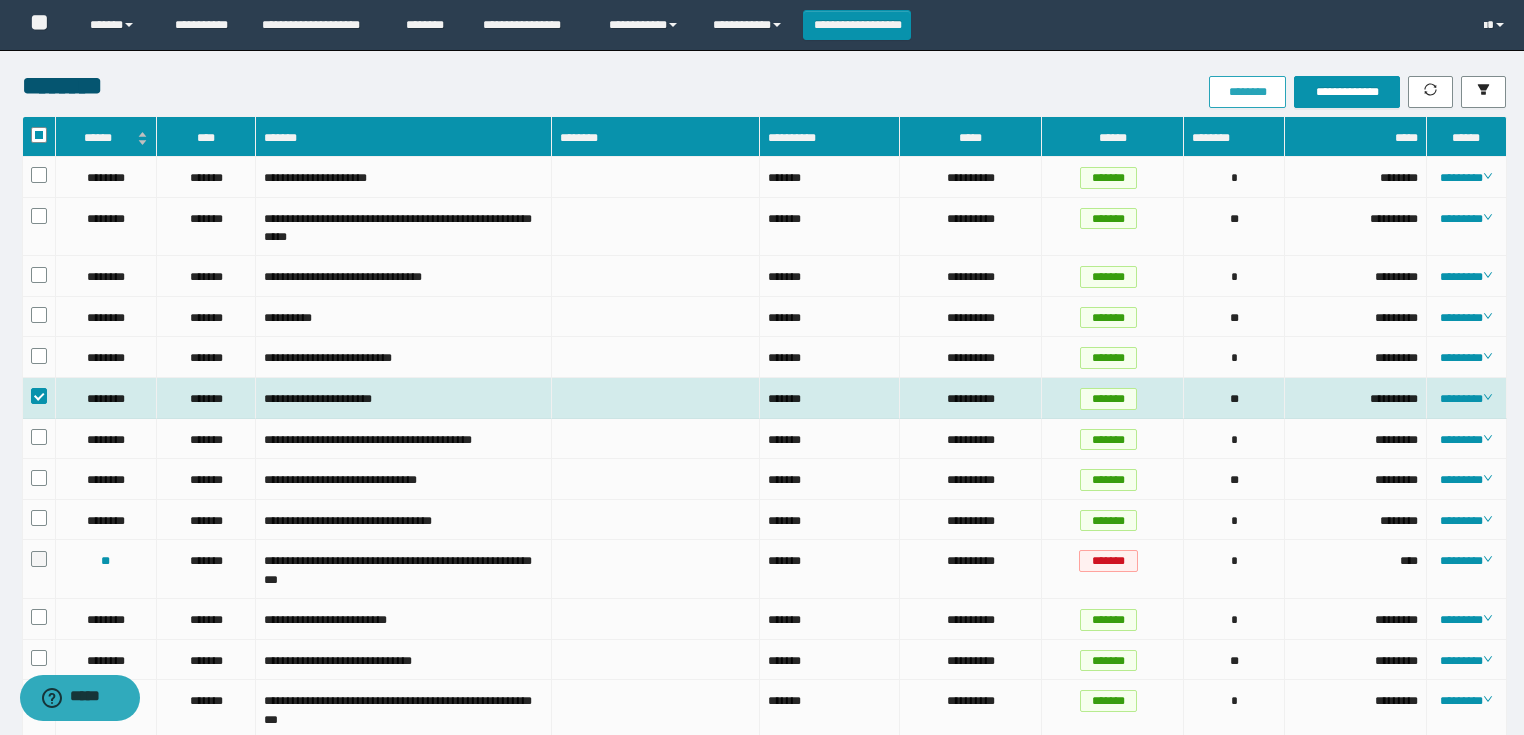 click on "********" at bounding box center [1247, 92] 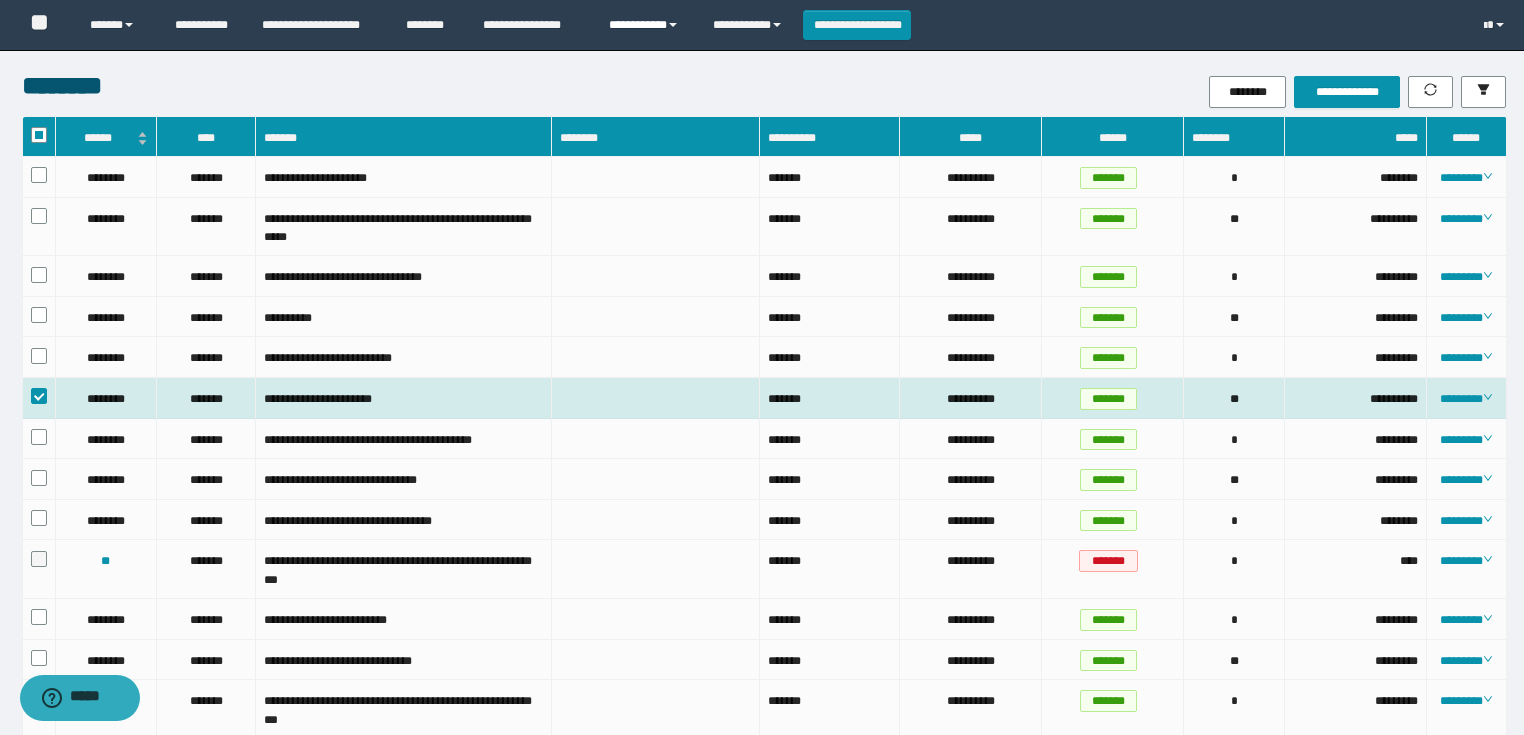 click on "**********" at bounding box center (646, 25) 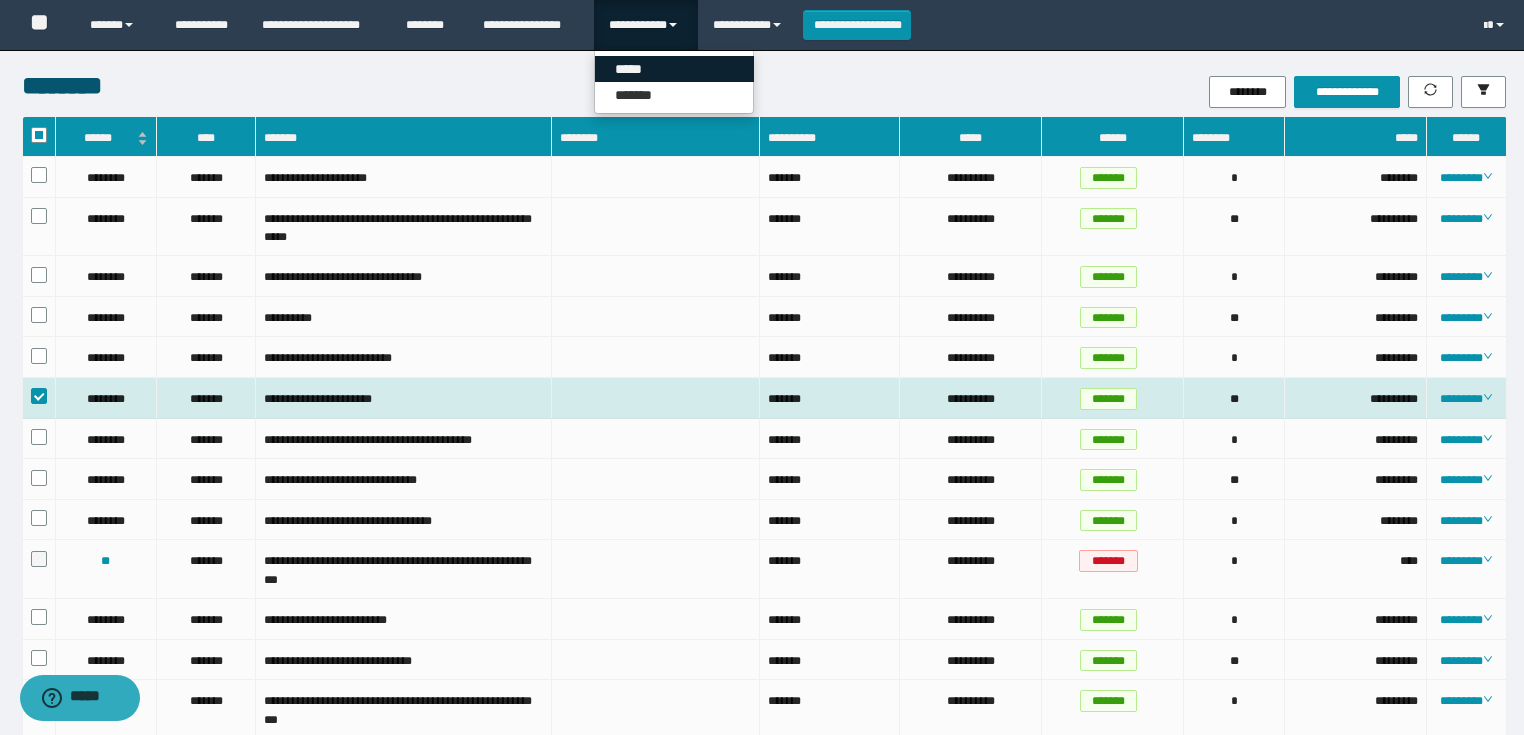 click on "*****" at bounding box center (674, 69) 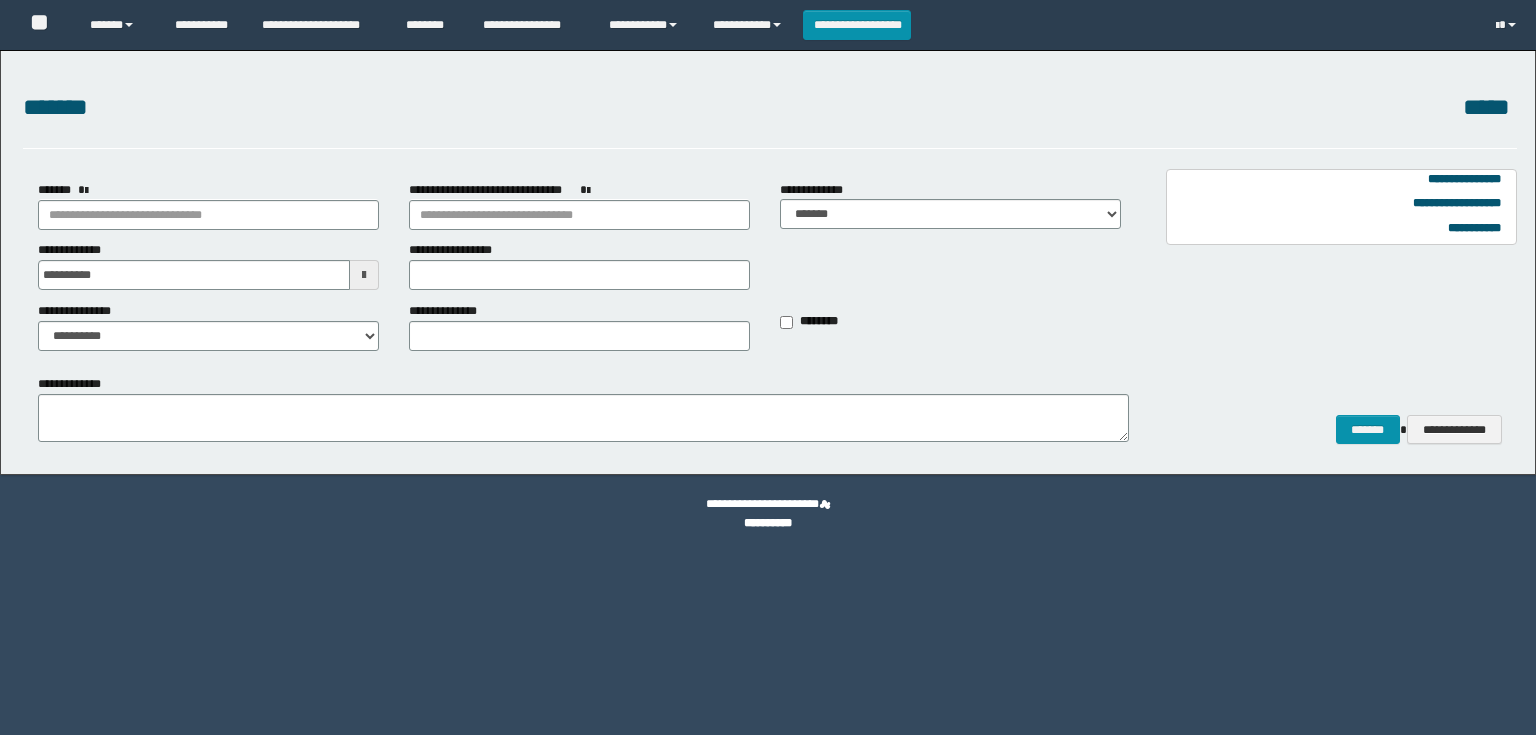 scroll, scrollTop: 0, scrollLeft: 0, axis: both 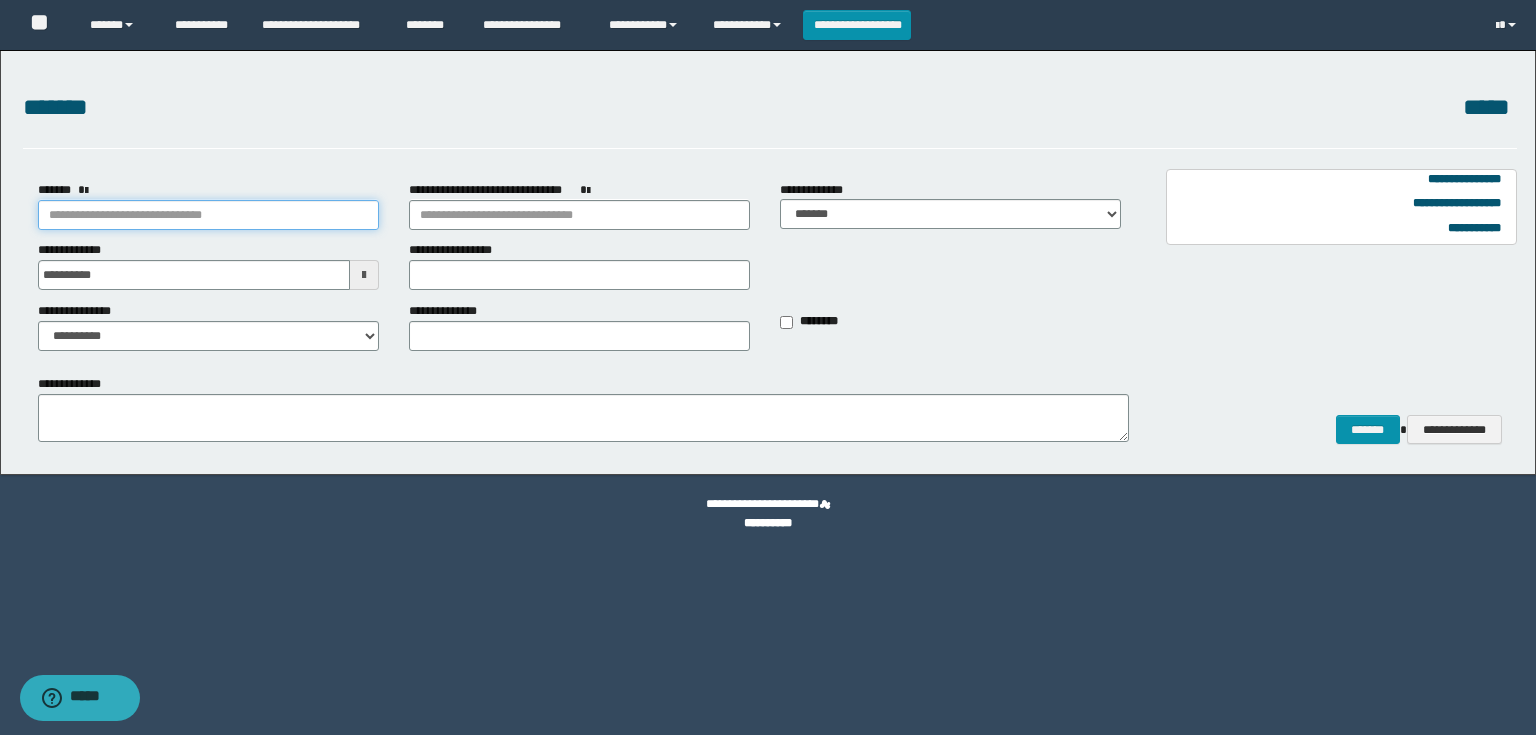 click on "*******" at bounding box center (208, 215) 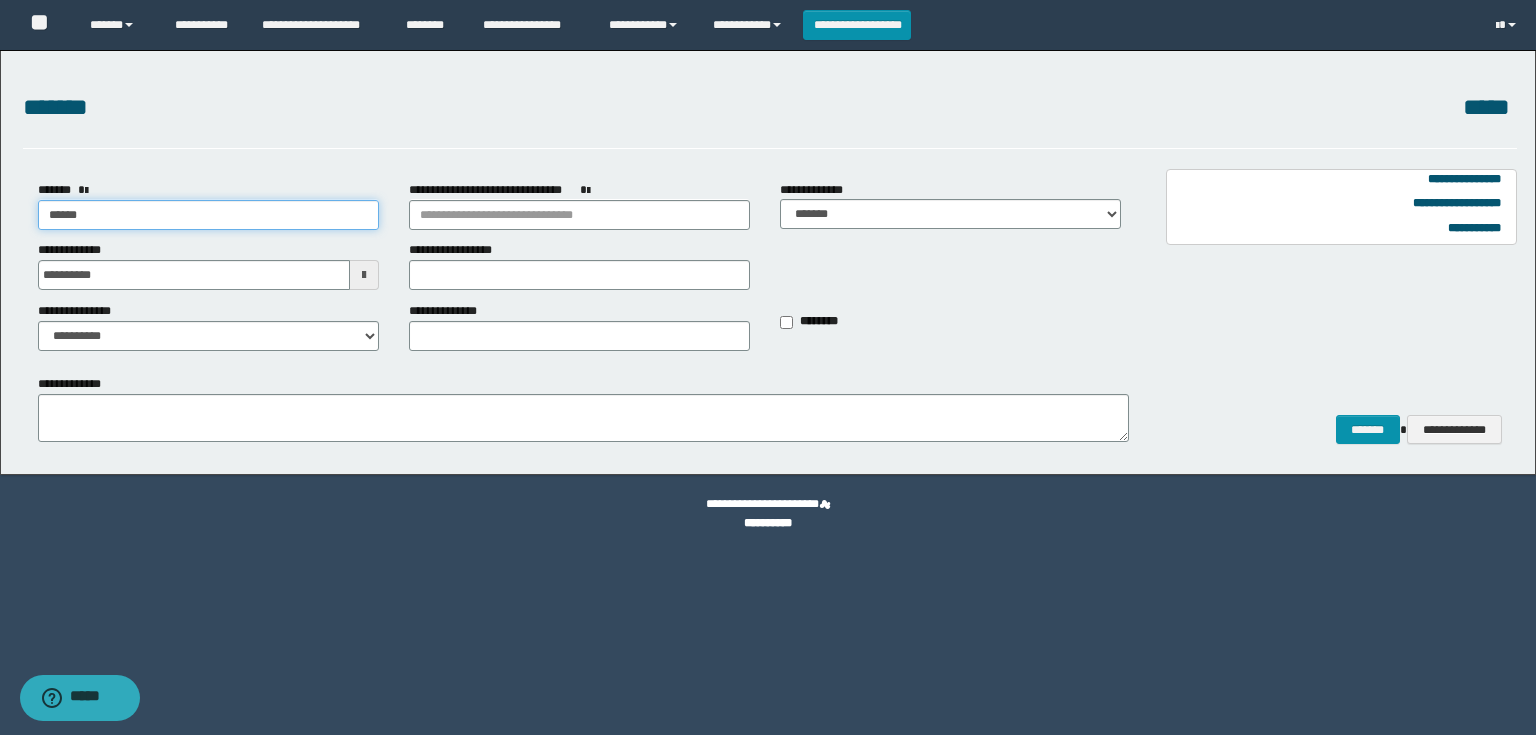 type on "*******" 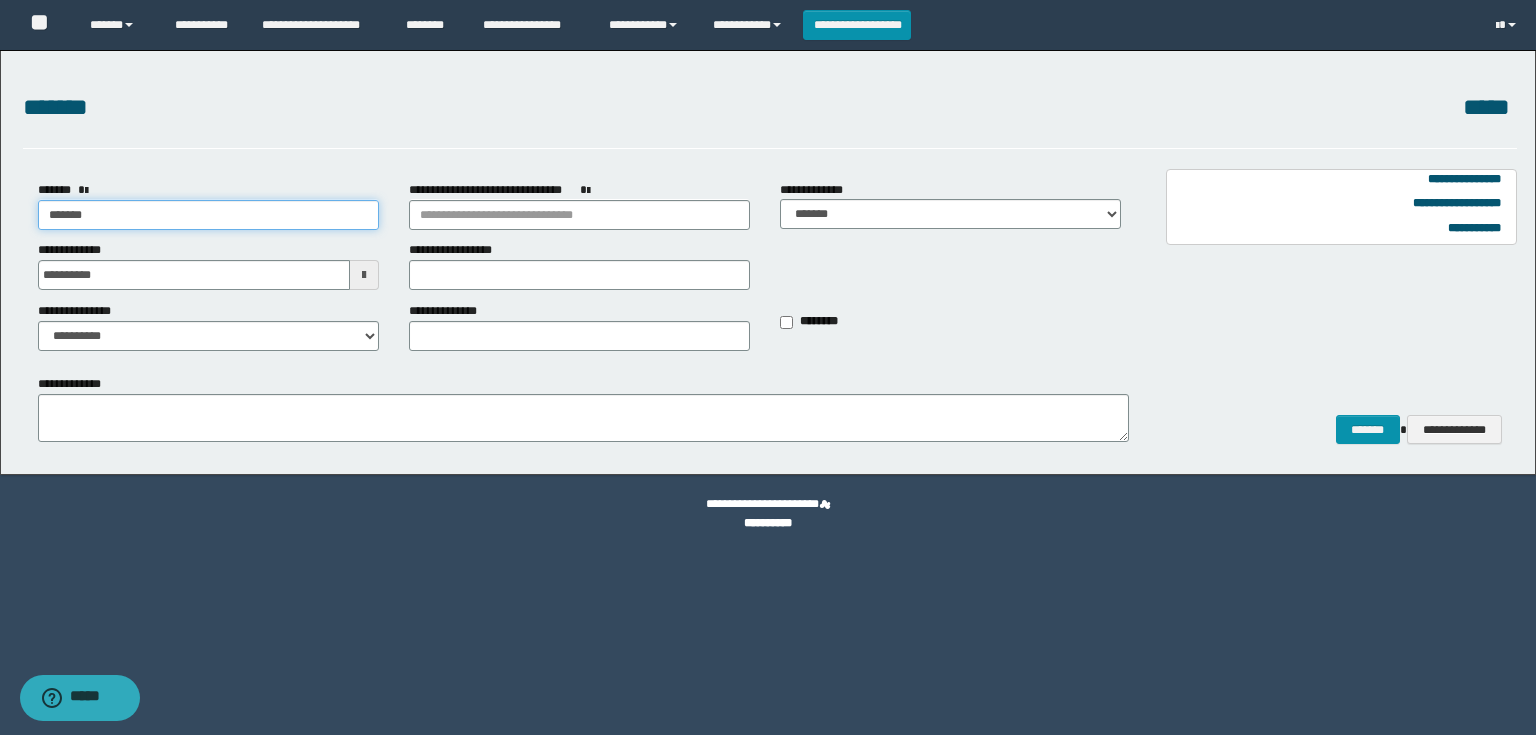 type on "*******" 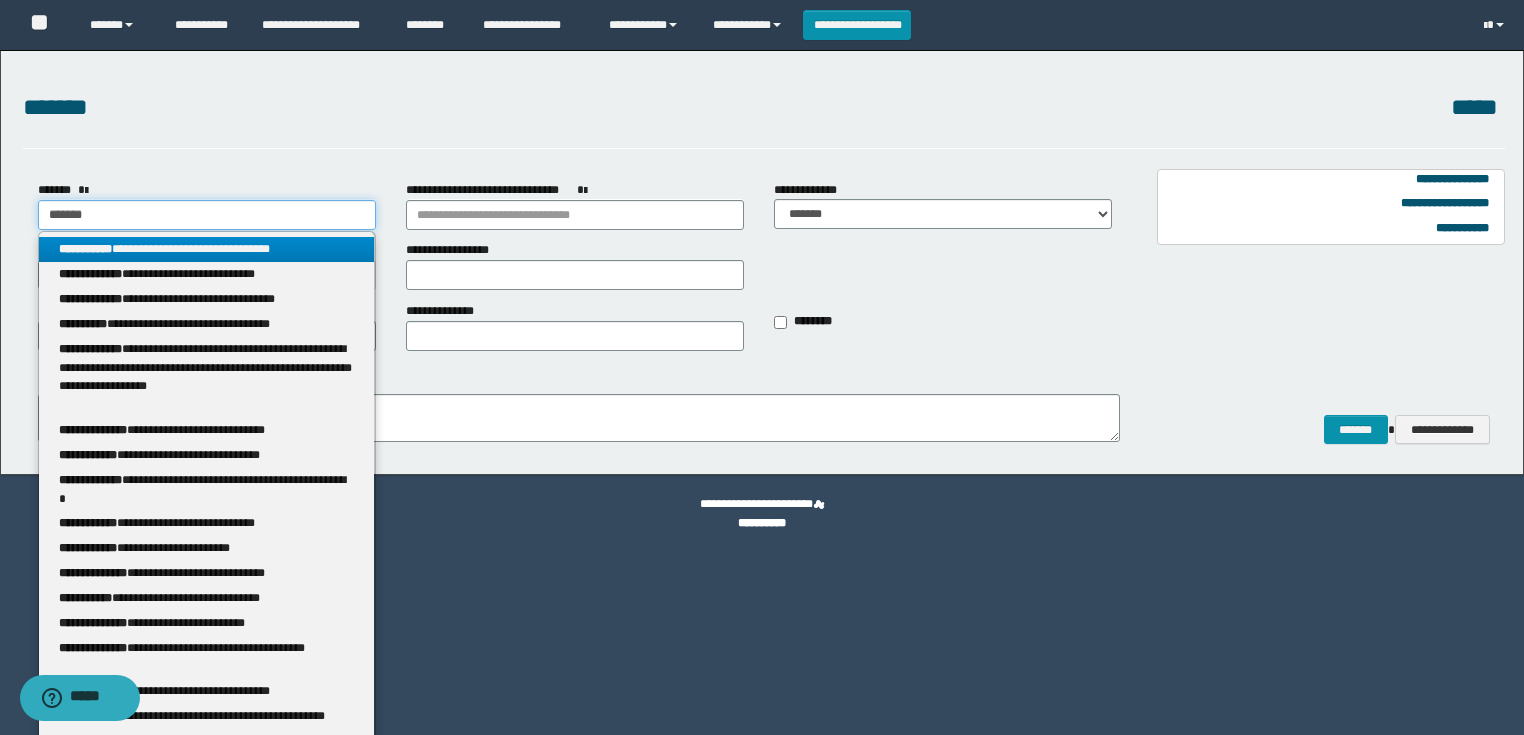 click on "*******" at bounding box center (207, 215) 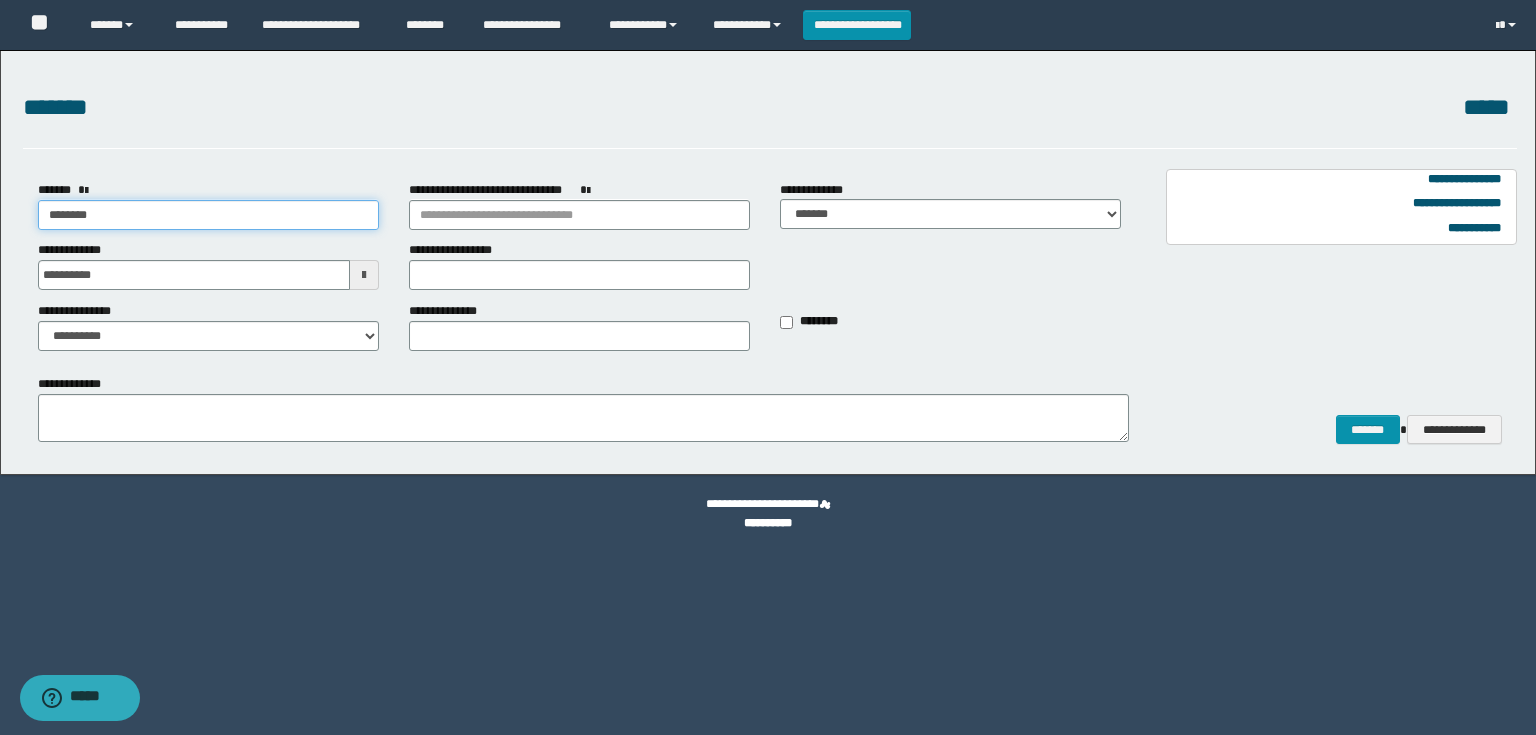 type on "********" 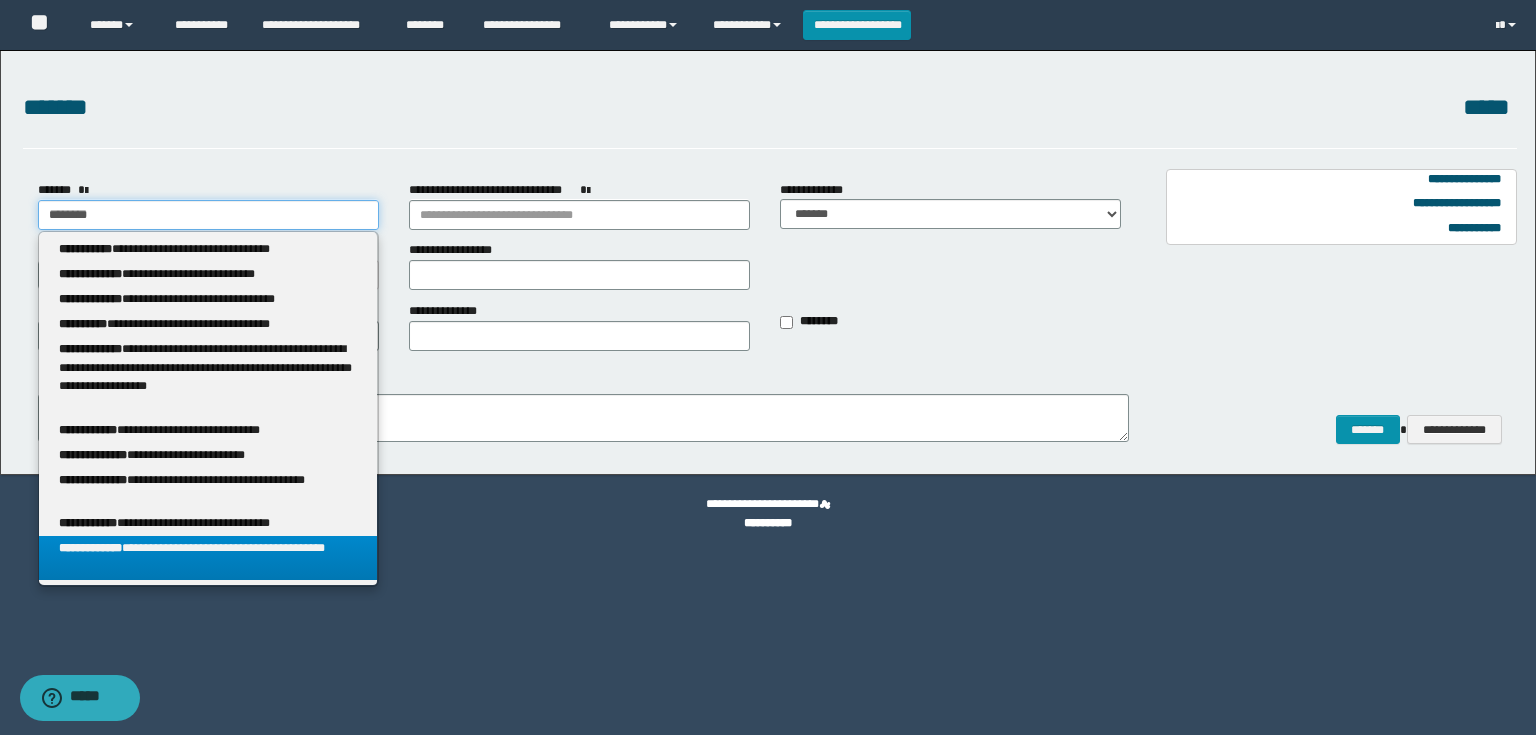 type on "********" 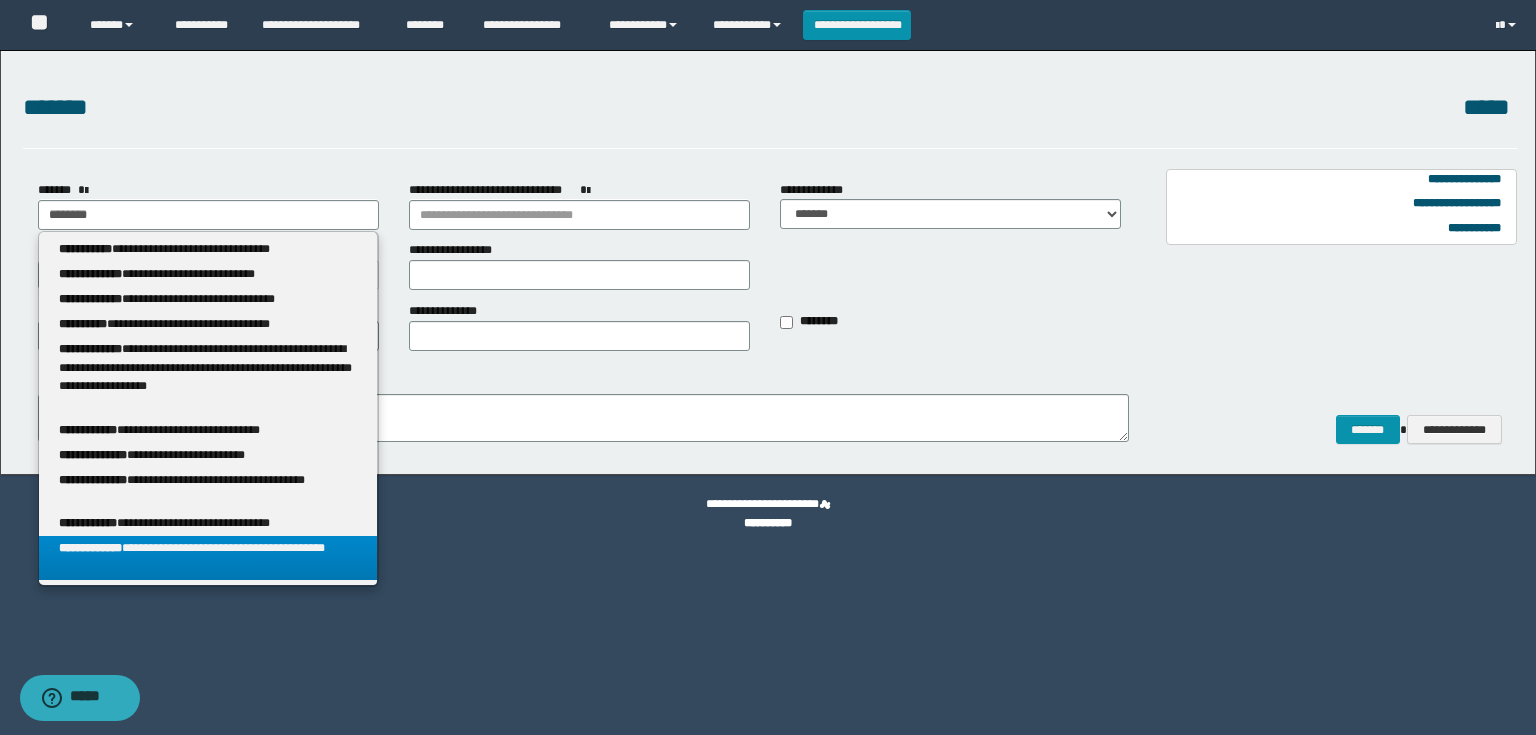 click on "**********" at bounding box center (208, 558) 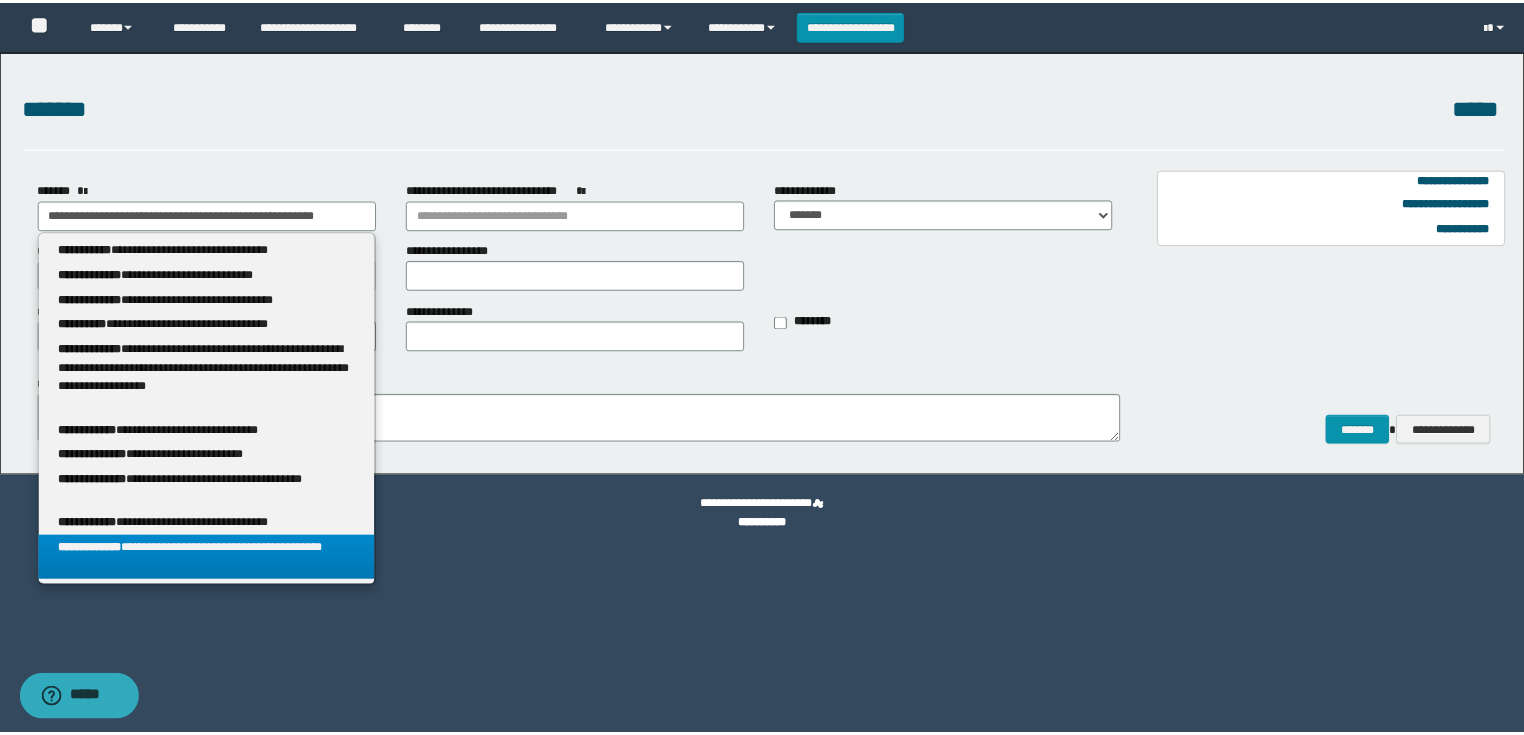 scroll, scrollTop: 0, scrollLeft: 0, axis: both 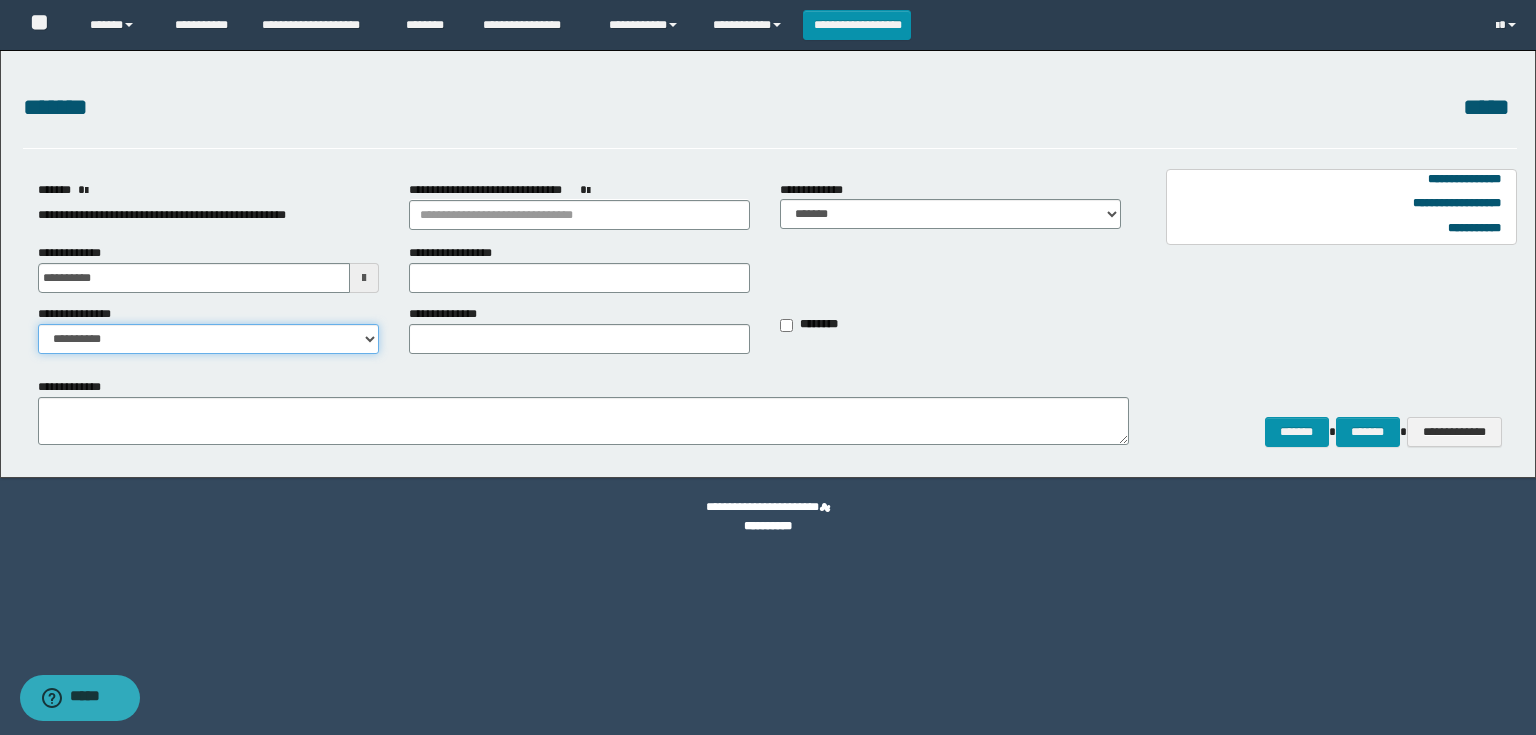 click on "**********" at bounding box center [208, 339] 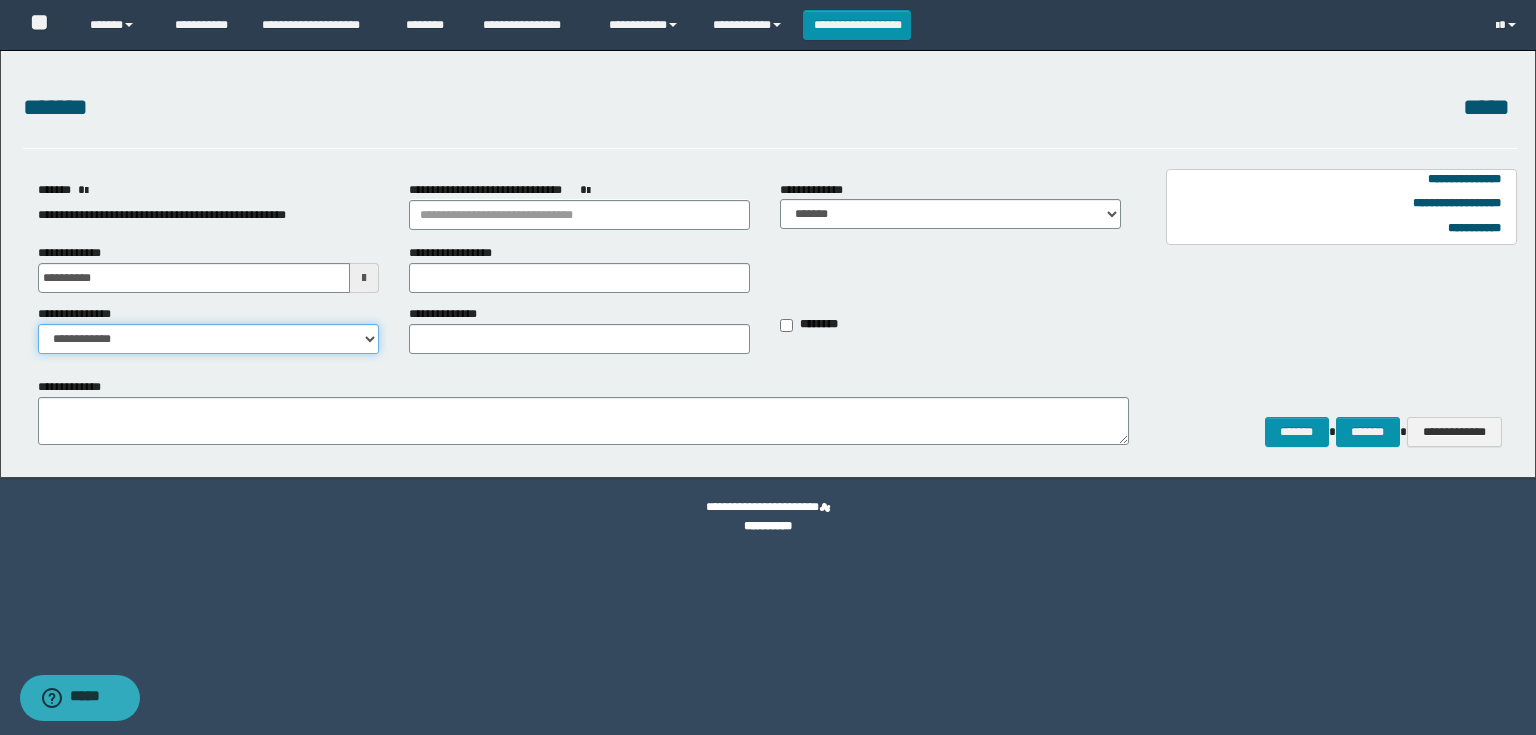 click on "**********" at bounding box center (208, 339) 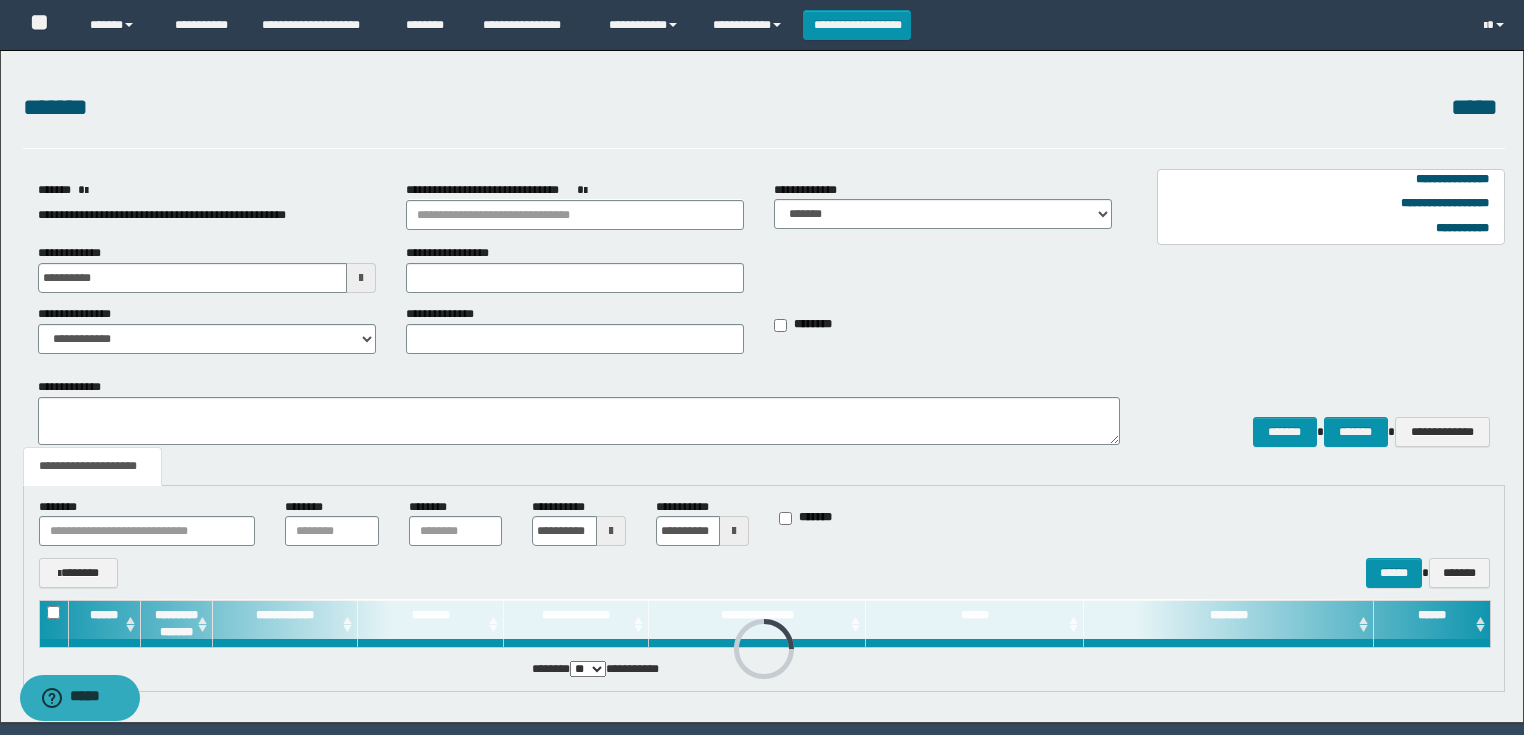 click at bounding box center [611, 531] 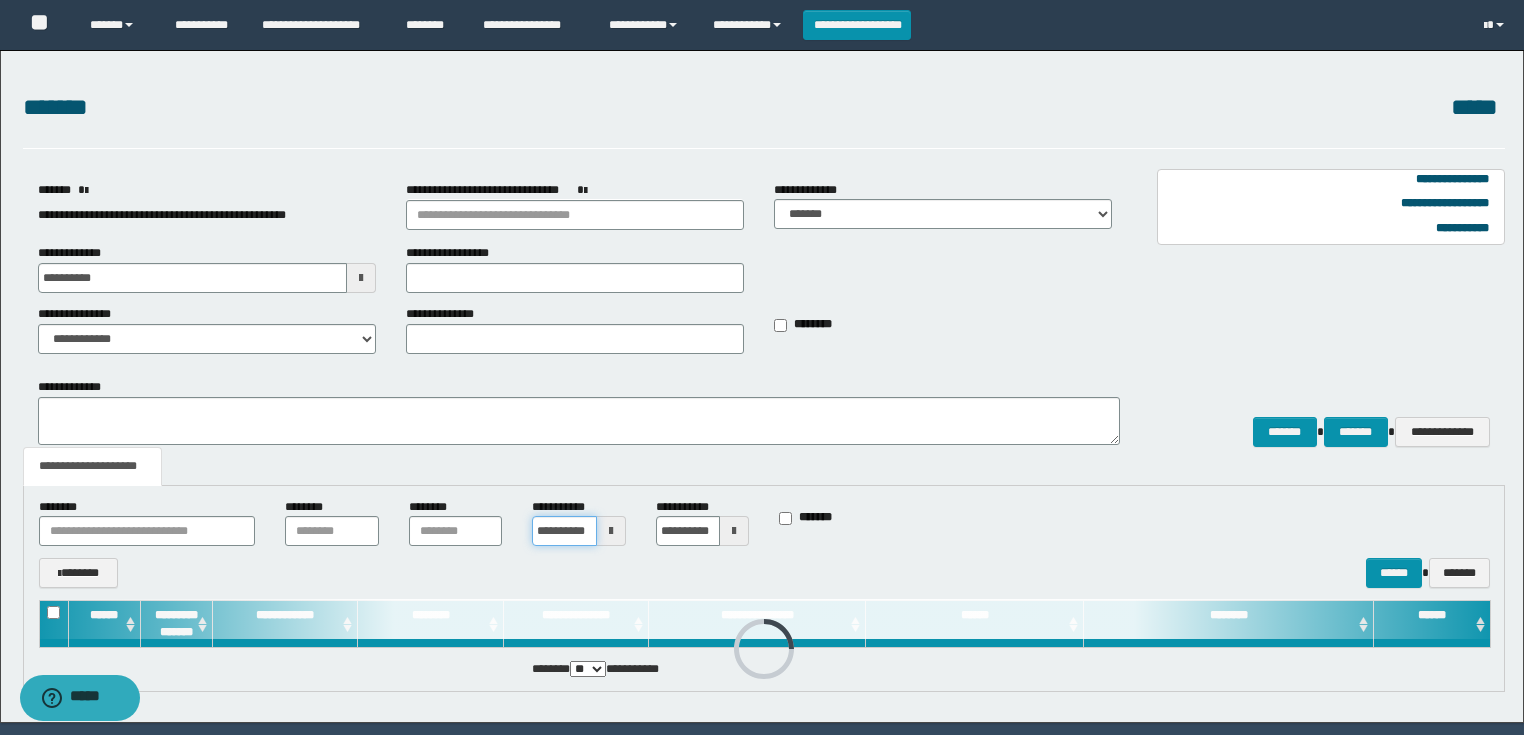 scroll, scrollTop: 0, scrollLeft: 16, axis: horizontal 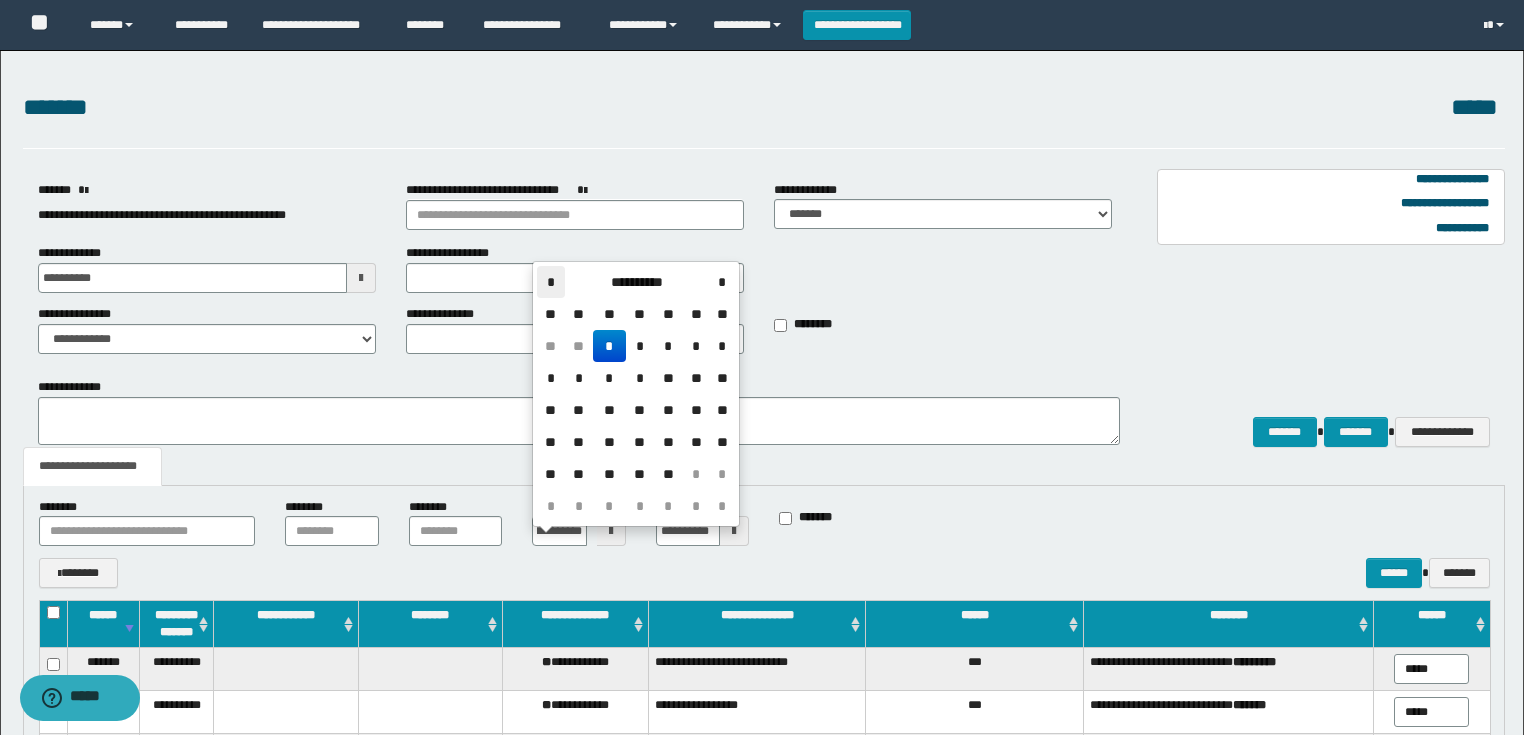 click on "*" at bounding box center (551, 282) 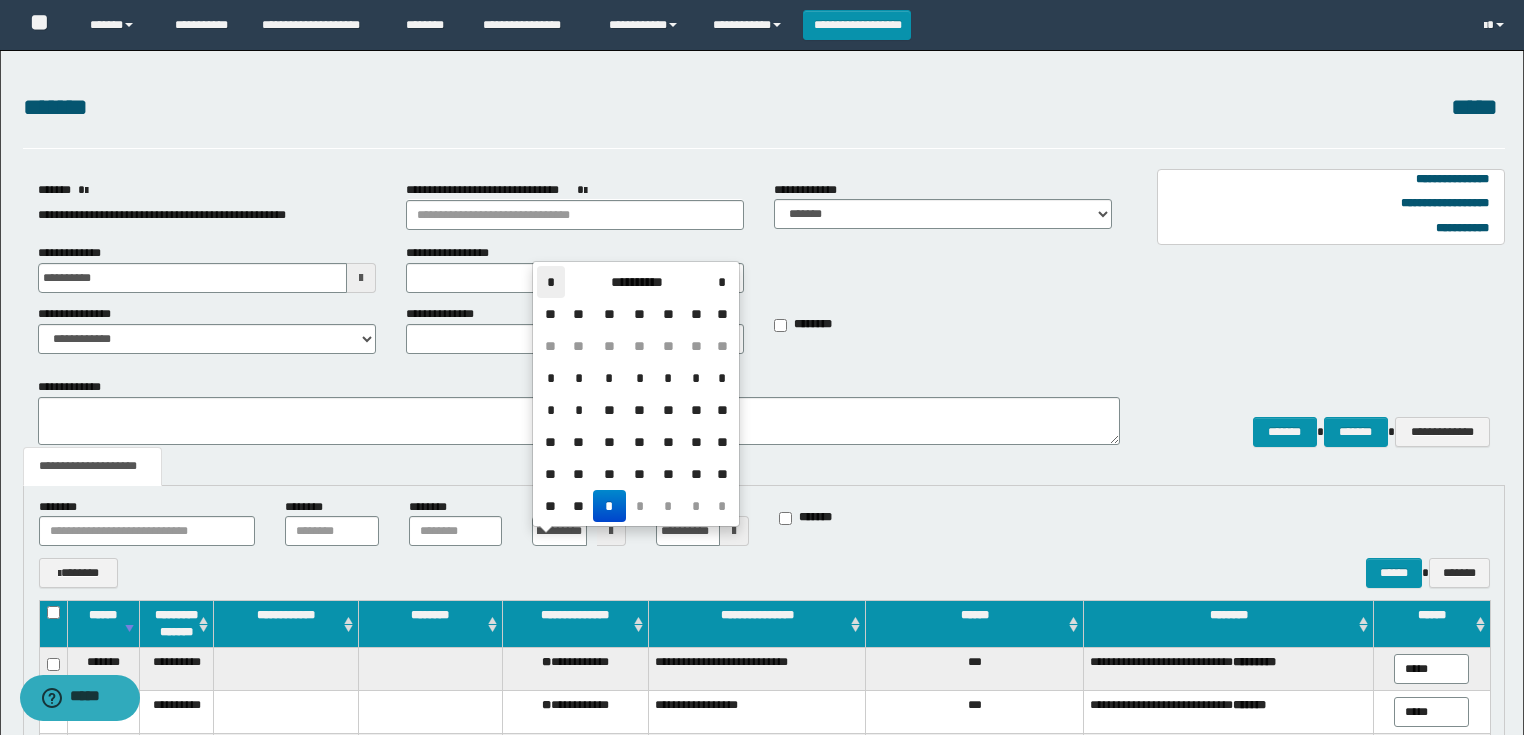 scroll, scrollTop: 0, scrollLeft: 0, axis: both 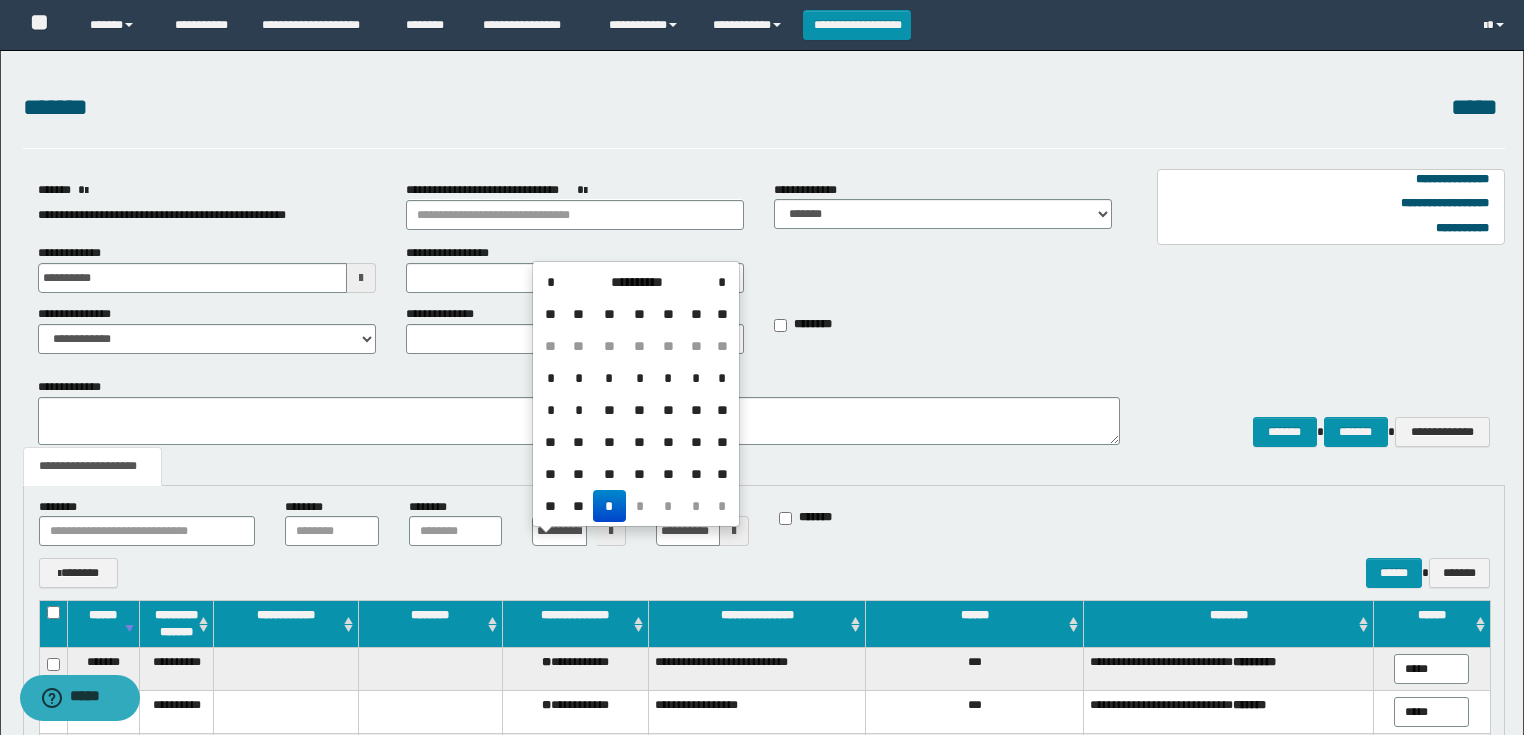 click on "*" at bounding box center (551, 378) 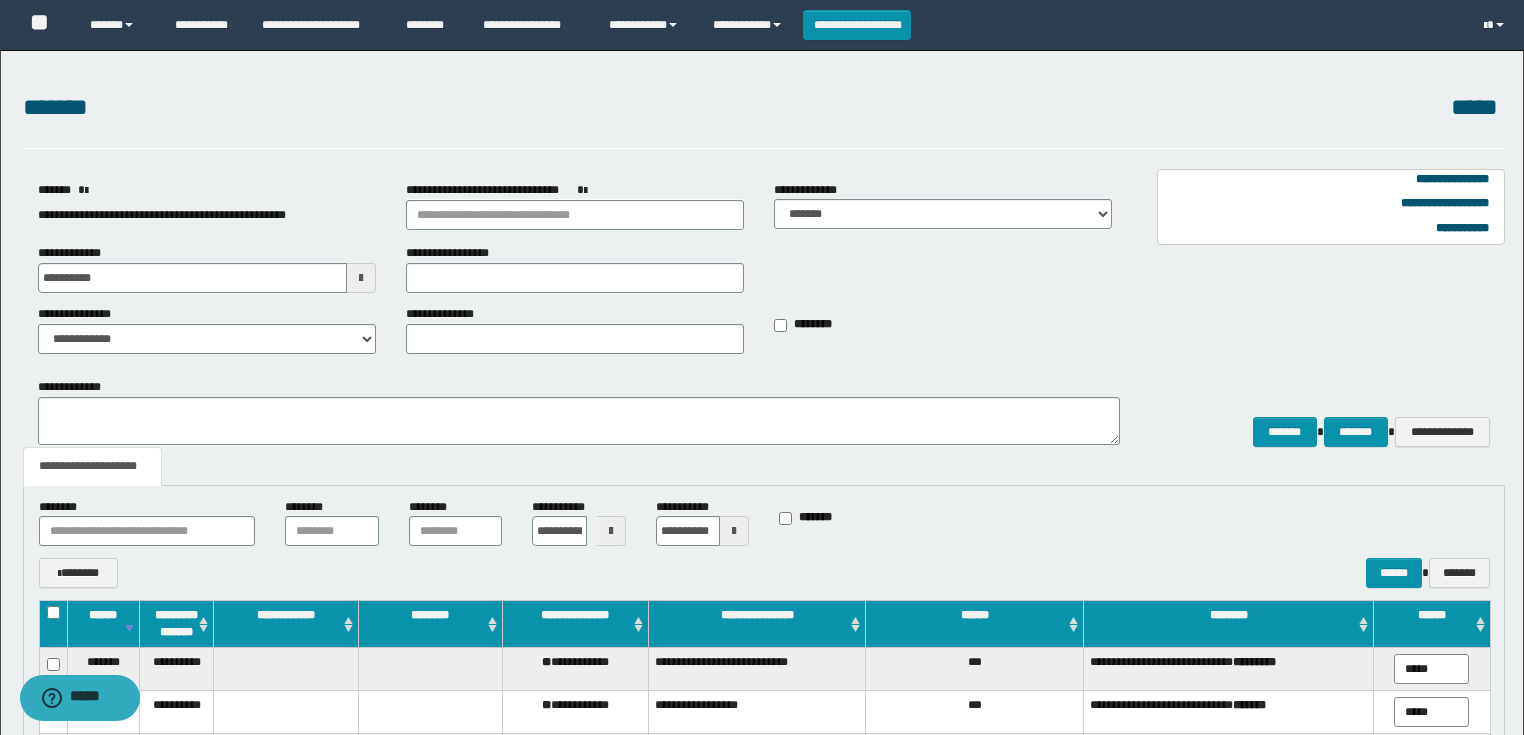 click at bounding box center (734, 531) 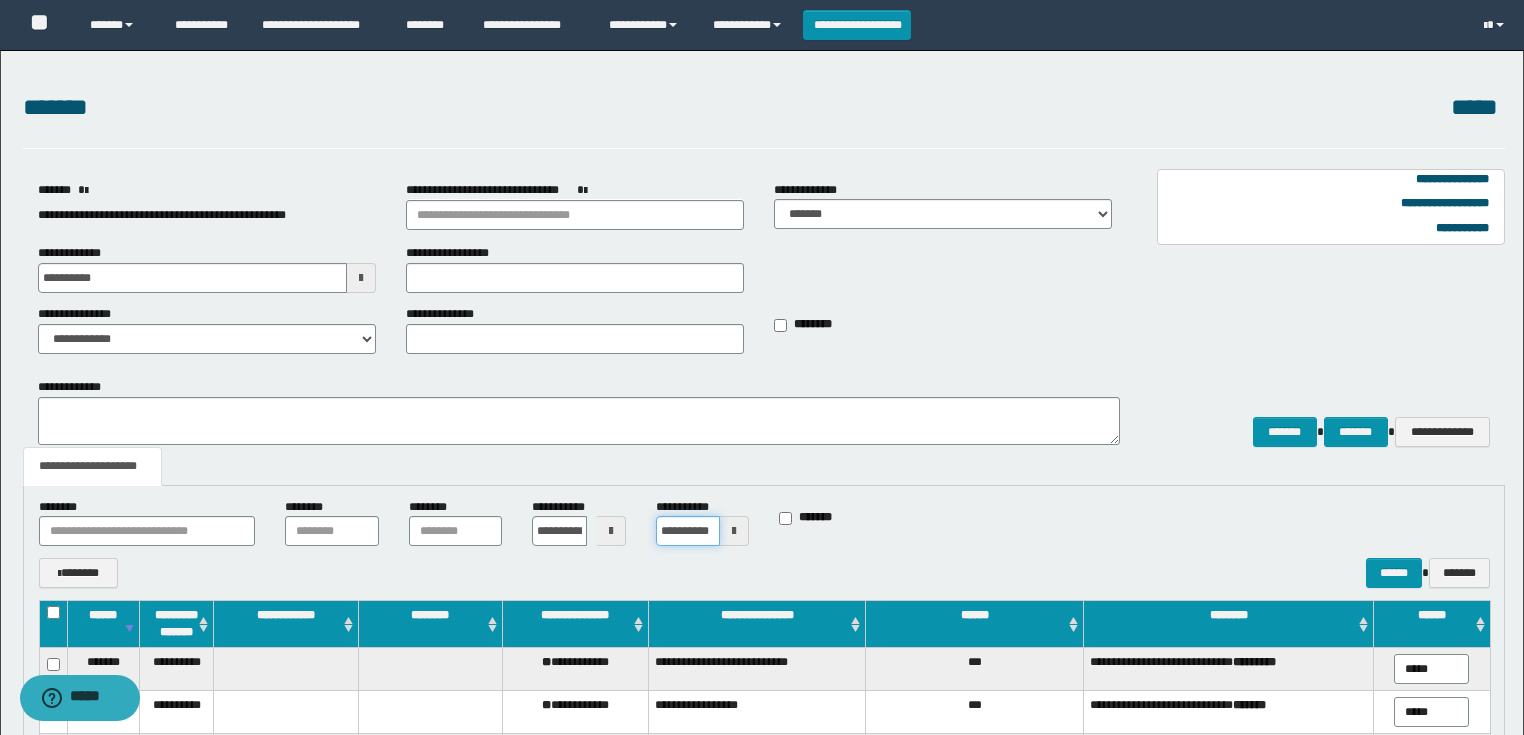 scroll, scrollTop: 0, scrollLeft: 16, axis: horizontal 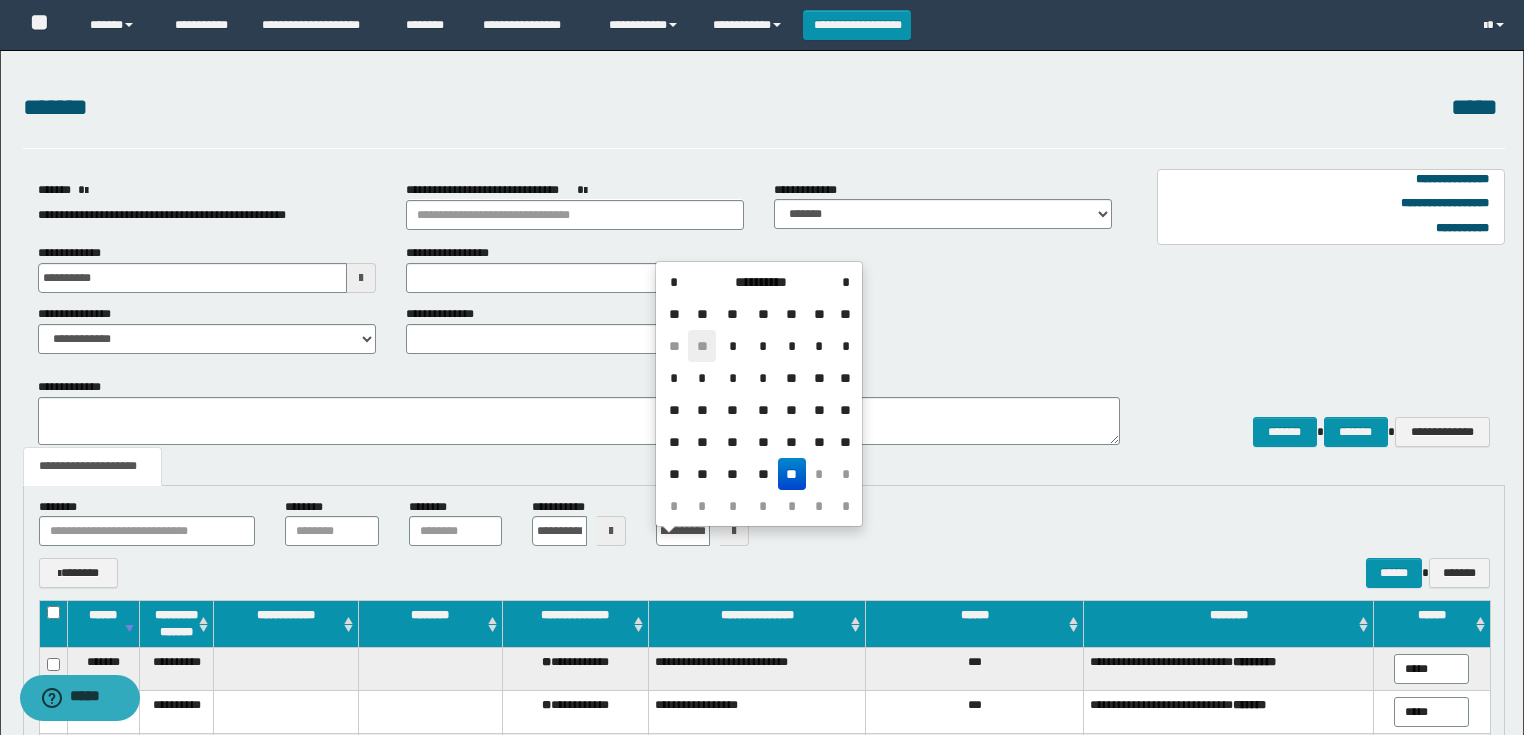 click on "**" at bounding box center (702, 346) 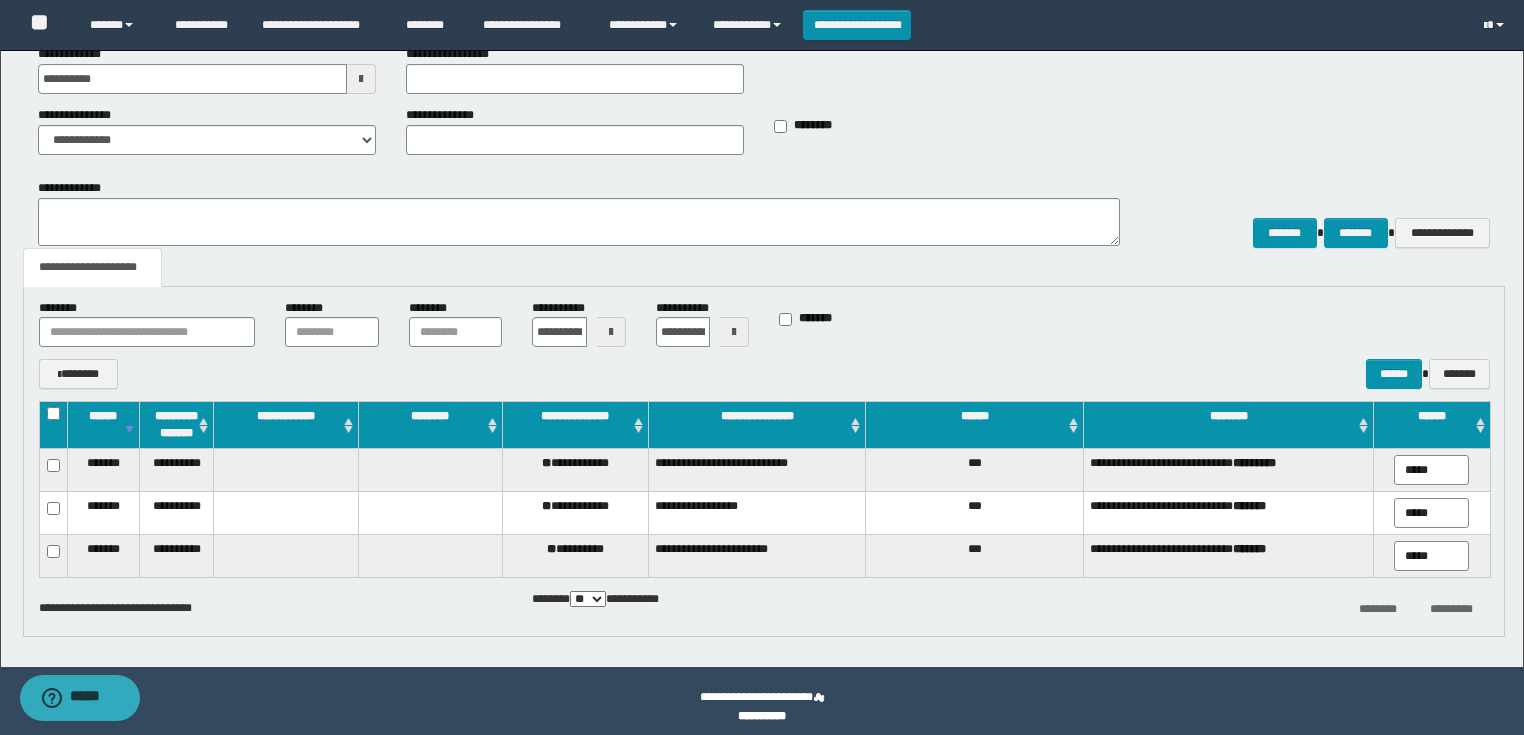 scroll, scrollTop: 209, scrollLeft: 0, axis: vertical 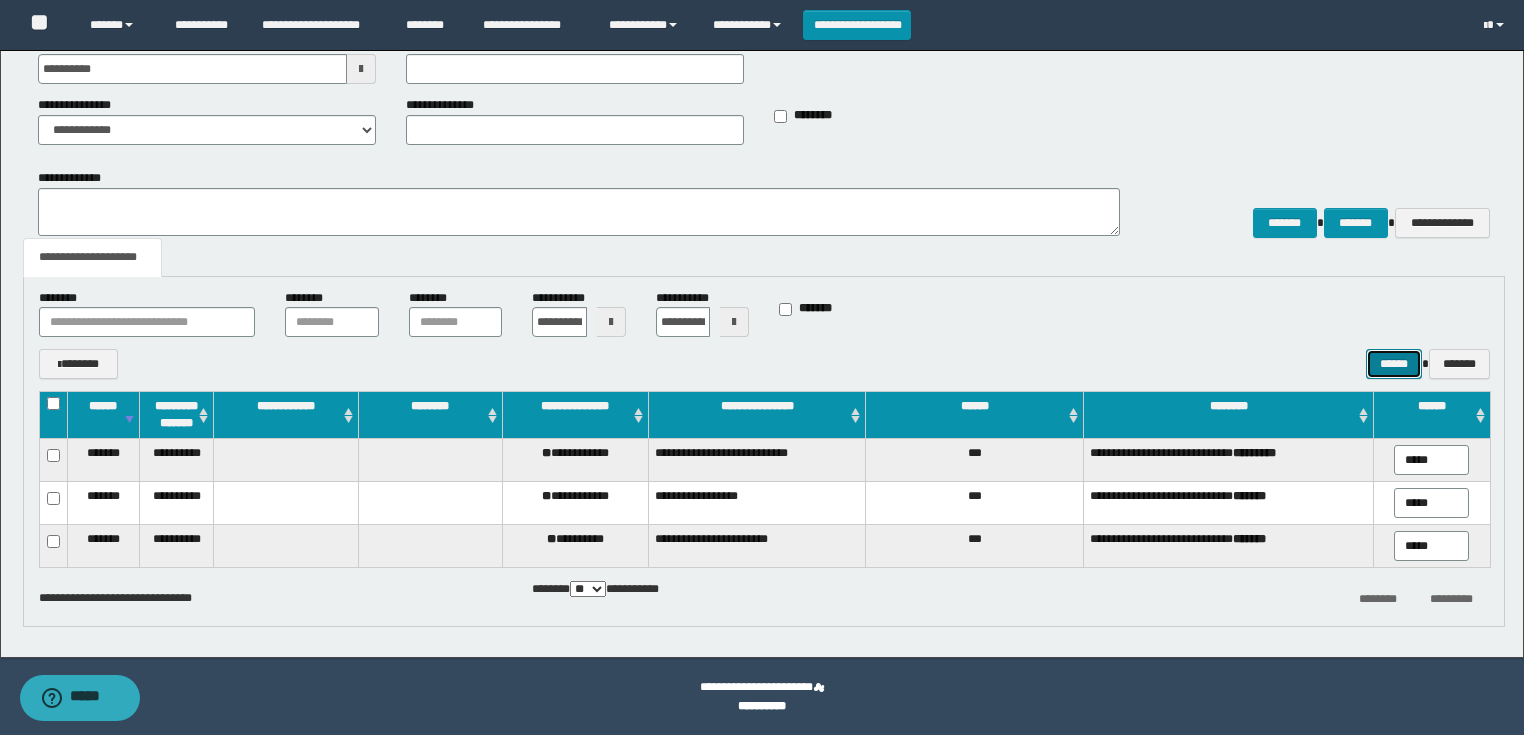 click on "******" at bounding box center (1394, 364) 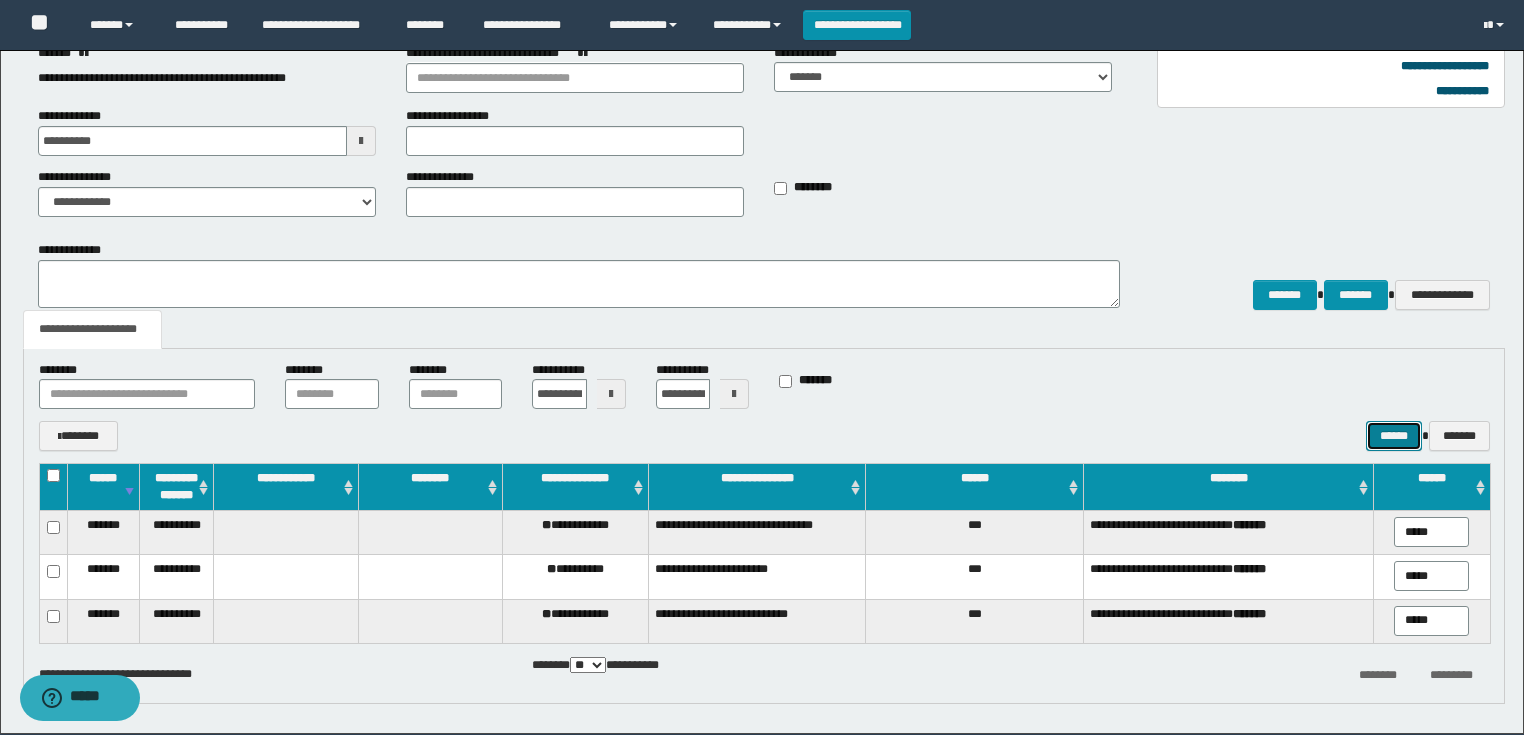 scroll, scrollTop: 0, scrollLeft: 0, axis: both 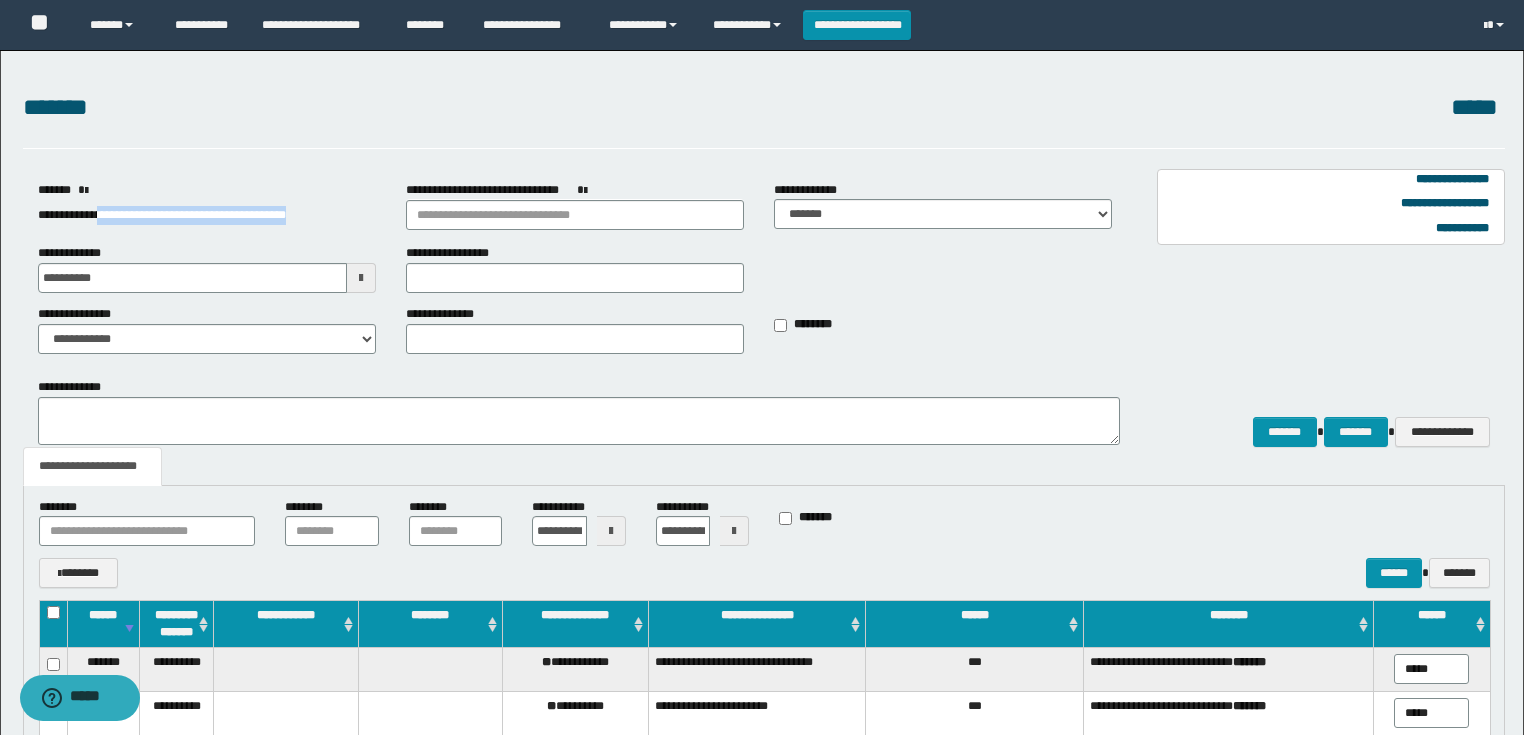 drag, startPoint x: 107, startPoint y: 213, endPoint x: 348, endPoint y: 216, distance: 241.01868 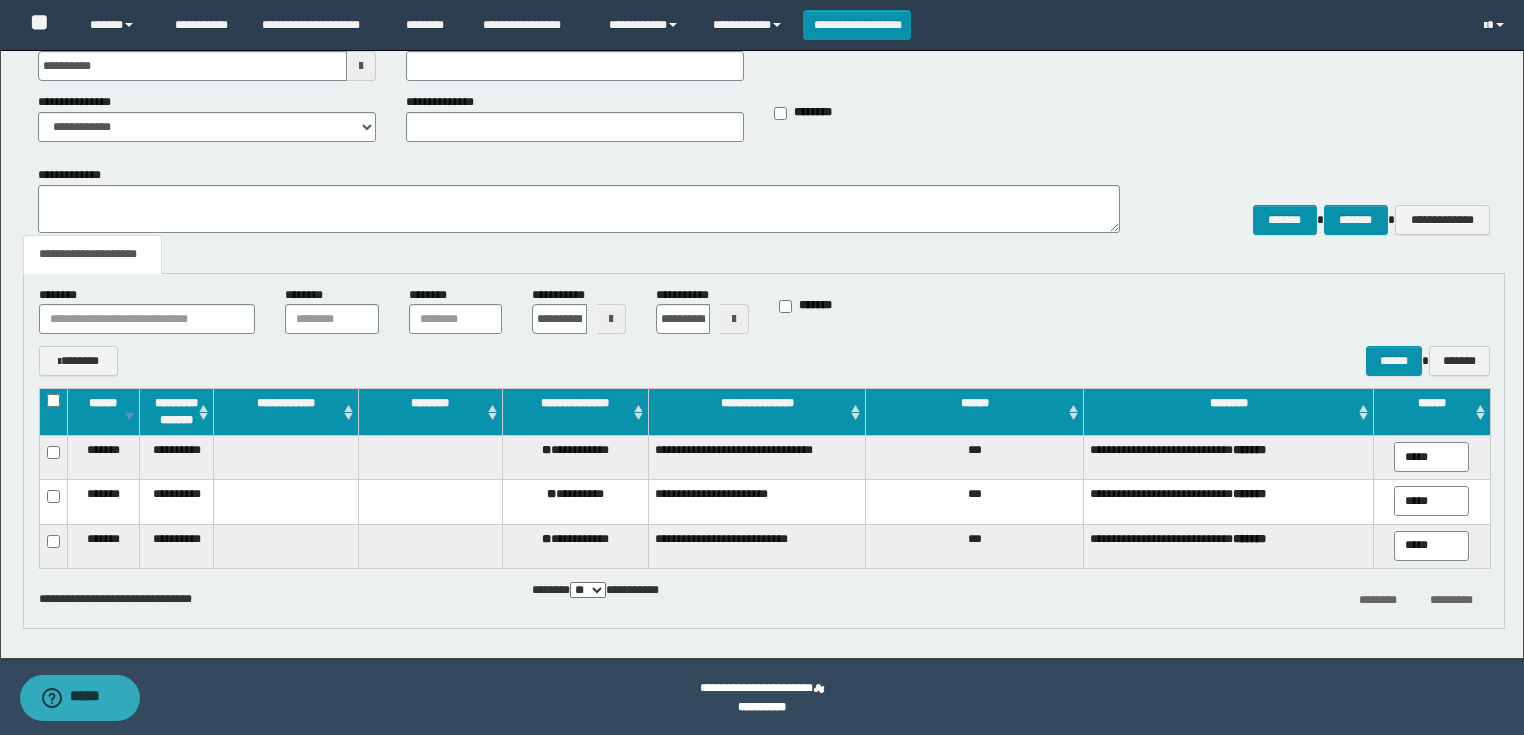scroll, scrollTop: 213, scrollLeft: 0, axis: vertical 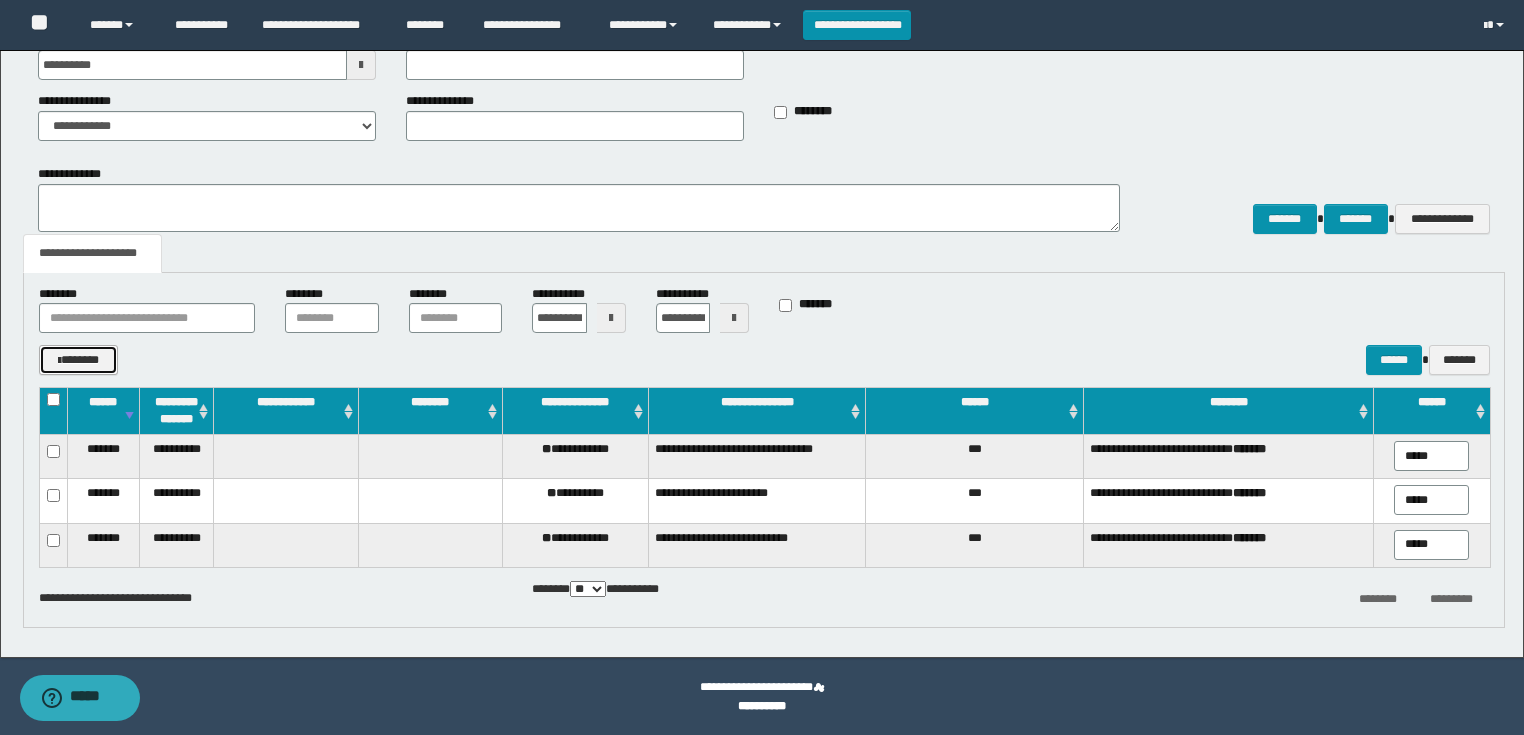 click on "*******" at bounding box center (78, 360) 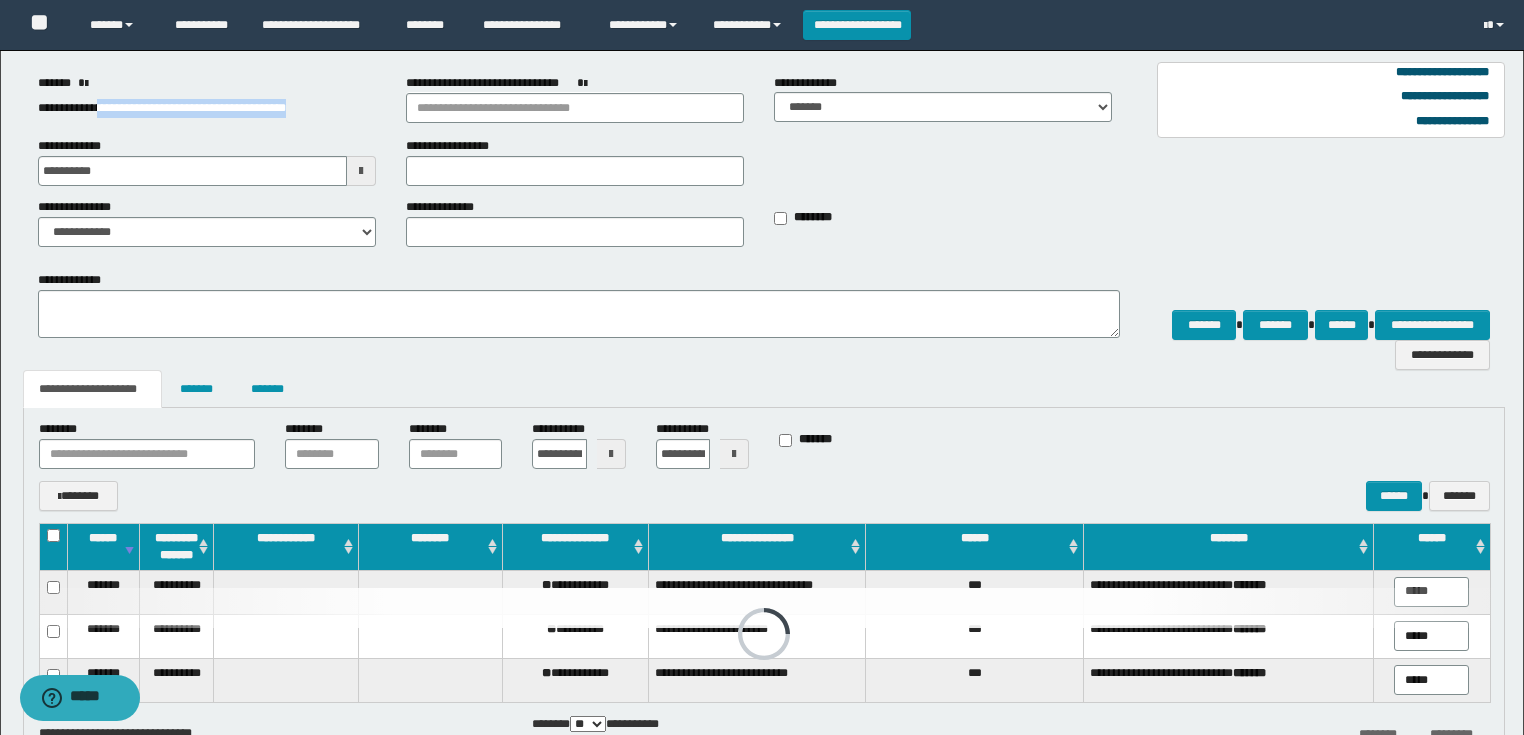 scroll, scrollTop: 0, scrollLeft: 0, axis: both 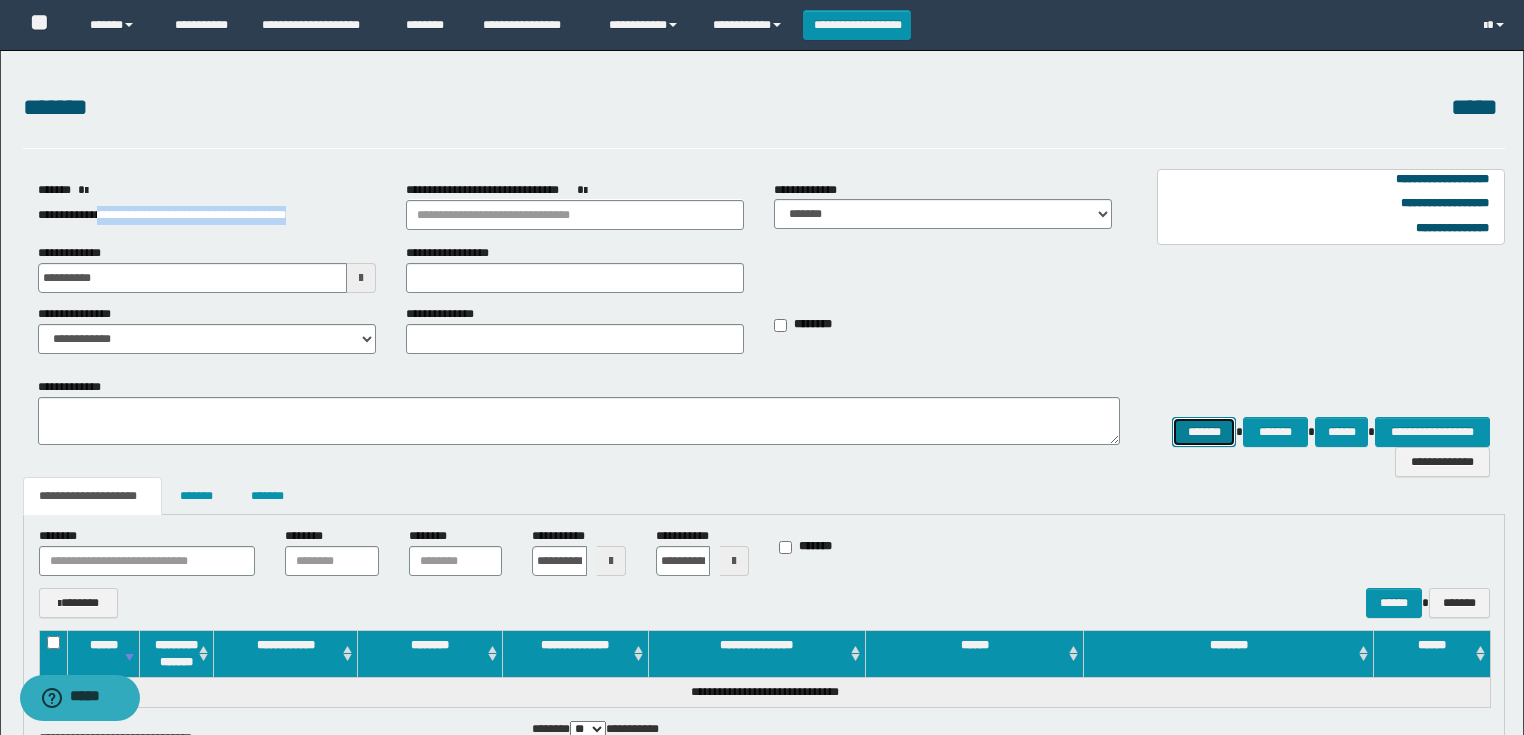 click on "*******" at bounding box center (1204, 432) 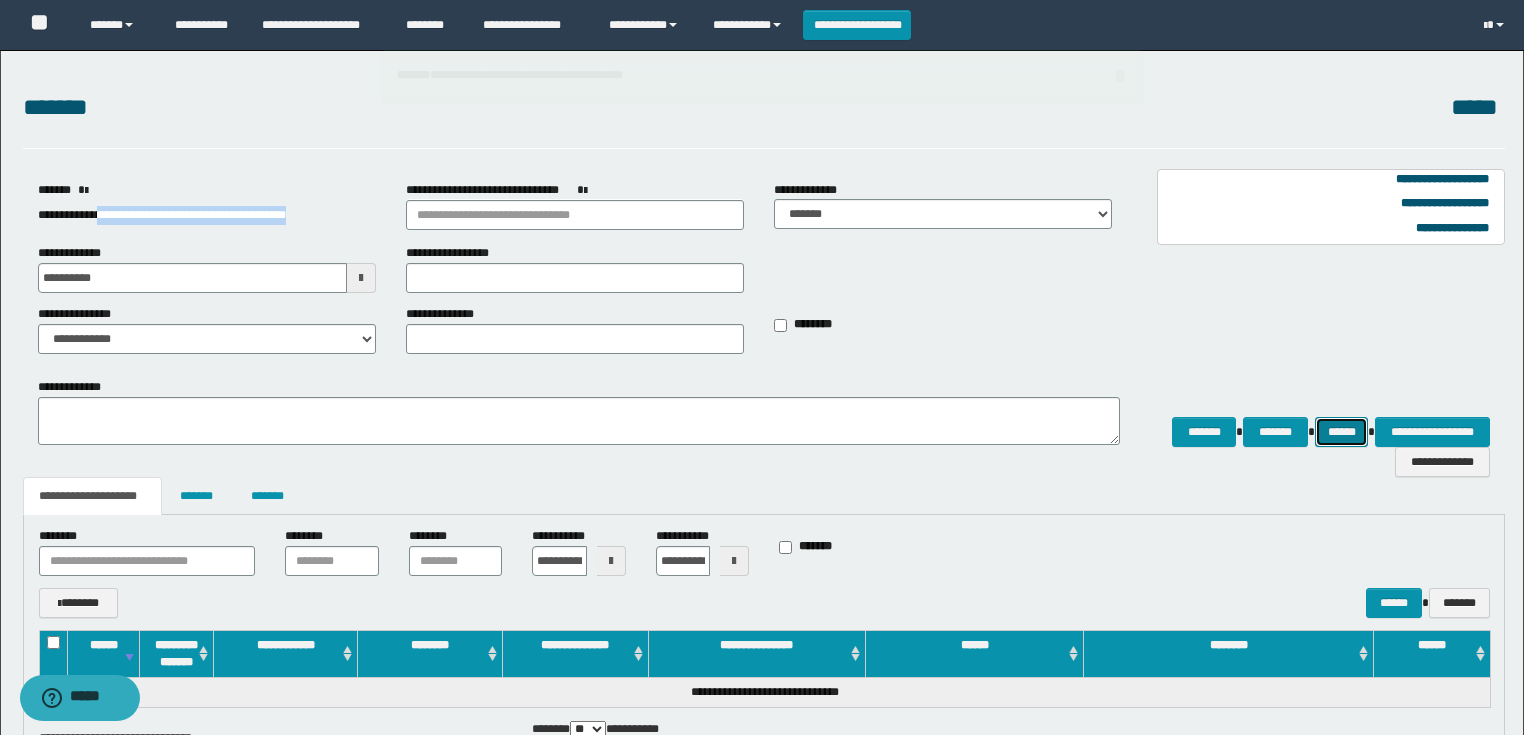 click on "******" at bounding box center (1342, 432) 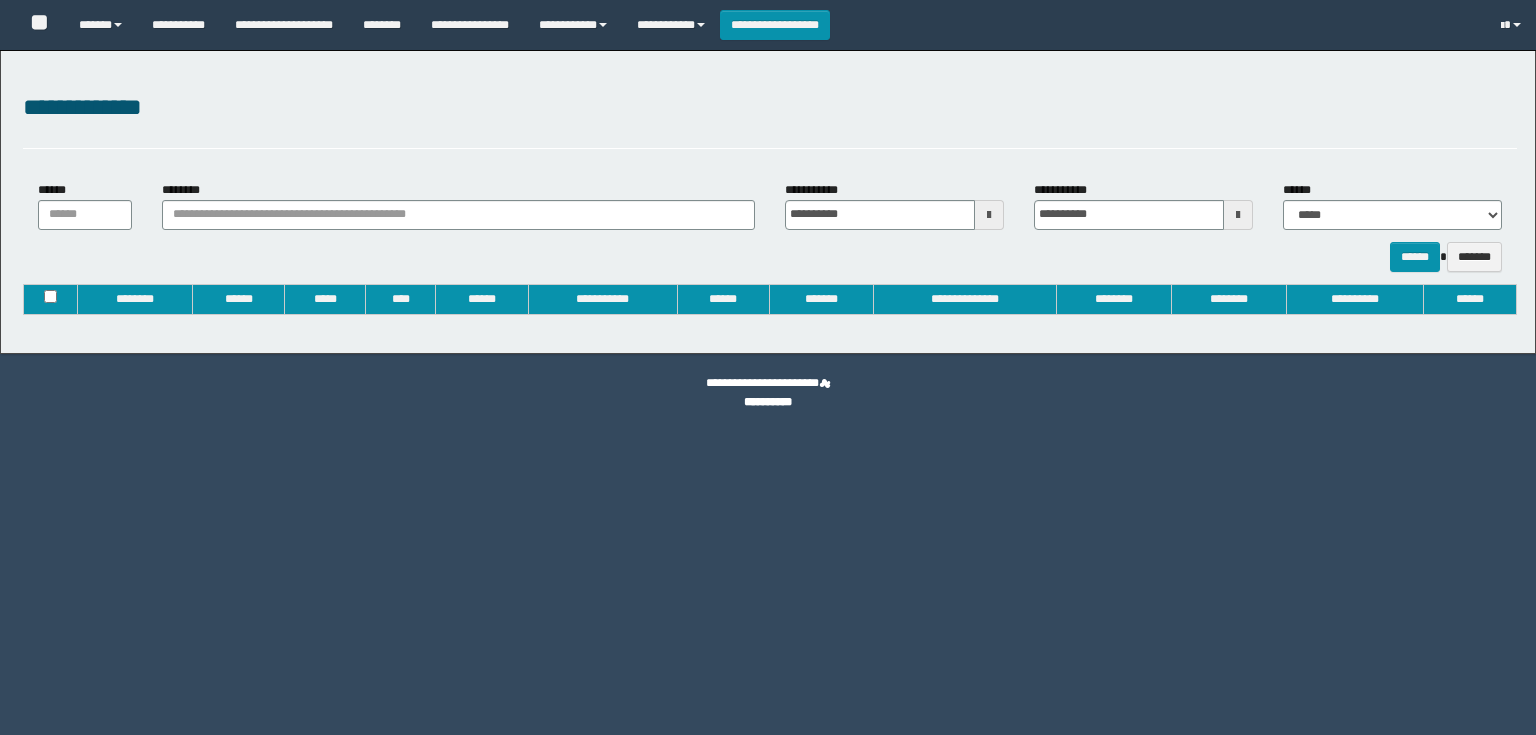 type on "**********" 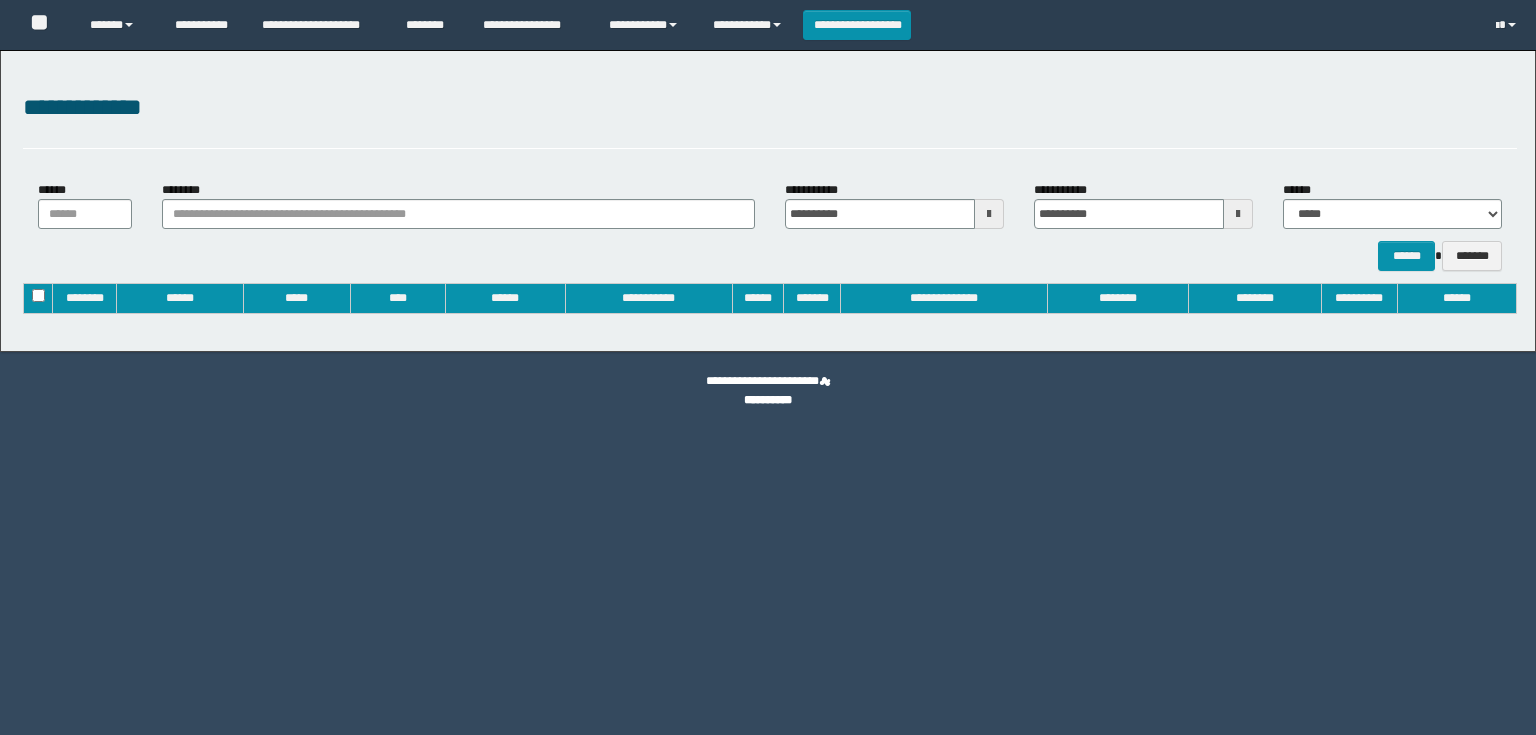scroll, scrollTop: 0, scrollLeft: 0, axis: both 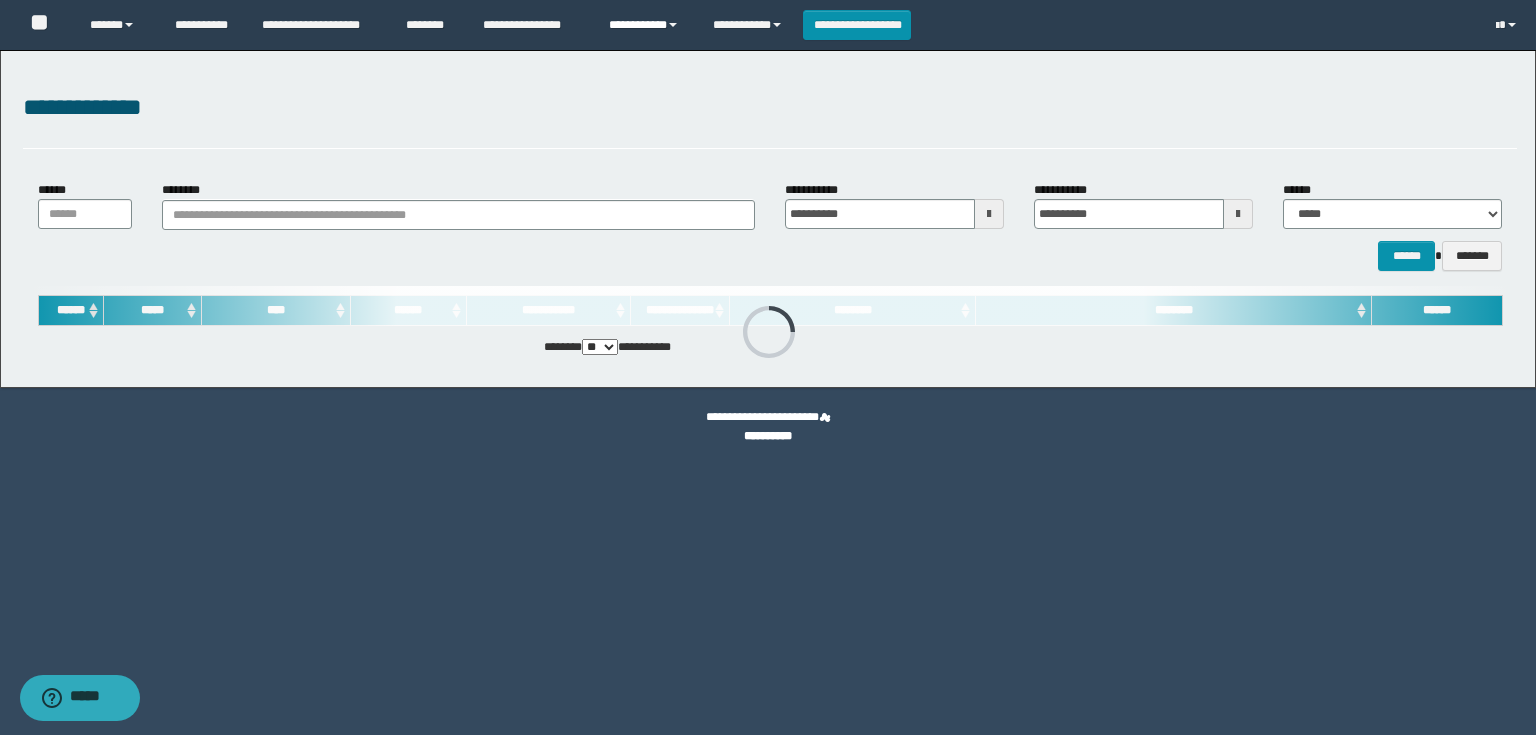 click on "**********" at bounding box center (646, 25) 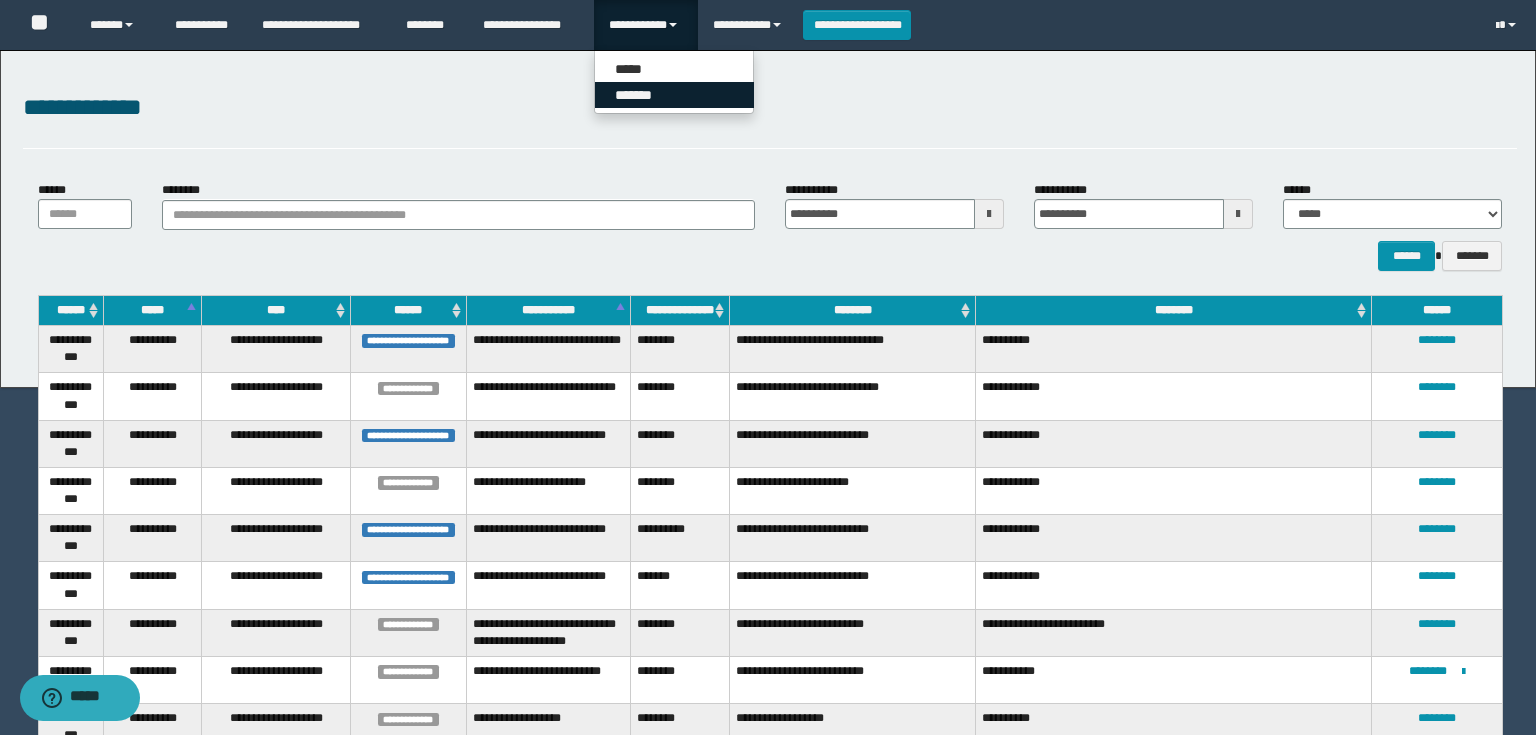 click on "*******" at bounding box center [674, 95] 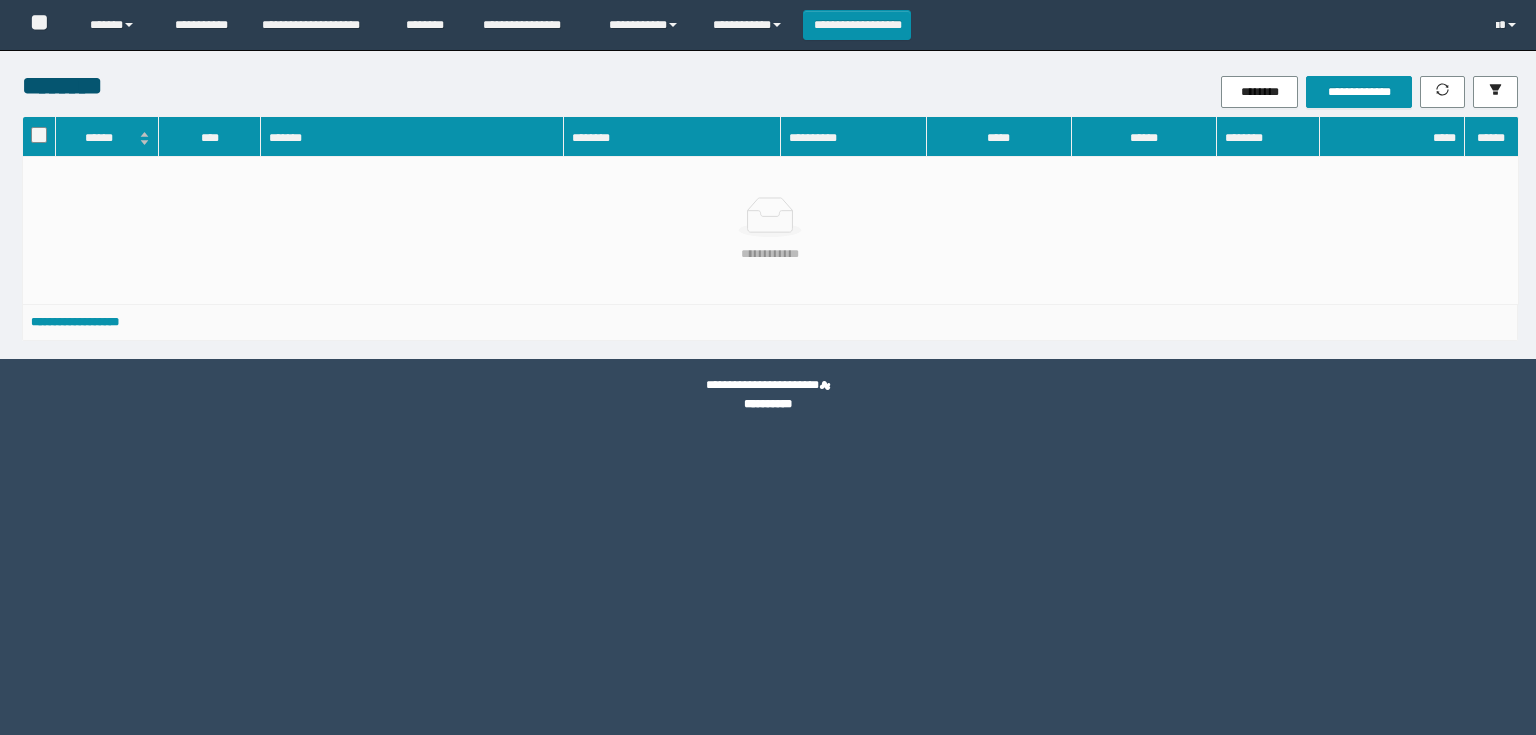 scroll, scrollTop: 0, scrollLeft: 0, axis: both 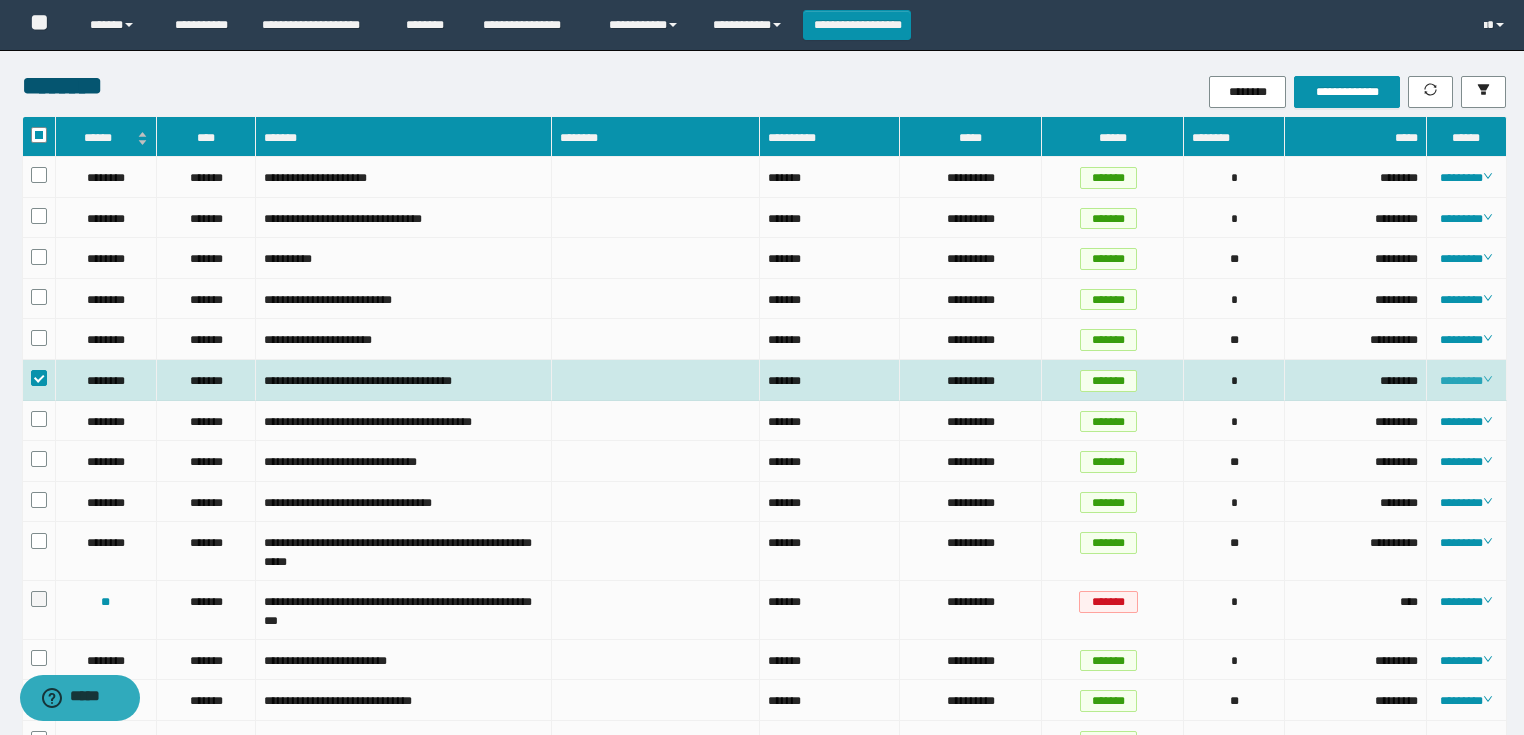 click on "********" at bounding box center [1466, 381] 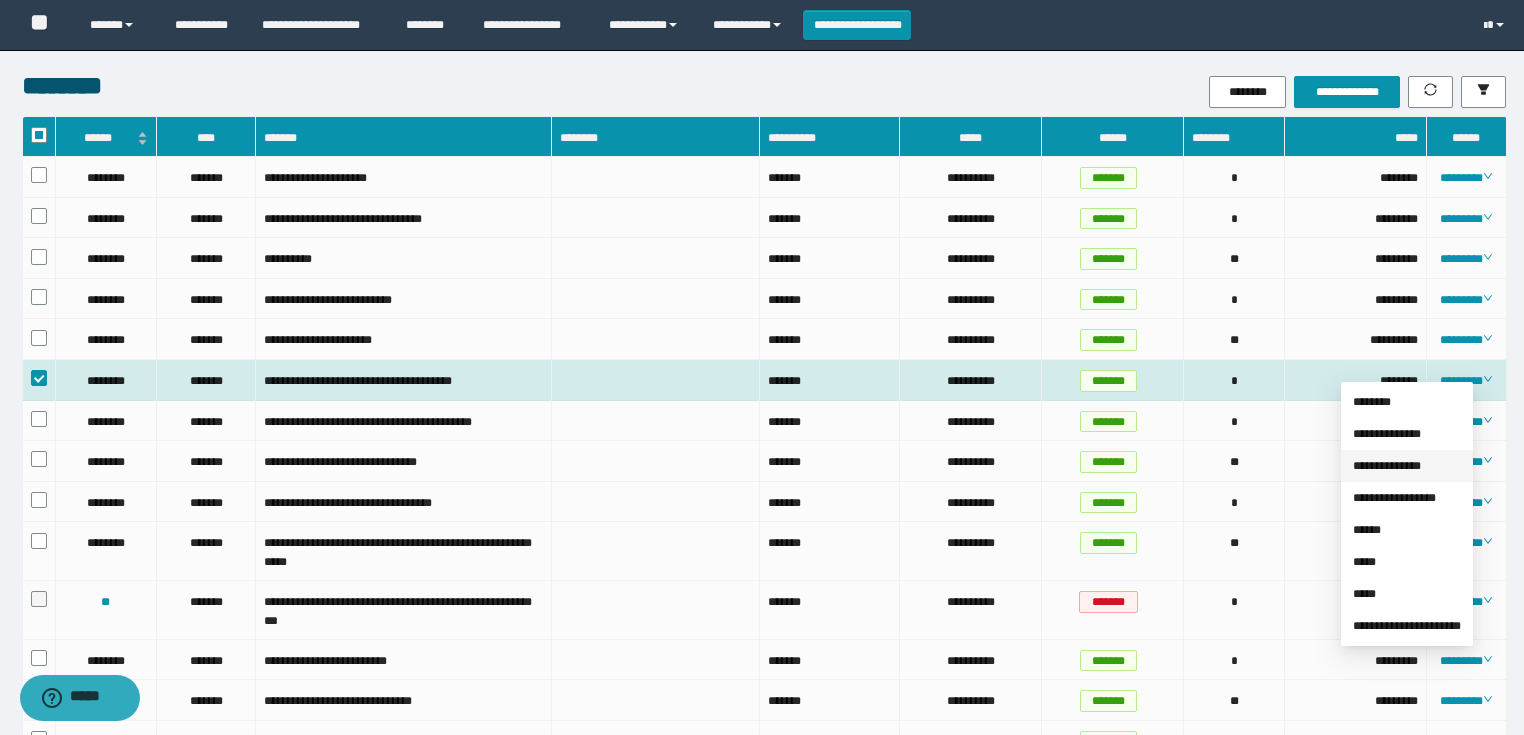 click on "**********" at bounding box center [1387, 466] 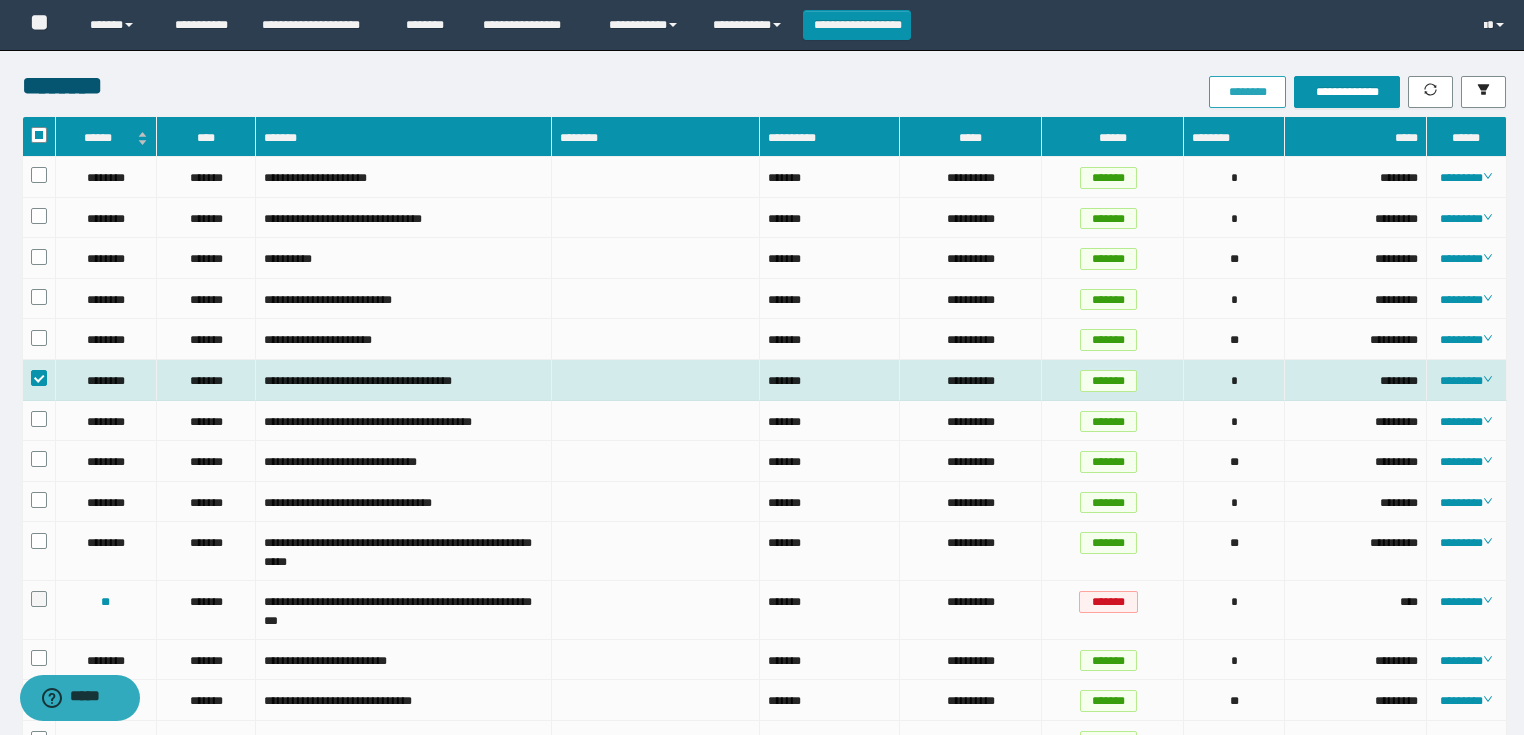 click on "********" at bounding box center [1247, 92] 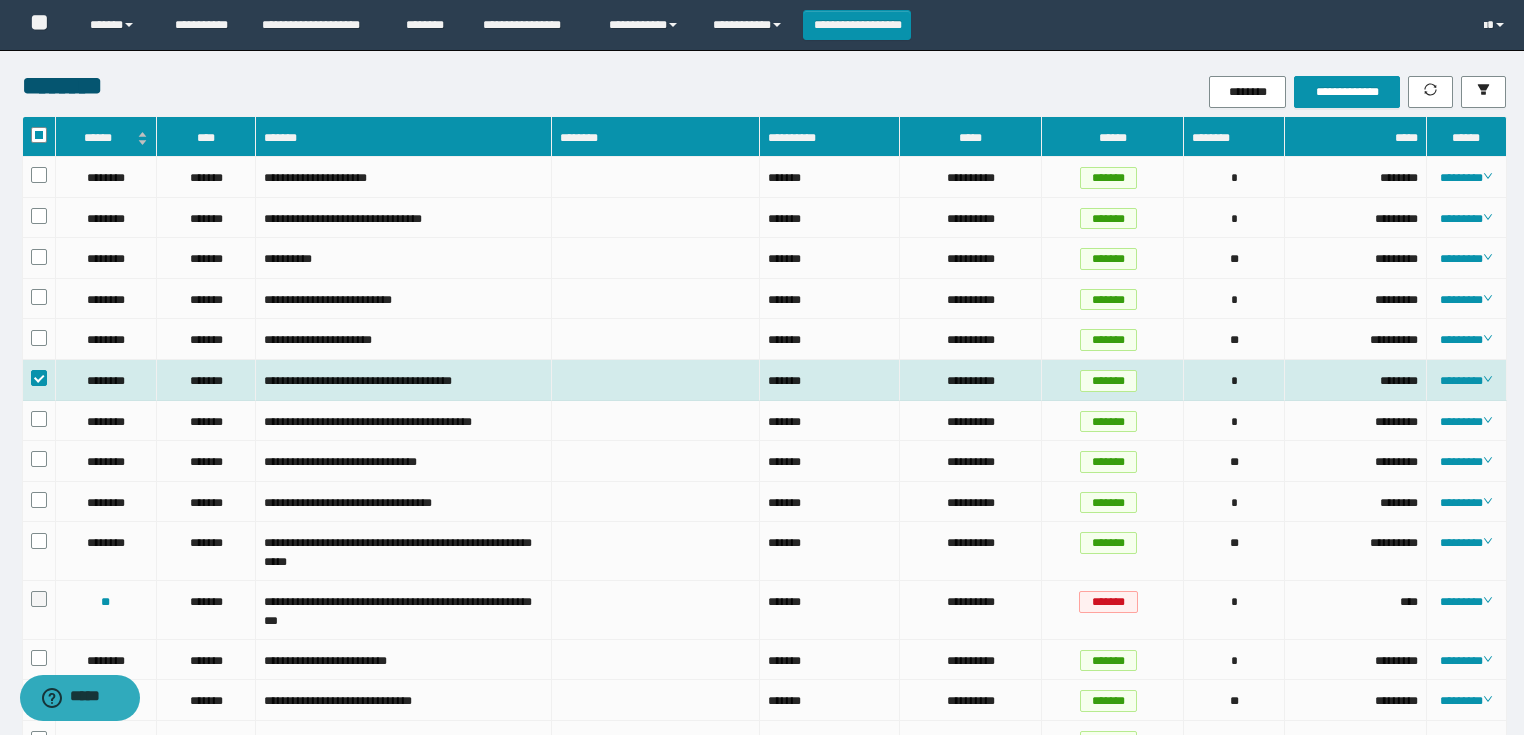 click on "**********" at bounding box center [762, 1200] 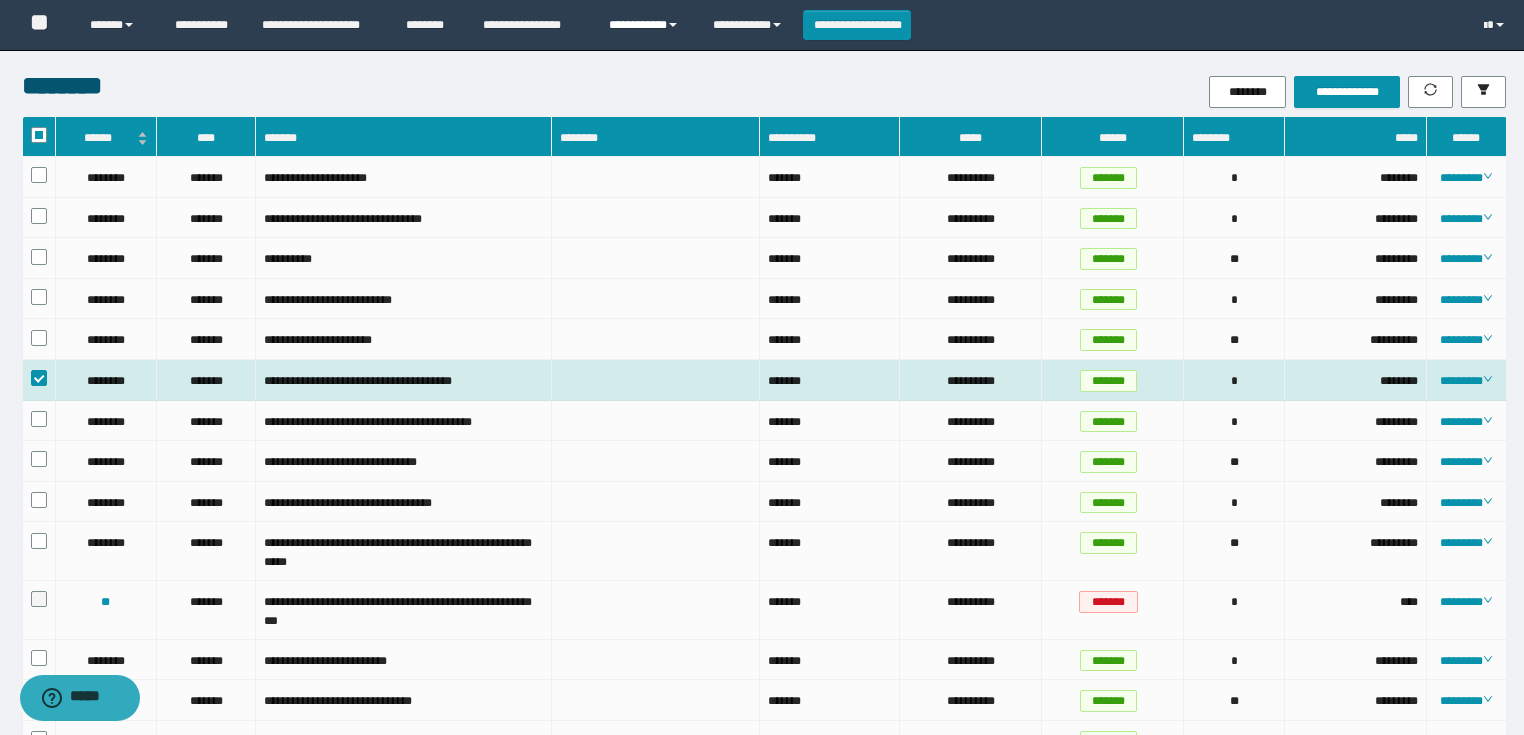 click on "**********" at bounding box center (646, 25) 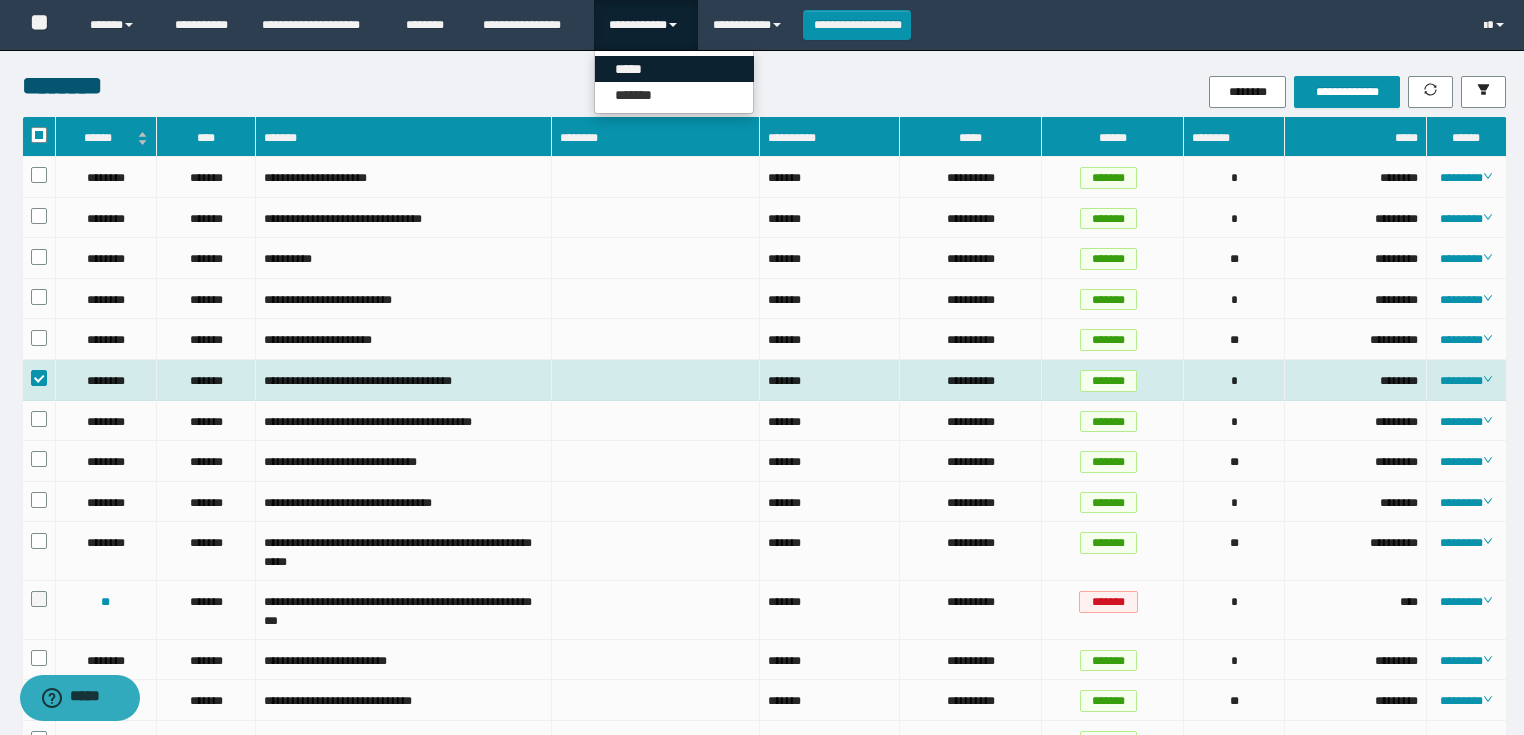 click on "*****" at bounding box center [674, 69] 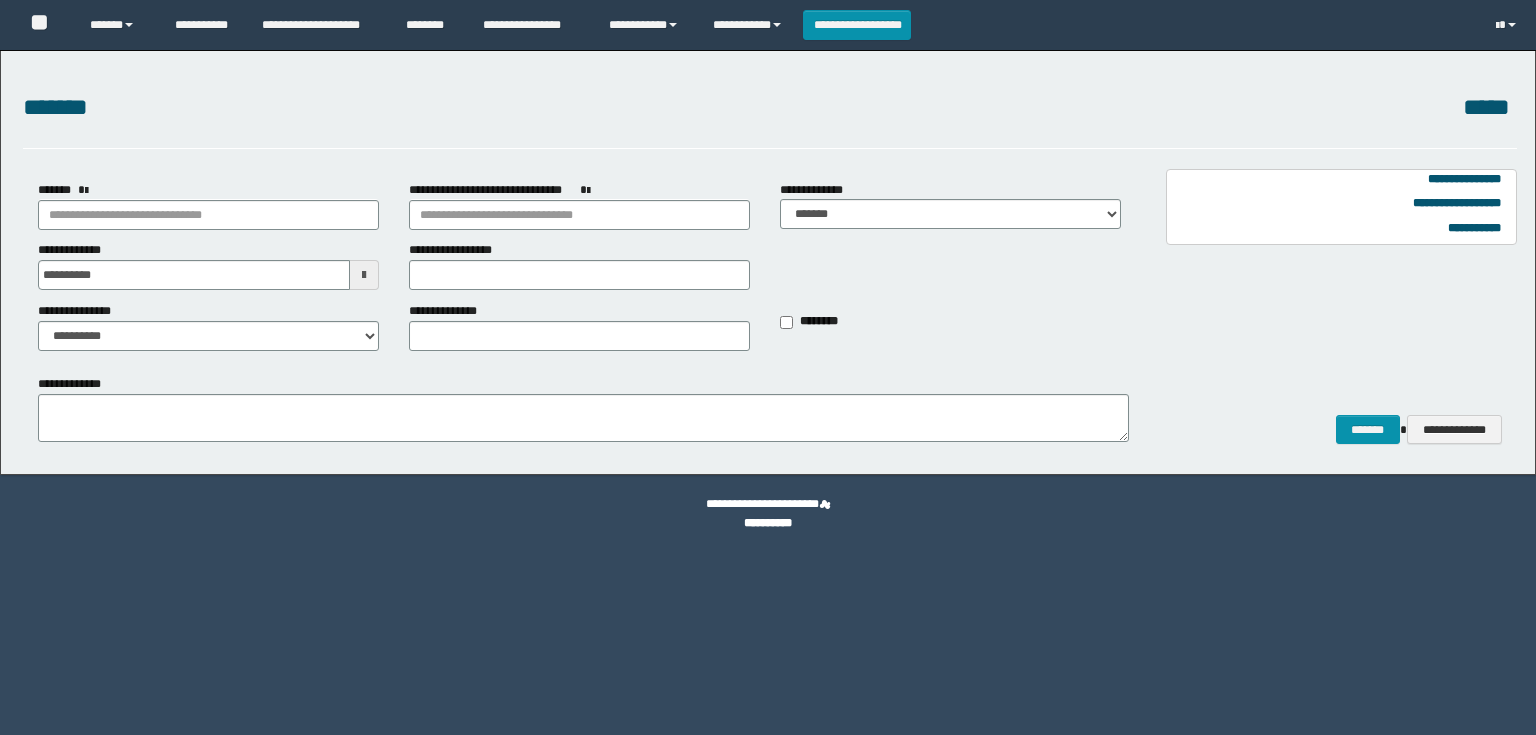 scroll, scrollTop: 0, scrollLeft: 0, axis: both 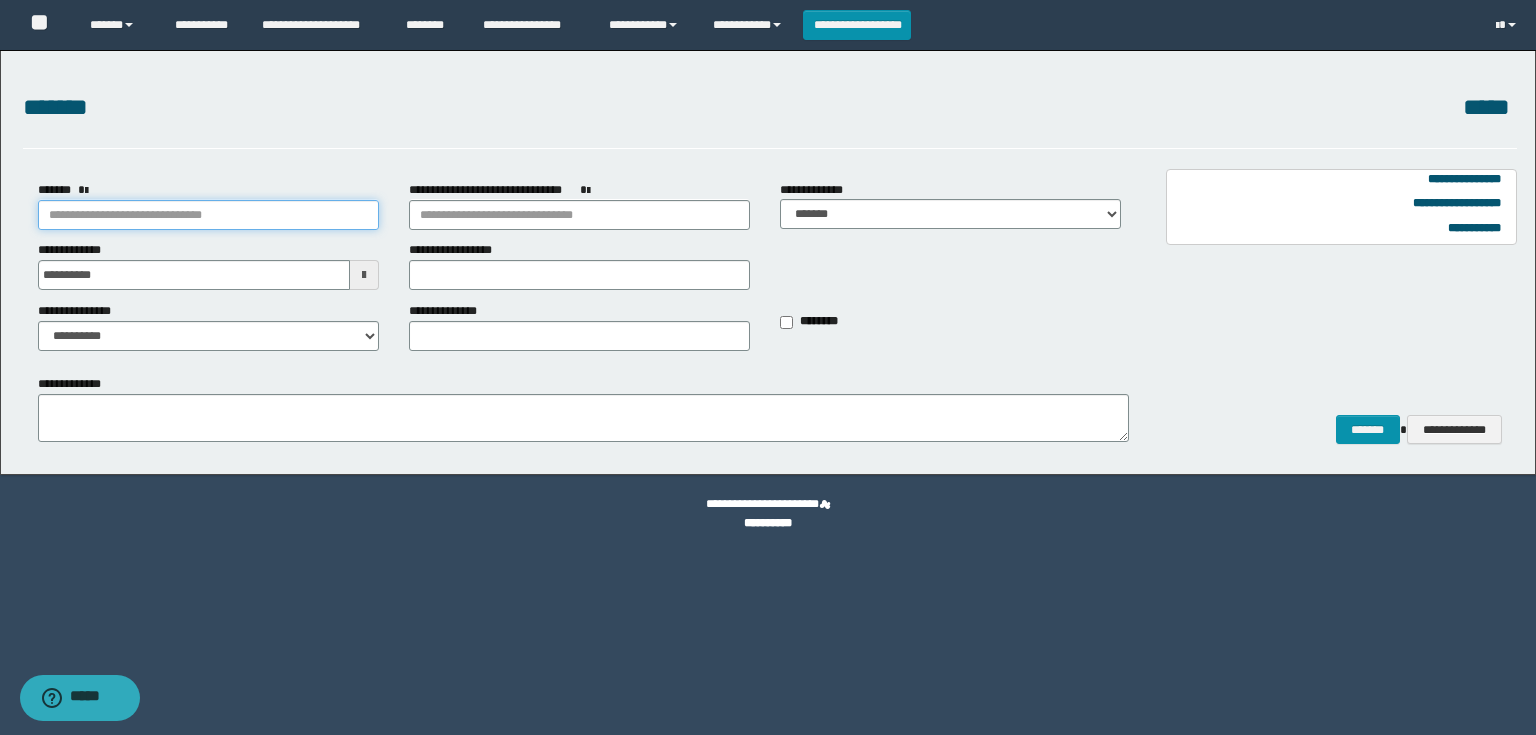 click on "*******" at bounding box center (208, 215) 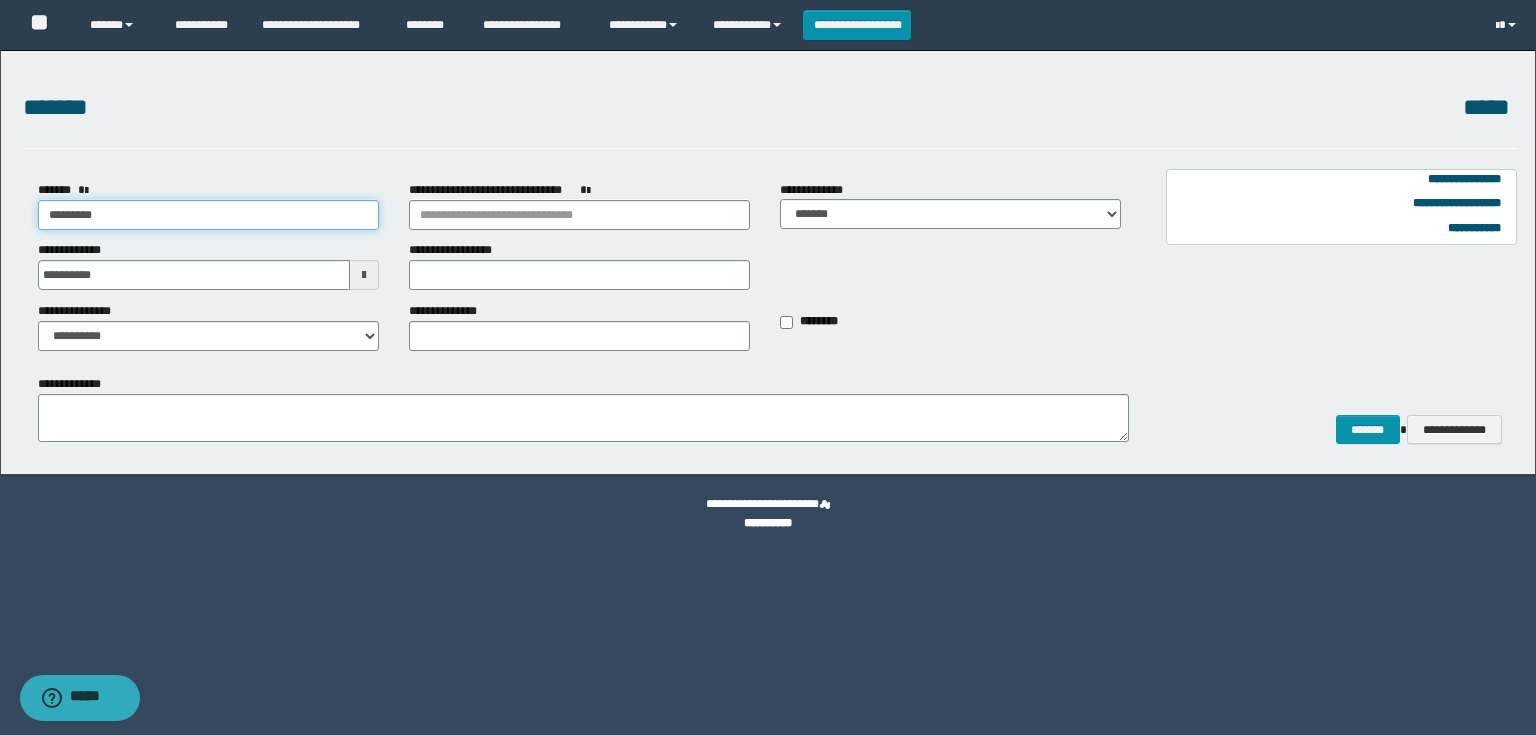 type on "*********" 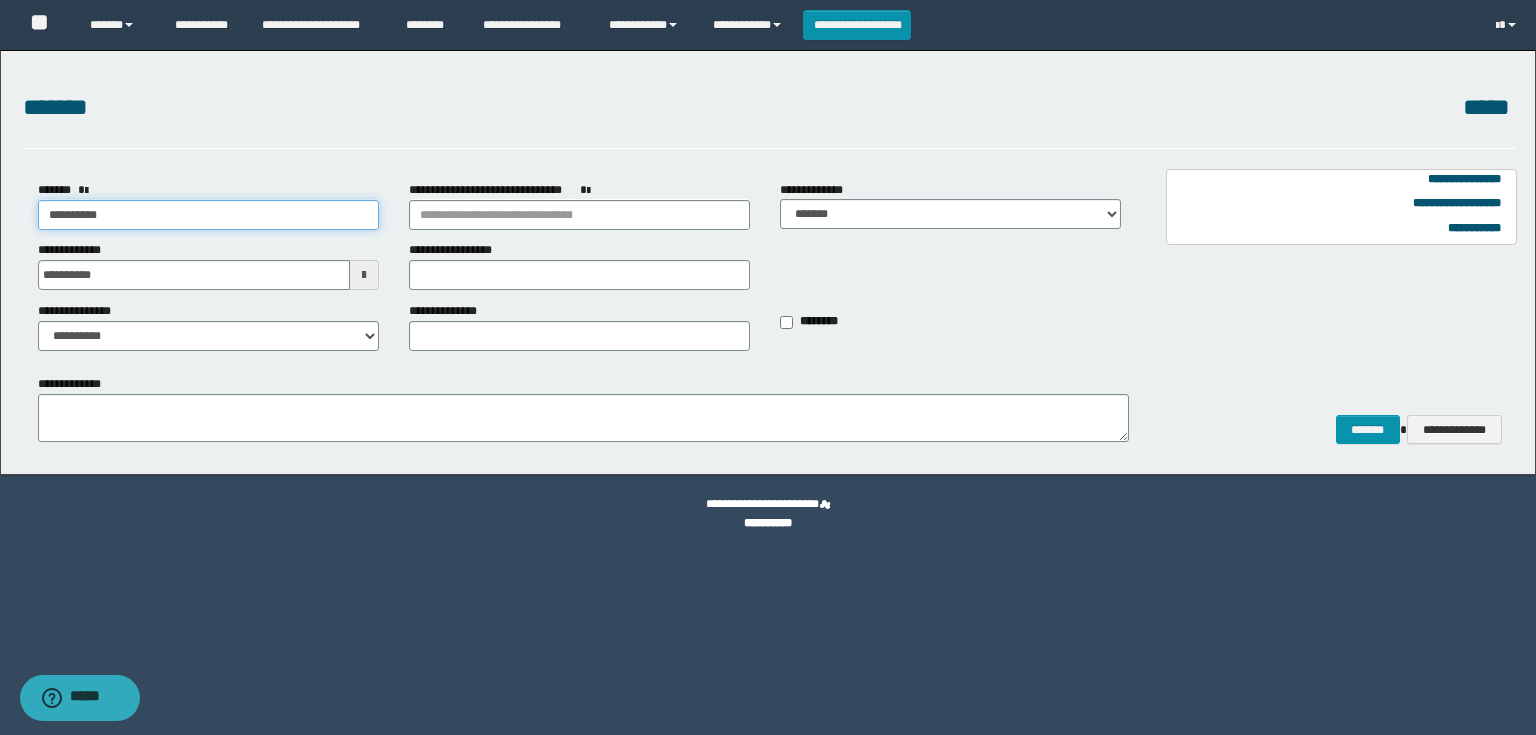 type on "*********" 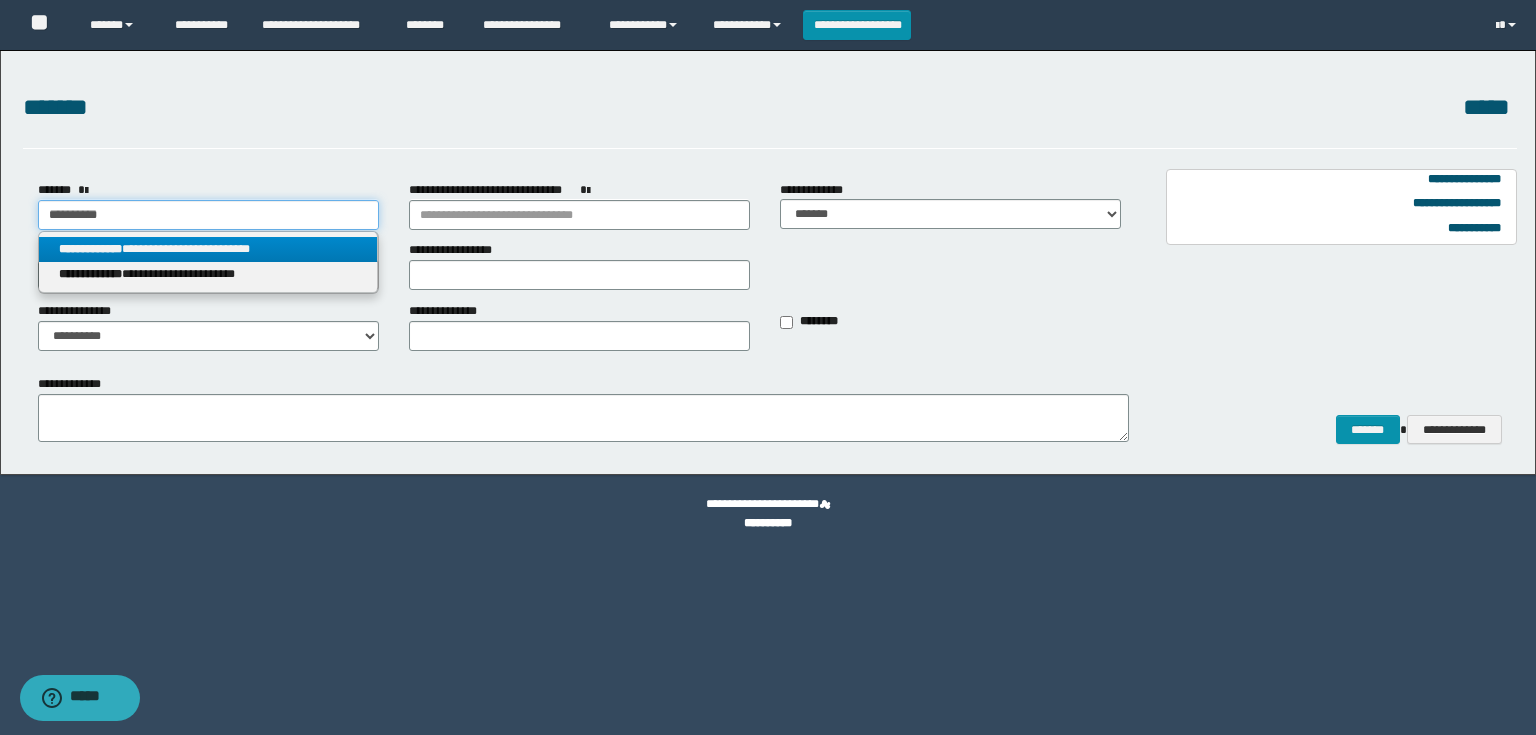 type on "*********" 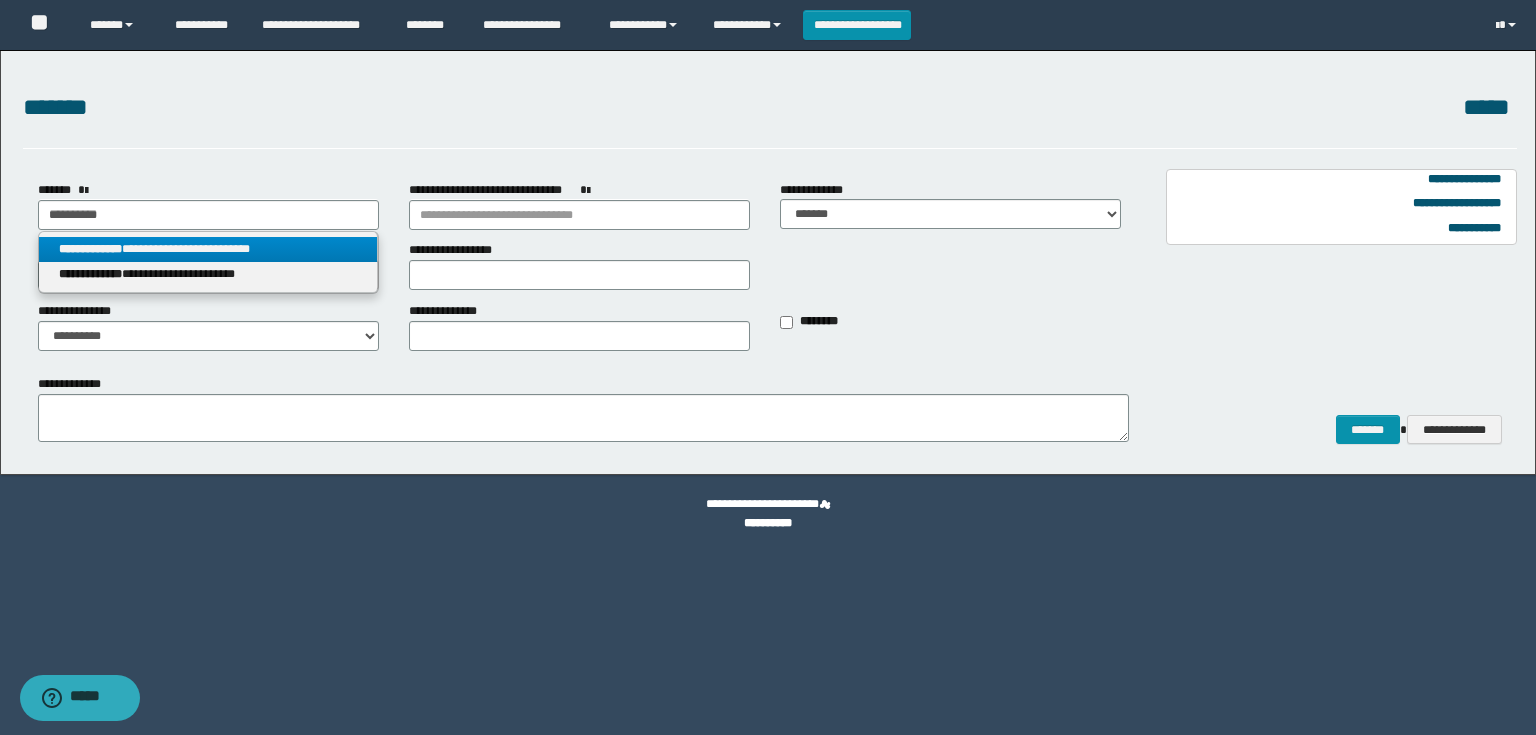 click on "**********" at bounding box center (208, 249) 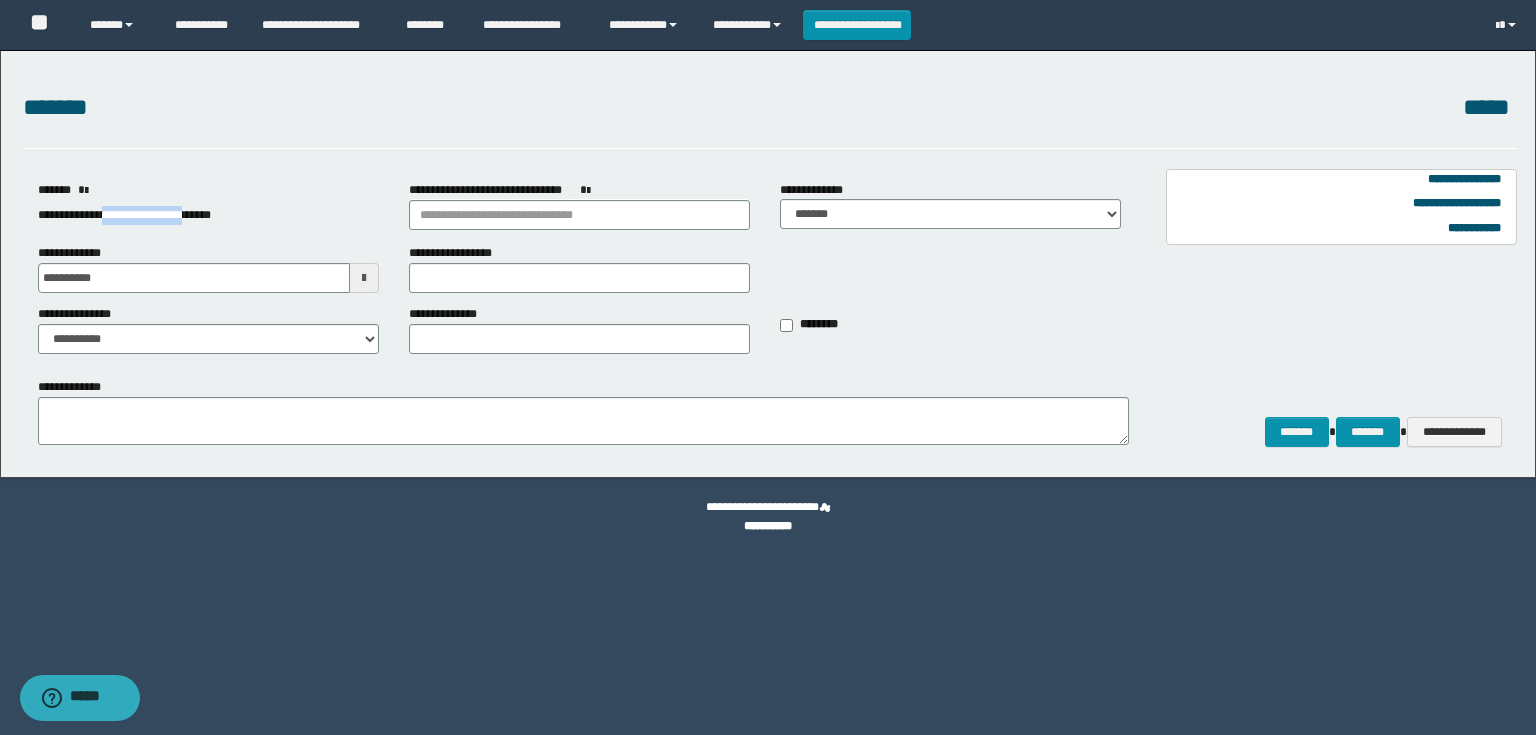 drag, startPoint x: 111, startPoint y: 216, endPoint x: 224, endPoint y: 212, distance: 113.07078 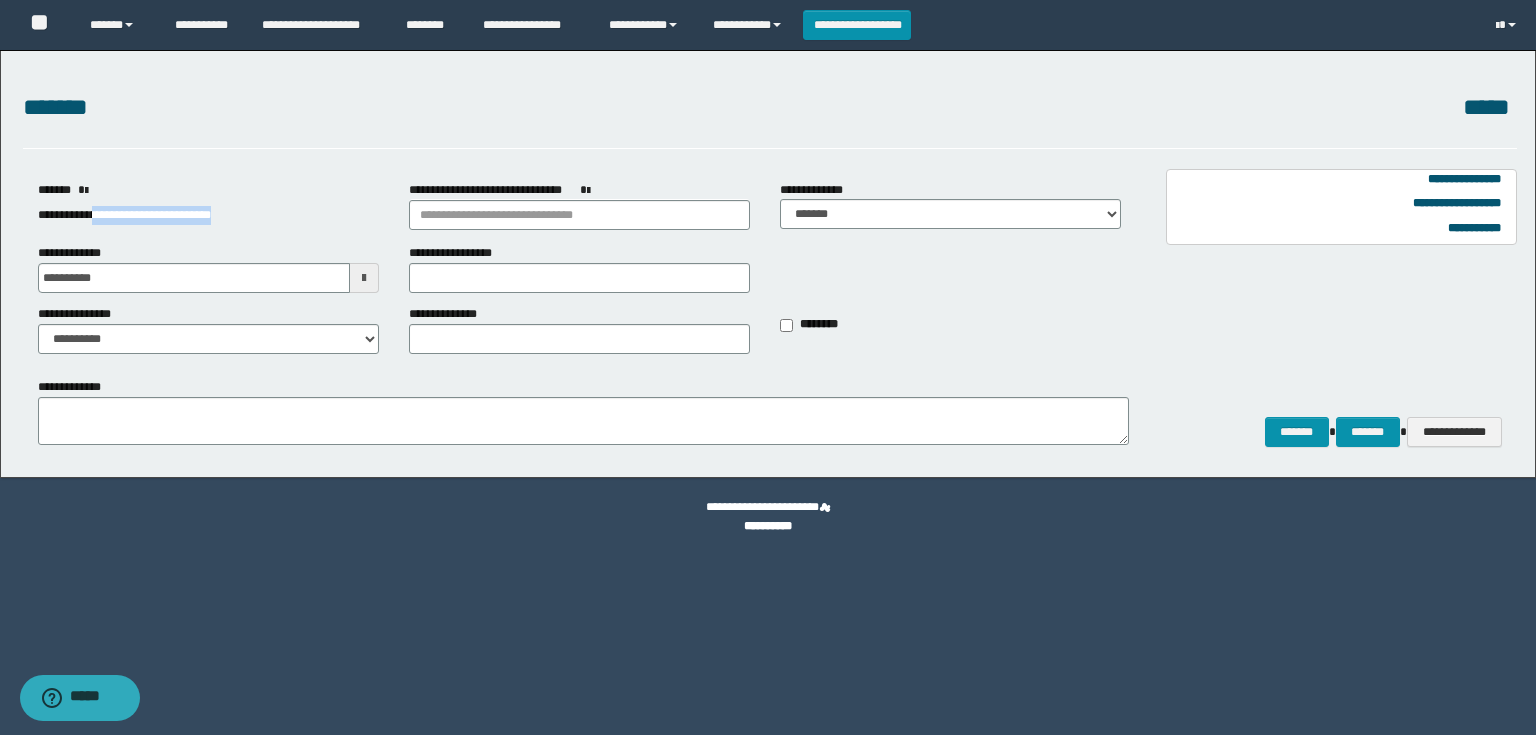 drag, startPoint x: 104, startPoint y: 214, endPoint x: 234, endPoint y: 220, distance: 130.13838 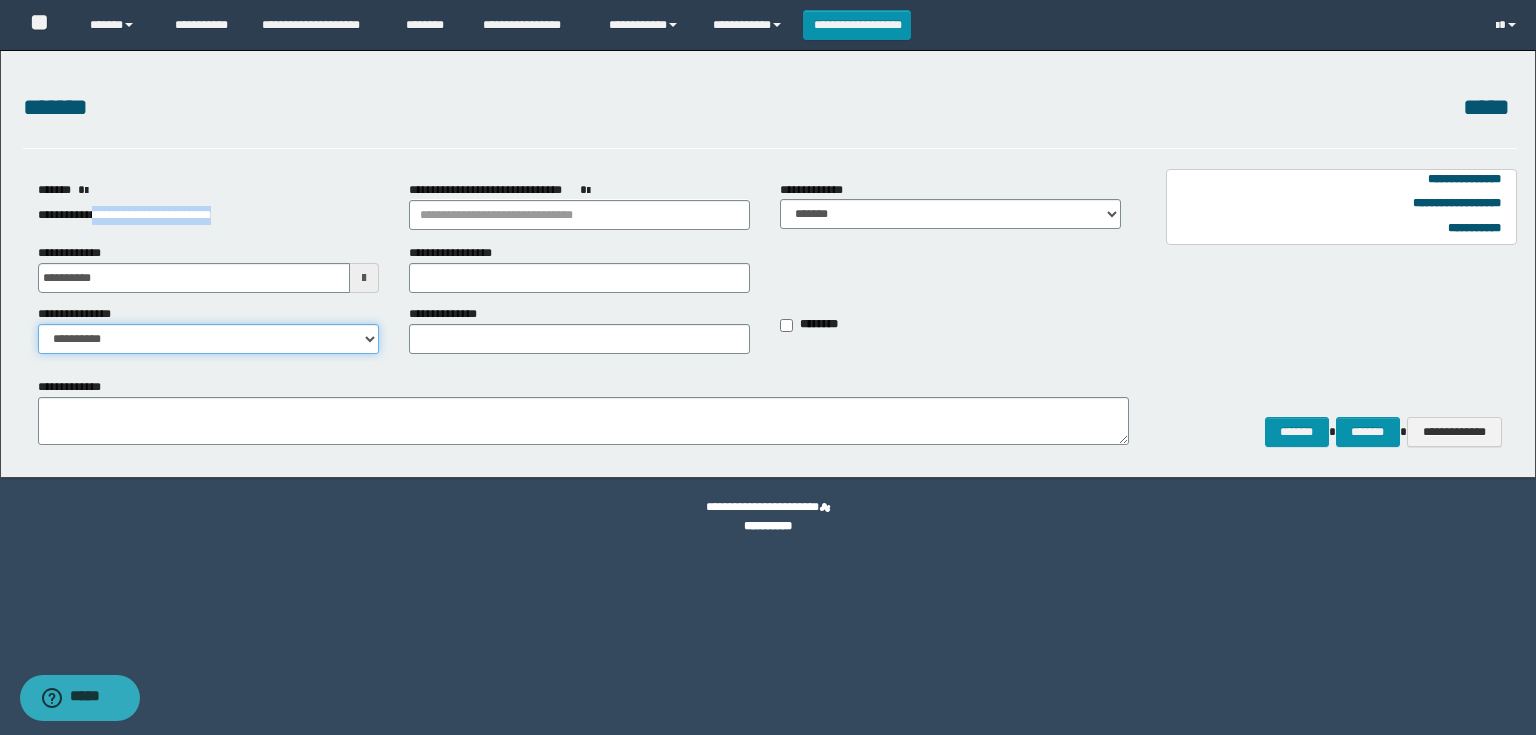 click on "**********" at bounding box center (208, 339) 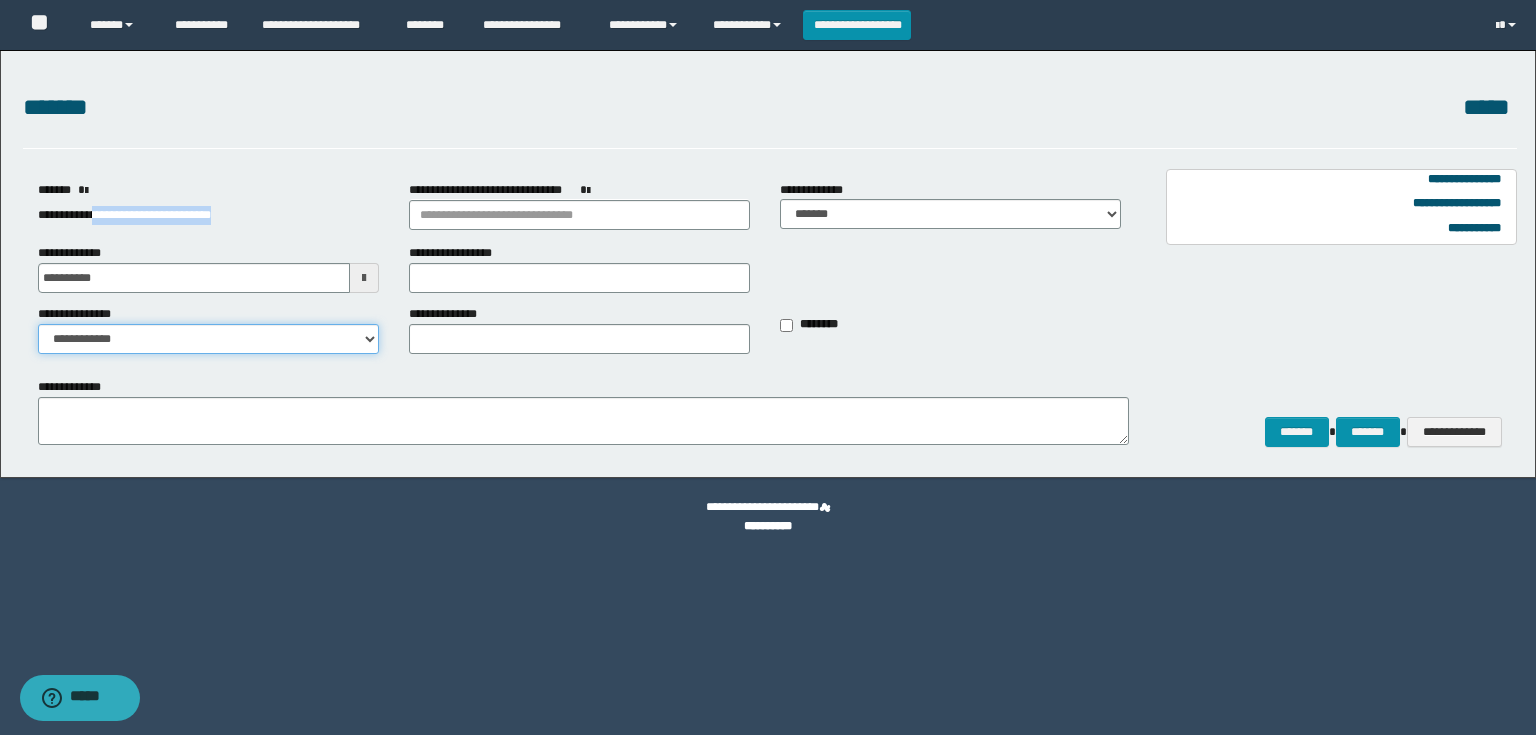 click on "**********" at bounding box center [208, 339] 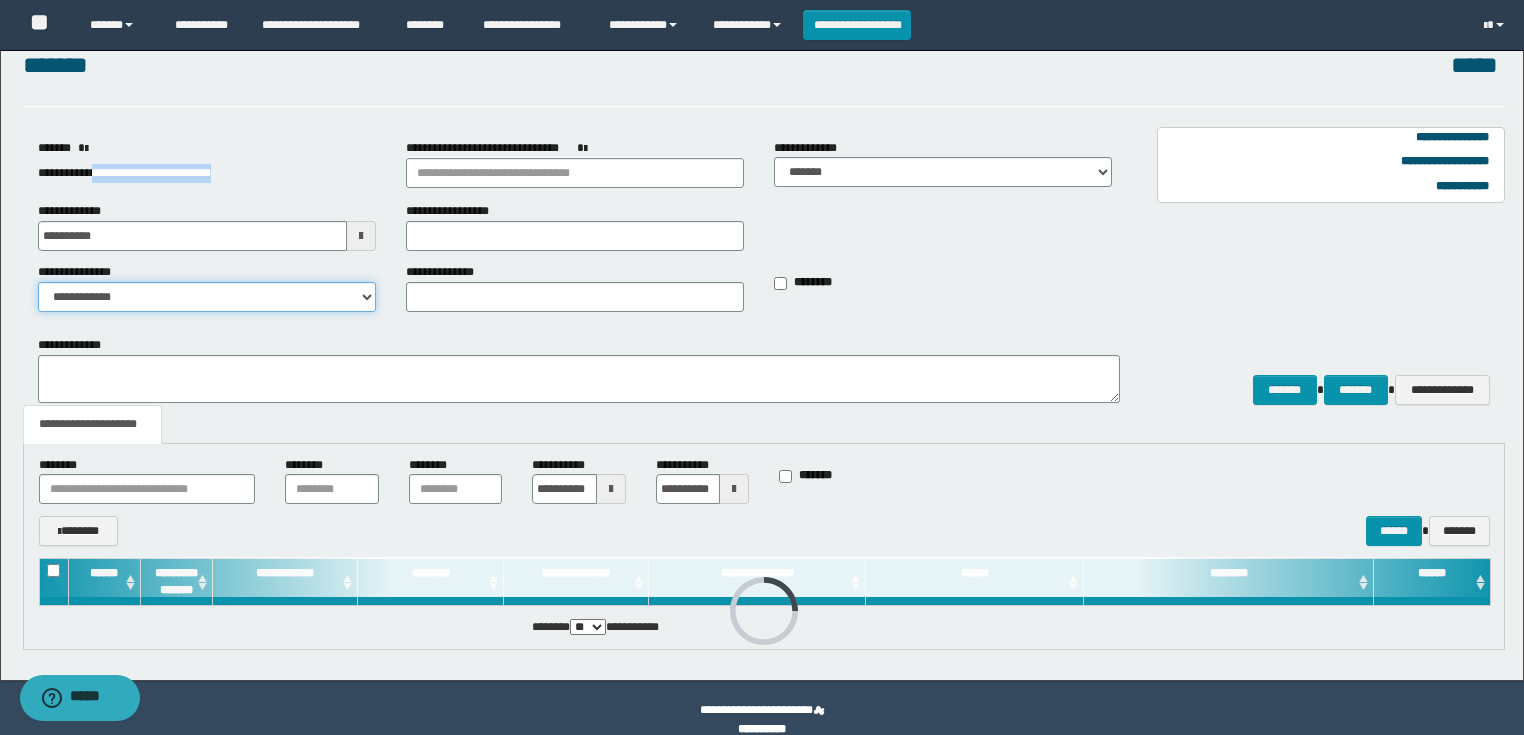 scroll, scrollTop: 65, scrollLeft: 0, axis: vertical 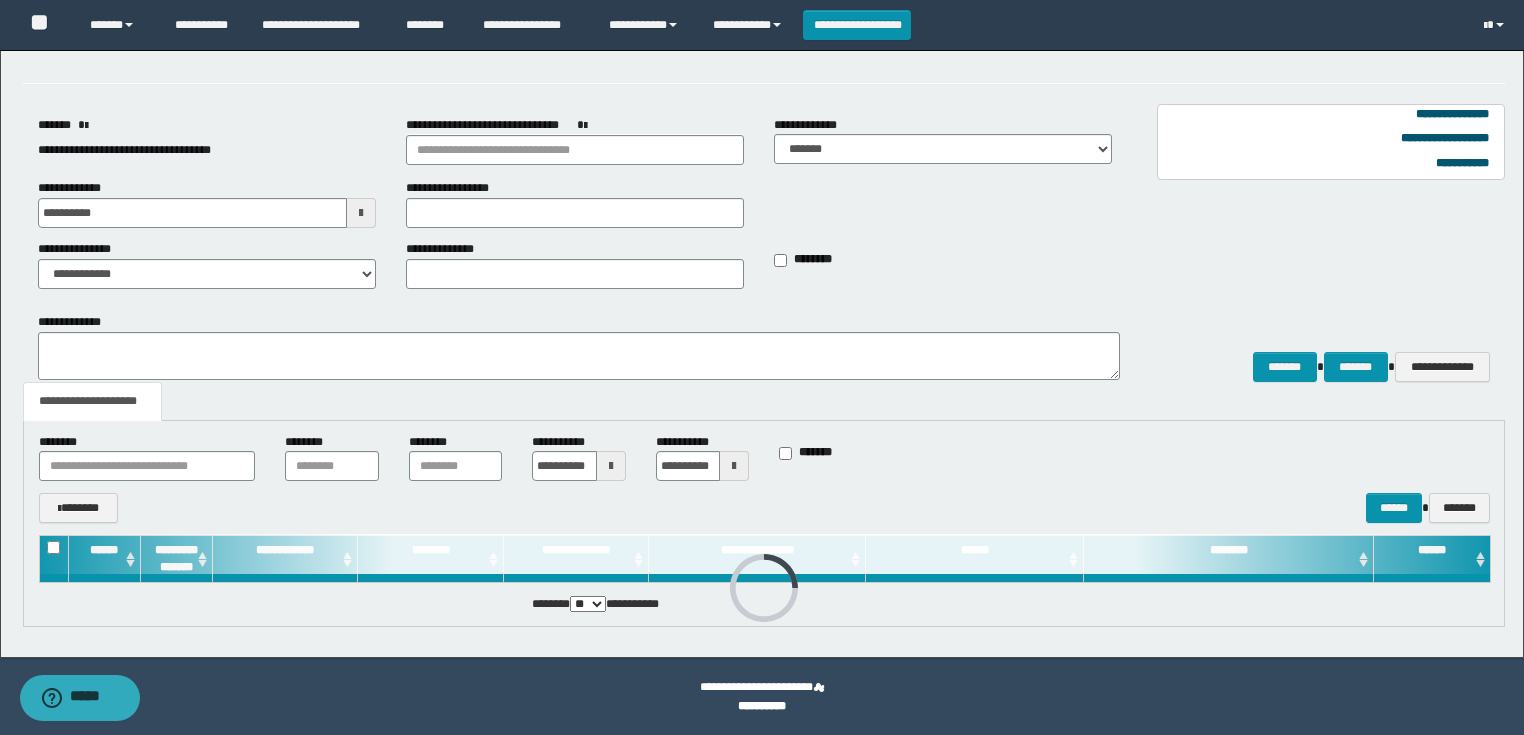 click at bounding box center [611, 466] 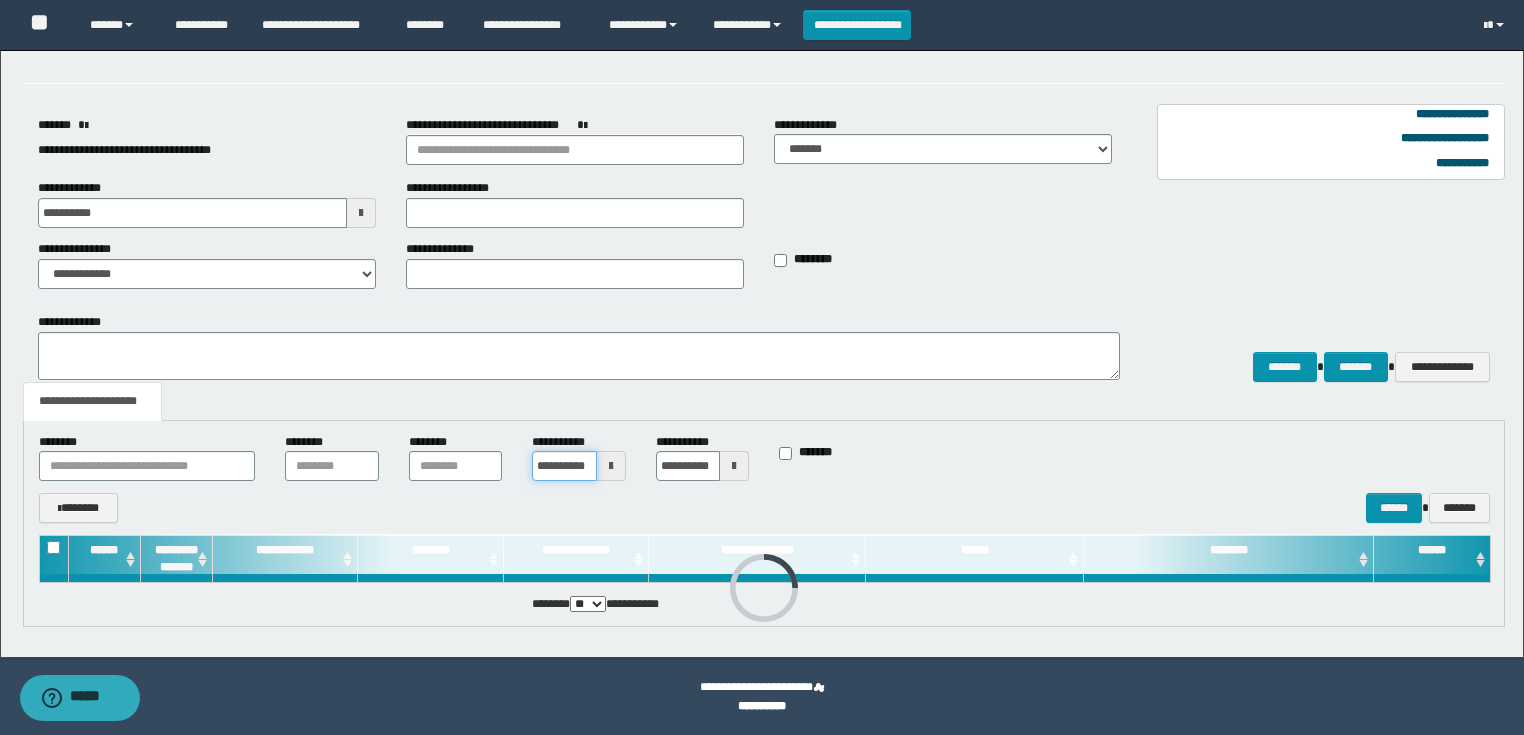 scroll, scrollTop: 0, scrollLeft: 16, axis: horizontal 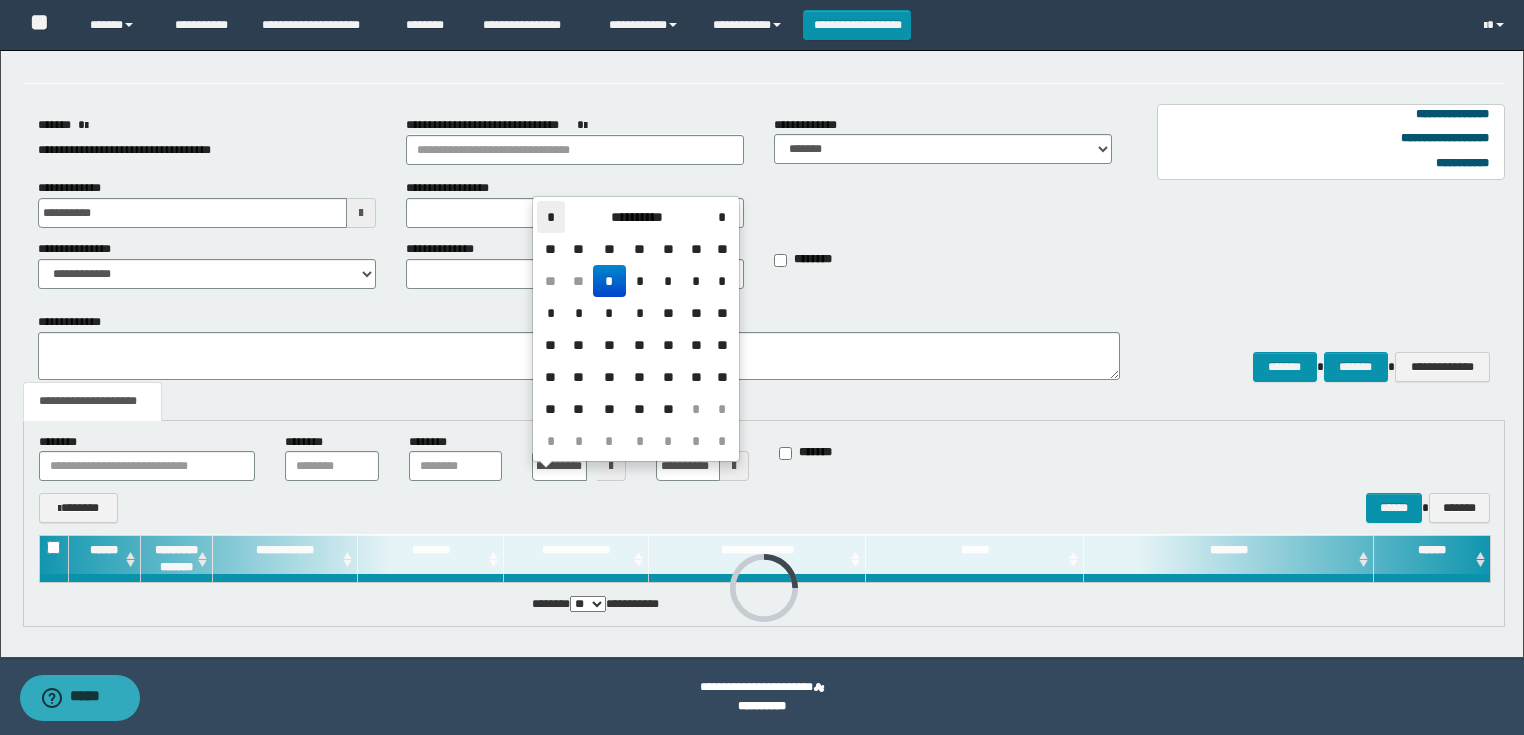 click on "*" at bounding box center (551, 217) 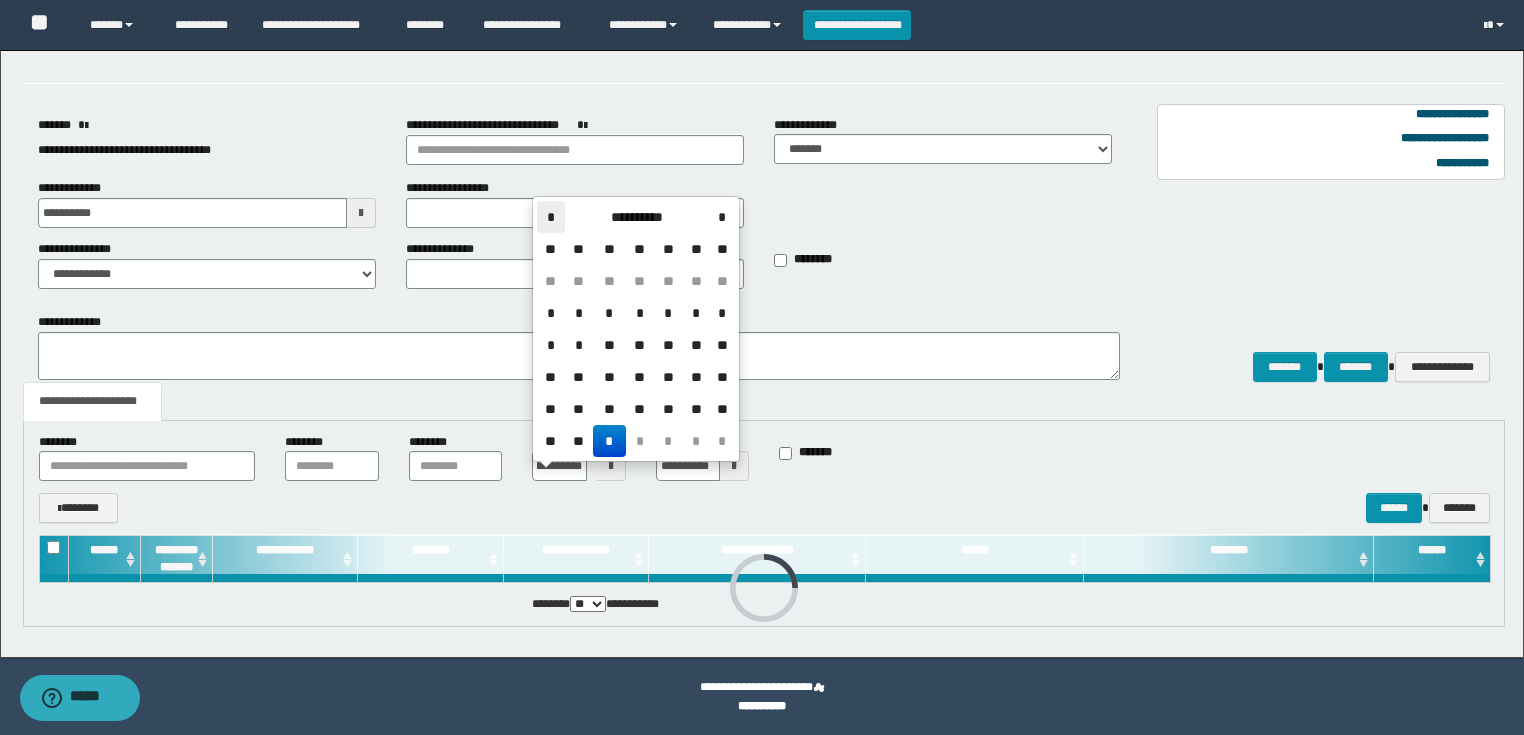 scroll, scrollTop: 0, scrollLeft: 0, axis: both 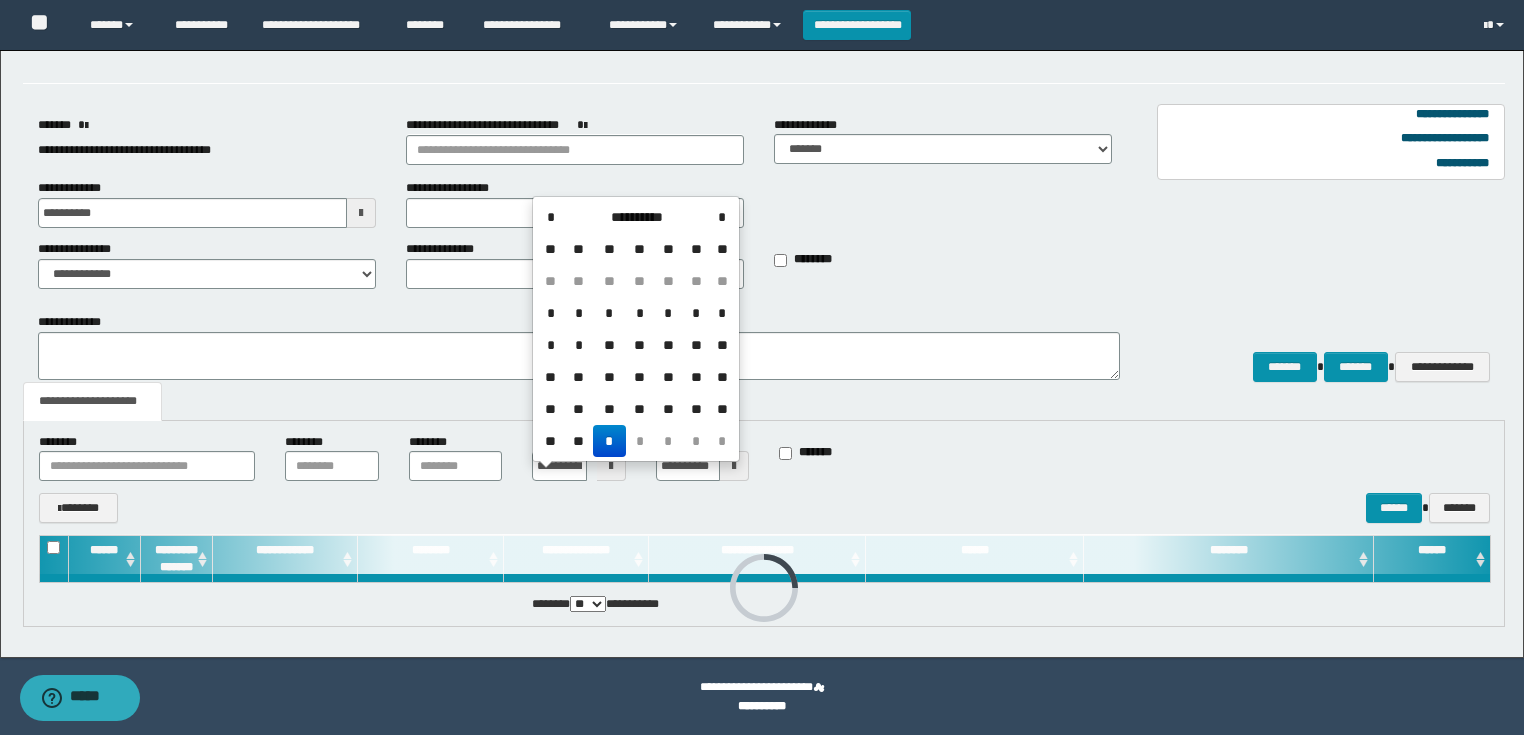 click on "*" at bounding box center [551, 313] 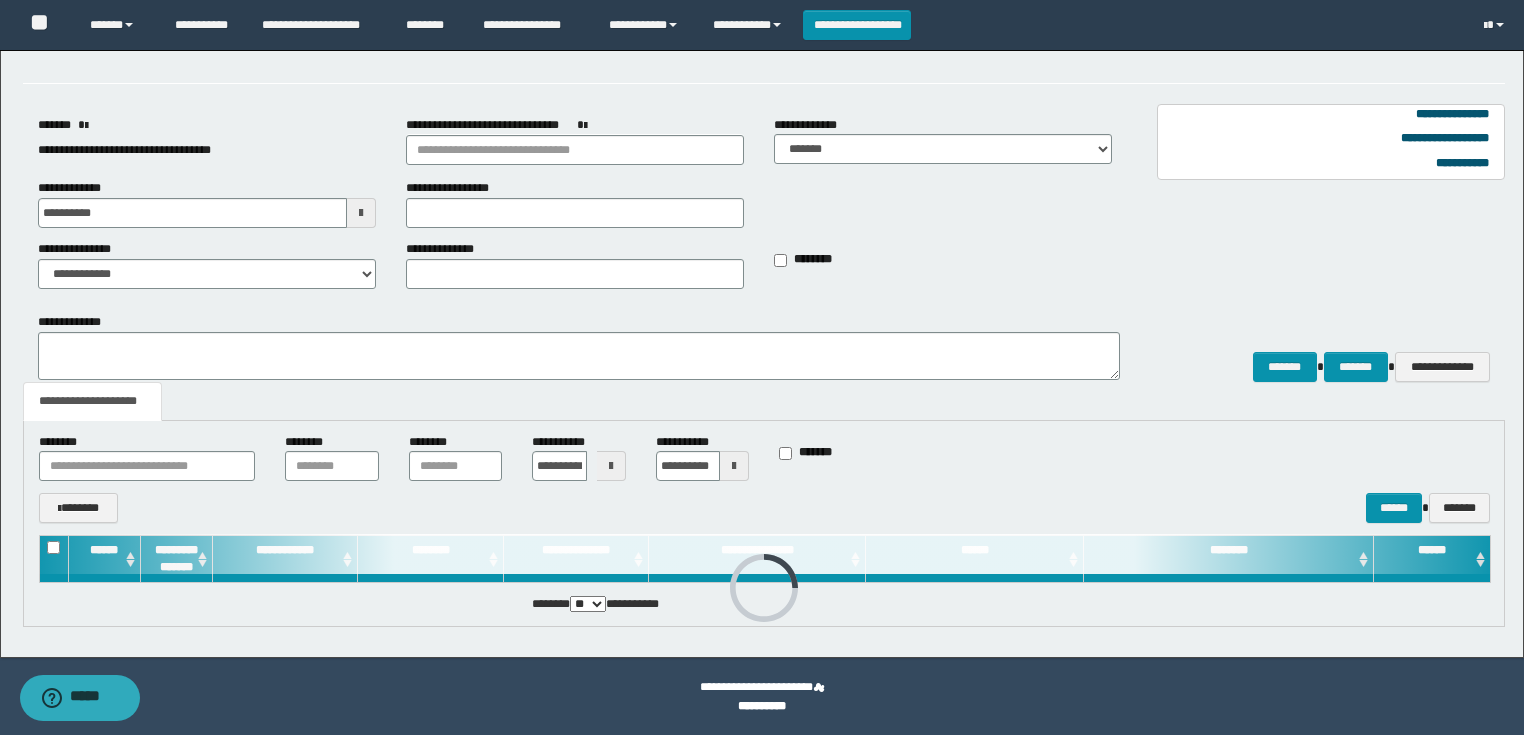 click at bounding box center (734, 466) 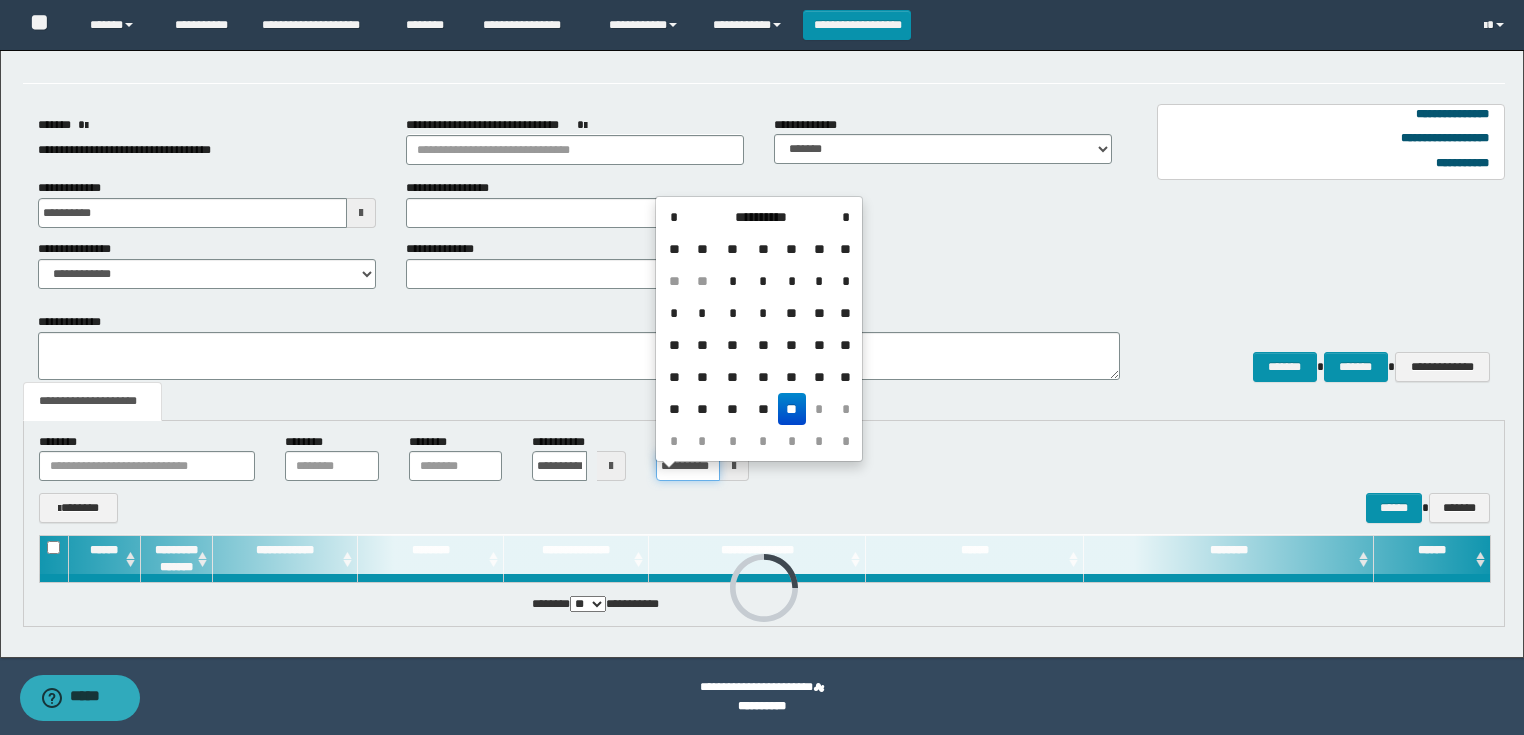 scroll, scrollTop: 0, scrollLeft: 16, axis: horizontal 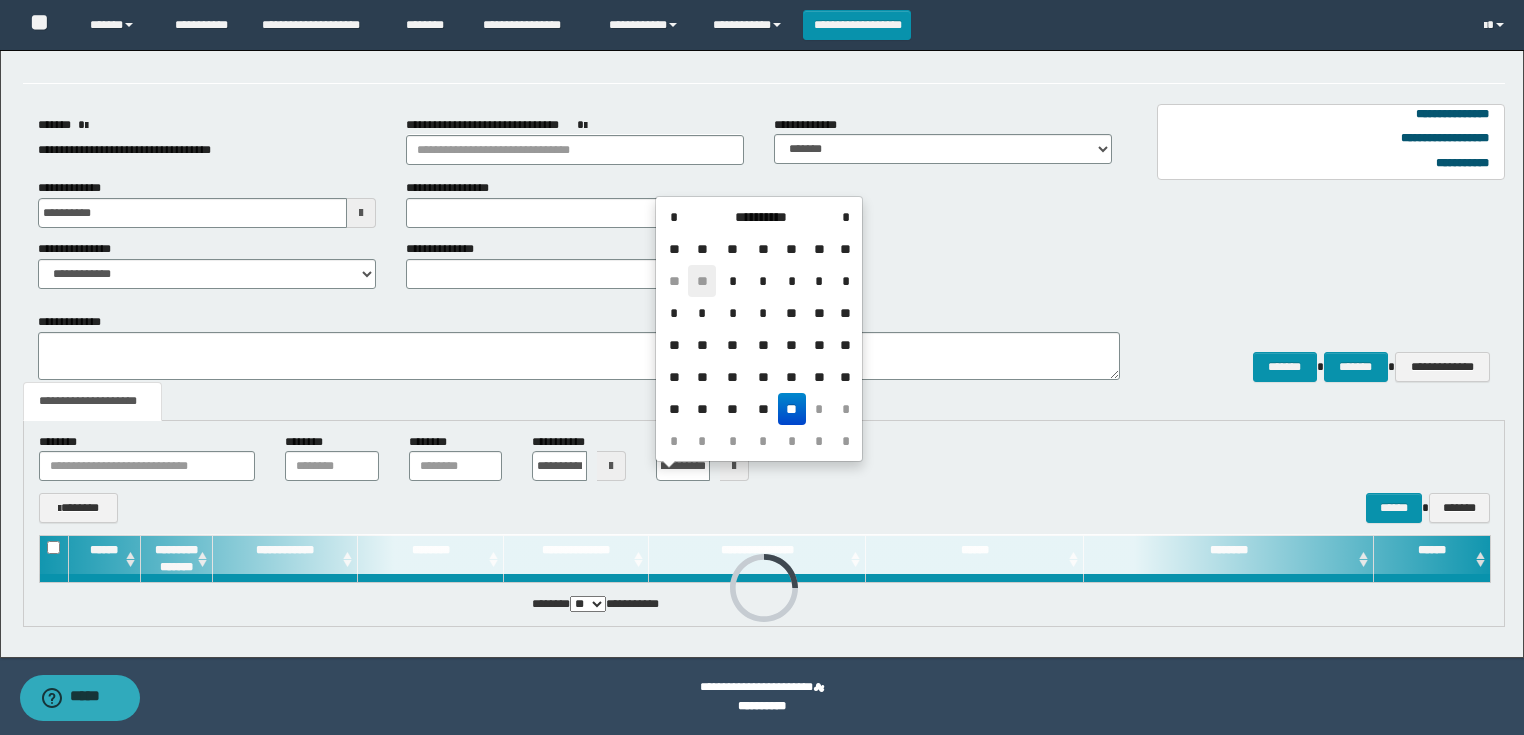 click on "**" at bounding box center (702, 281) 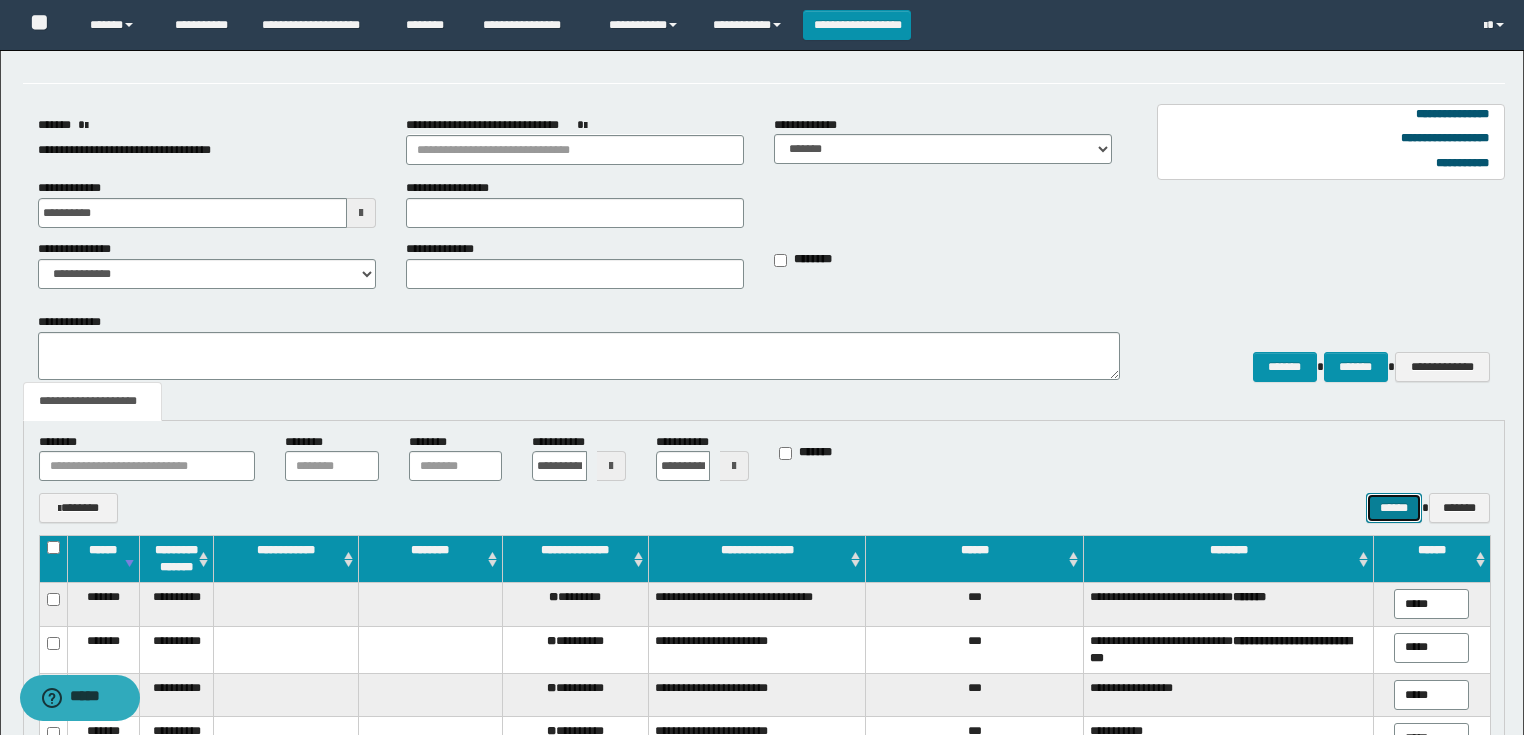click on "******" at bounding box center [1394, 508] 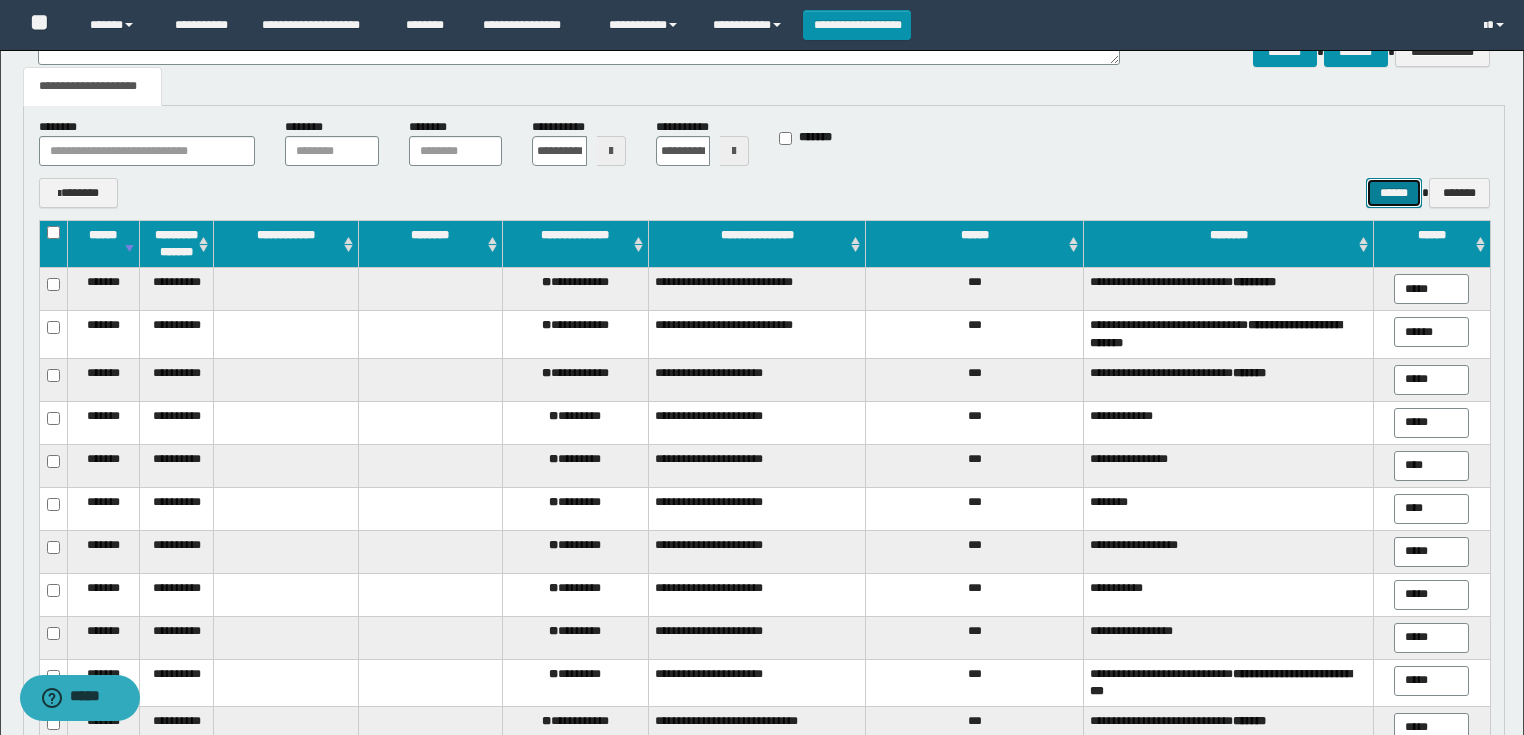 scroll, scrollTop: 453, scrollLeft: 0, axis: vertical 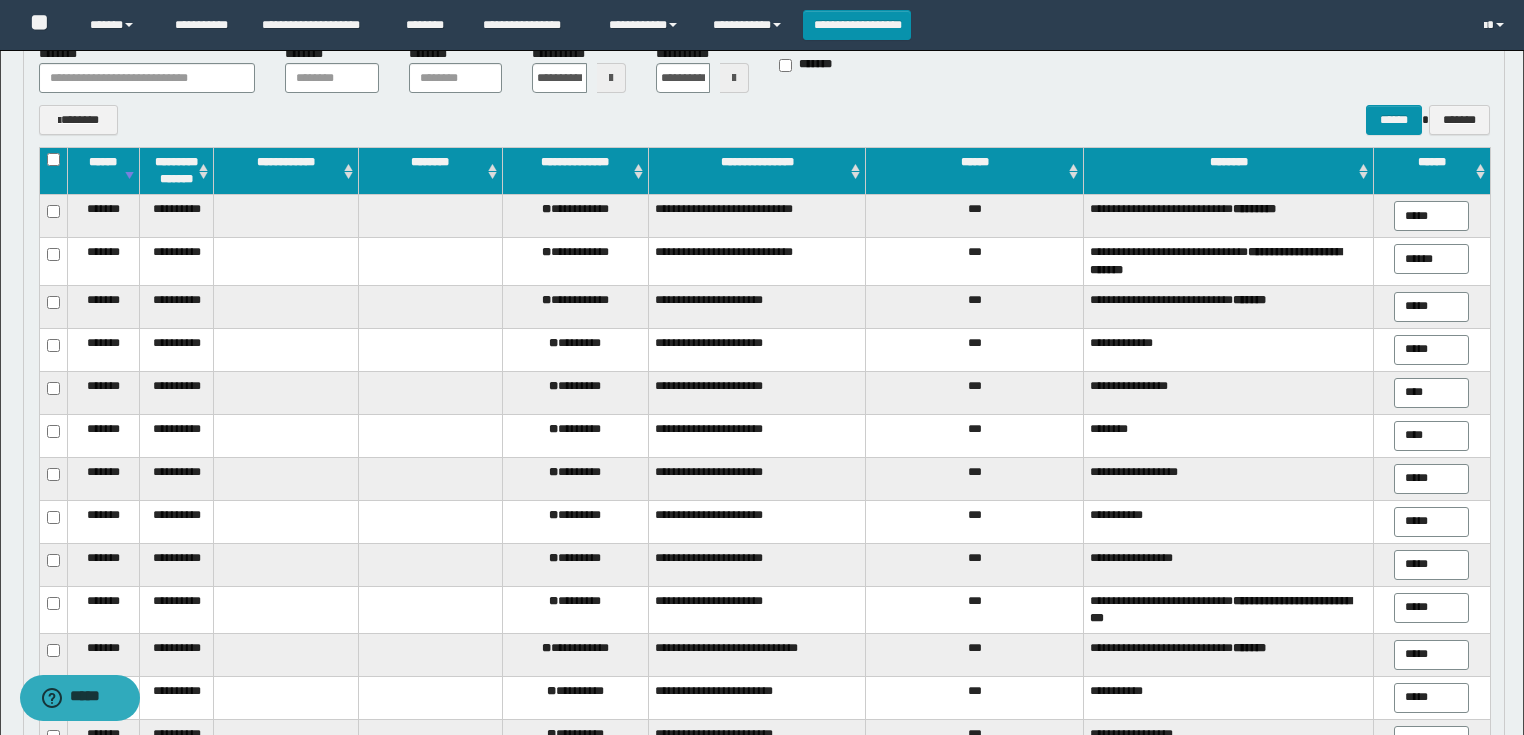 drag, startPoint x: 1444, startPoint y: 268, endPoint x: 1380, endPoint y: 273, distance: 64.195015 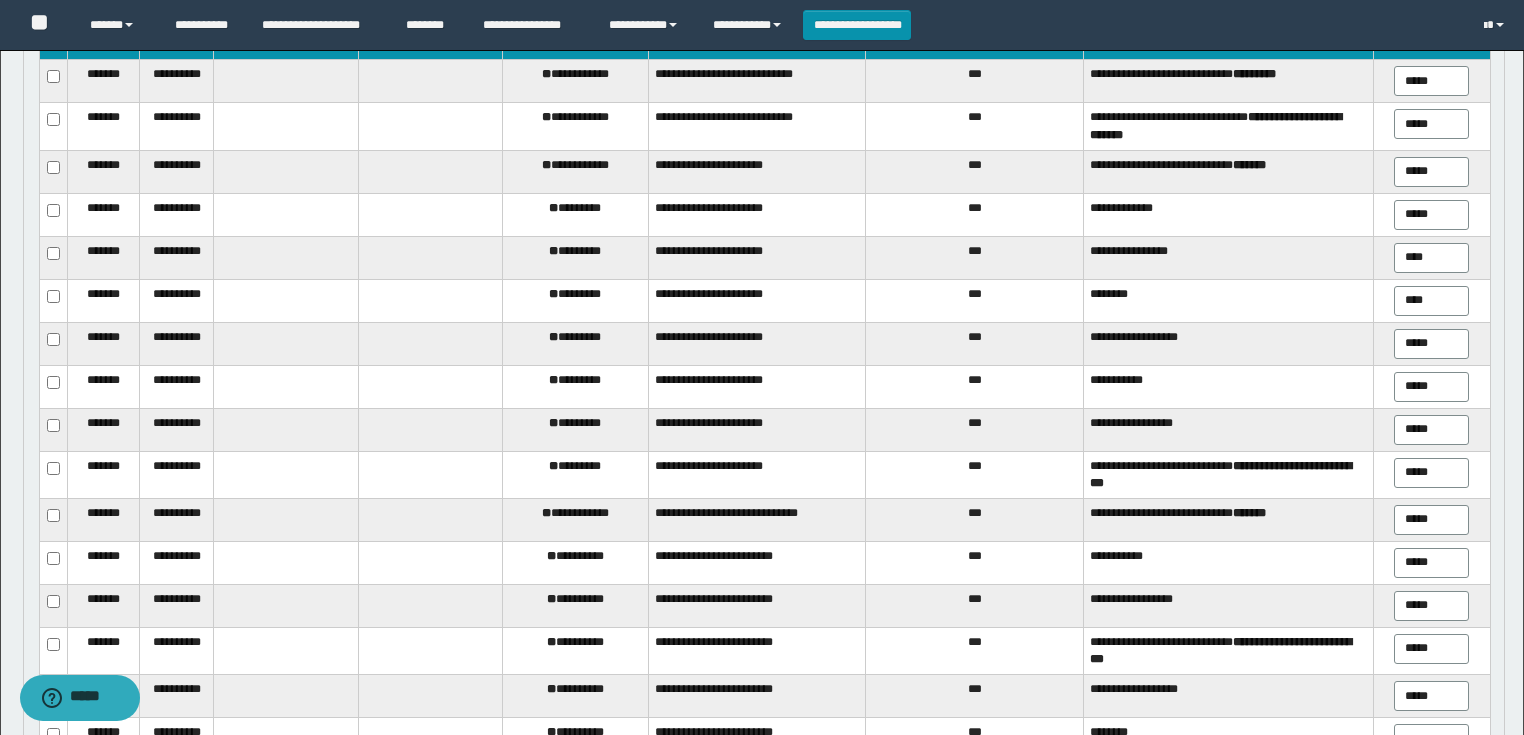 scroll, scrollTop: 613, scrollLeft: 0, axis: vertical 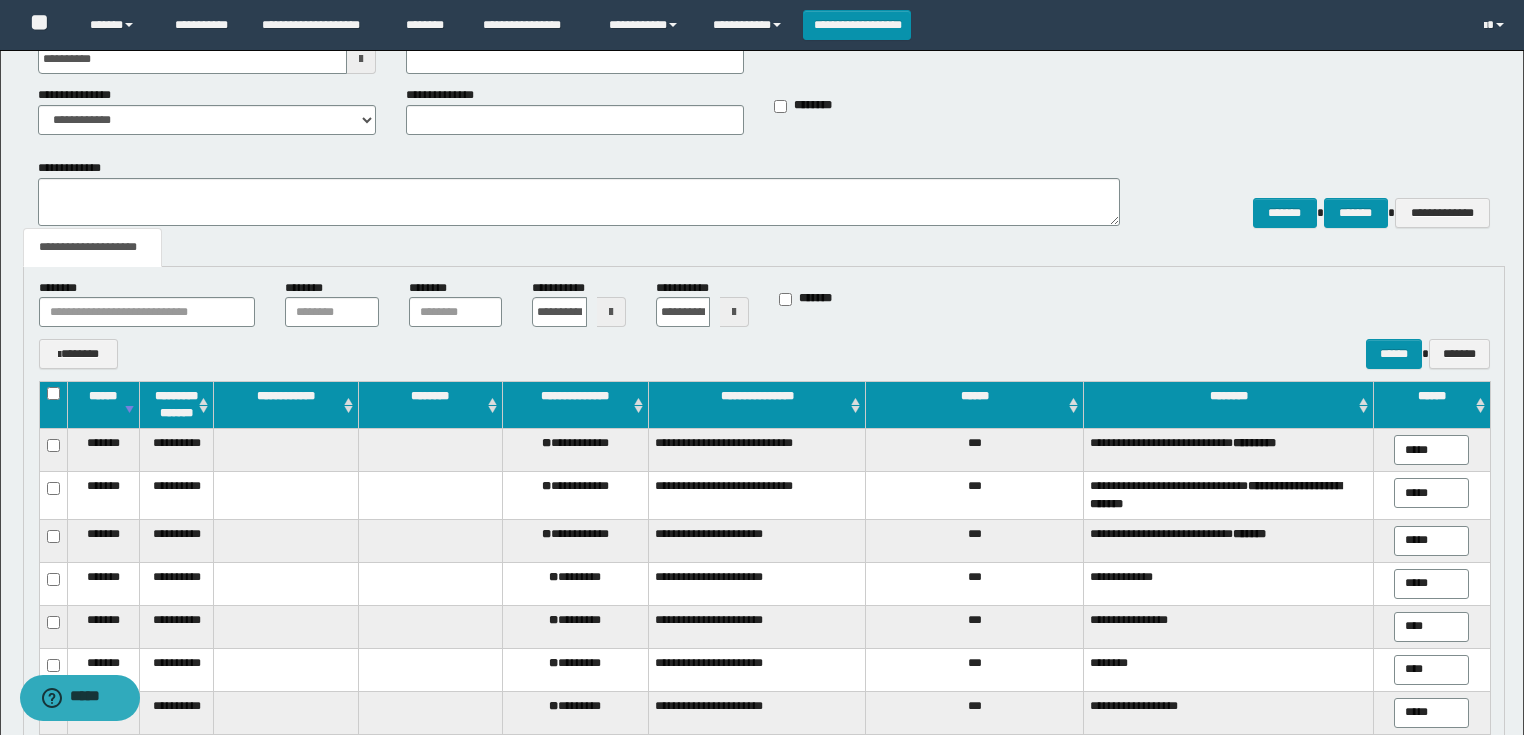 type on "*****" 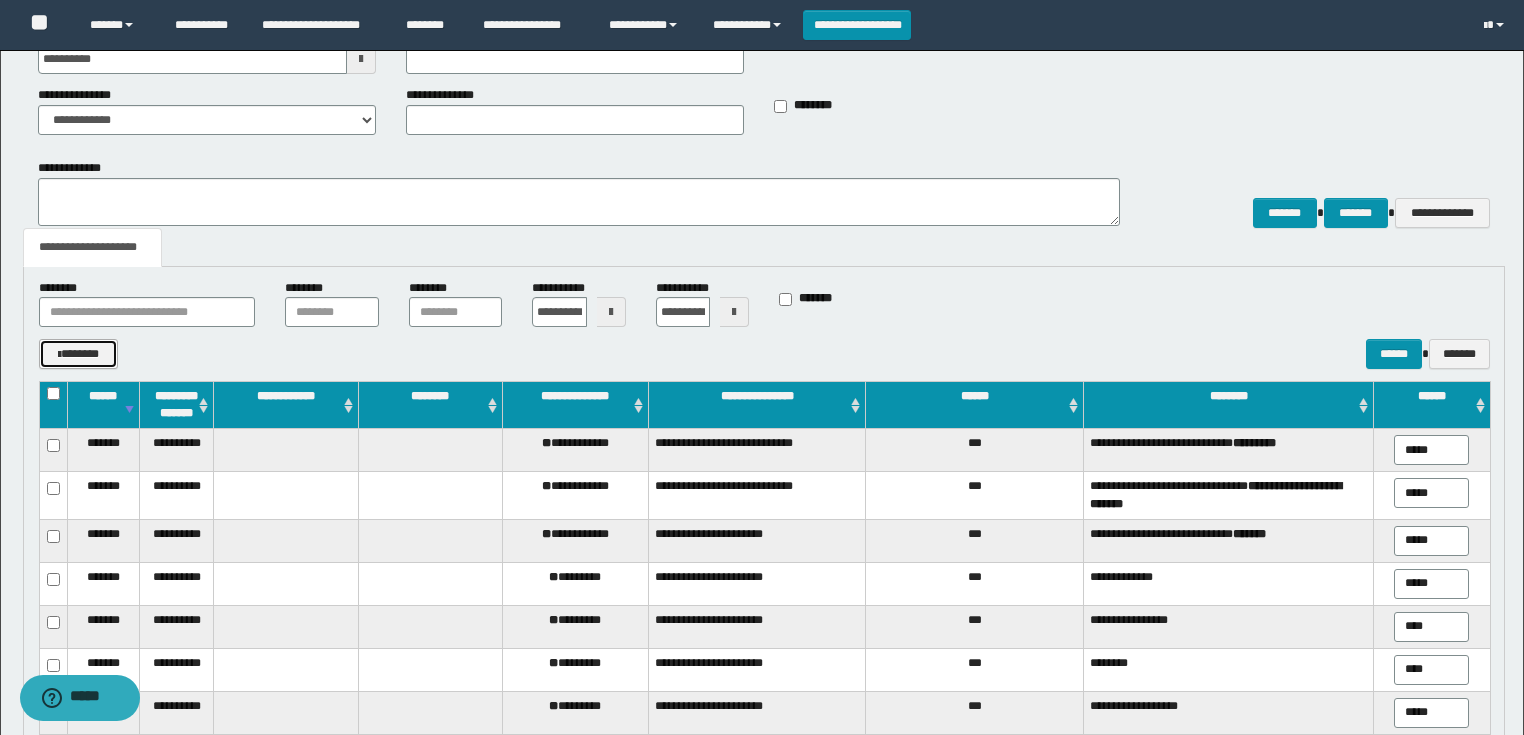 click on "*******" at bounding box center (78, 354) 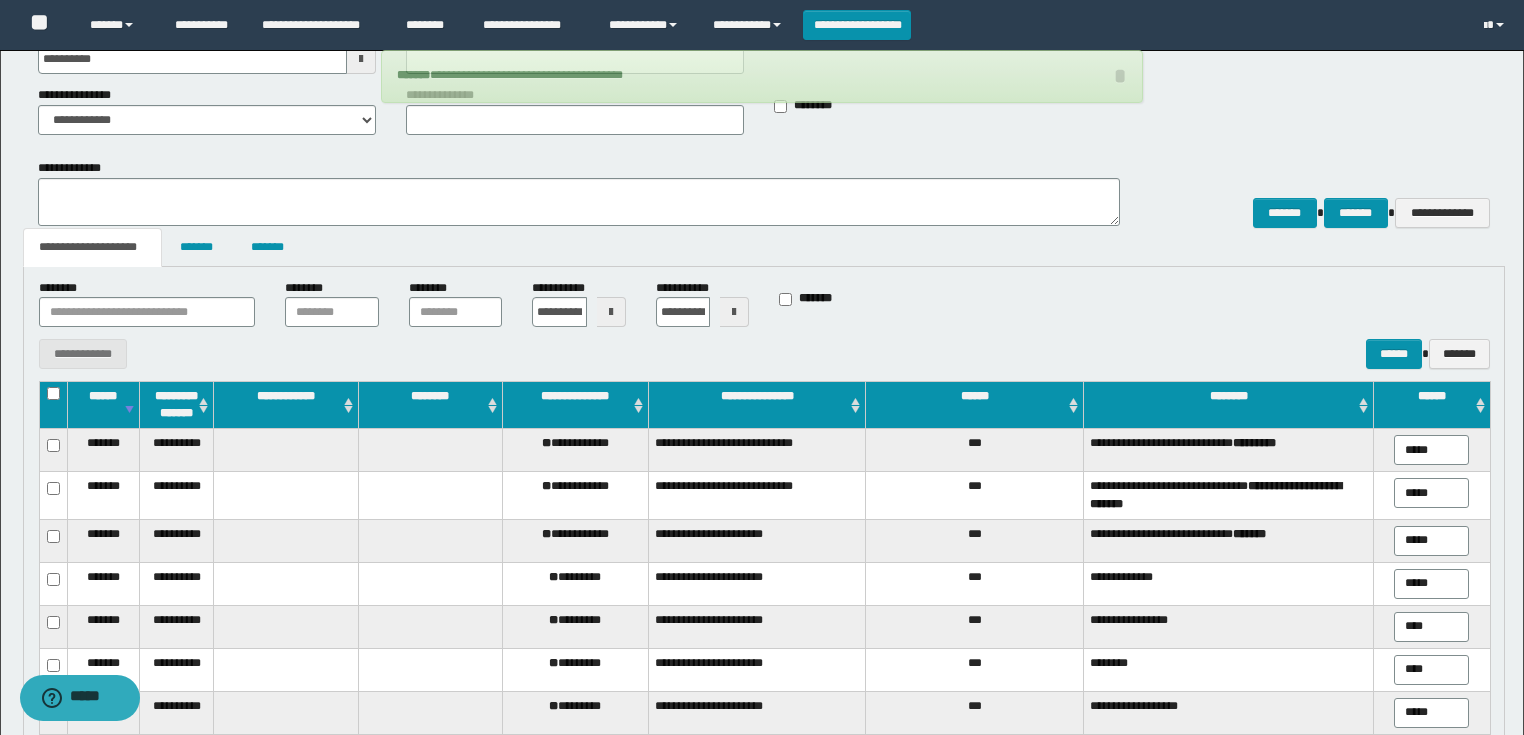 scroll, scrollTop: 0, scrollLeft: 0, axis: both 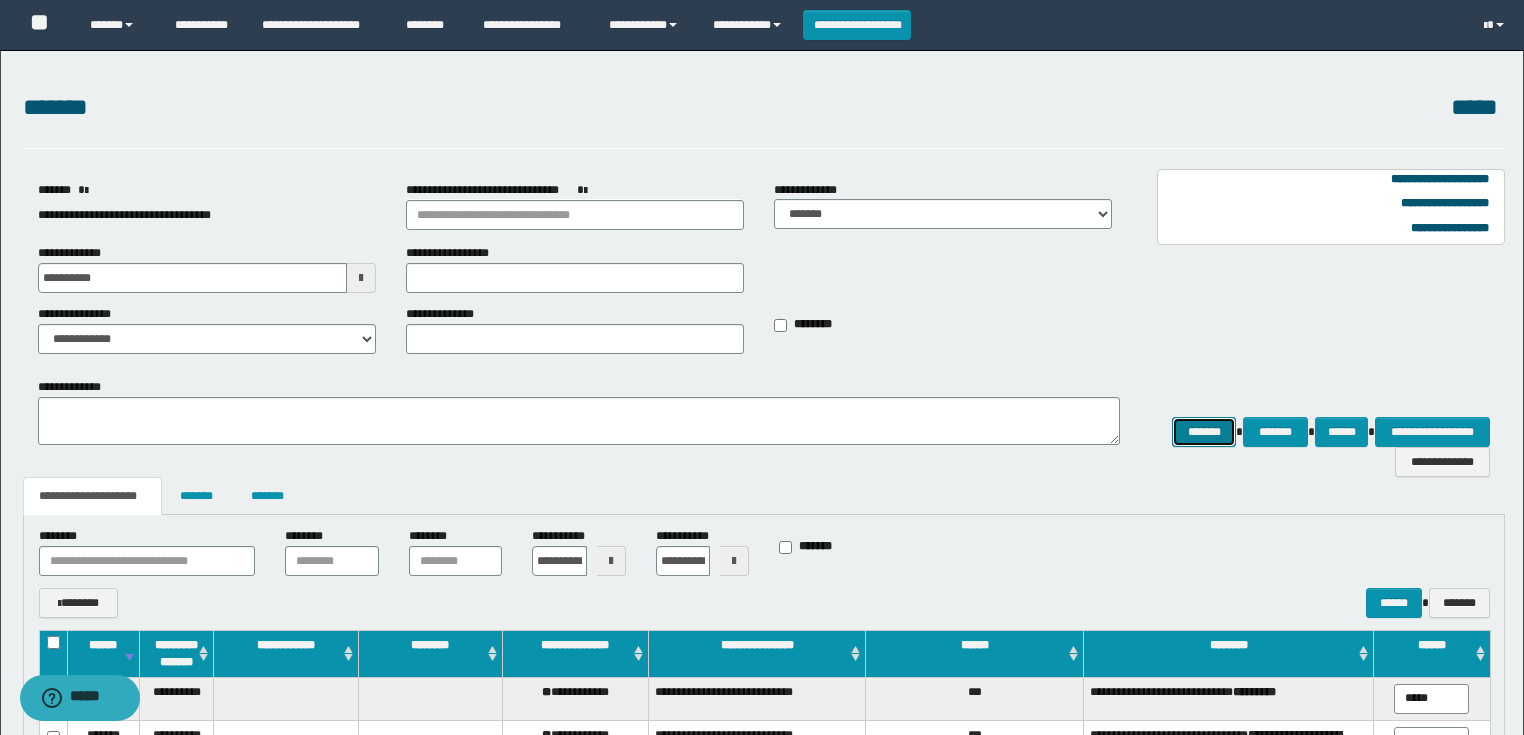 click on "*******" at bounding box center (1204, 432) 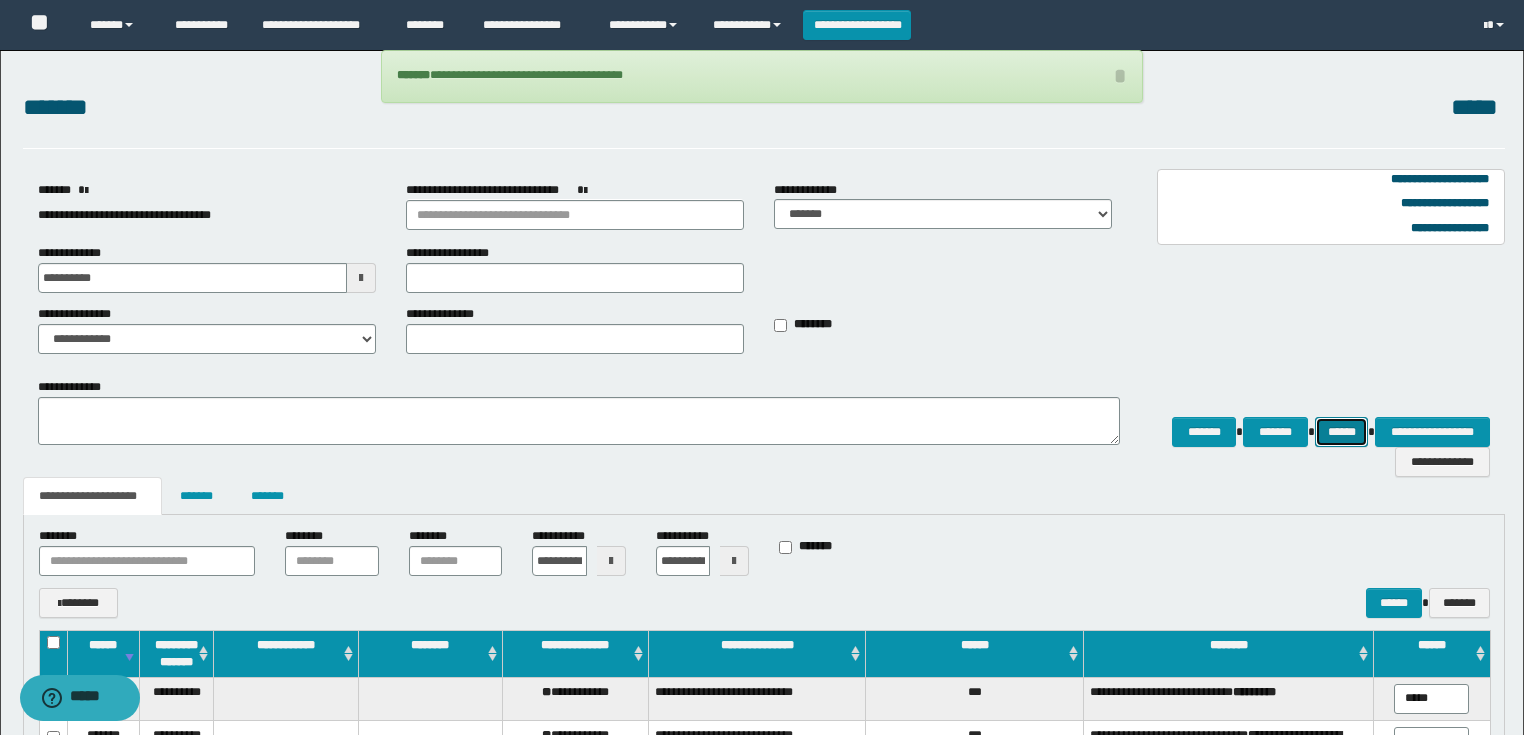 click on "******" at bounding box center (1342, 432) 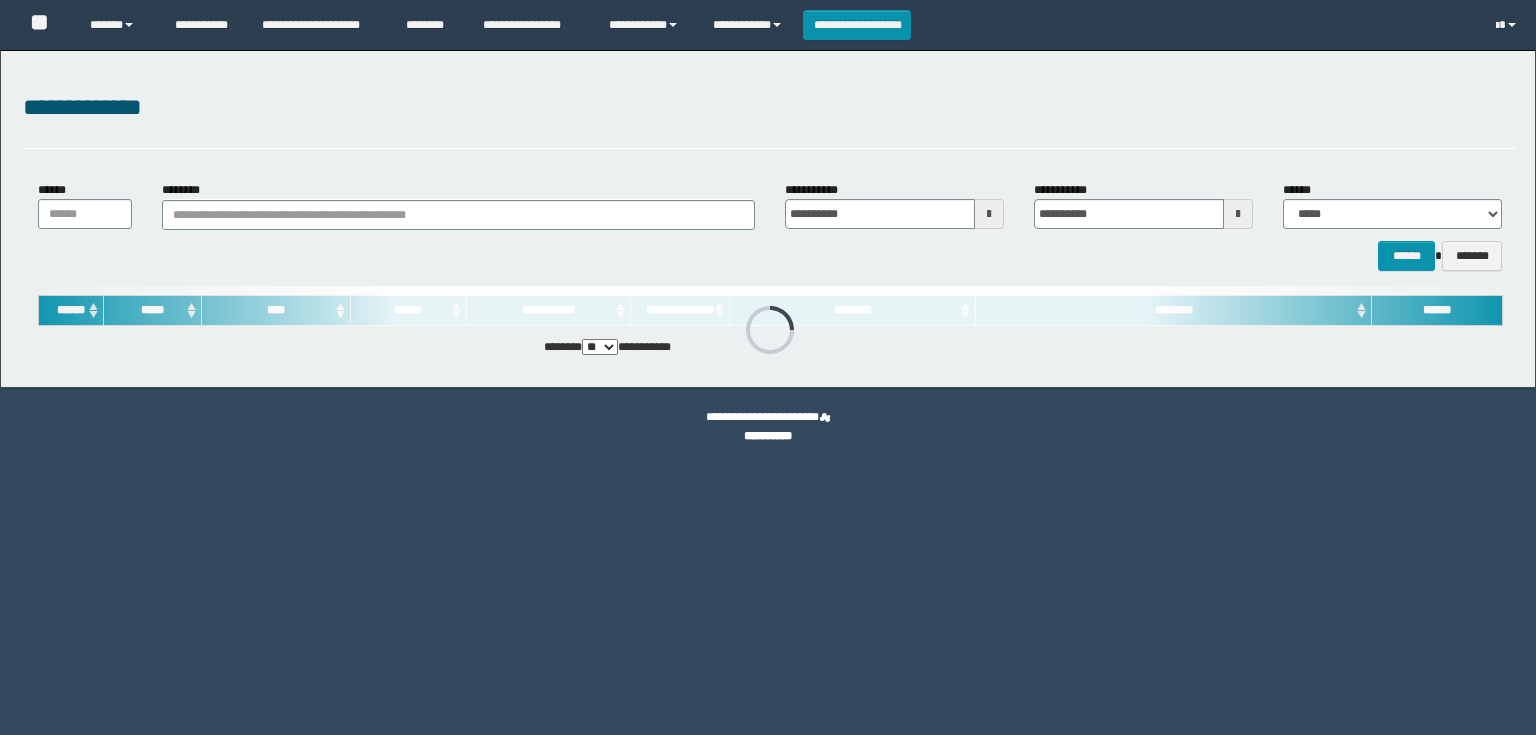 scroll, scrollTop: 0, scrollLeft: 0, axis: both 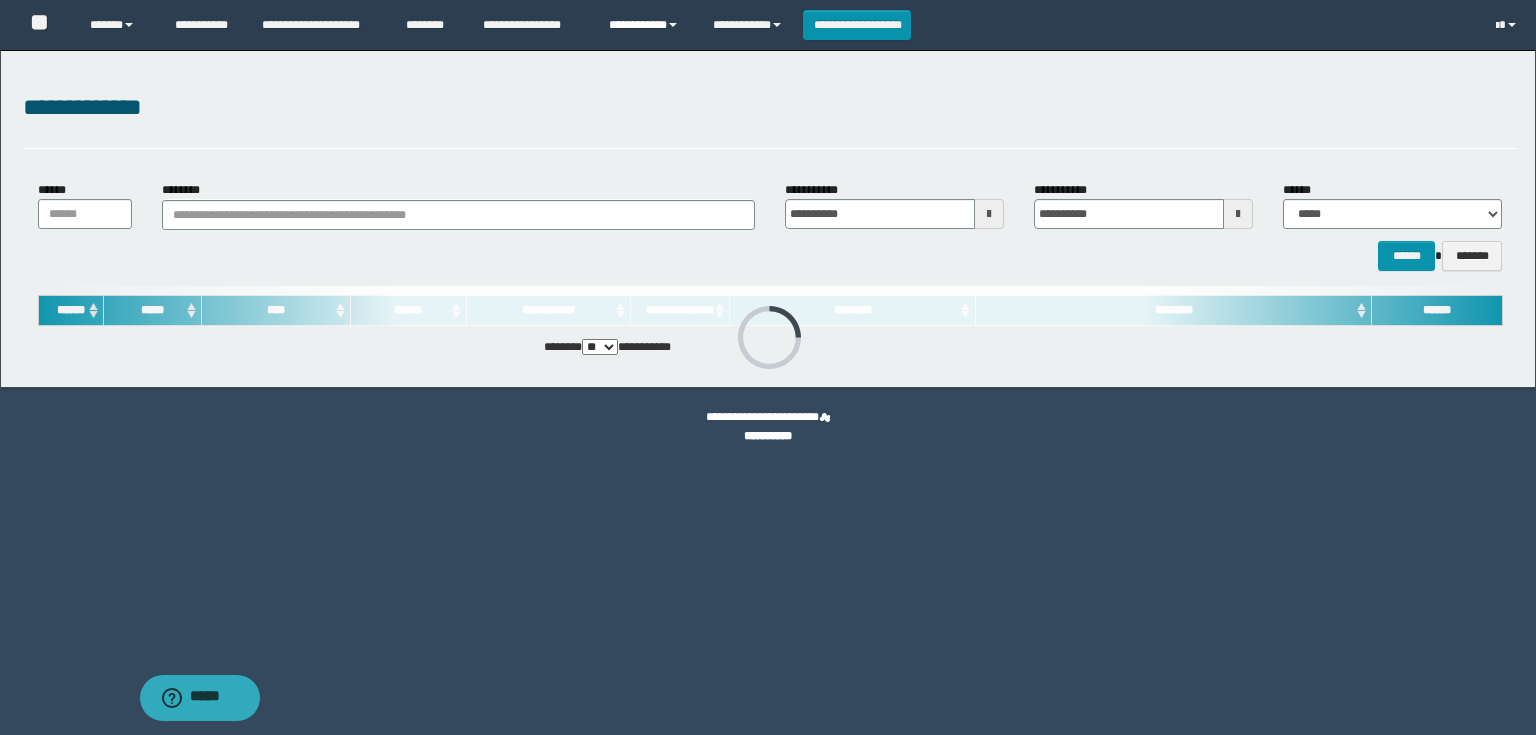 click on "**********" at bounding box center (646, 25) 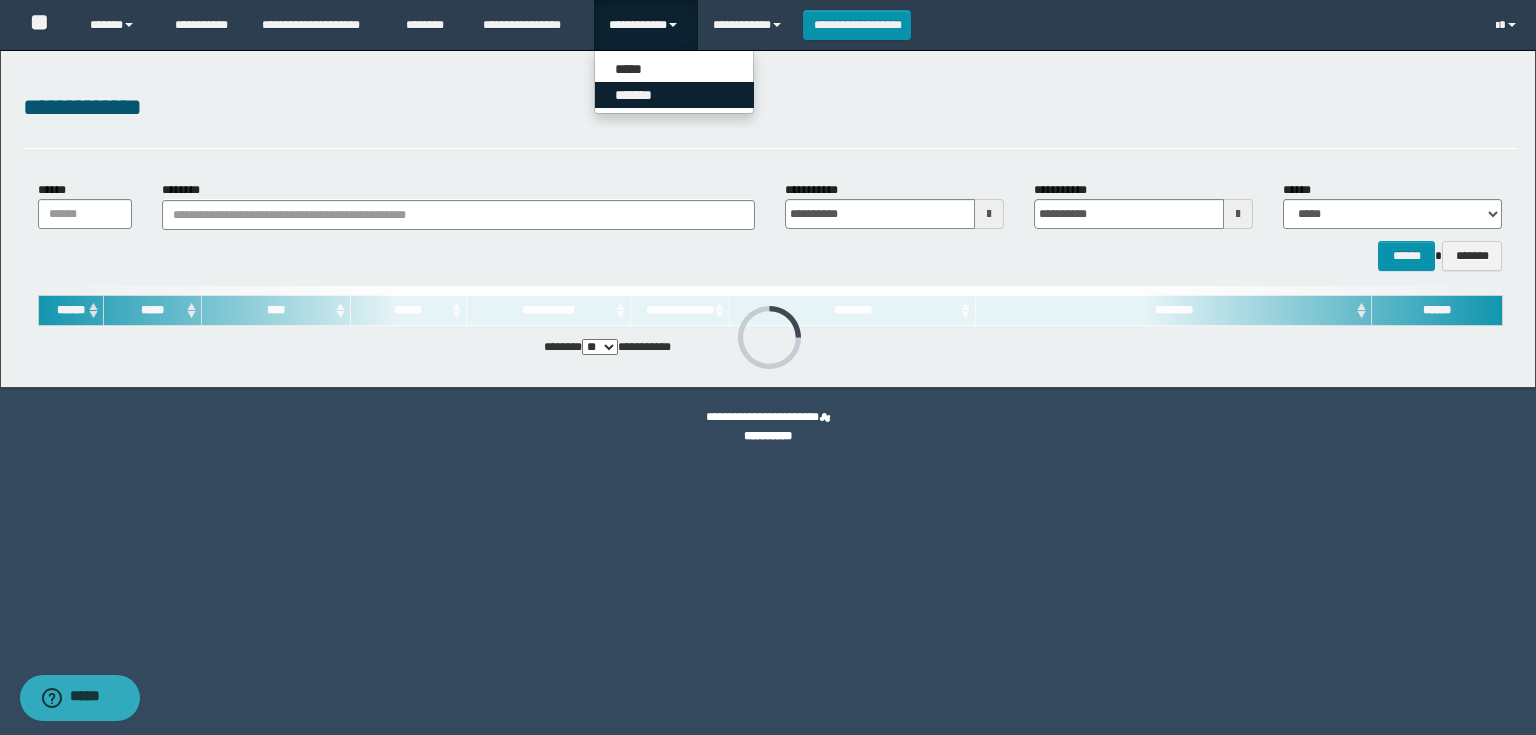 click on "*******" at bounding box center (674, 95) 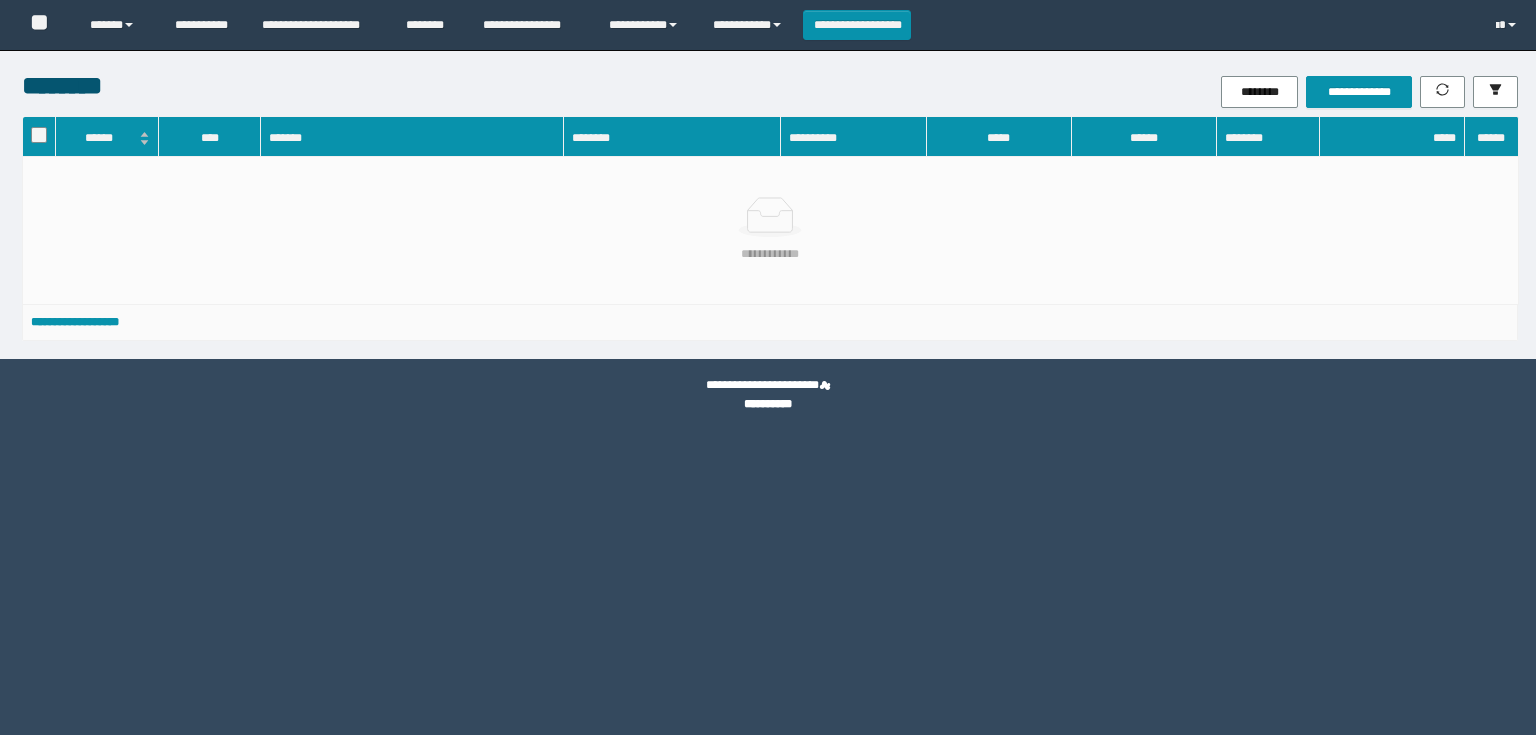 scroll, scrollTop: 0, scrollLeft: 0, axis: both 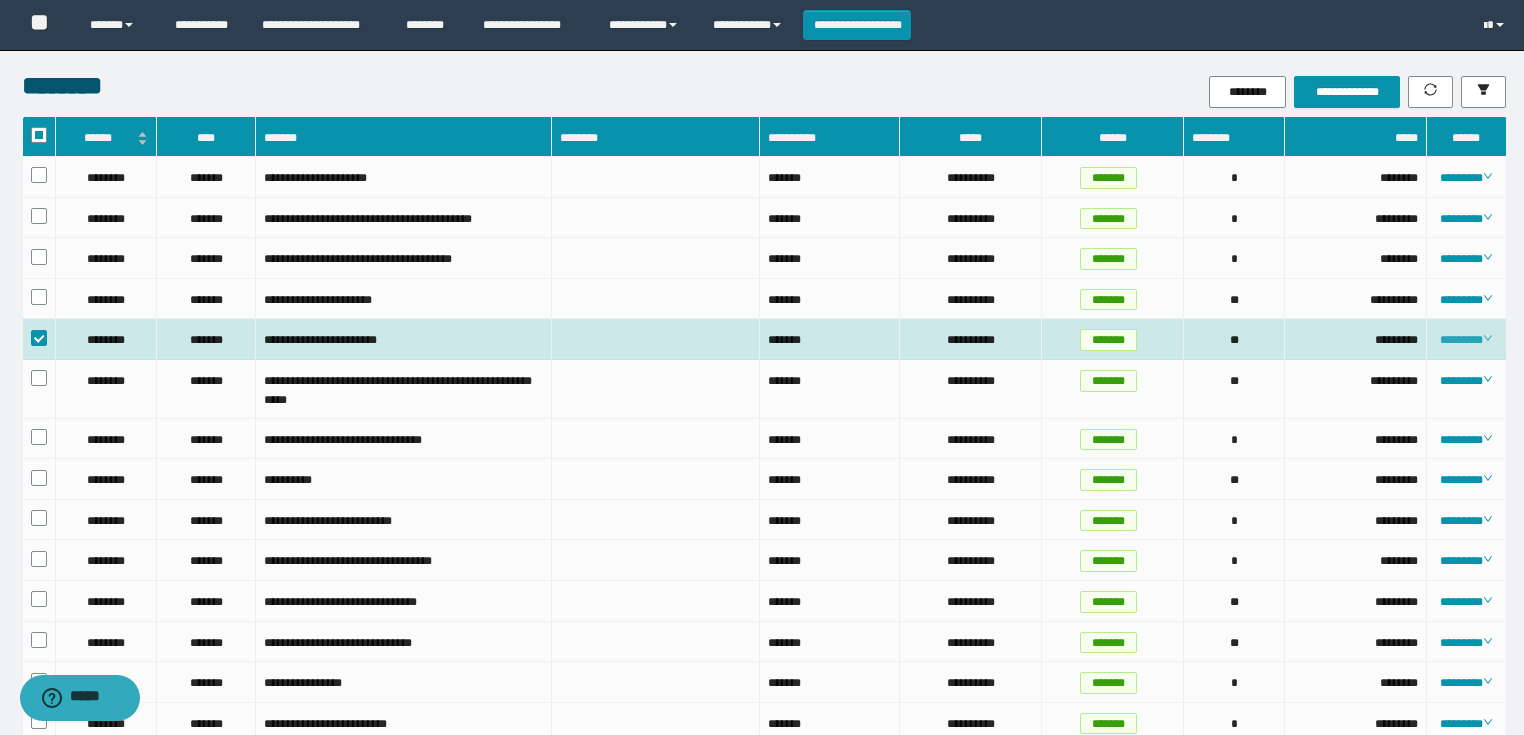 click on "********" at bounding box center [1466, 340] 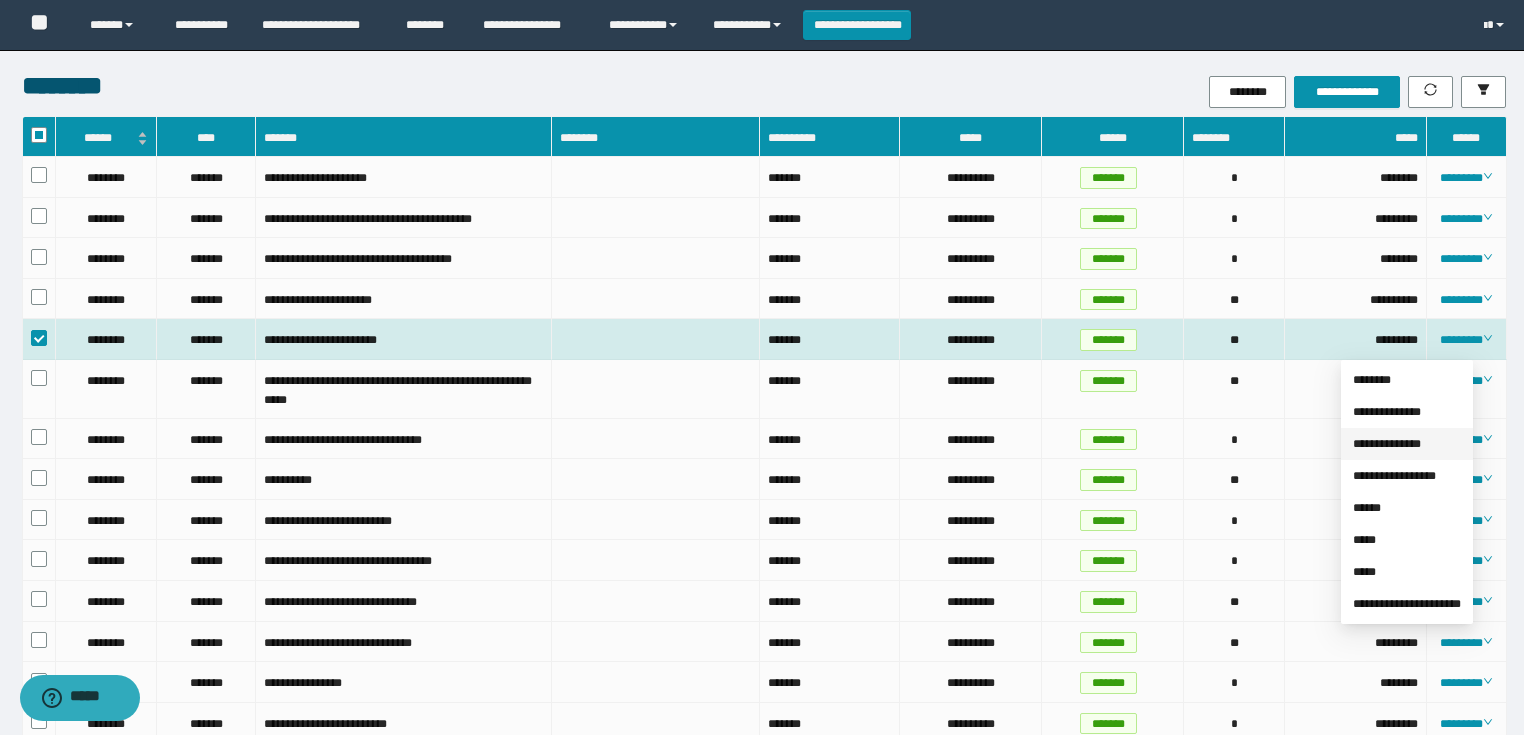 click on "**********" at bounding box center [1387, 444] 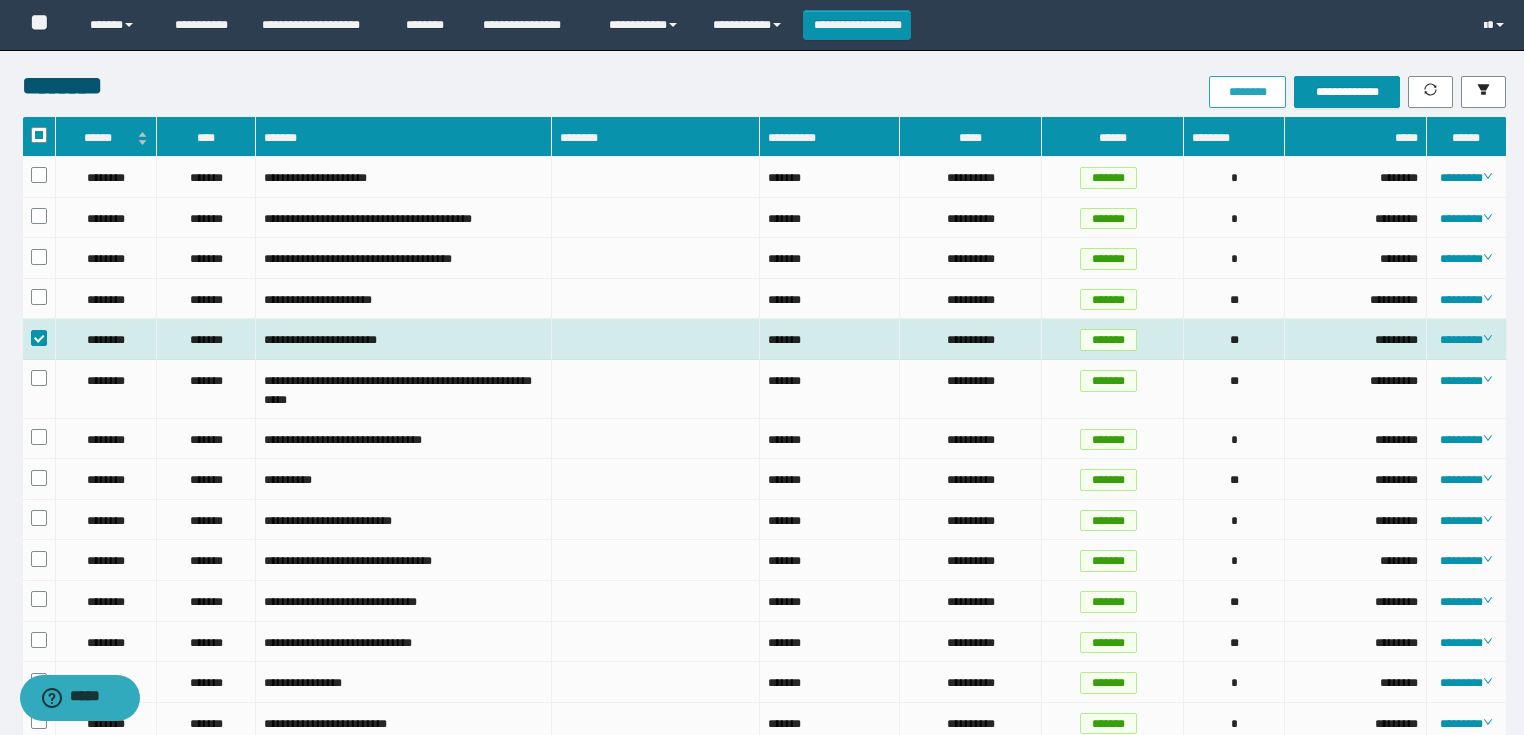 click on "********" at bounding box center (1247, 92) 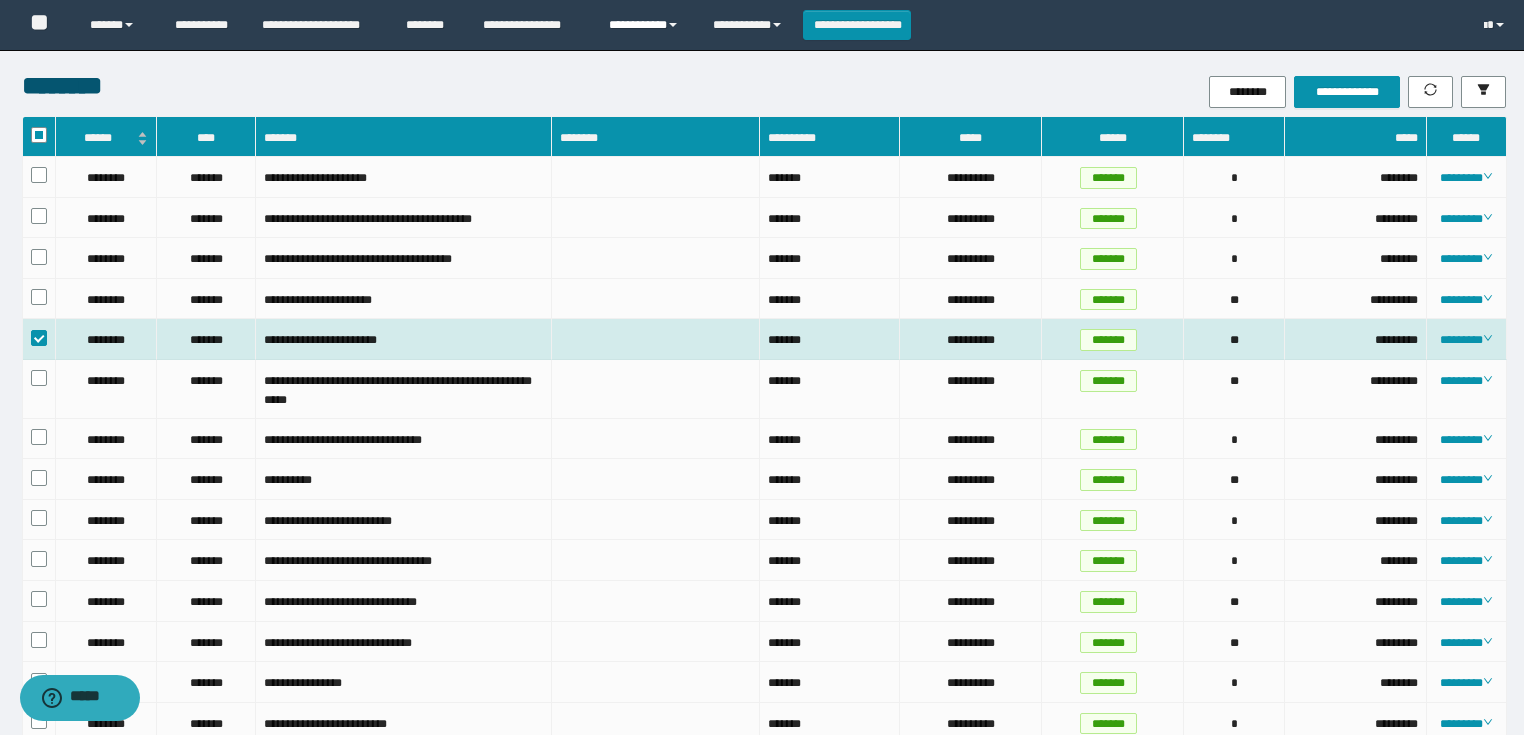 click on "**********" at bounding box center (646, 25) 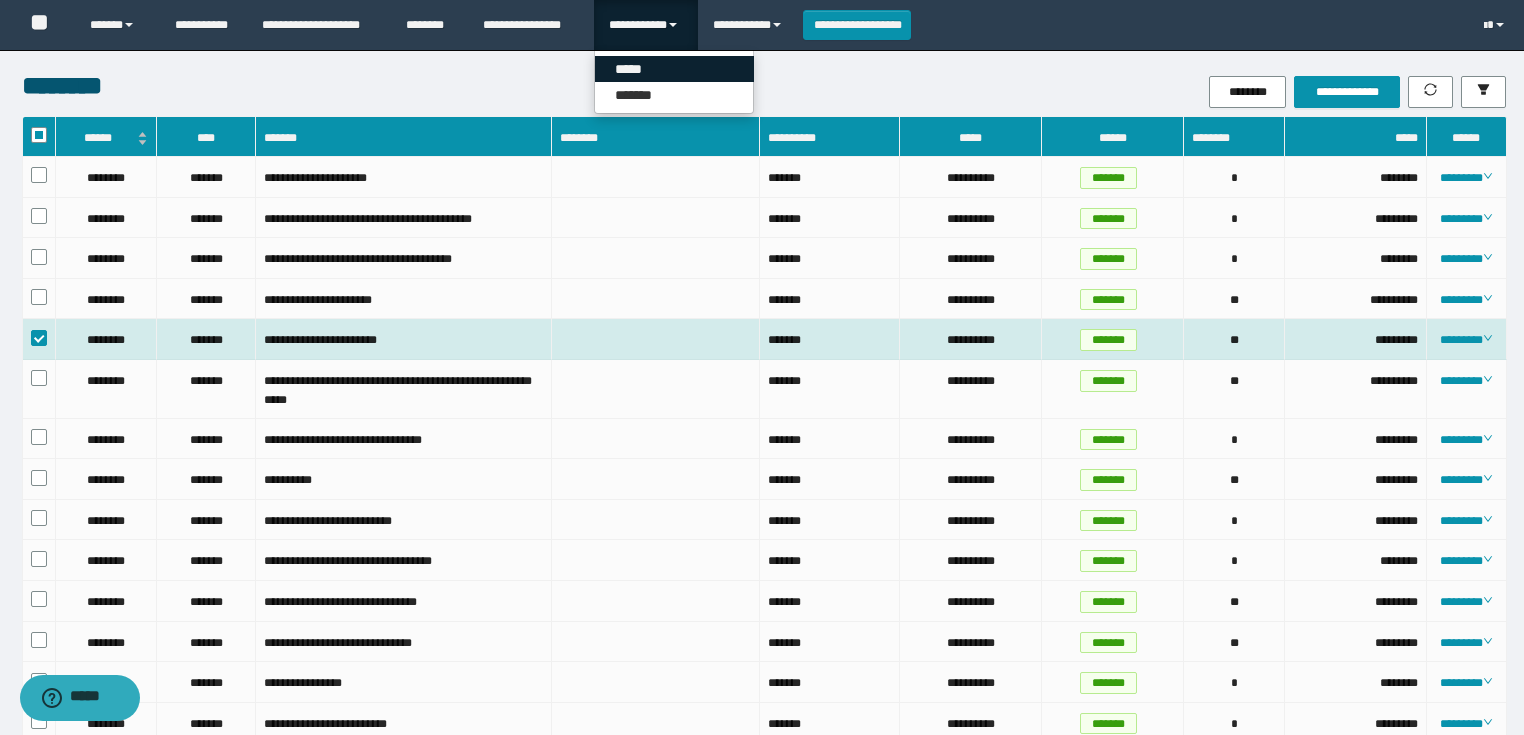 click on "*****" at bounding box center (674, 69) 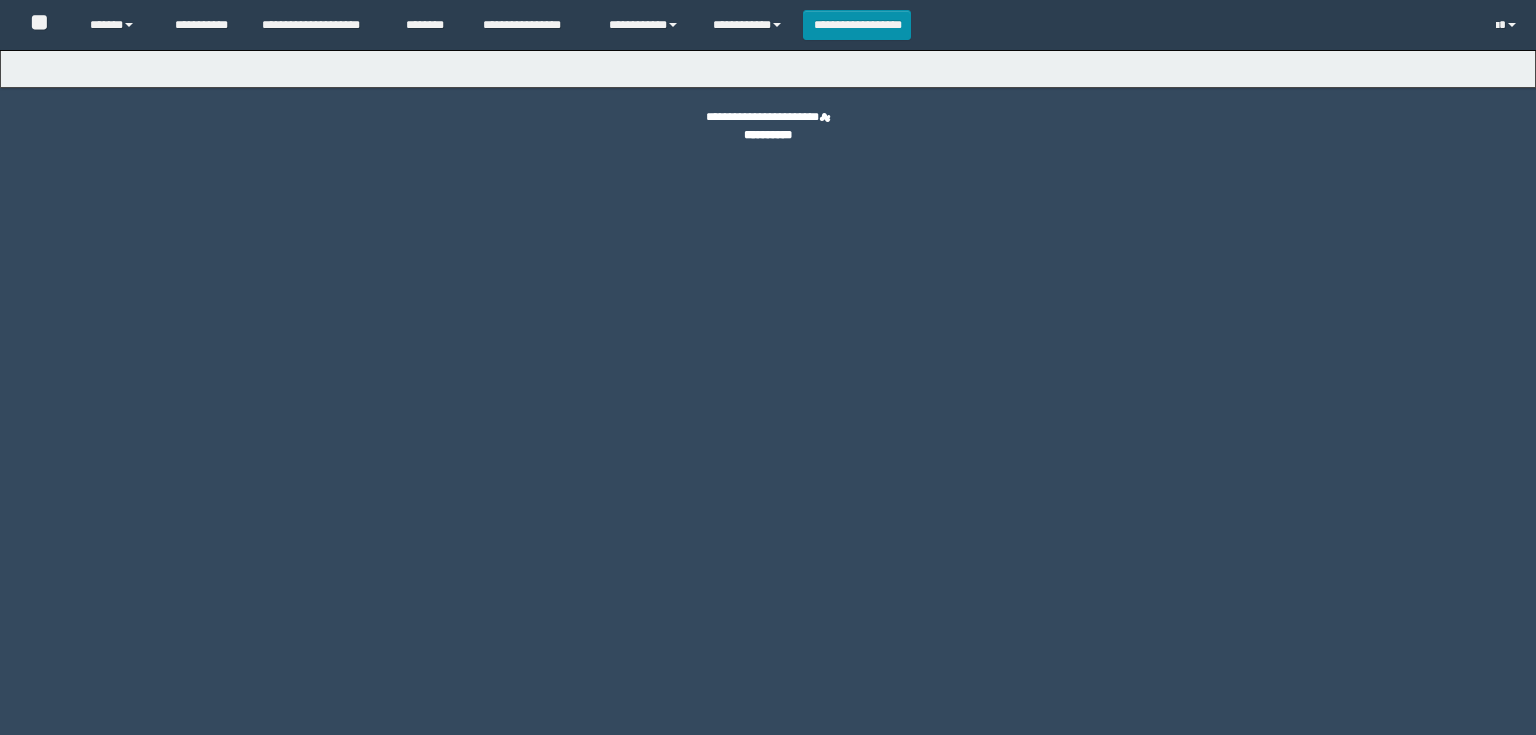 scroll, scrollTop: 0, scrollLeft: 0, axis: both 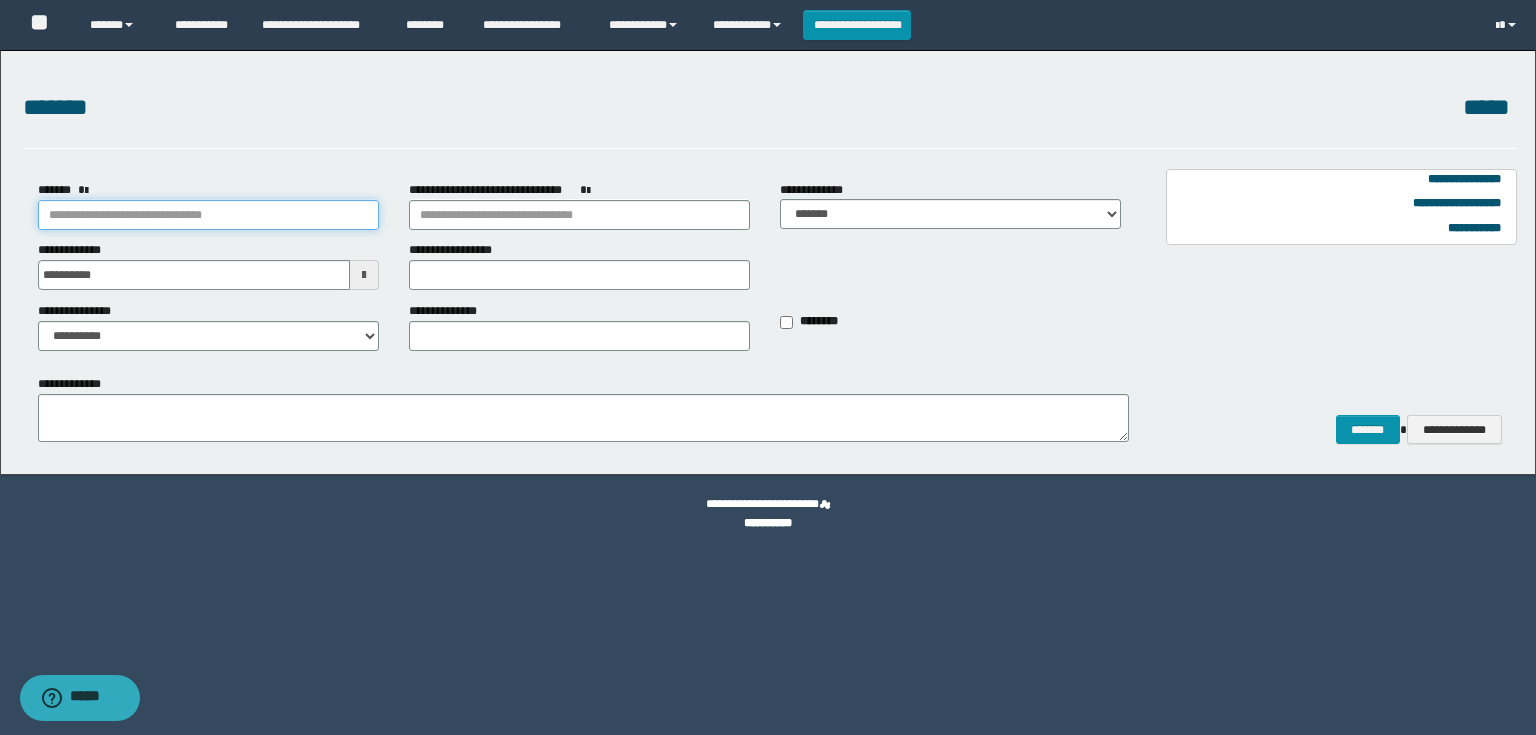 click on "*******" at bounding box center (208, 215) 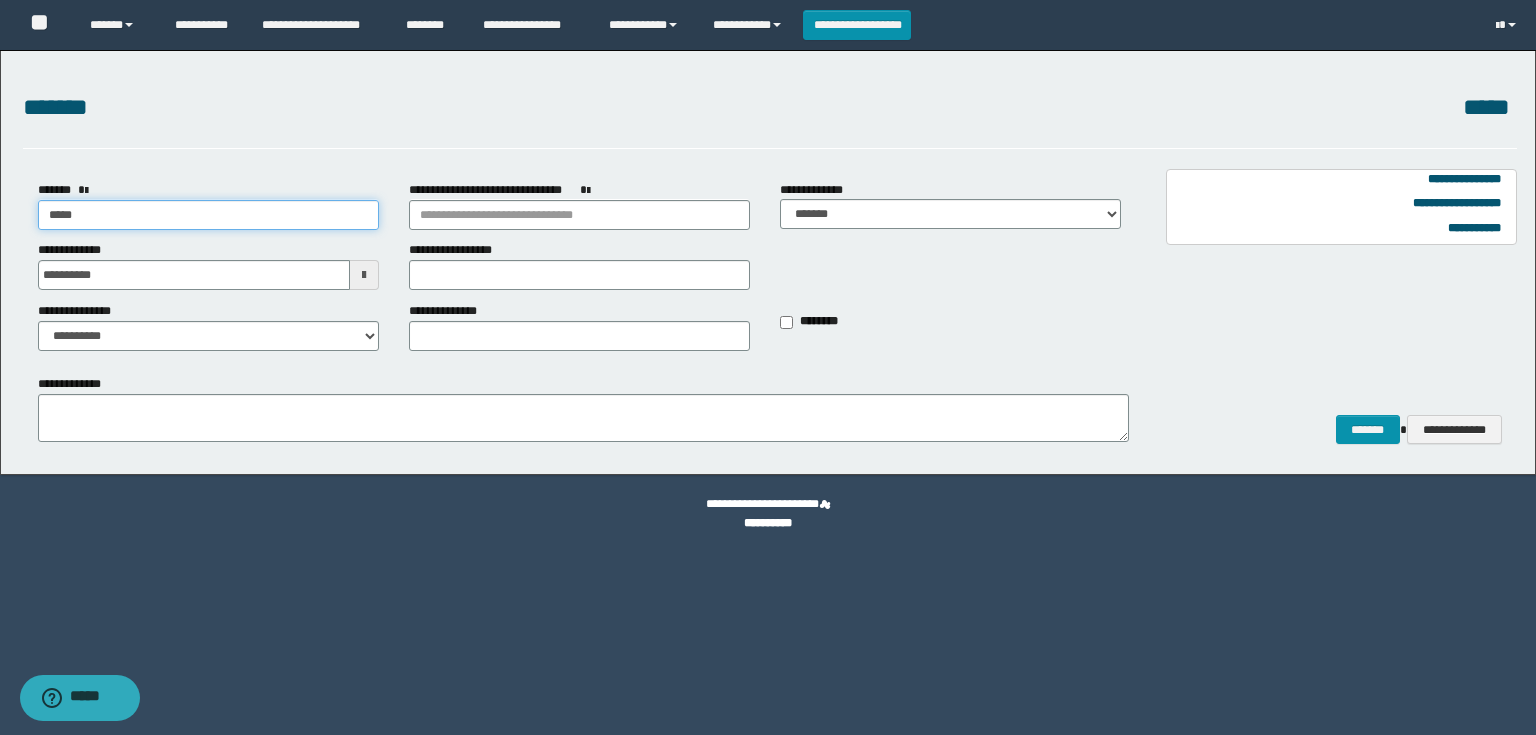 click on "*****" at bounding box center (208, 215) 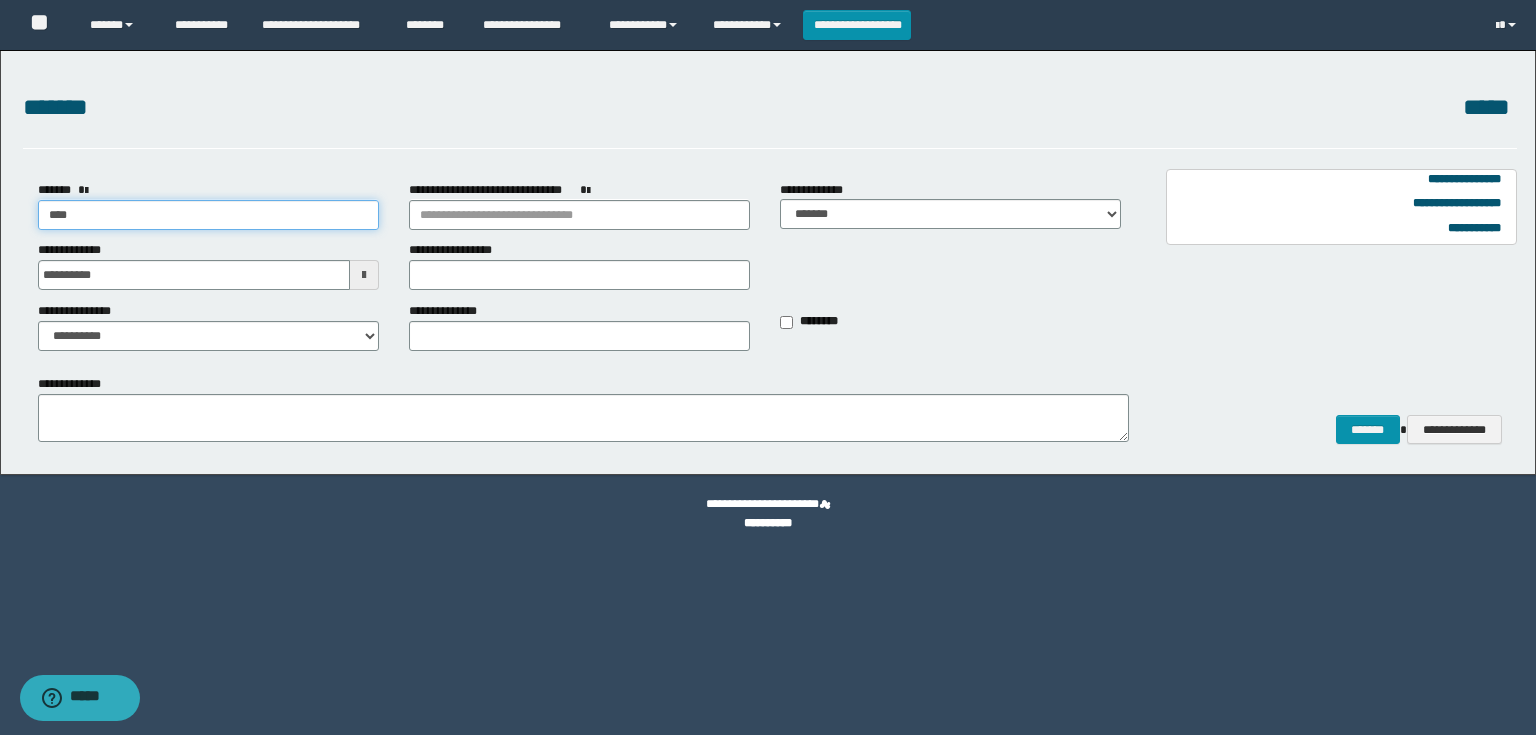 drag, startPoint x: 83, startPoint y: 216, endPoint x: 8, endPoint y: 216, distance: 75 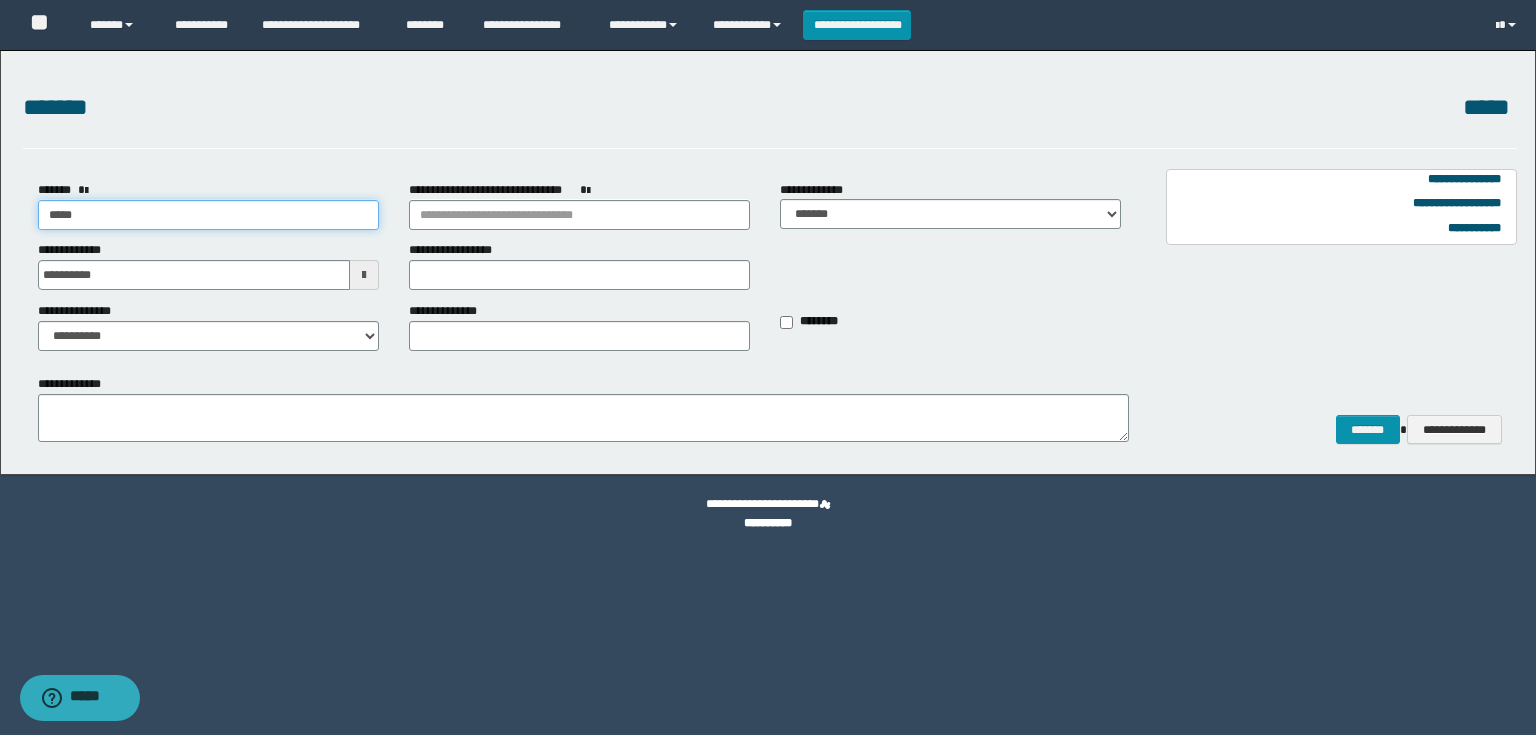 type on "******" 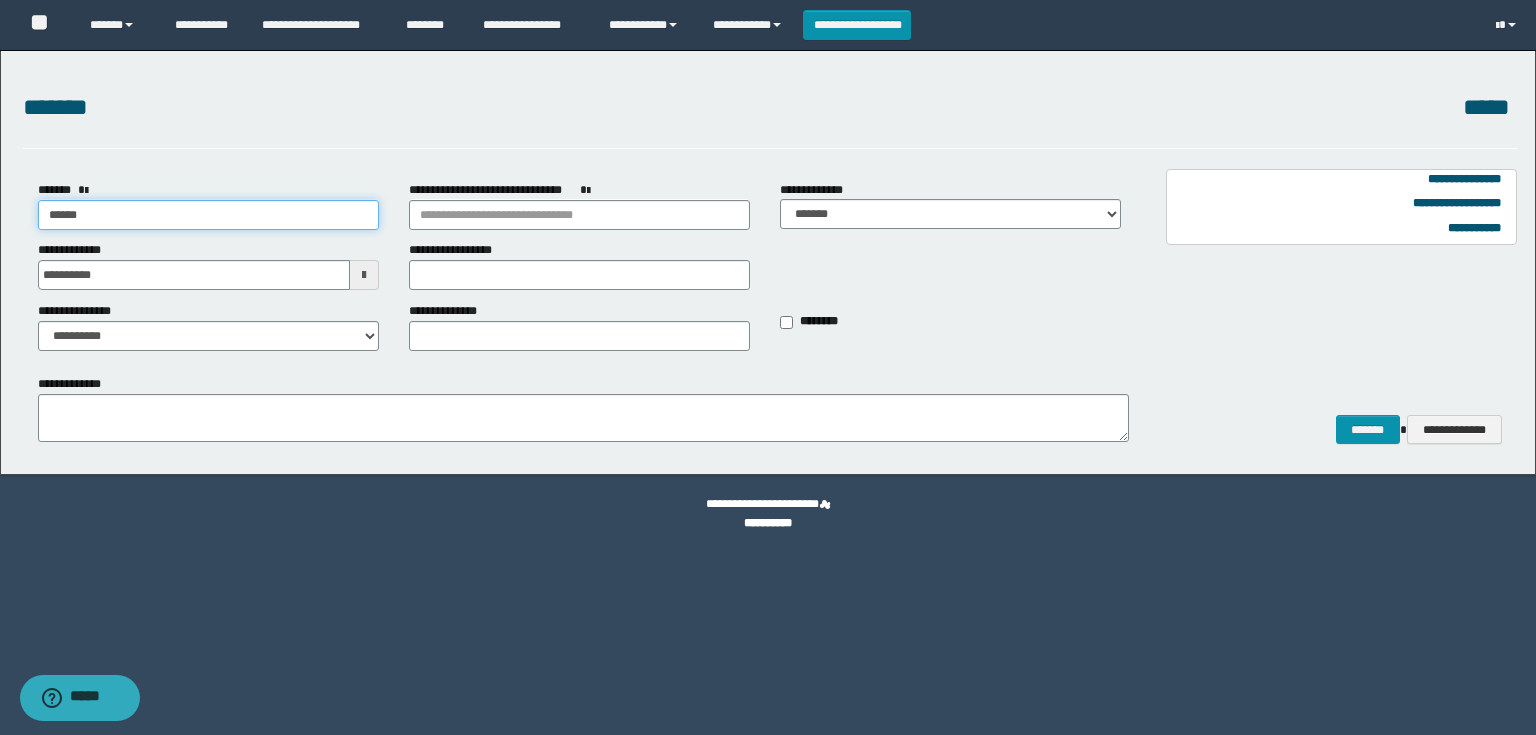 type on "******" 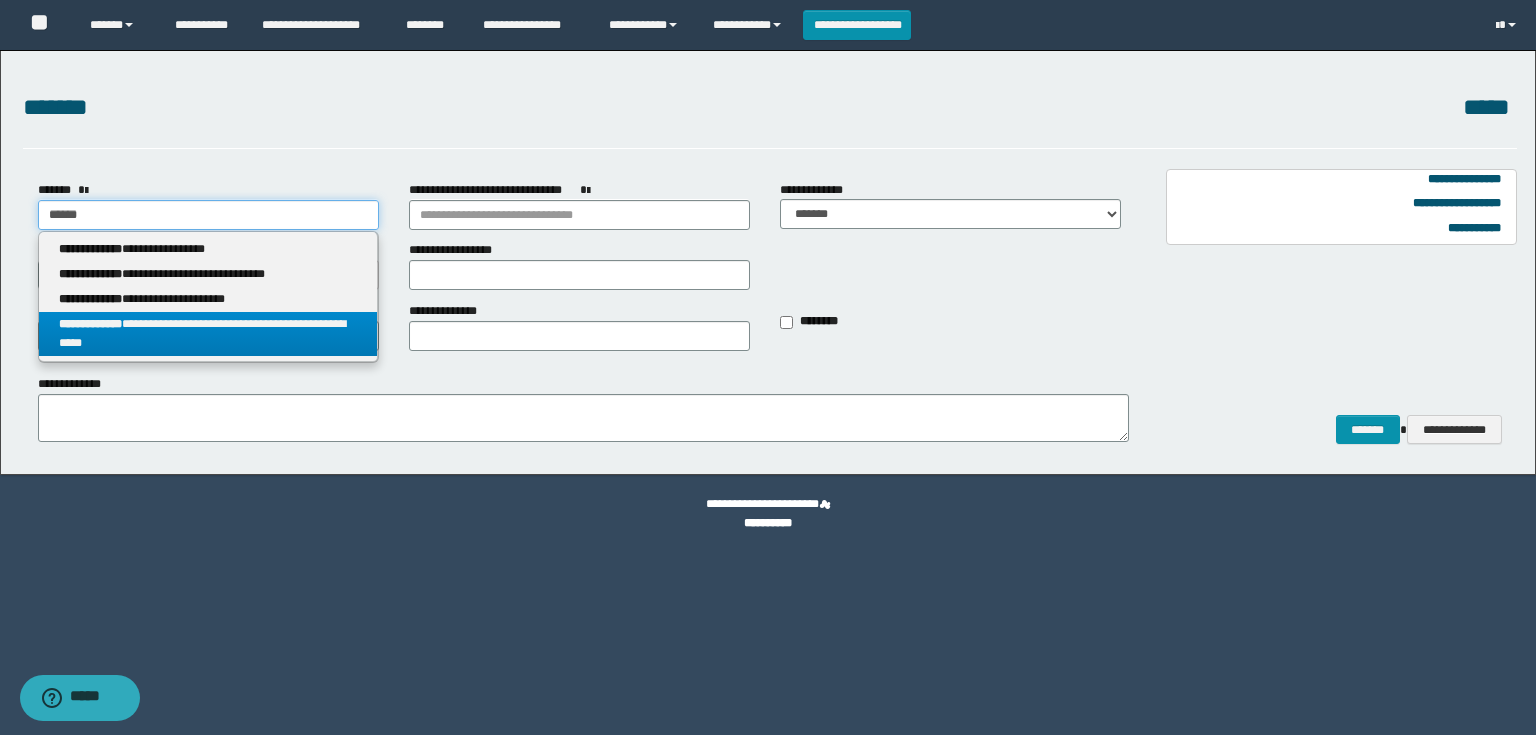 type on "******" 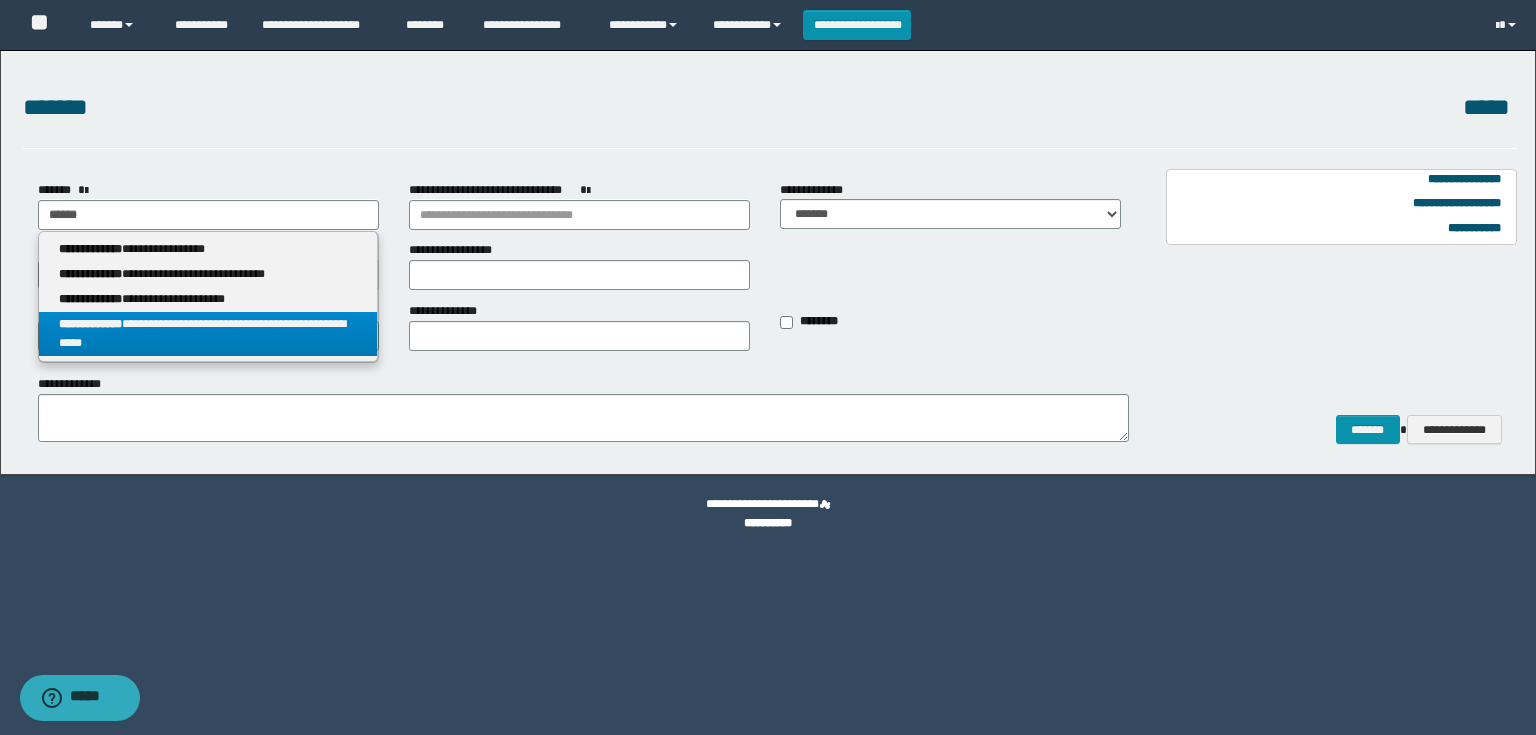 click on "**********" at bounding box center [208, 334] 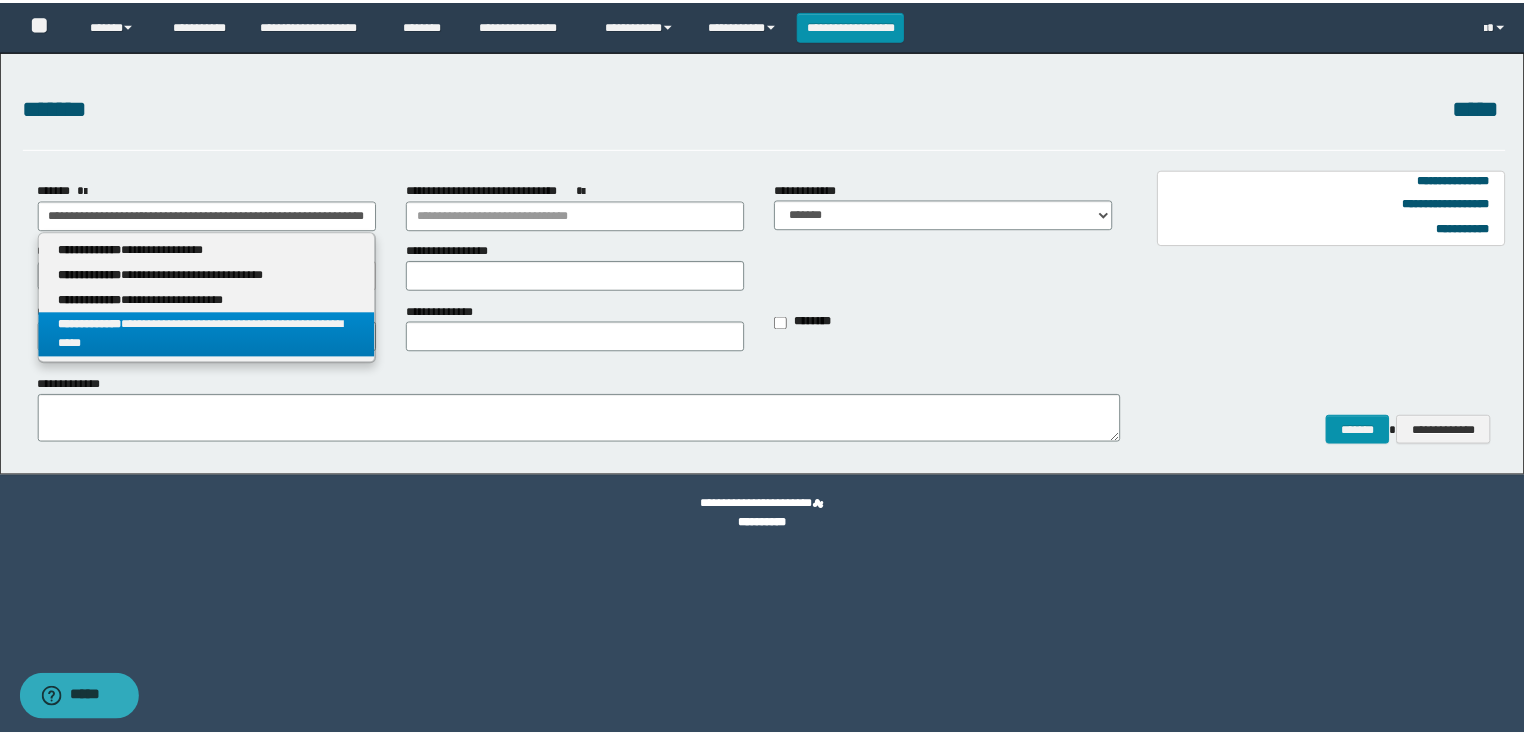 scroll, scrollTop: 0, scrollLeft: 0, axis: both 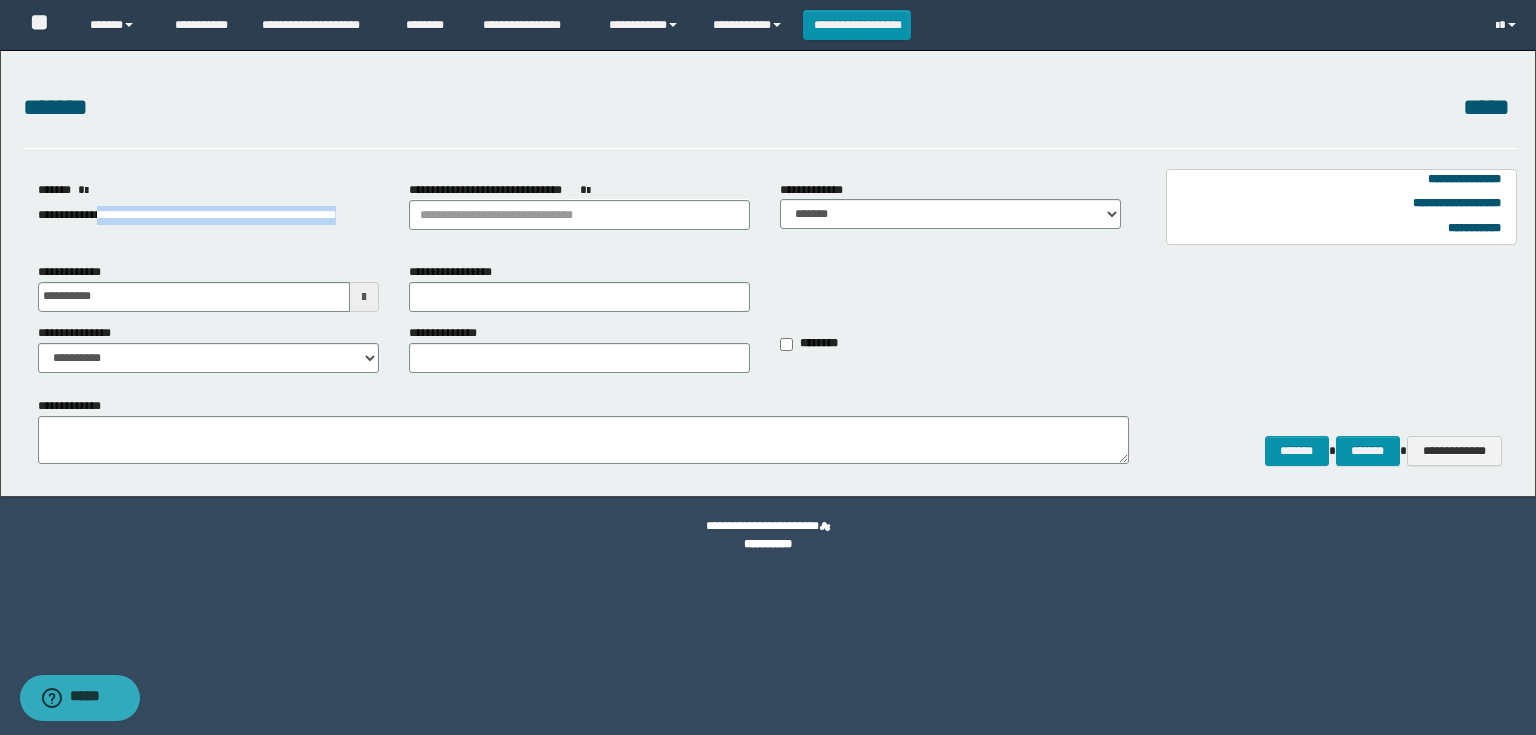 drag, startPoint x: 105, startPoint y: 214, endPoint x: 137, endPoint y: 232, distance: 36.71512 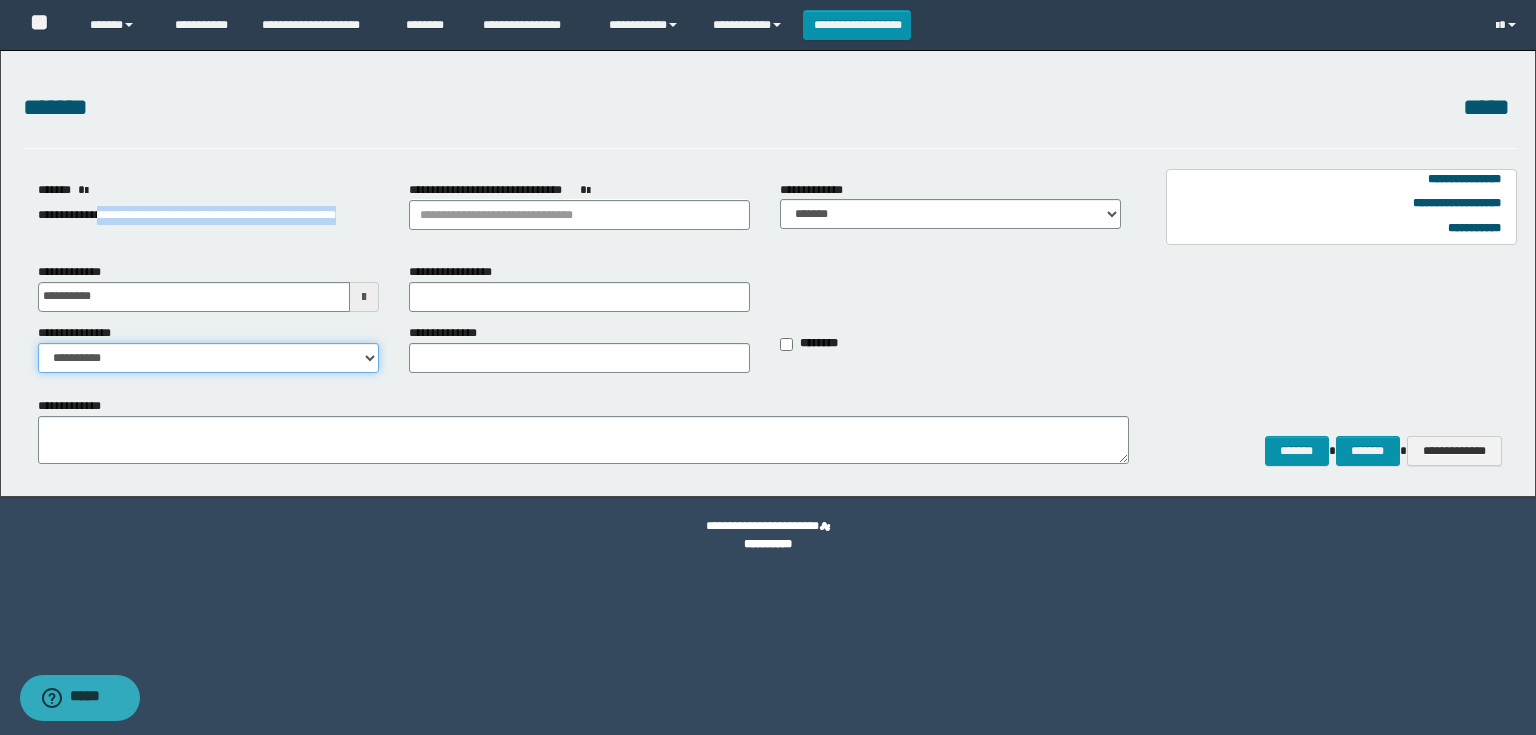 click on "**********" at bounding box center [208, 358] 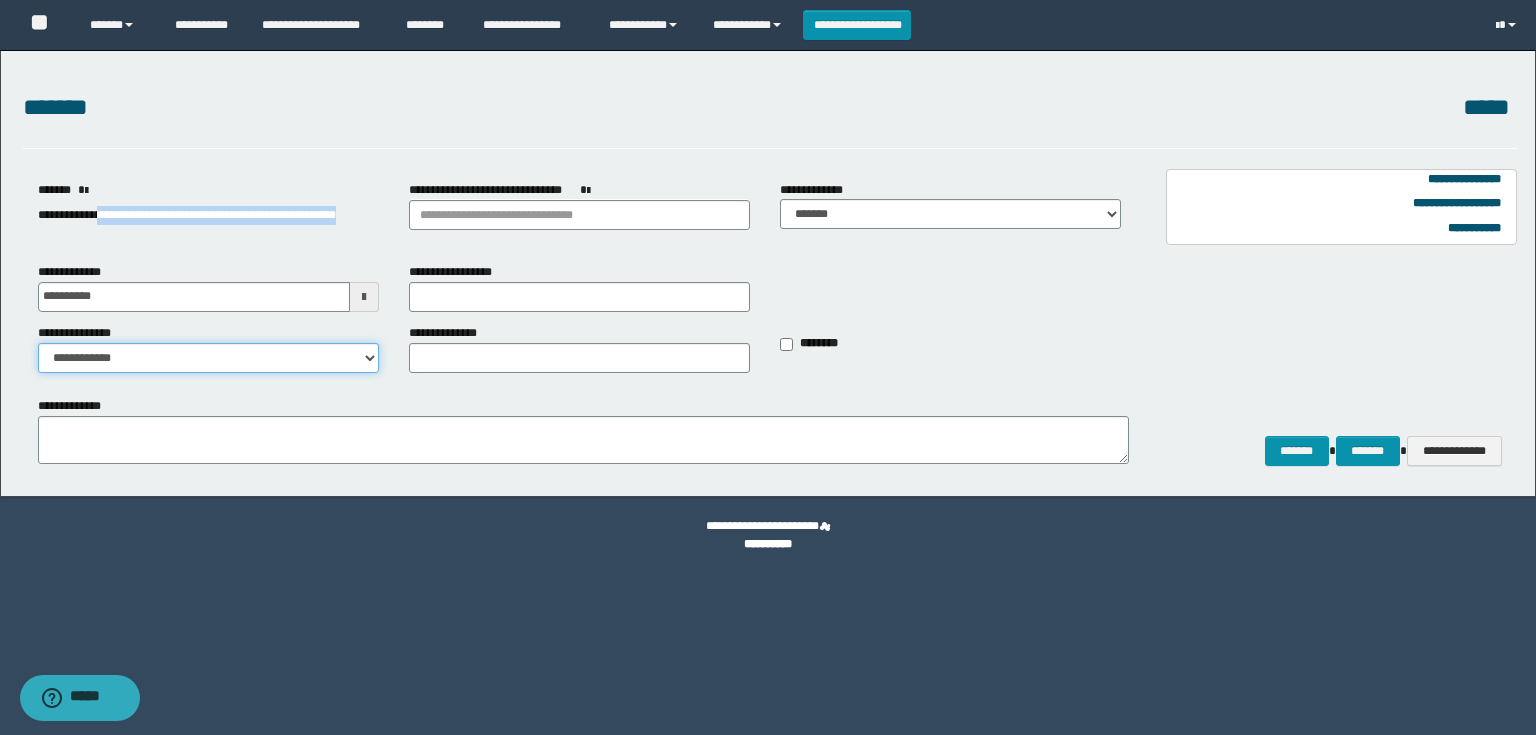 click on "**********" at bounding box center [208, 358] 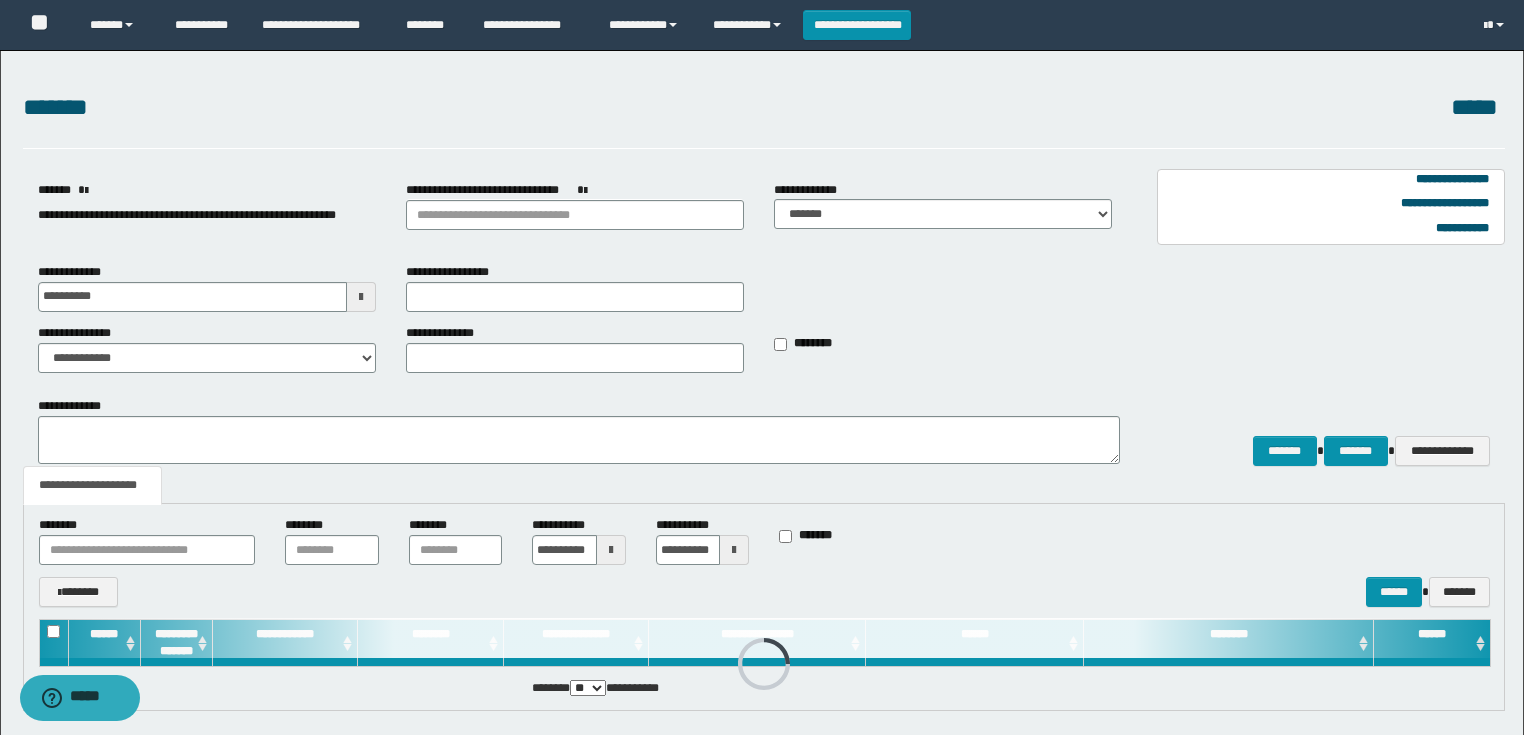 click at bounding box center (611, 550) 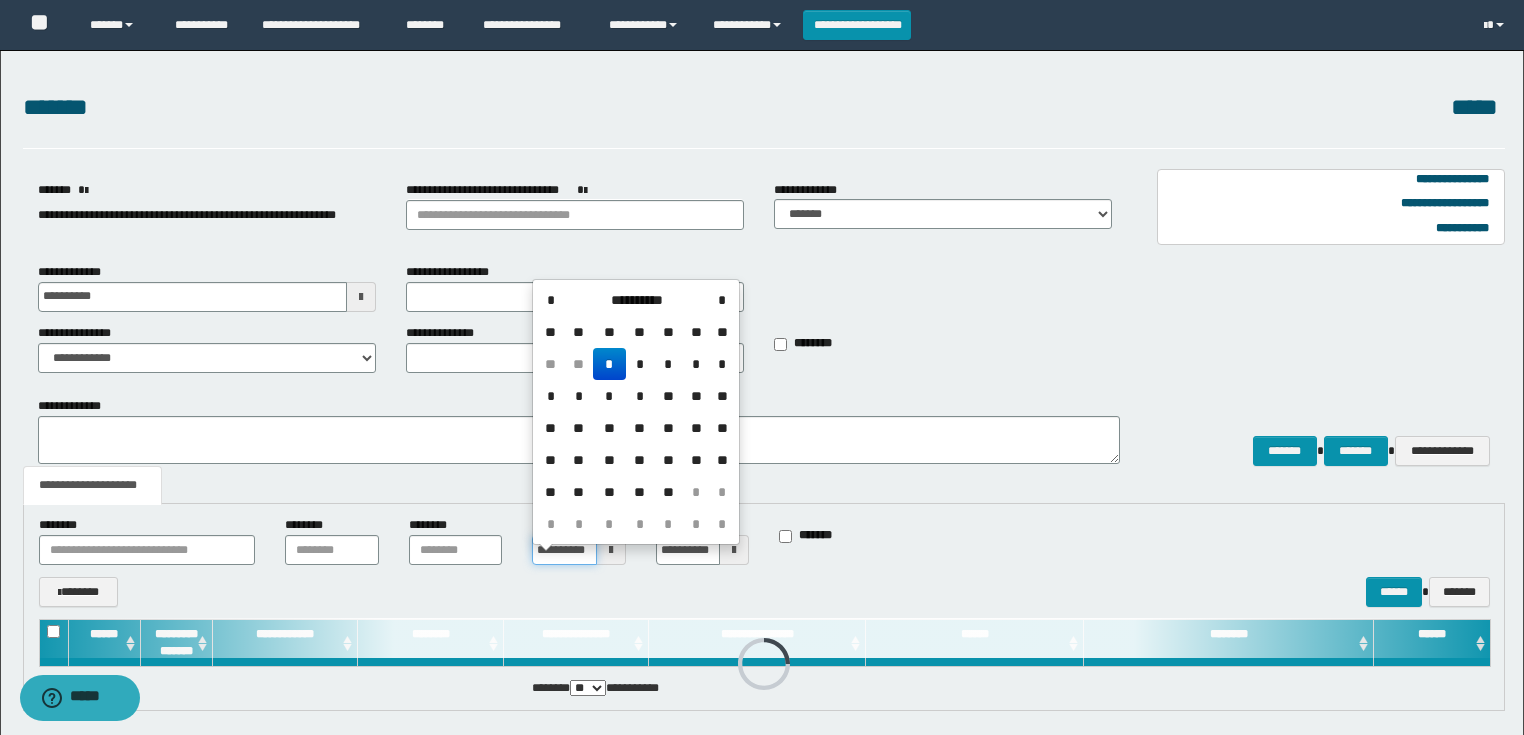 scroll, scrollTop: 0, scrollLeft: 16, axis: horizontal 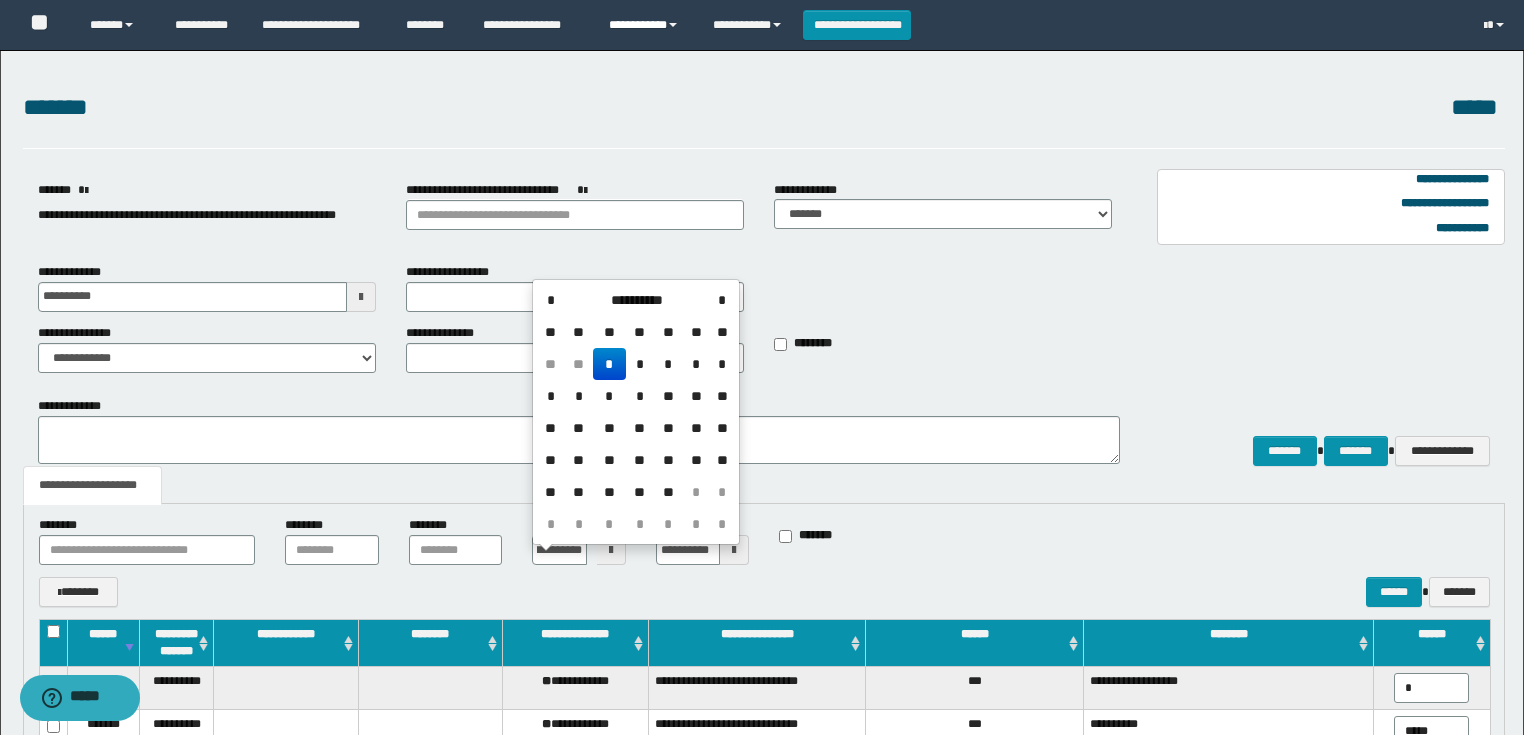 type on "**********" 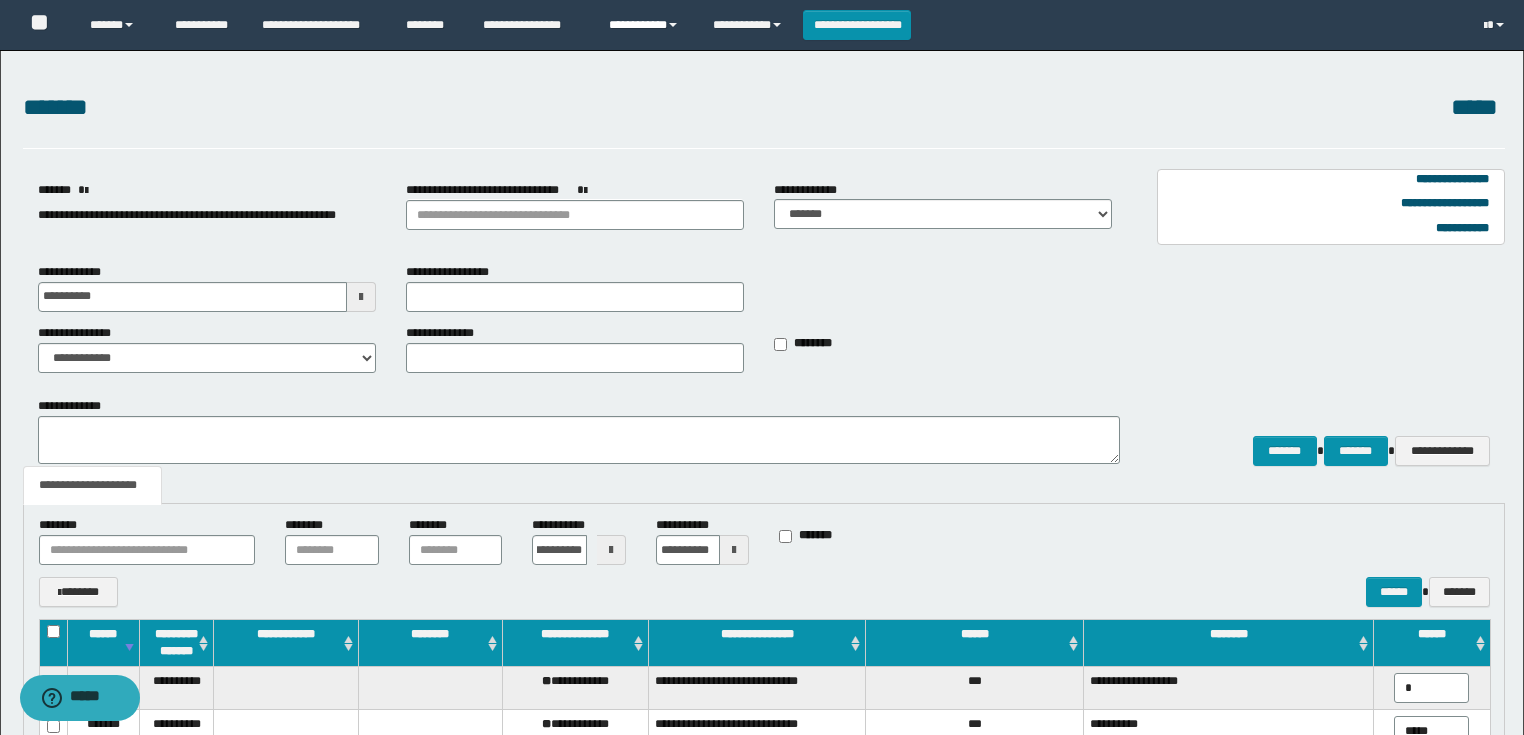 click on "**********" at bounding box center [646, 25] 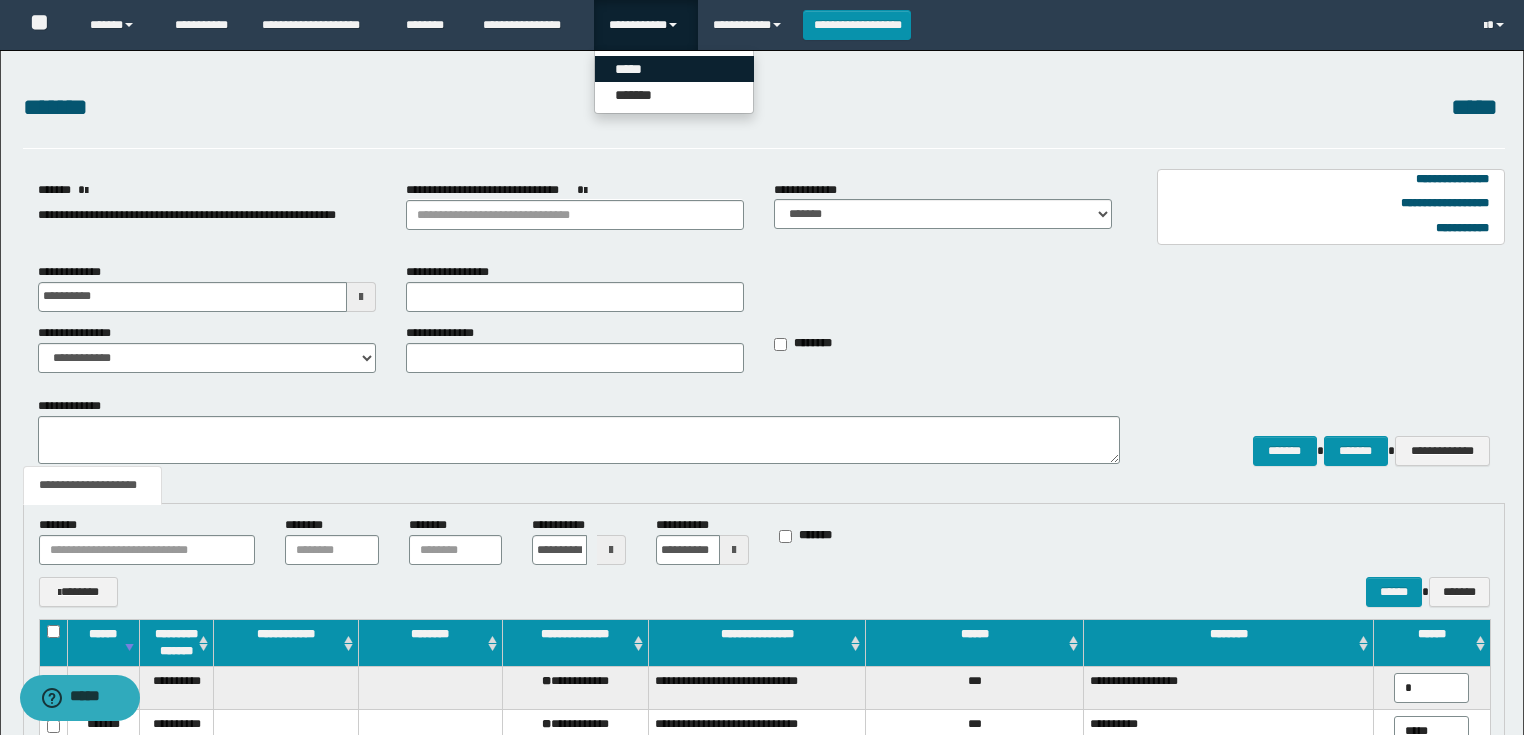 click on "*****" at bounding box center (674, 69) 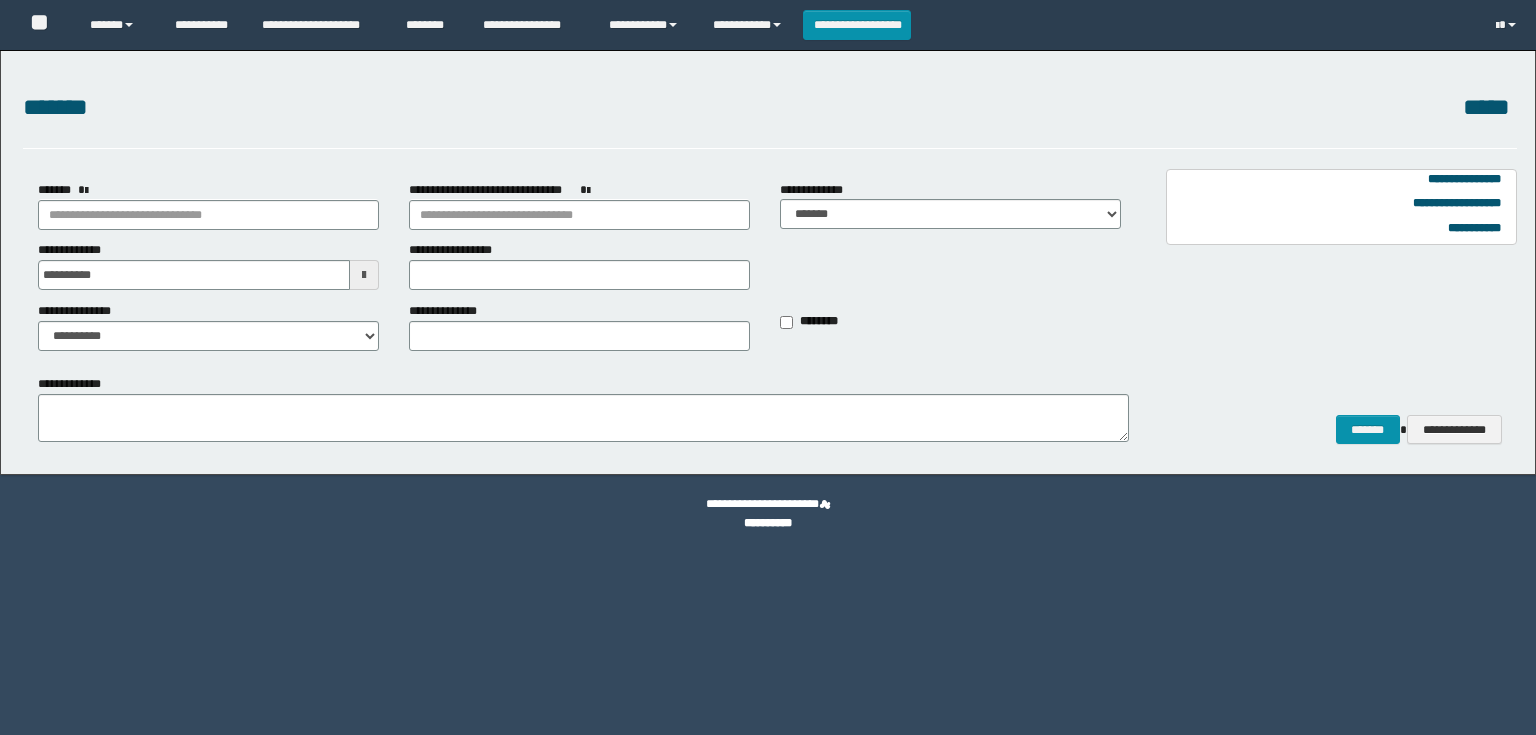 scroll, scrollTop: 0, scrollLeft: 0, axis: both 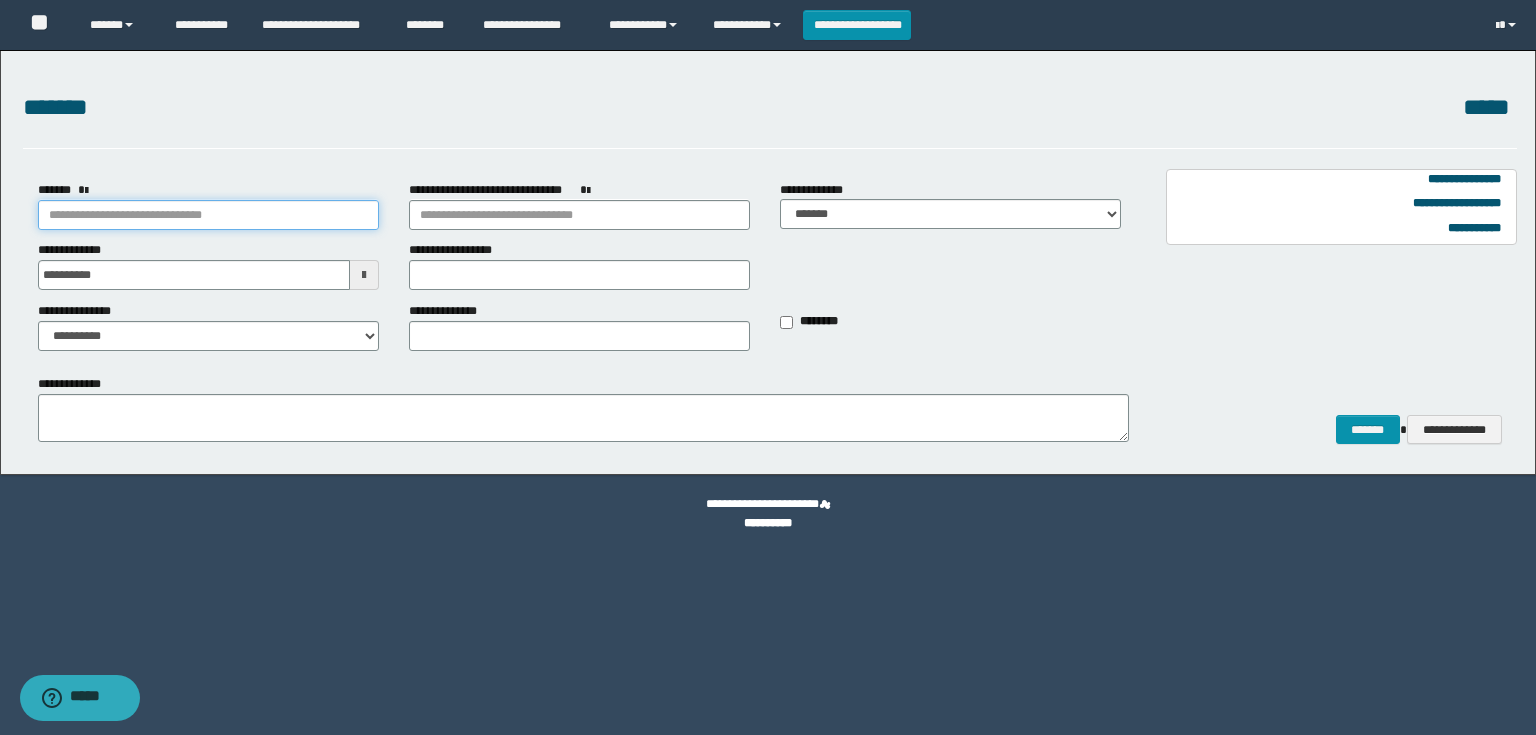 click on "*******" at bounding box center [208, 215] 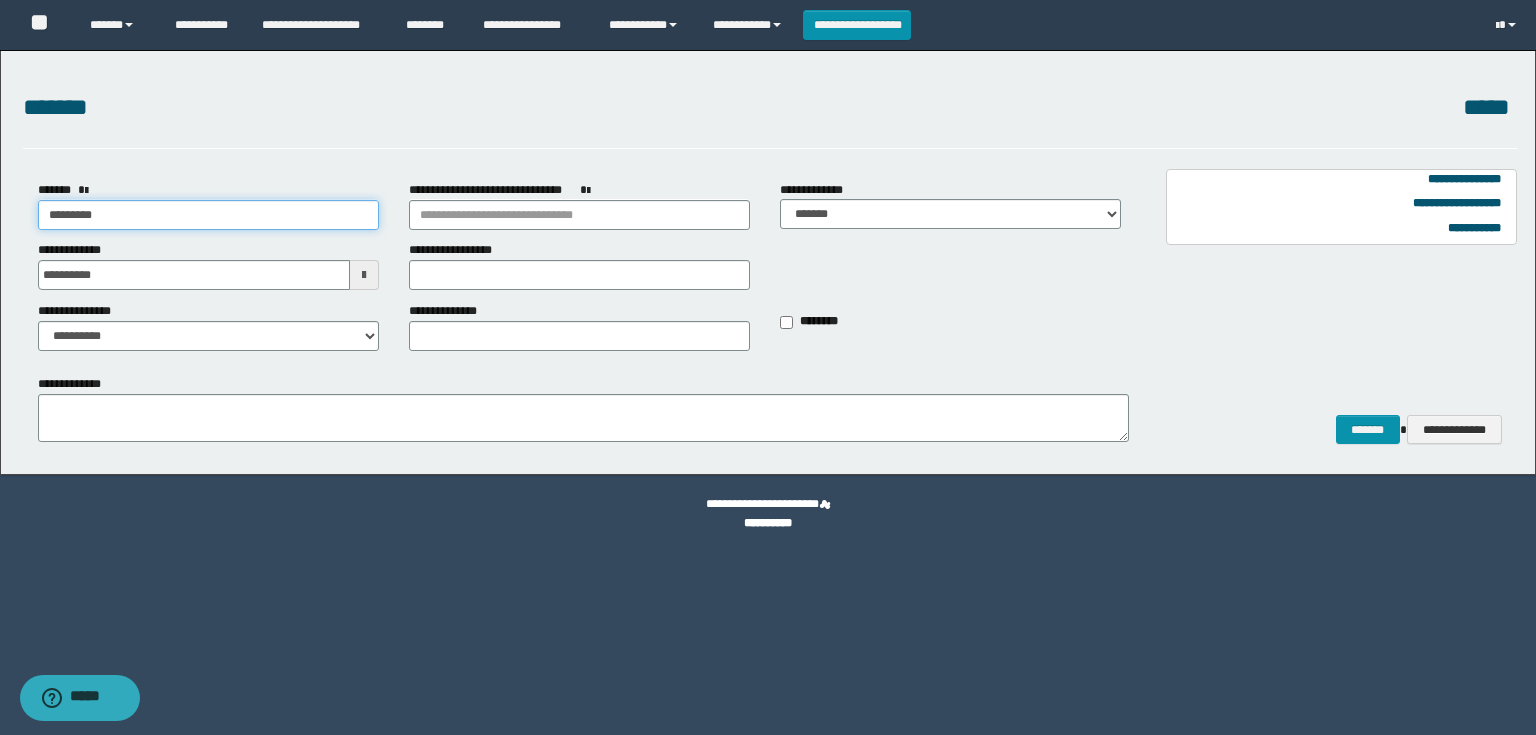 drag, startPoint x: 194, startPoint y: 215, endPoint x: 6, endPoint y: 213, distance: 188.01064 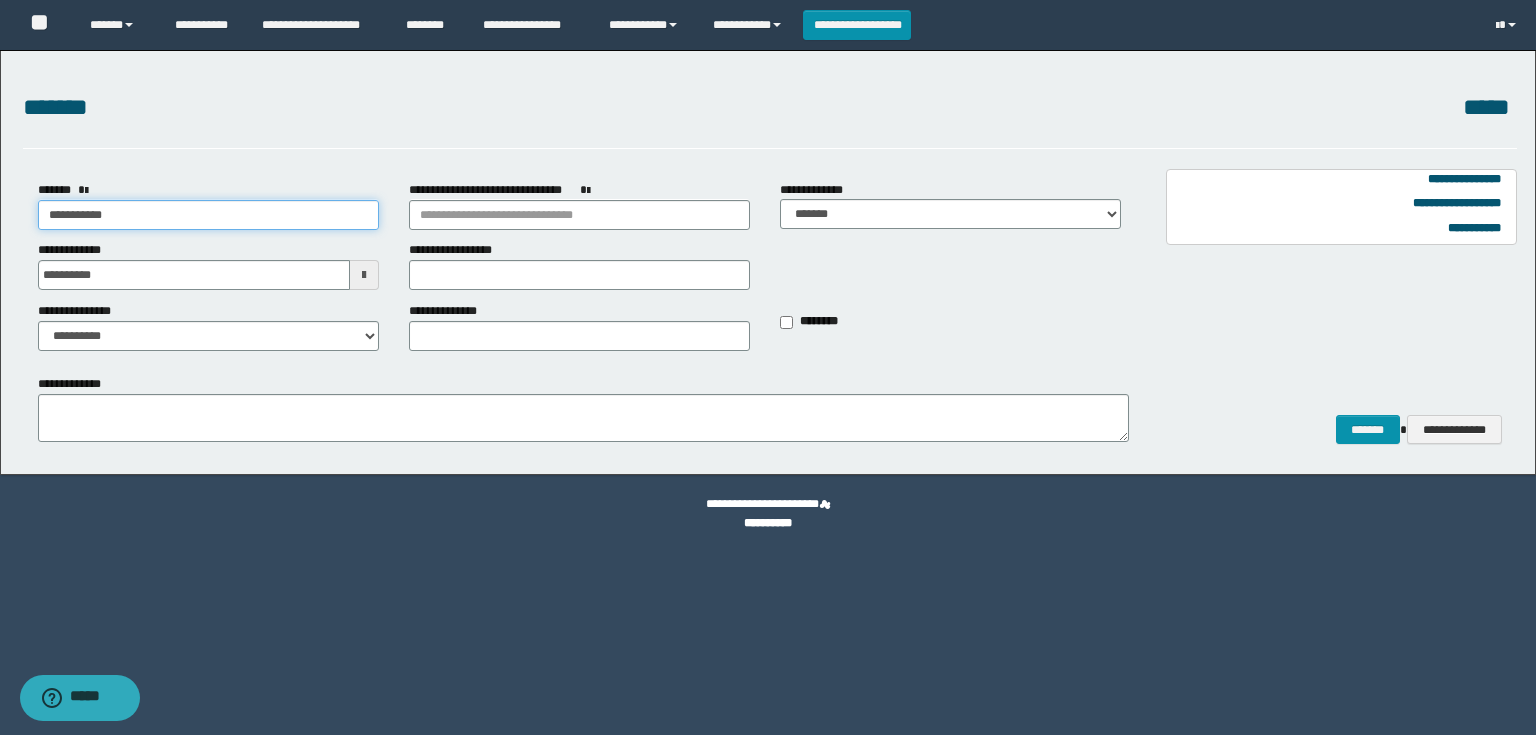 type on "**********" 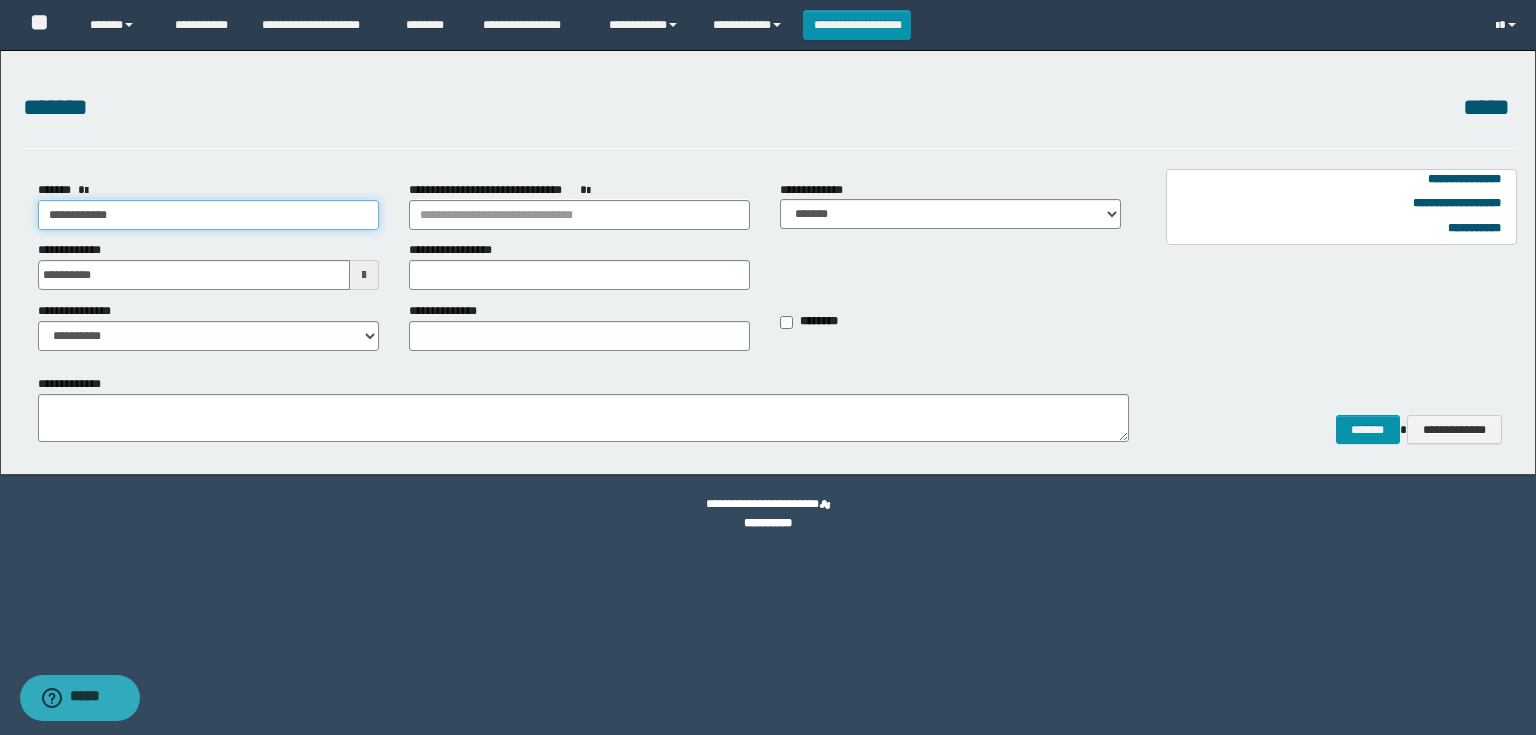 type on "**********" 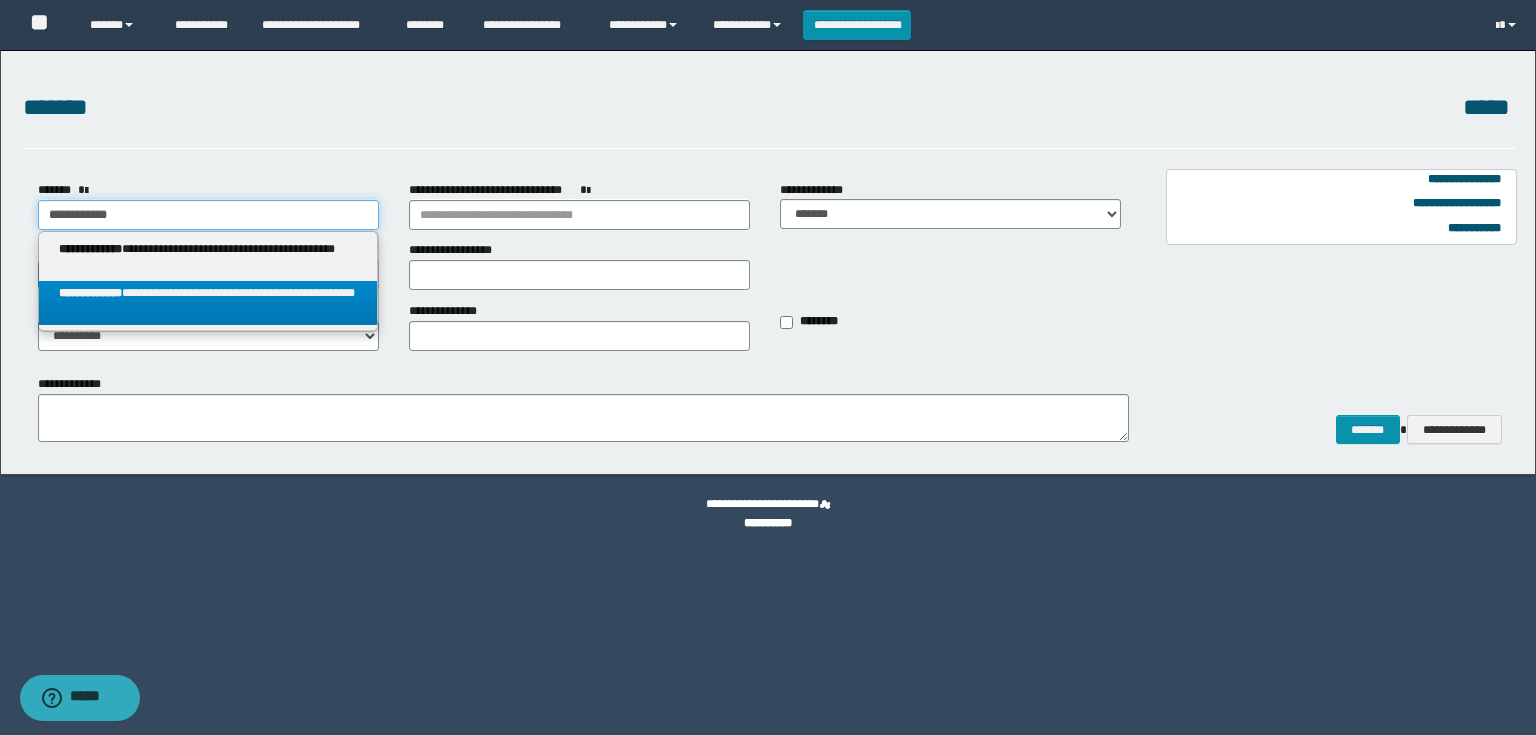 type on "**********" 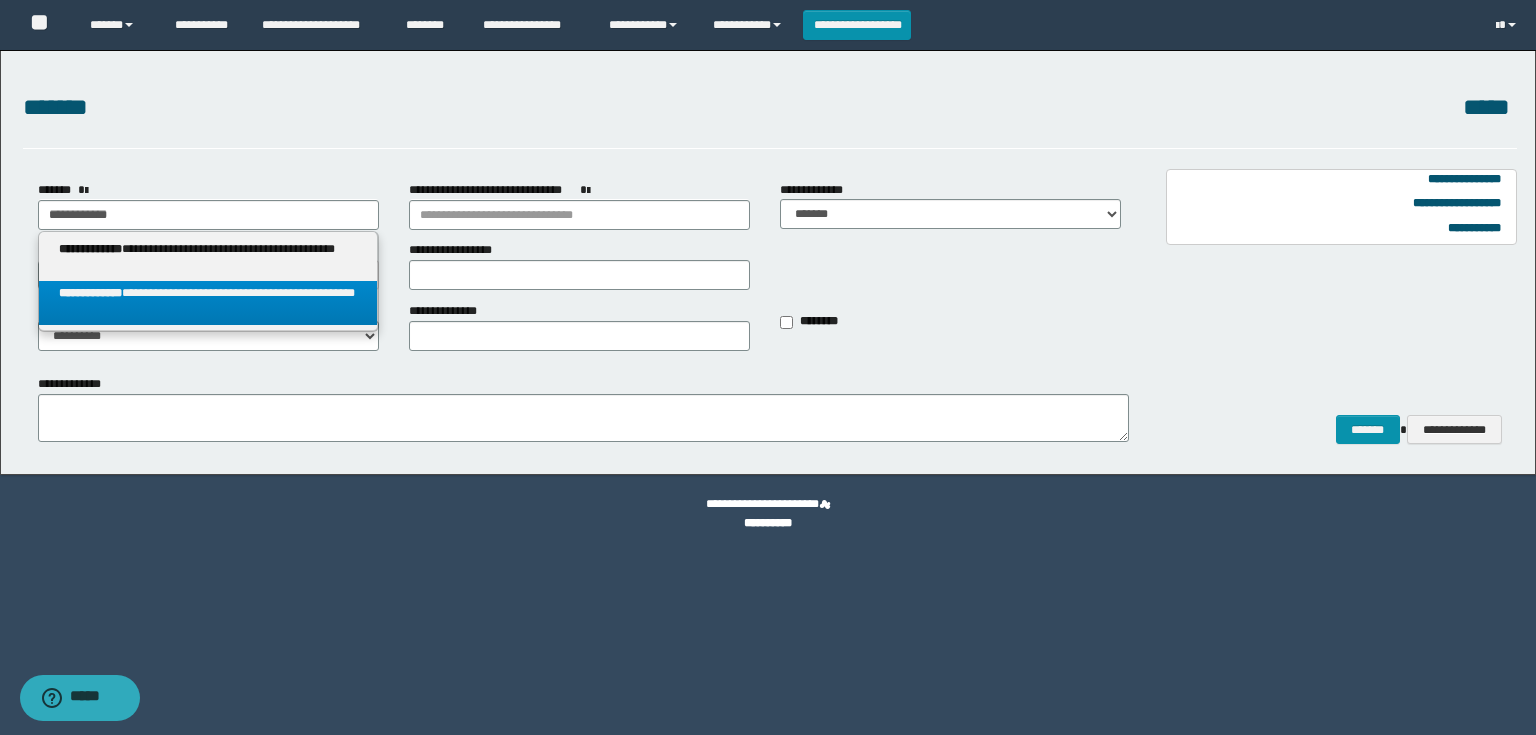 click on "**********" at bounding box center (208, 303) 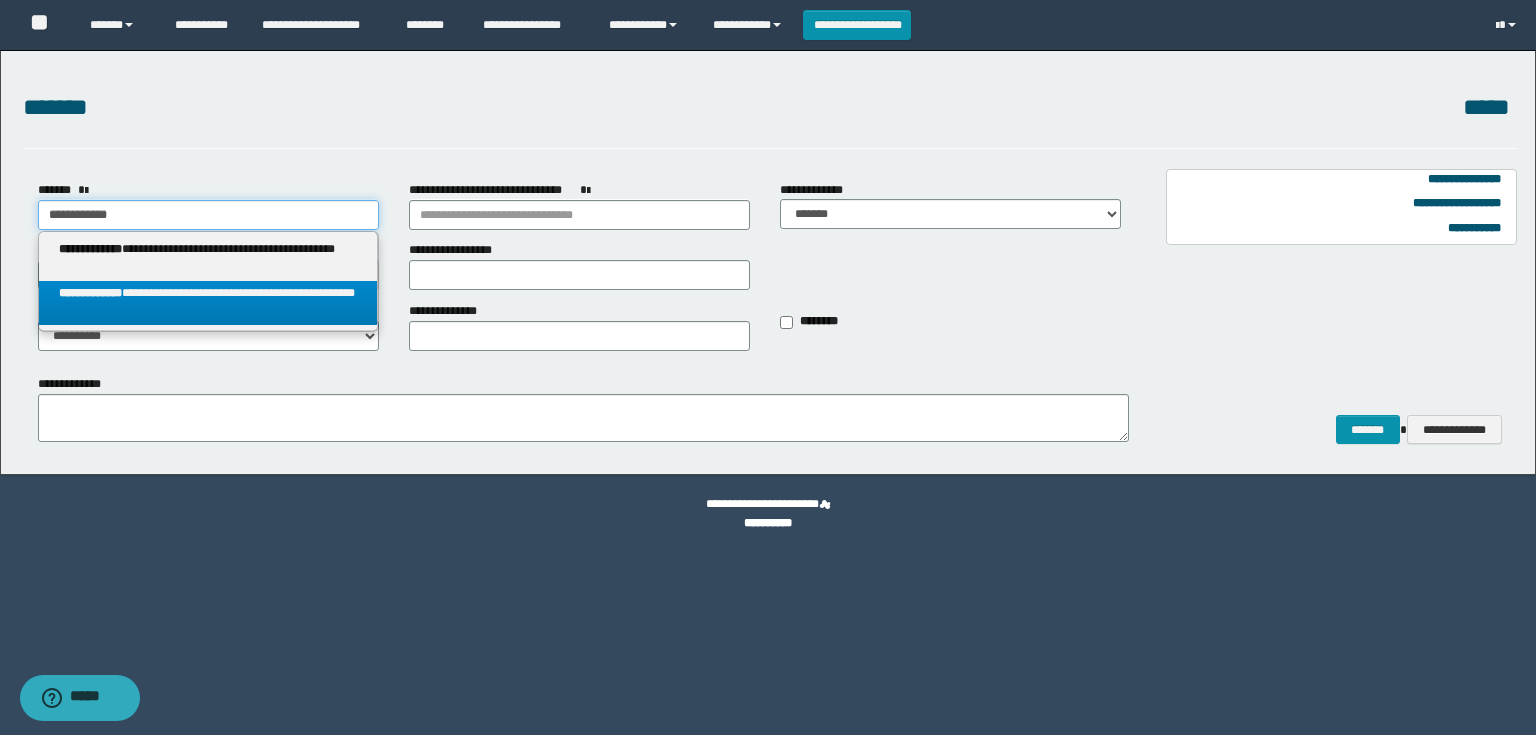 select on "*" 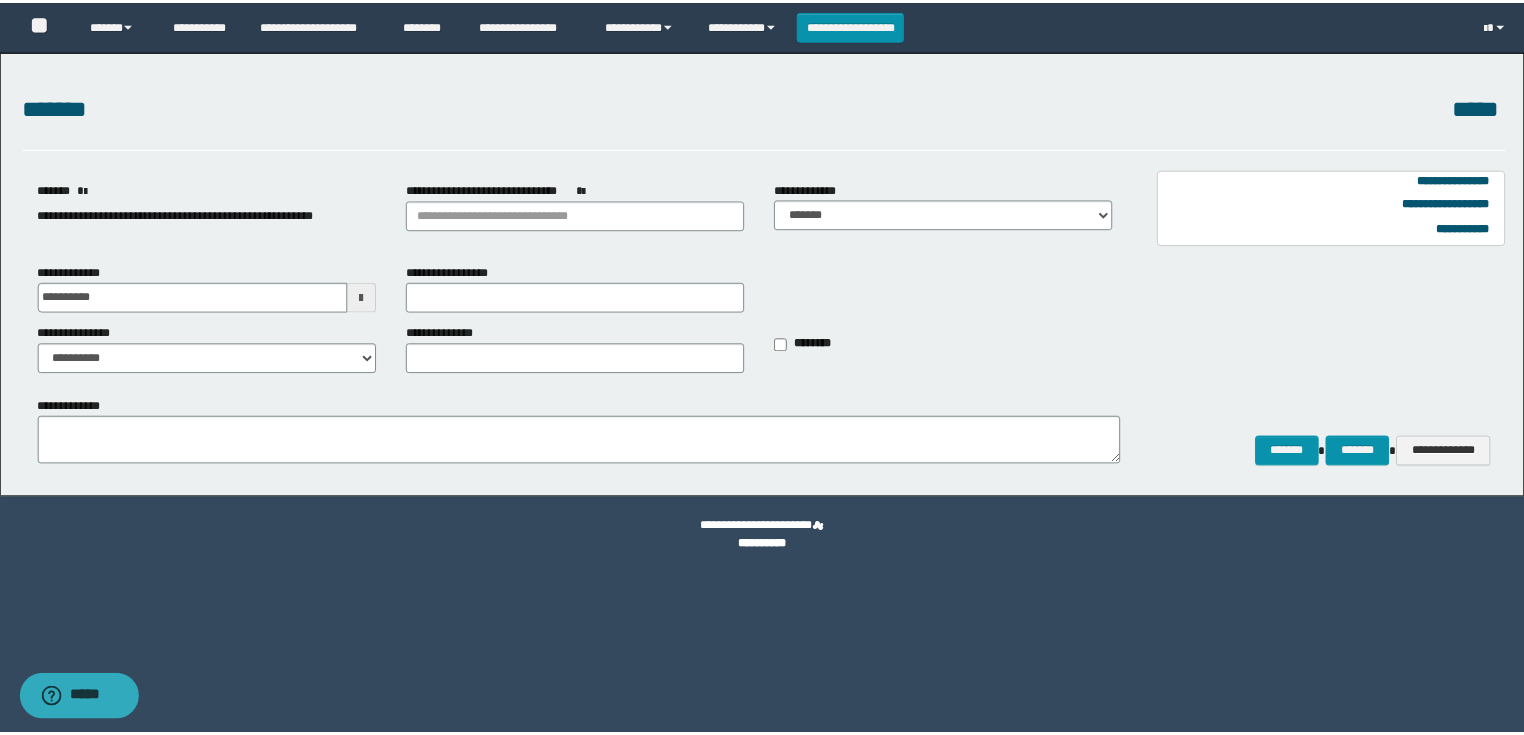scroll, scrollTop: 0, scrollLeft: 0, axis: both 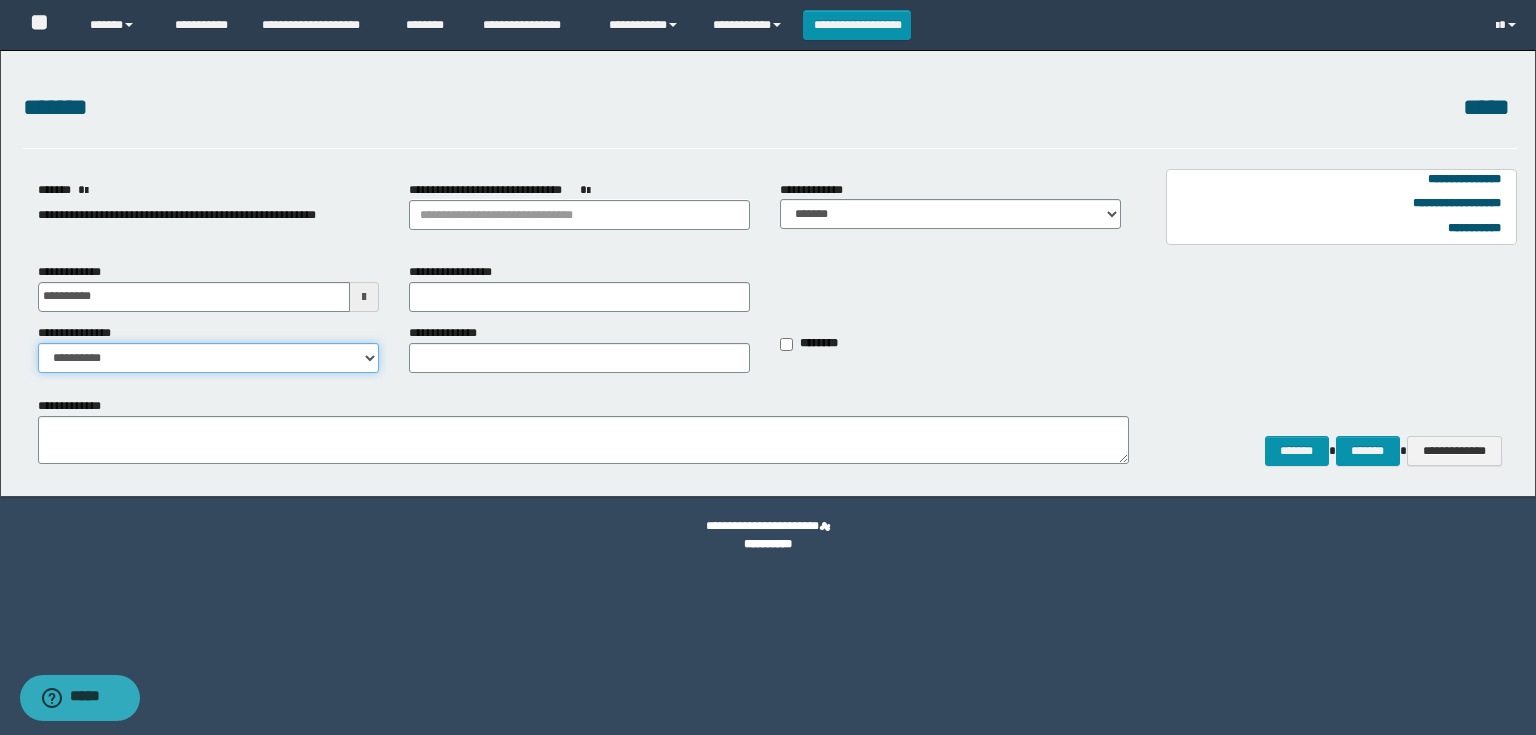 click on "**********" at bounding box center (208, 358) 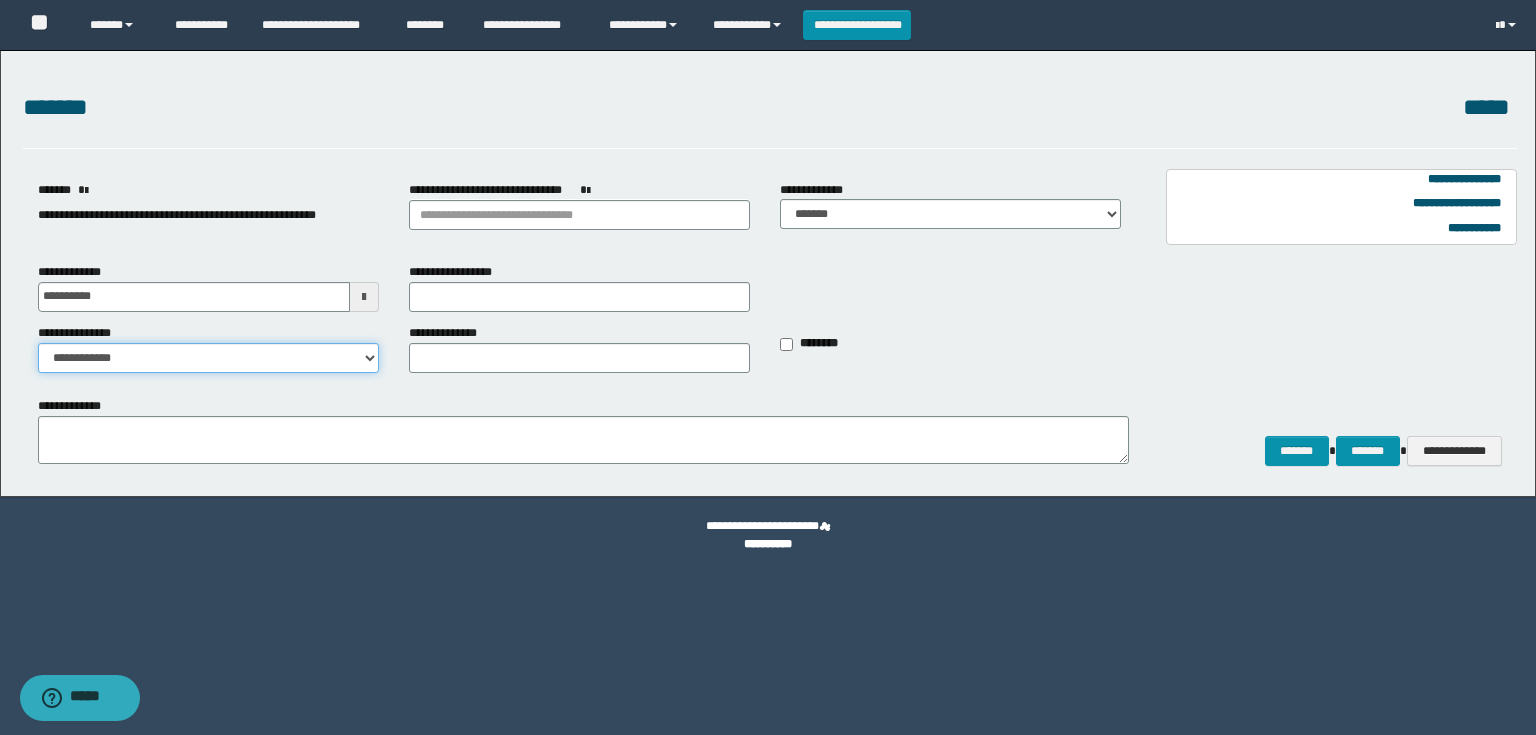 click on "**********" at bounding box center (208, 358) 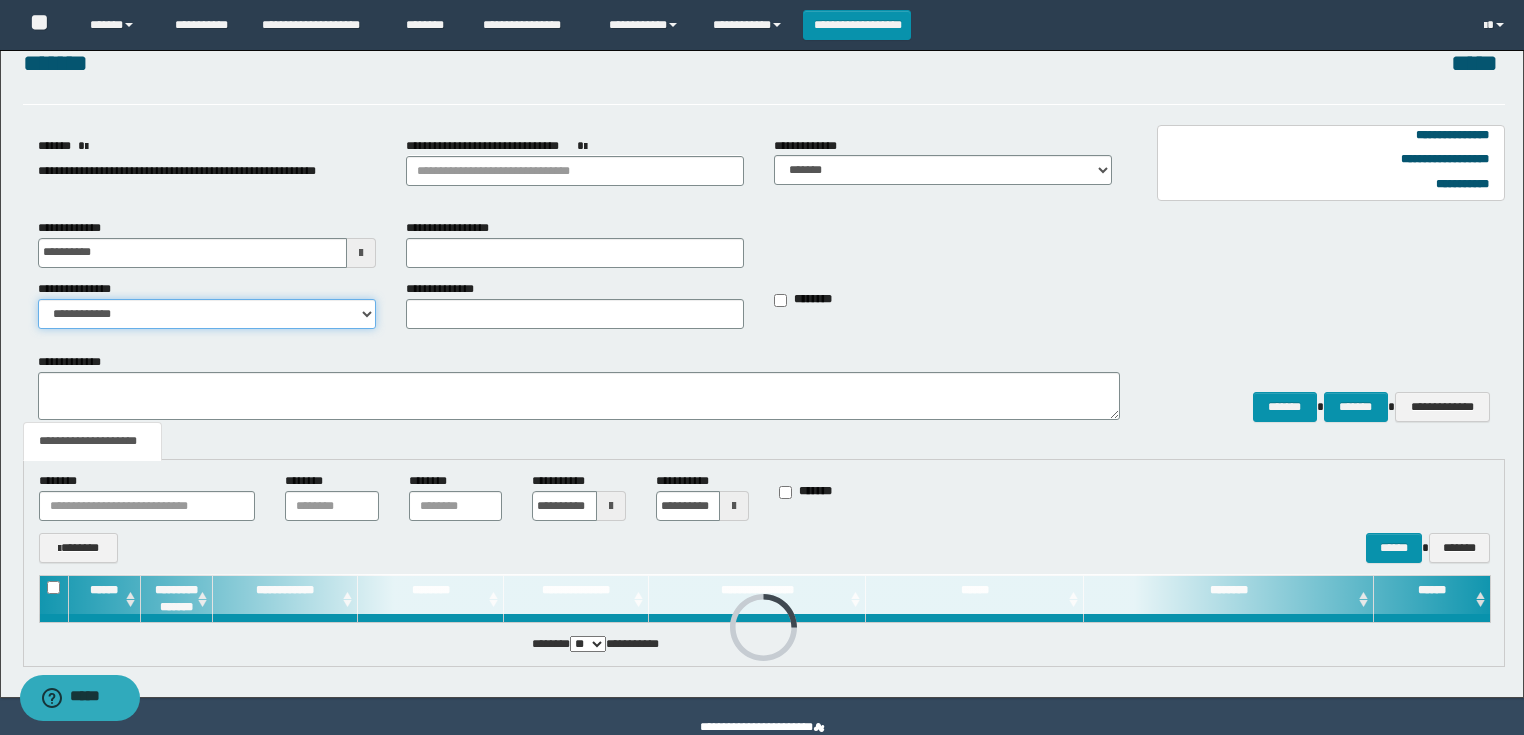 scroll, scrollTop: 84, scrollLeft: 0, axis: vertical 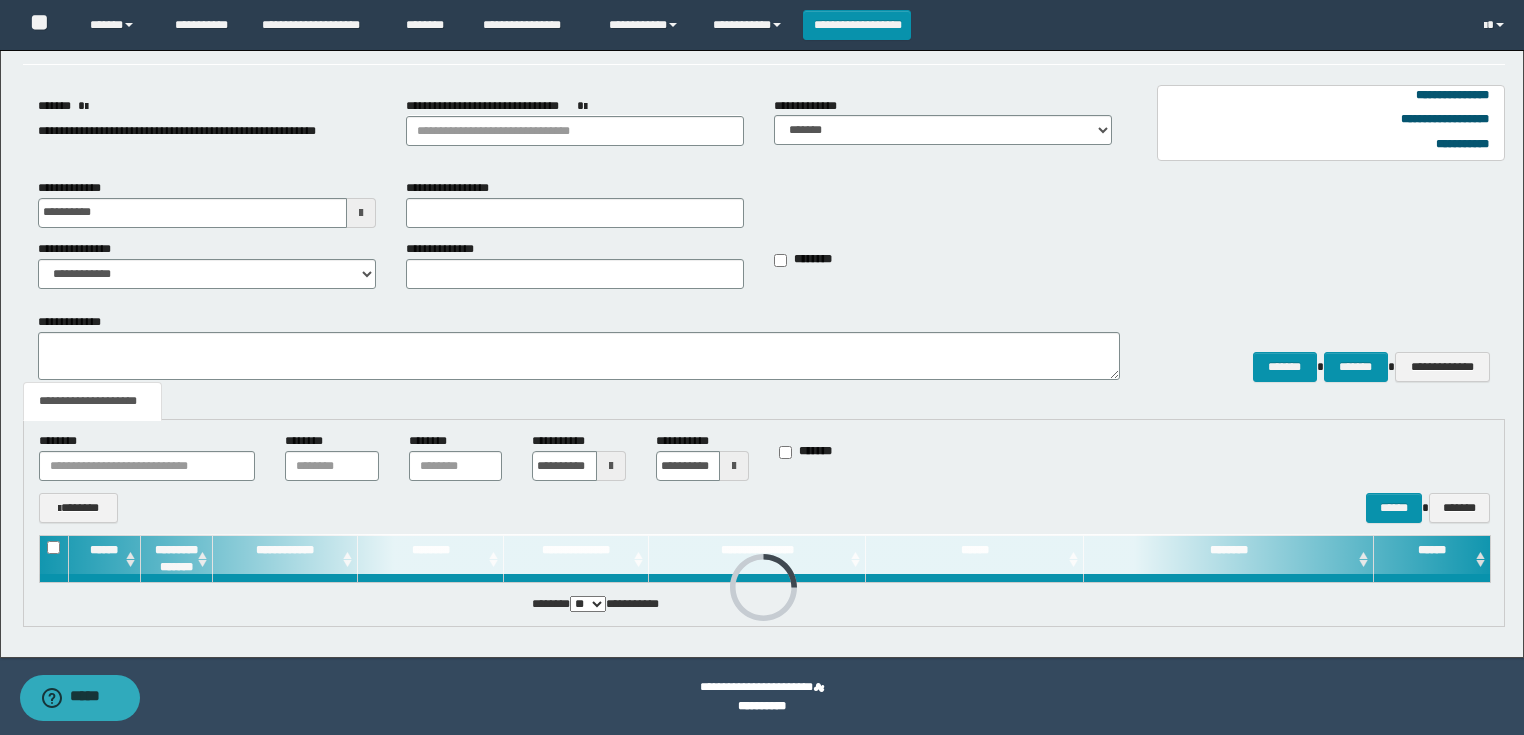 click at bounding box center (611, 466) 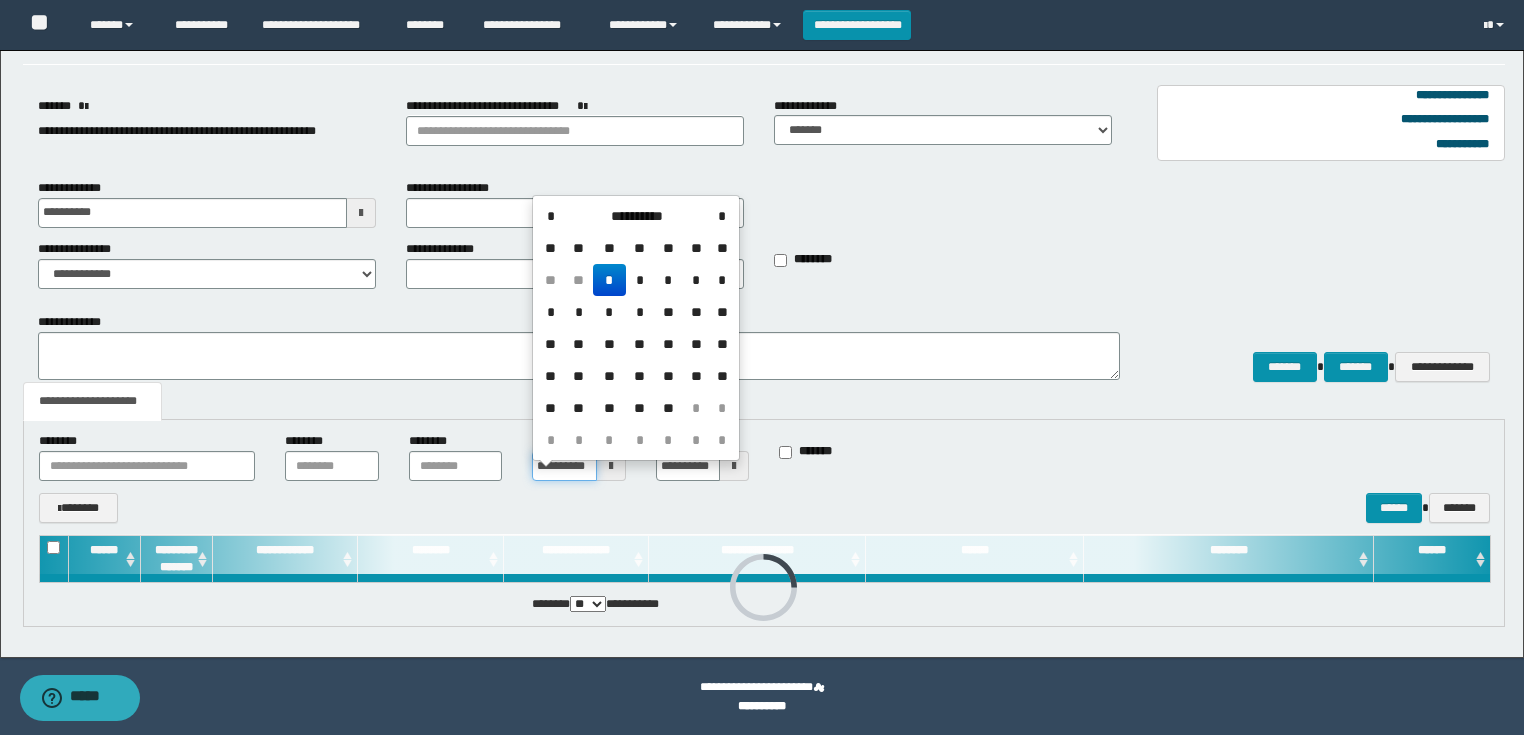 scroll, scrollTop: 0, scrollLeft: 16, axis: horizontal 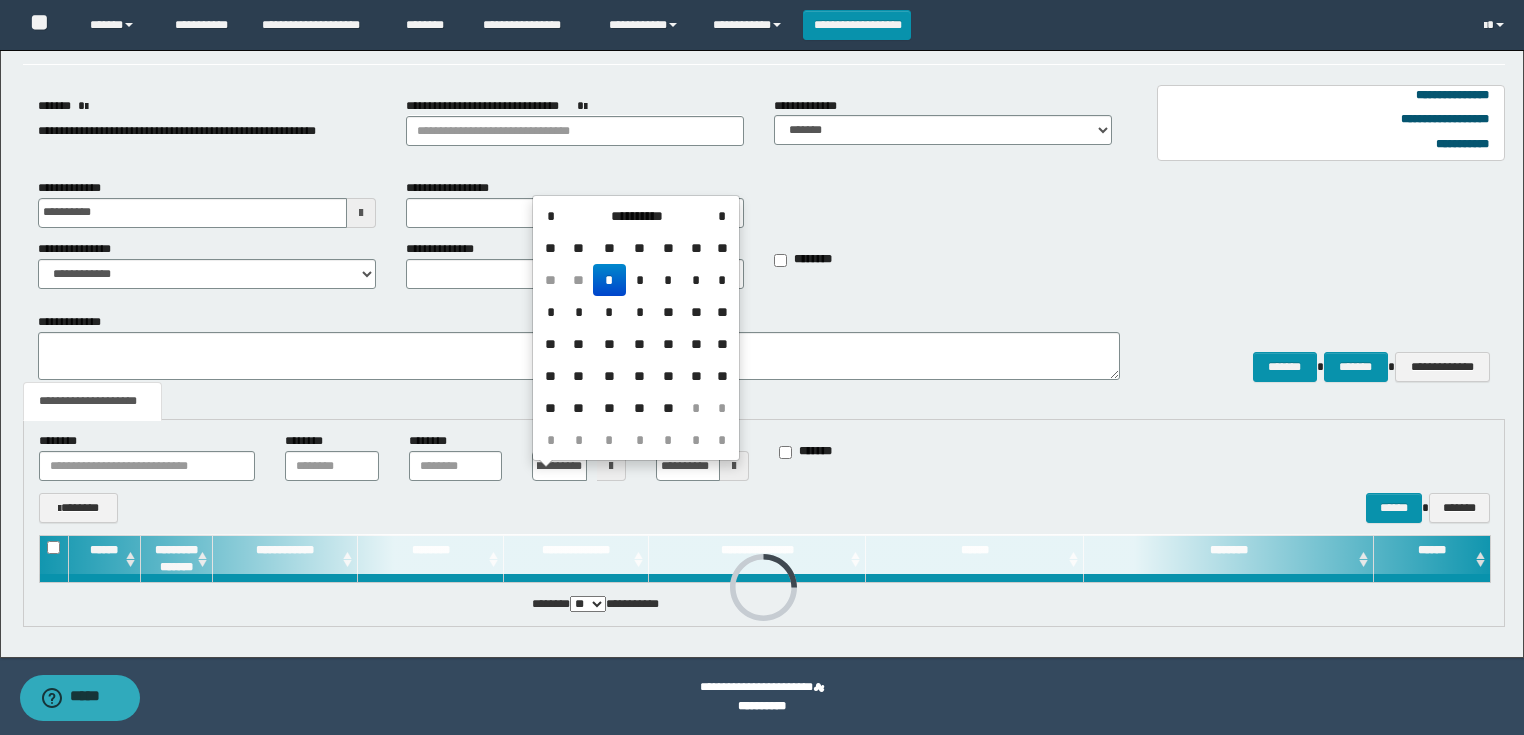 click on "**********" at bounding box center (636, 328) 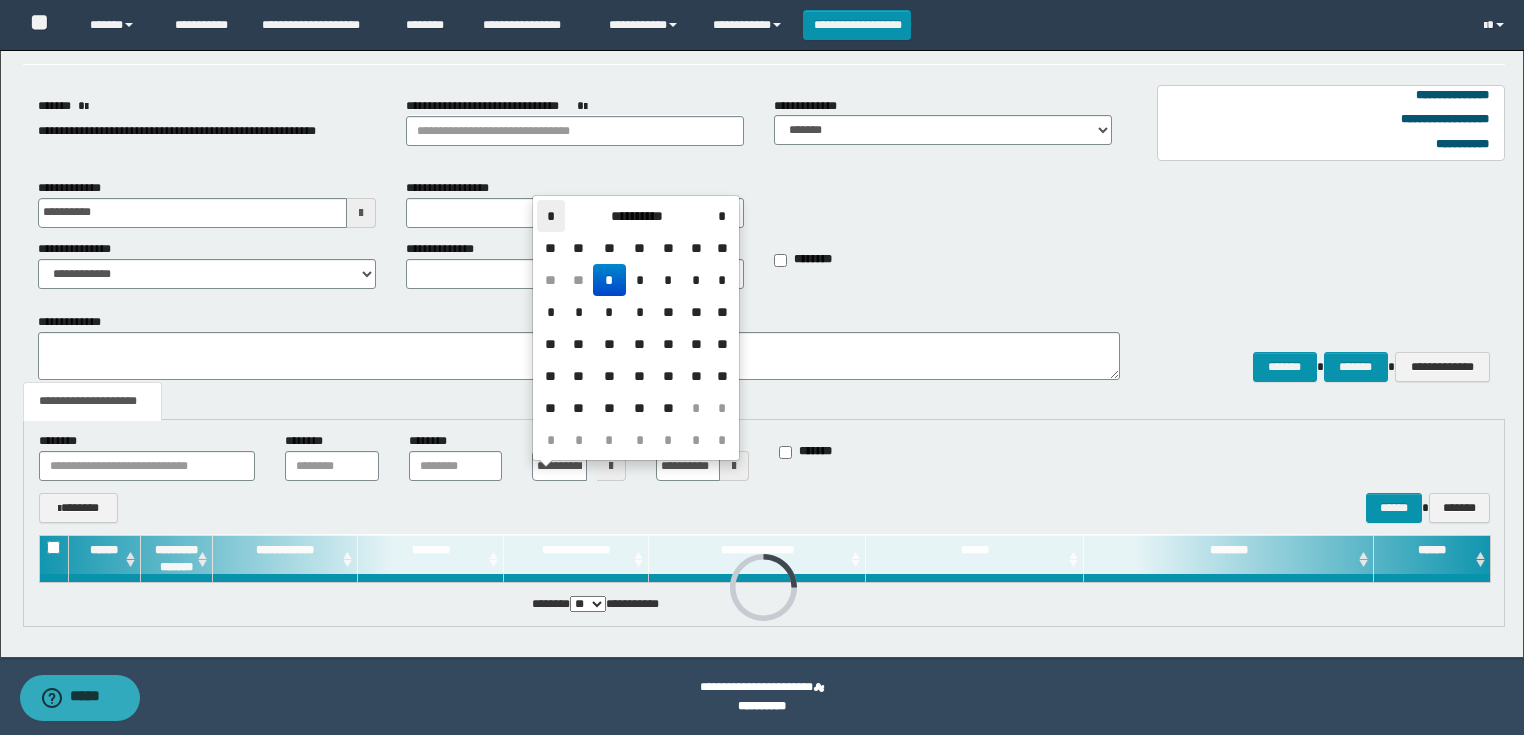 click on "*" at bounding box center (551, 216) 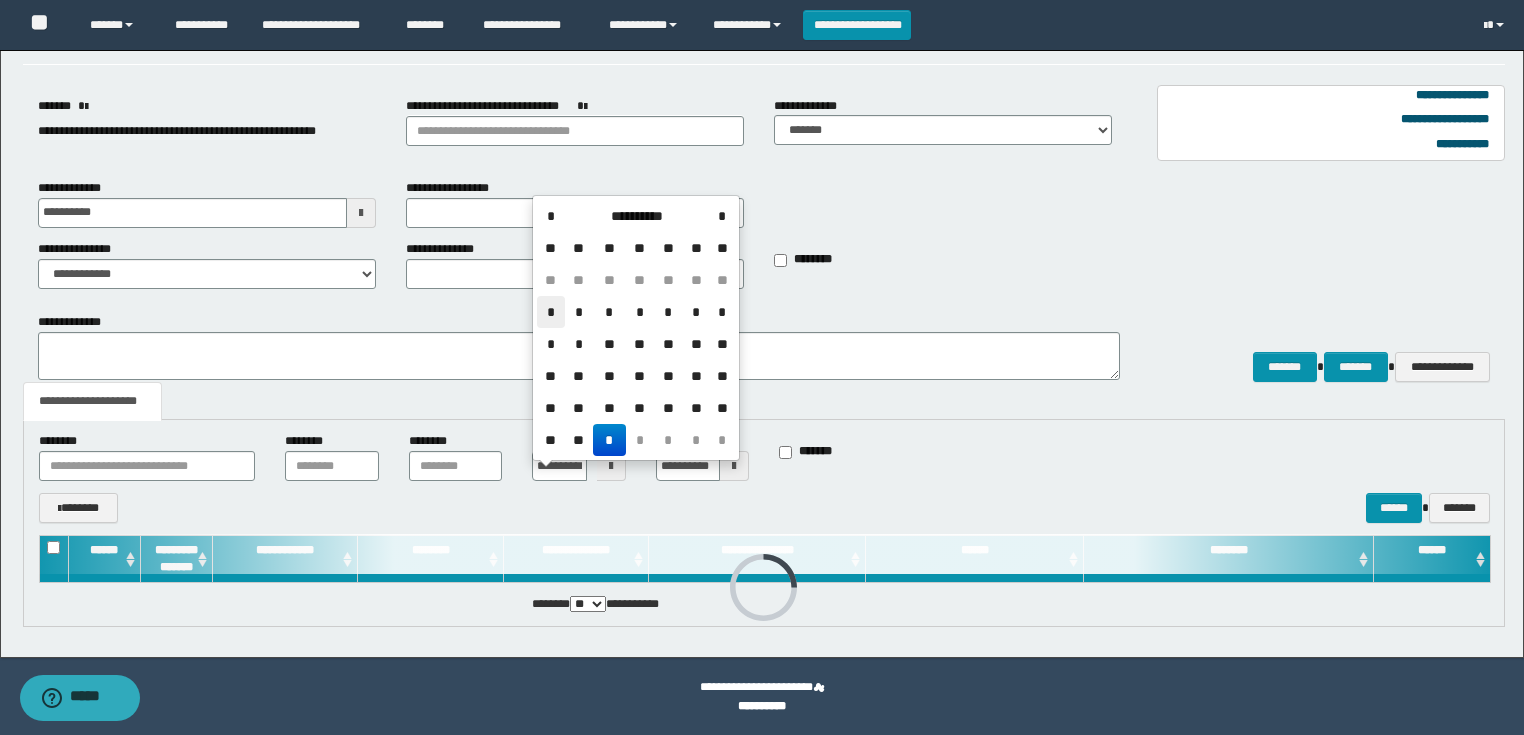 click on "*" at bounding box center (551, 312) 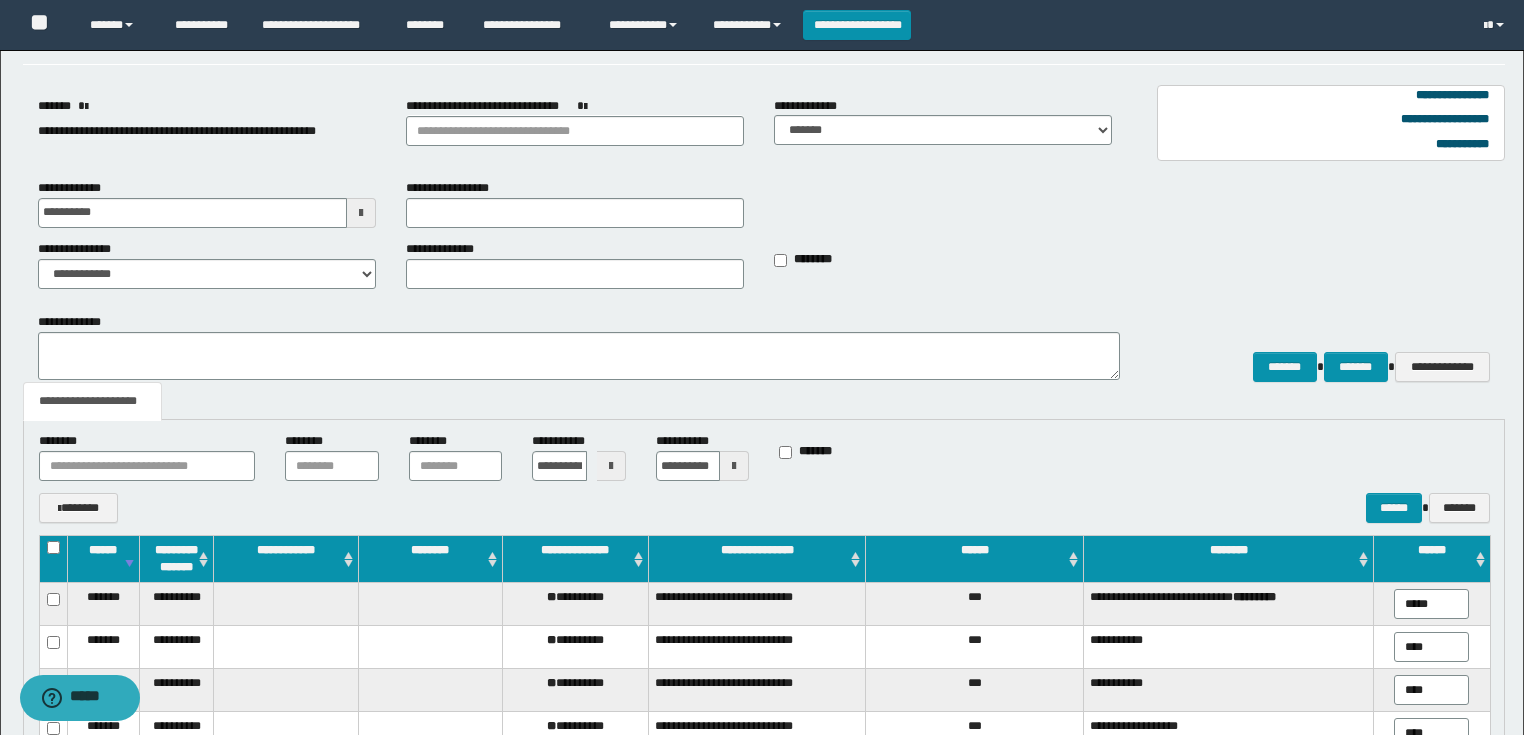 click at bounding box center [734, 466] 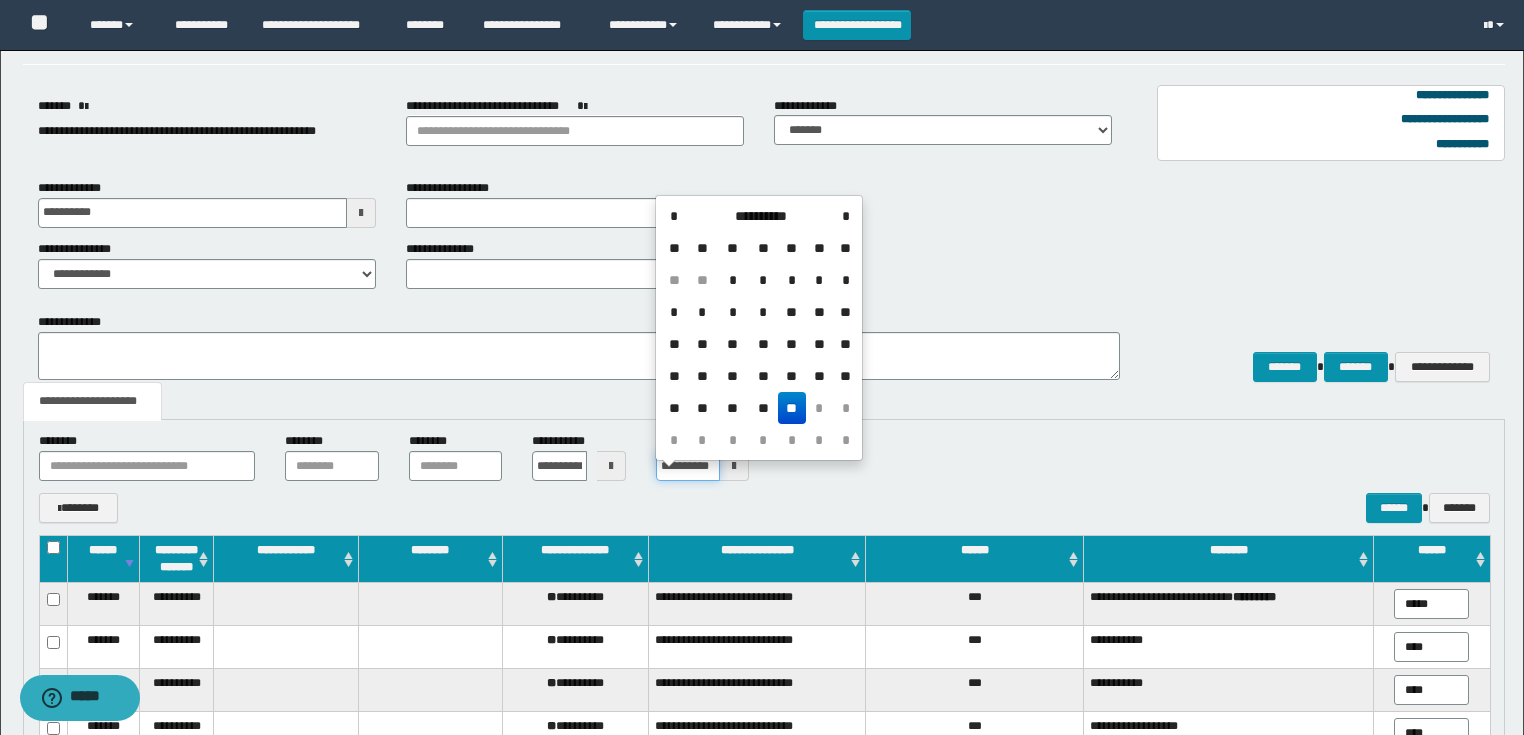 scroll, scrollTop: 0, scrollLeft: 16, axis: horizontal 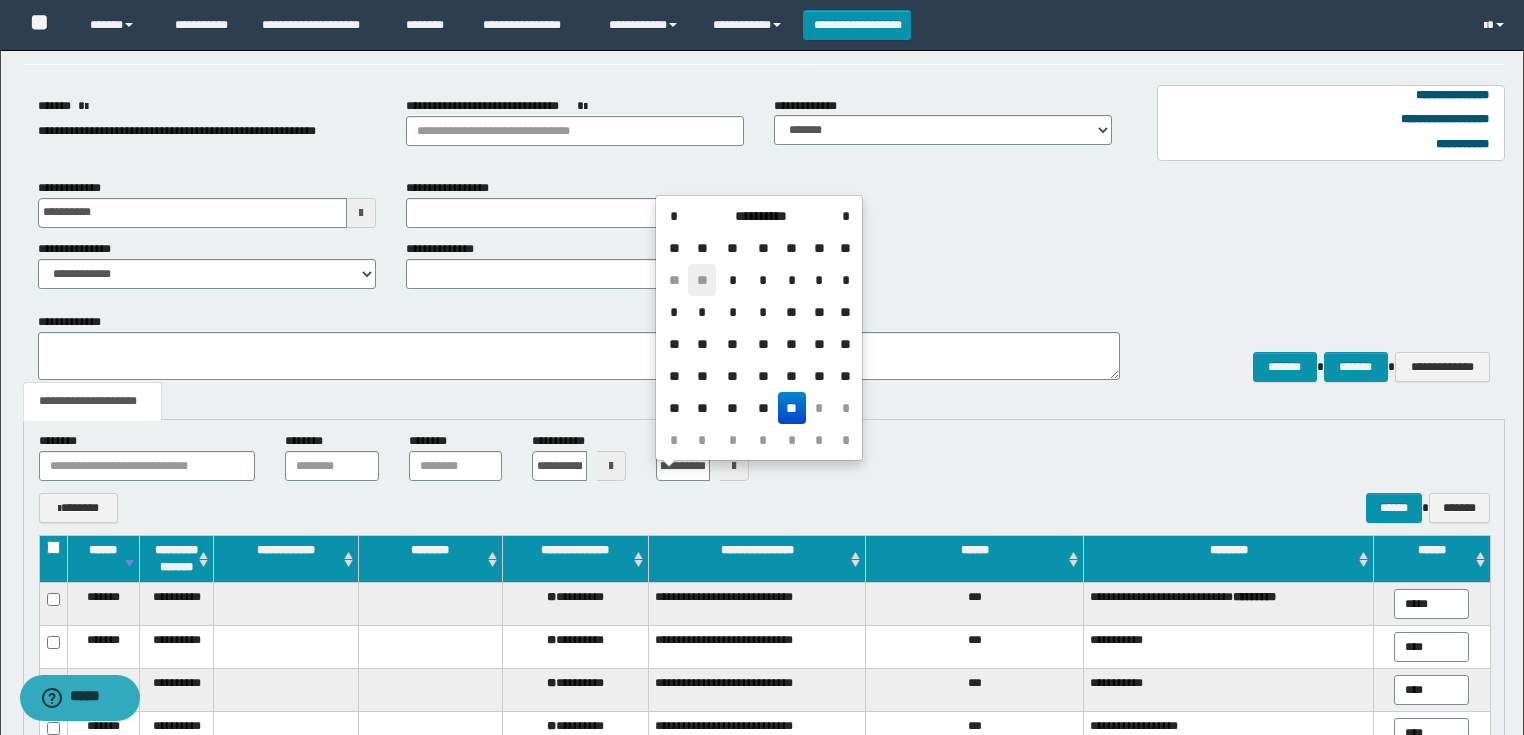 click on "**" at bounding box center [702, 280] 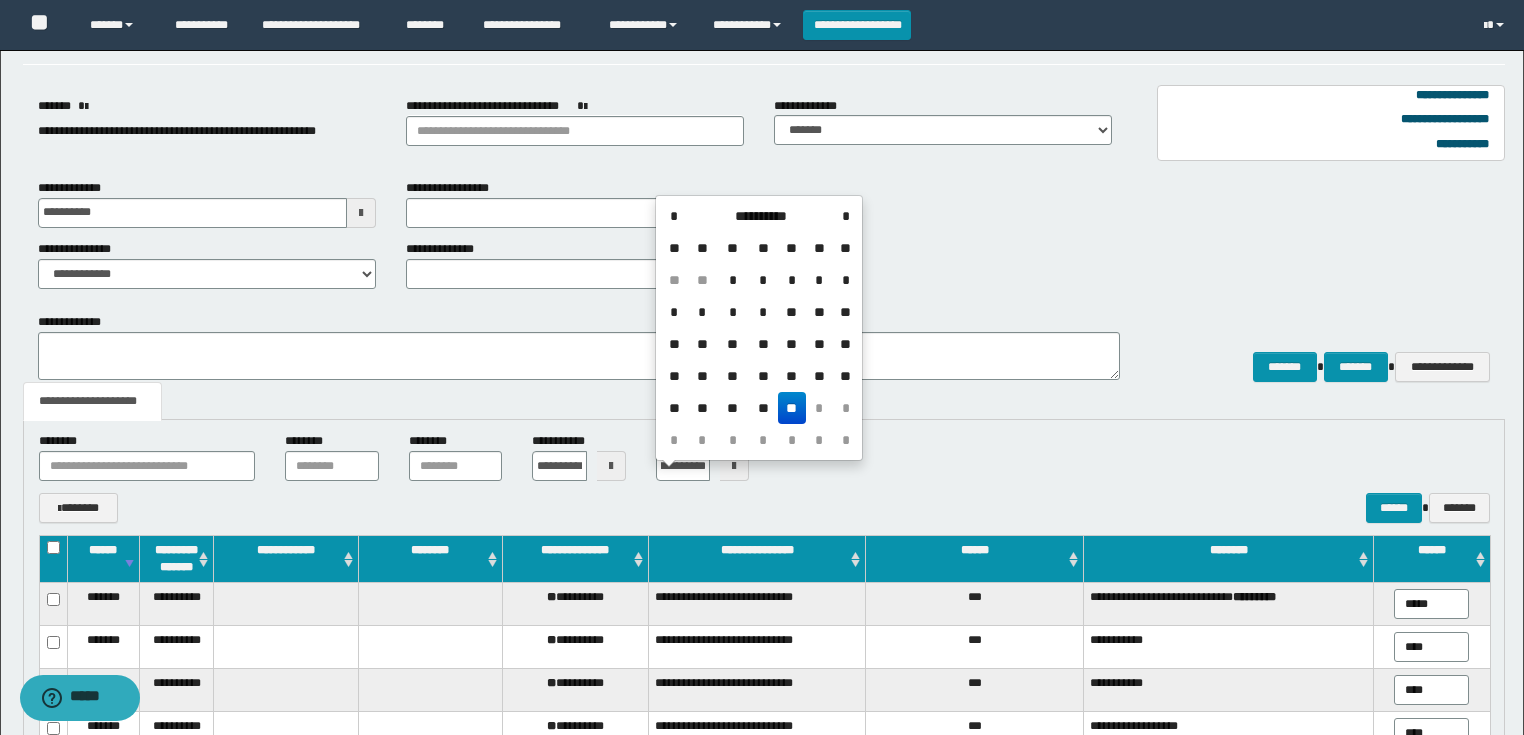 scroll, scrollTop: 0, scrollLeft: 0, axis: both 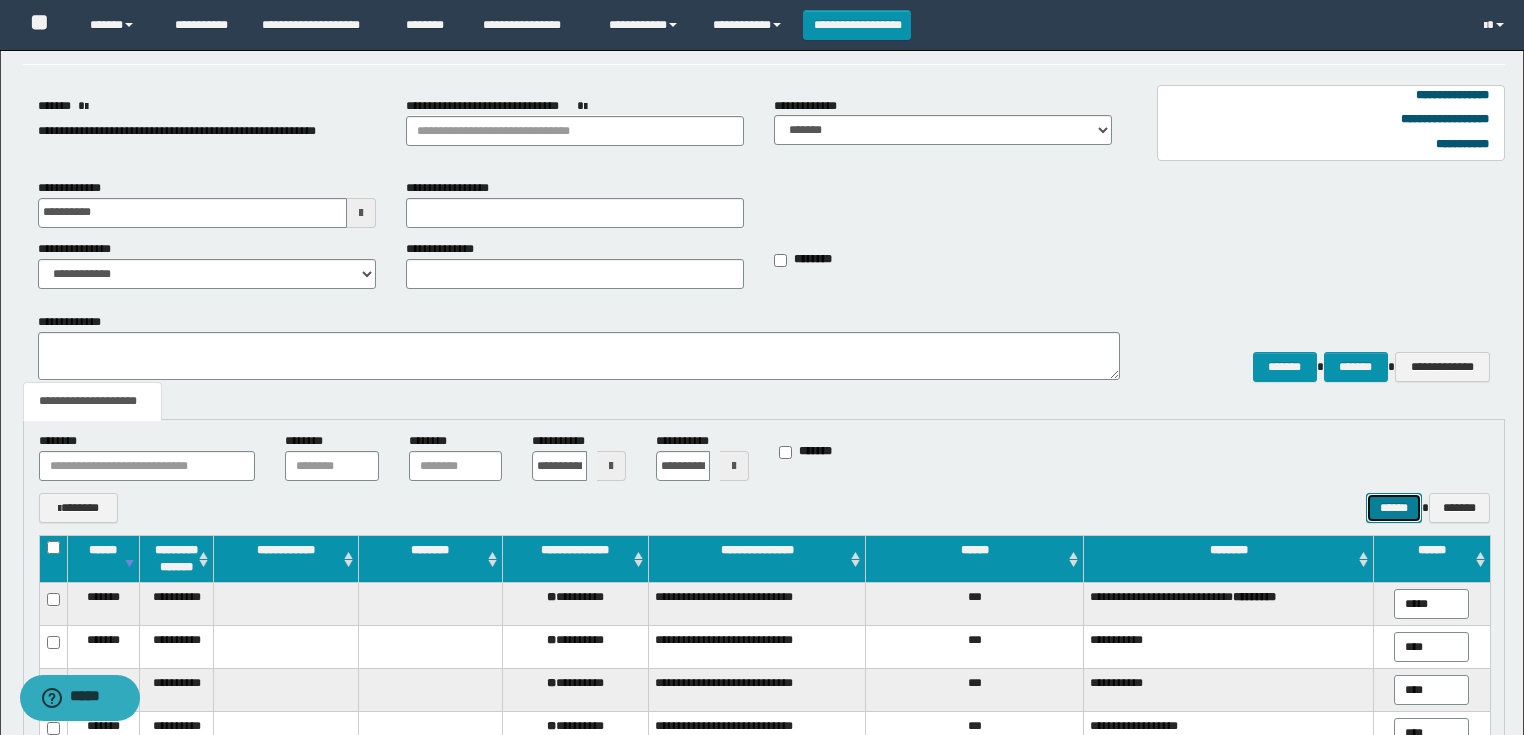 click on "******" at bounding box center [1394, 508] 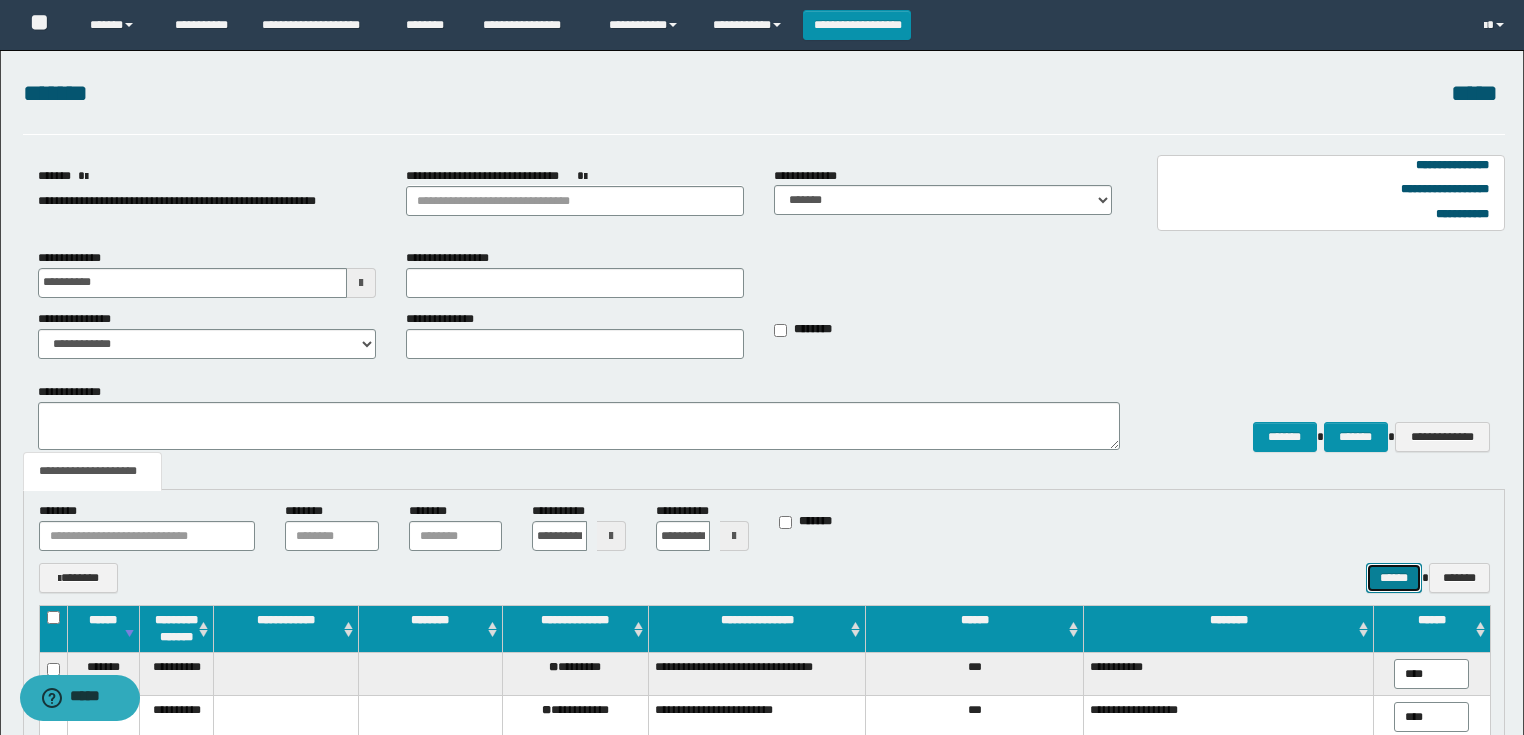 scroll, scrollTop: 4, scrollLeft: 0, axis: vertical 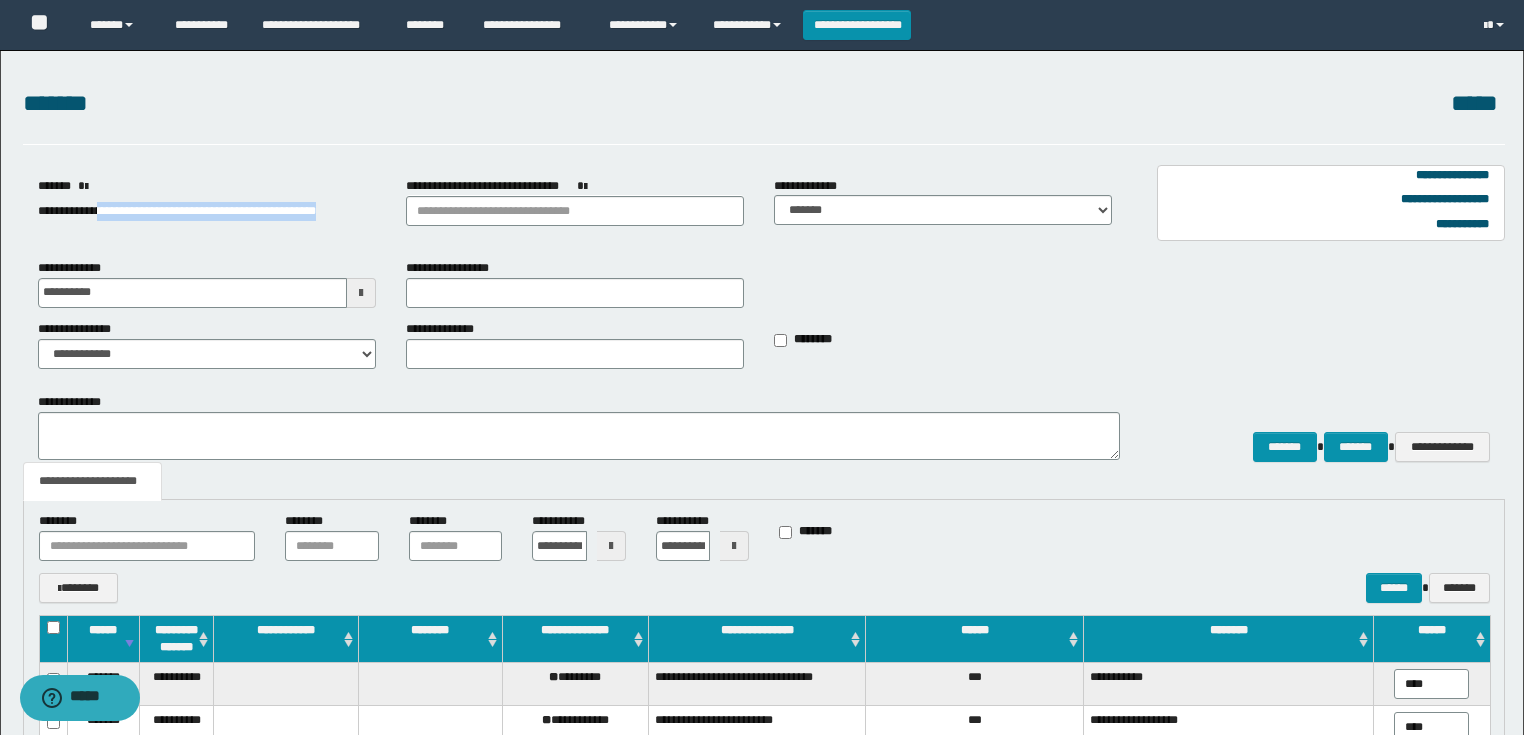 drag, startPoint x: 110, startPoint y: 213, endPoint x: 128, endPoint y: 227, distance: 22.803509 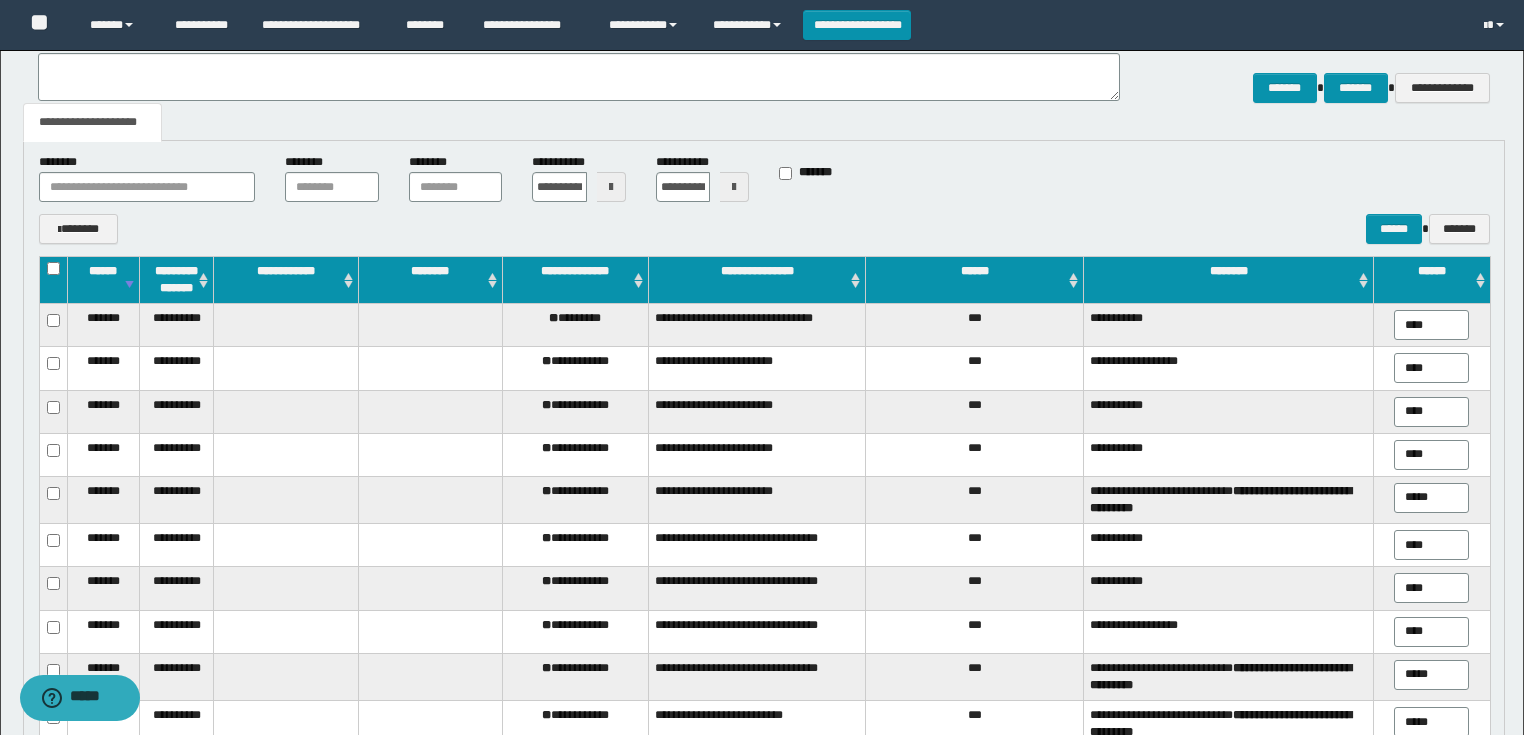 scroll, scrollTop: 119, scrollLeft: 0, axis: vertical 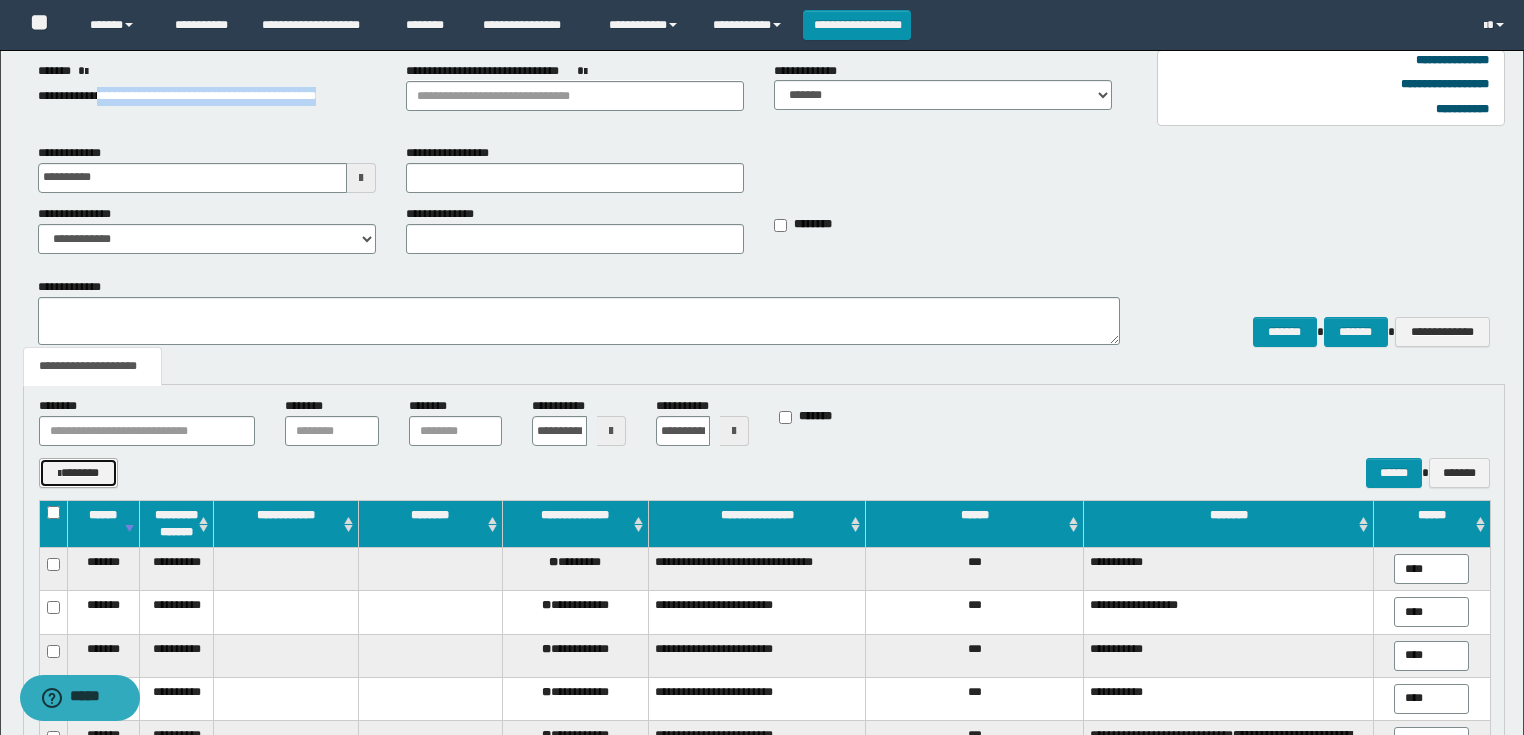 click on "*******" at bounding box center [78, 473] 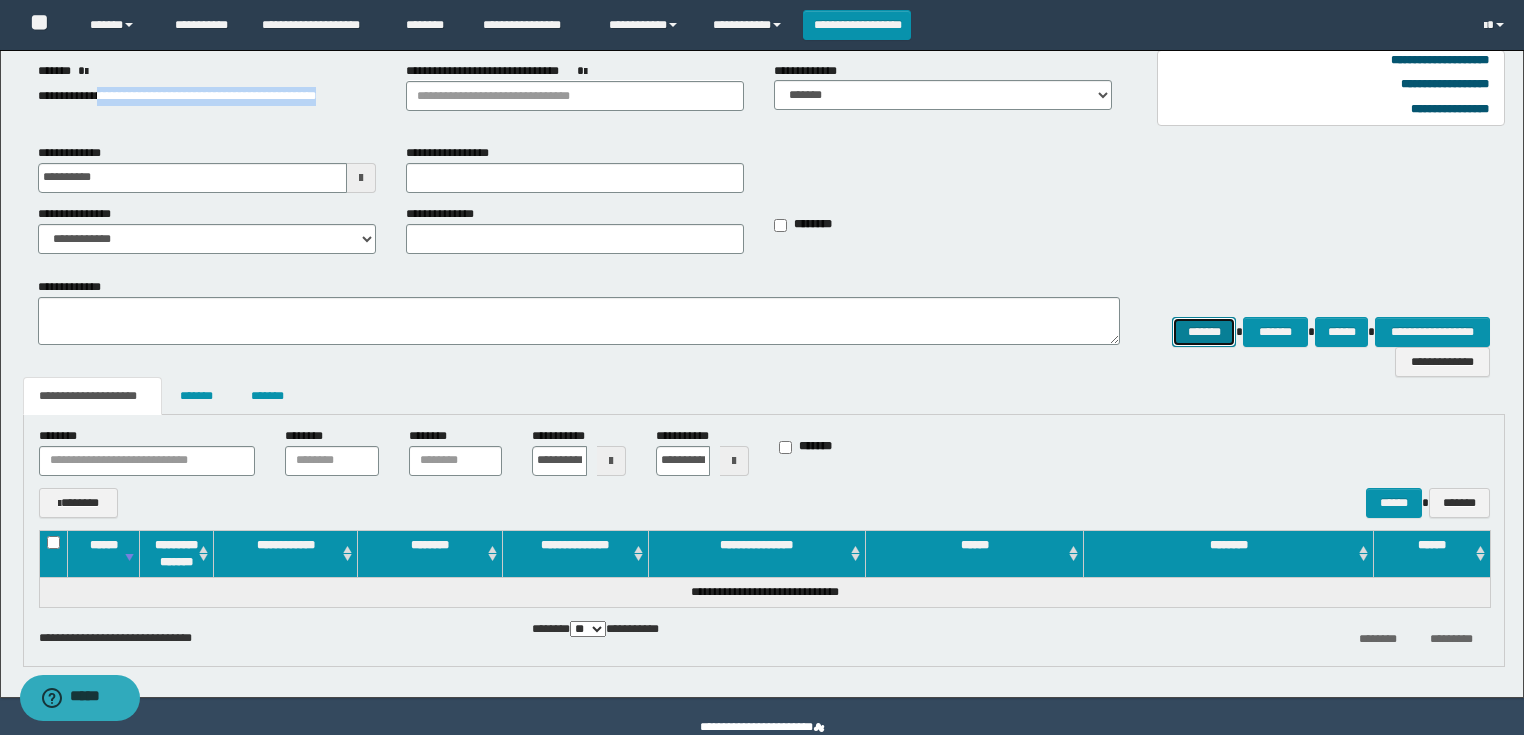 click on "*******" at bounding box center (1204, 332) 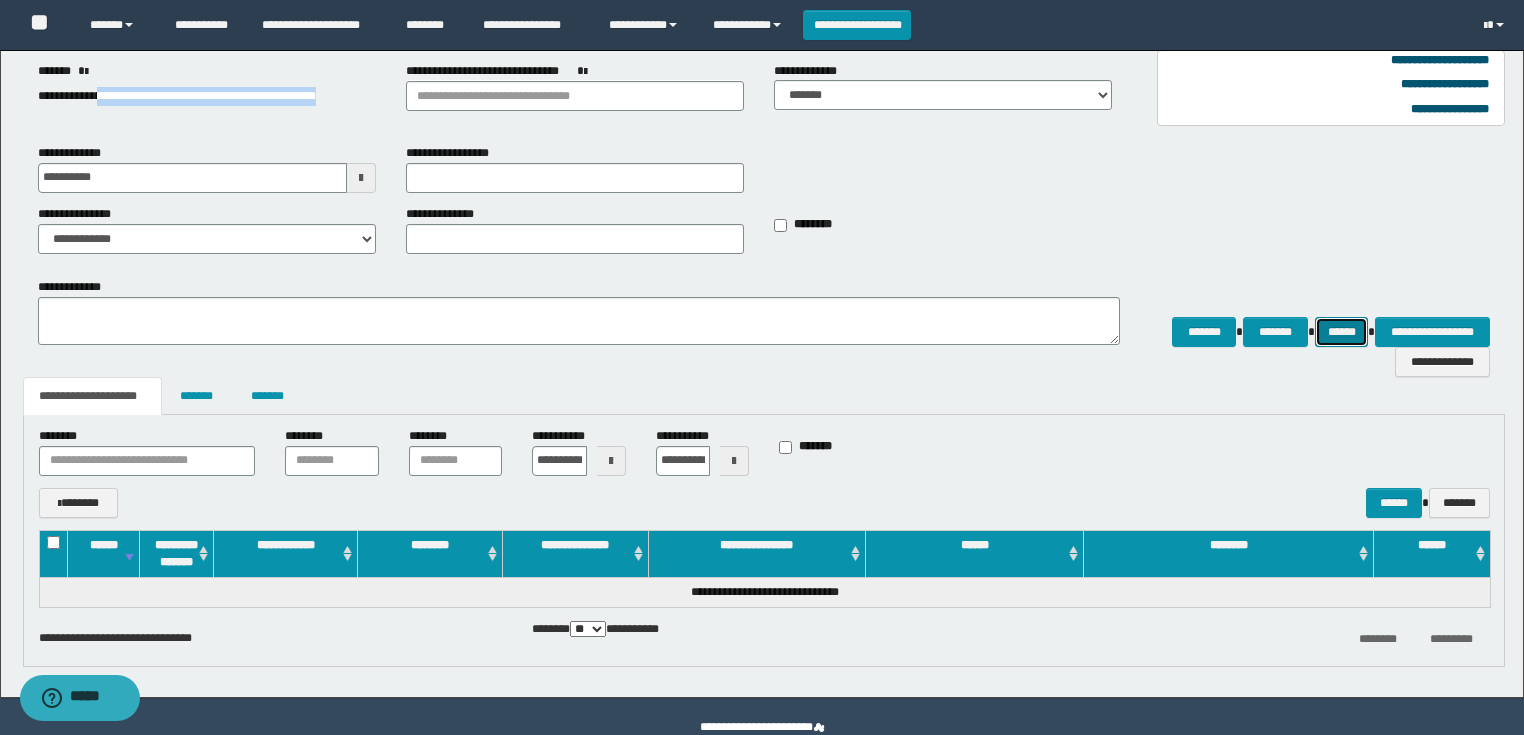 click on "******" at bounding box center (1342, 332) 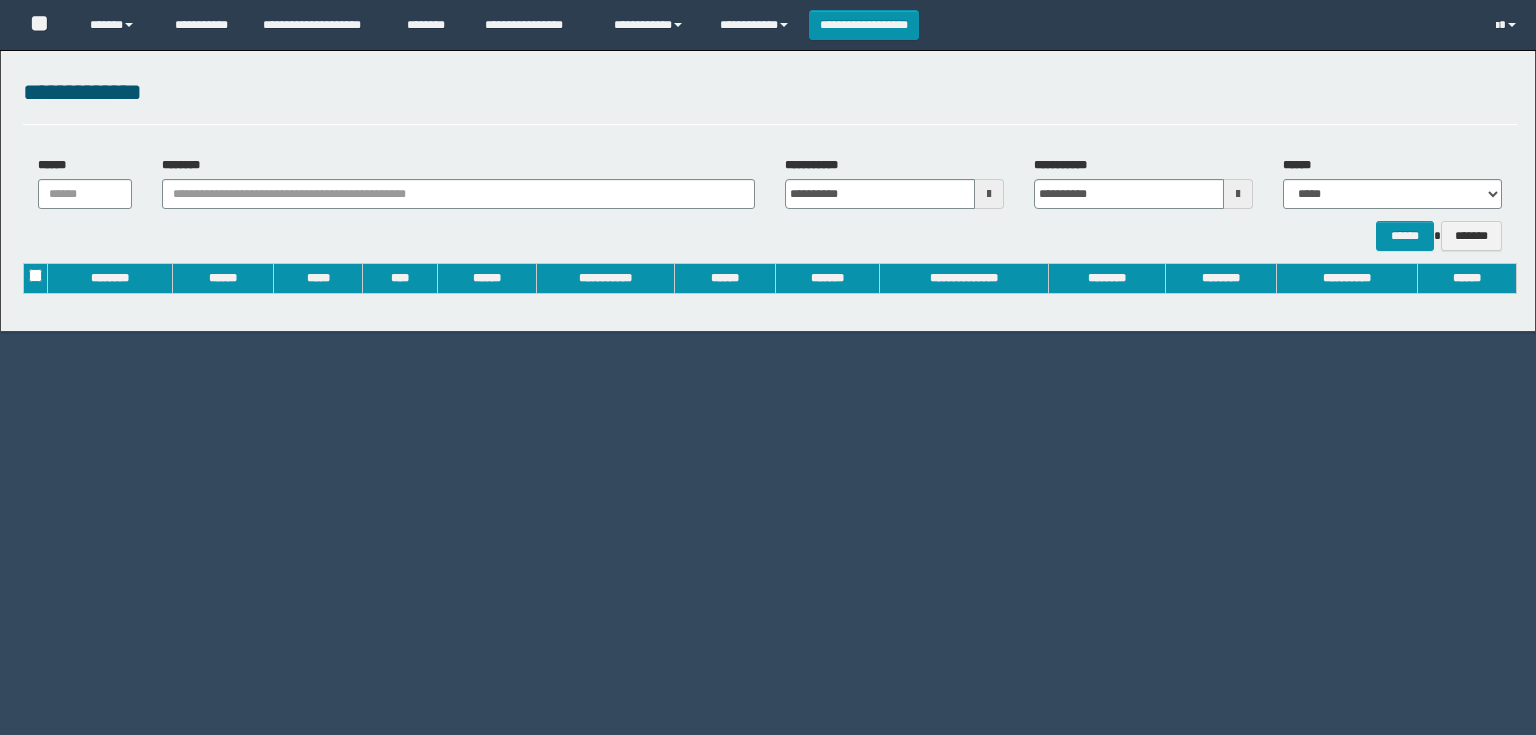 scroll, scrollTop: 0, scrollLeft: 0, axis: both 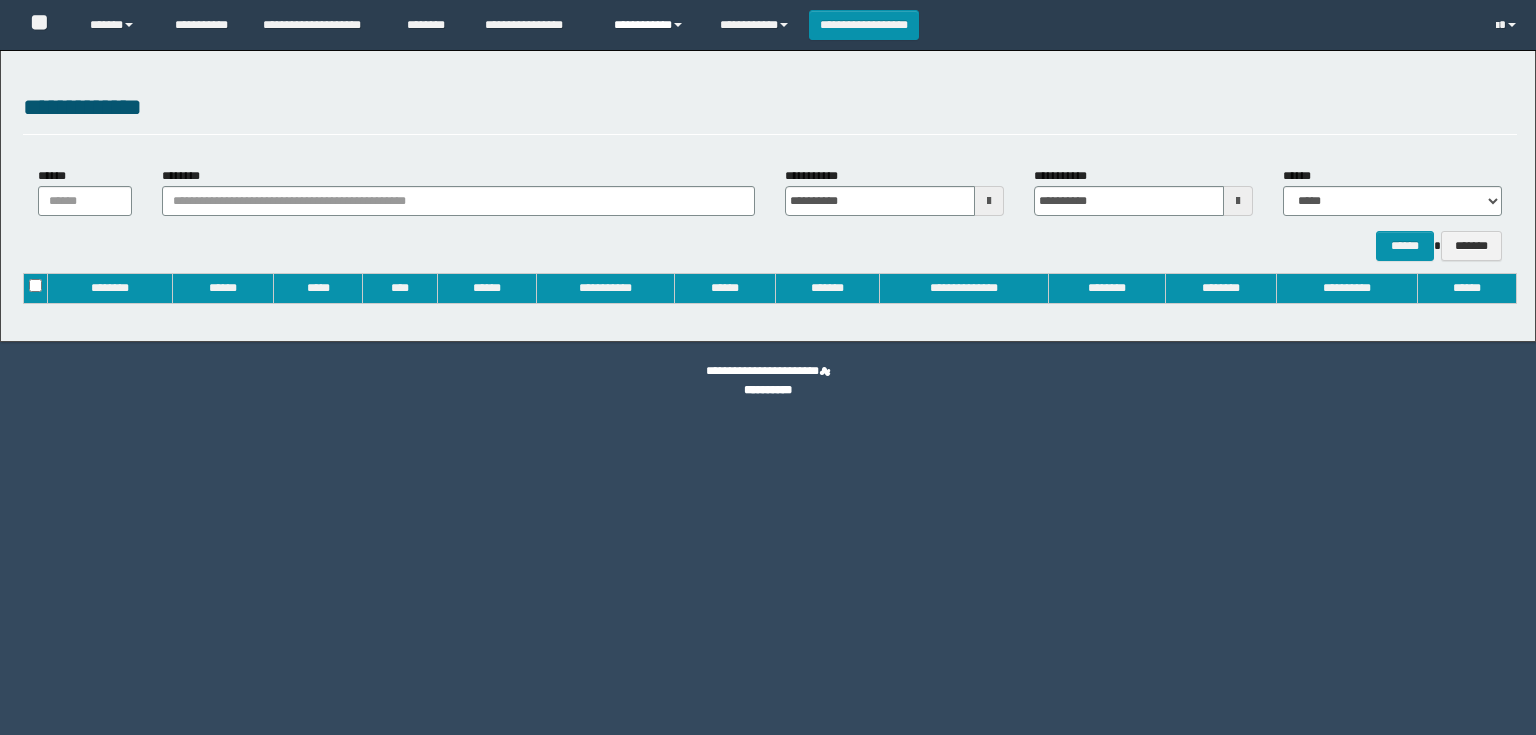 type on "**********" 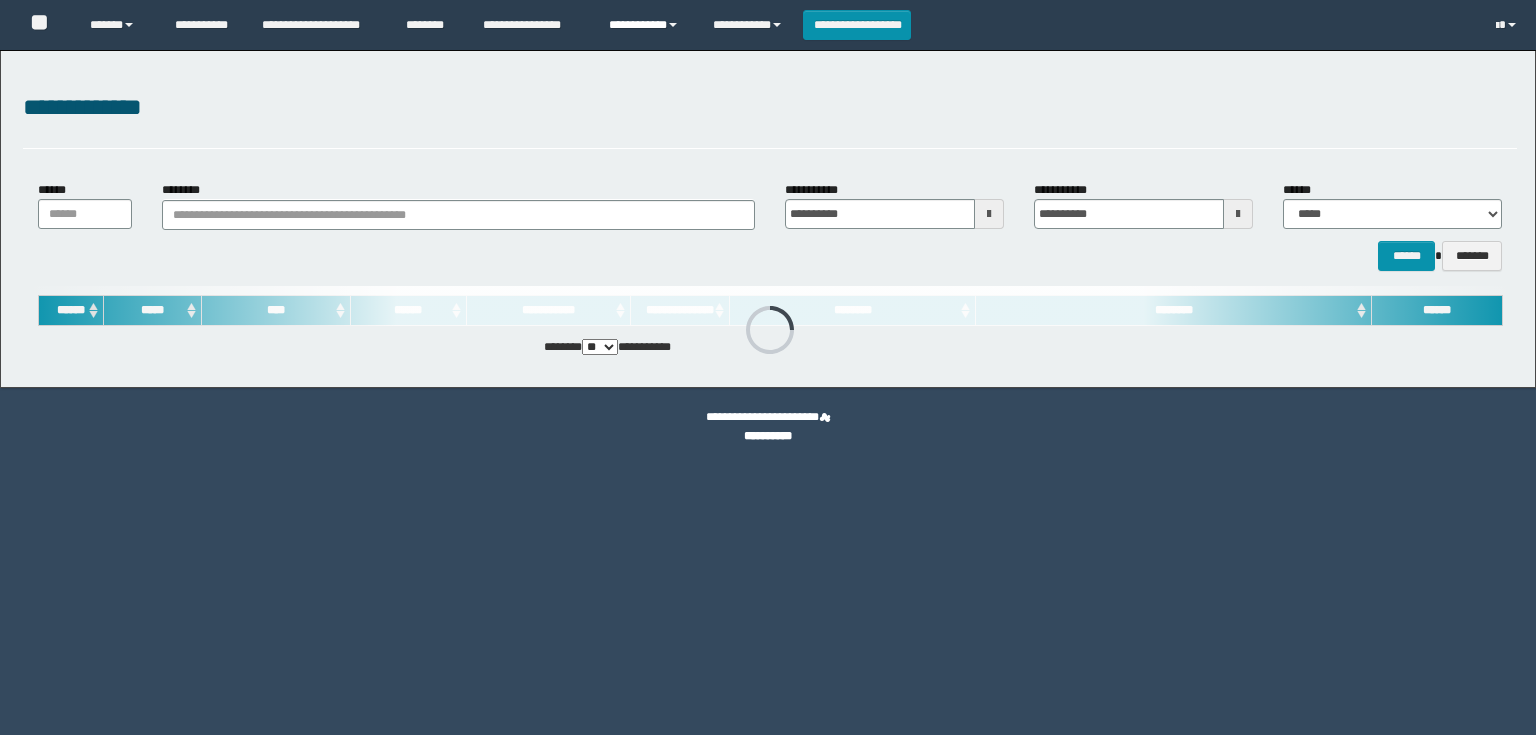 click on "**********" at bounding box center [646, 25] 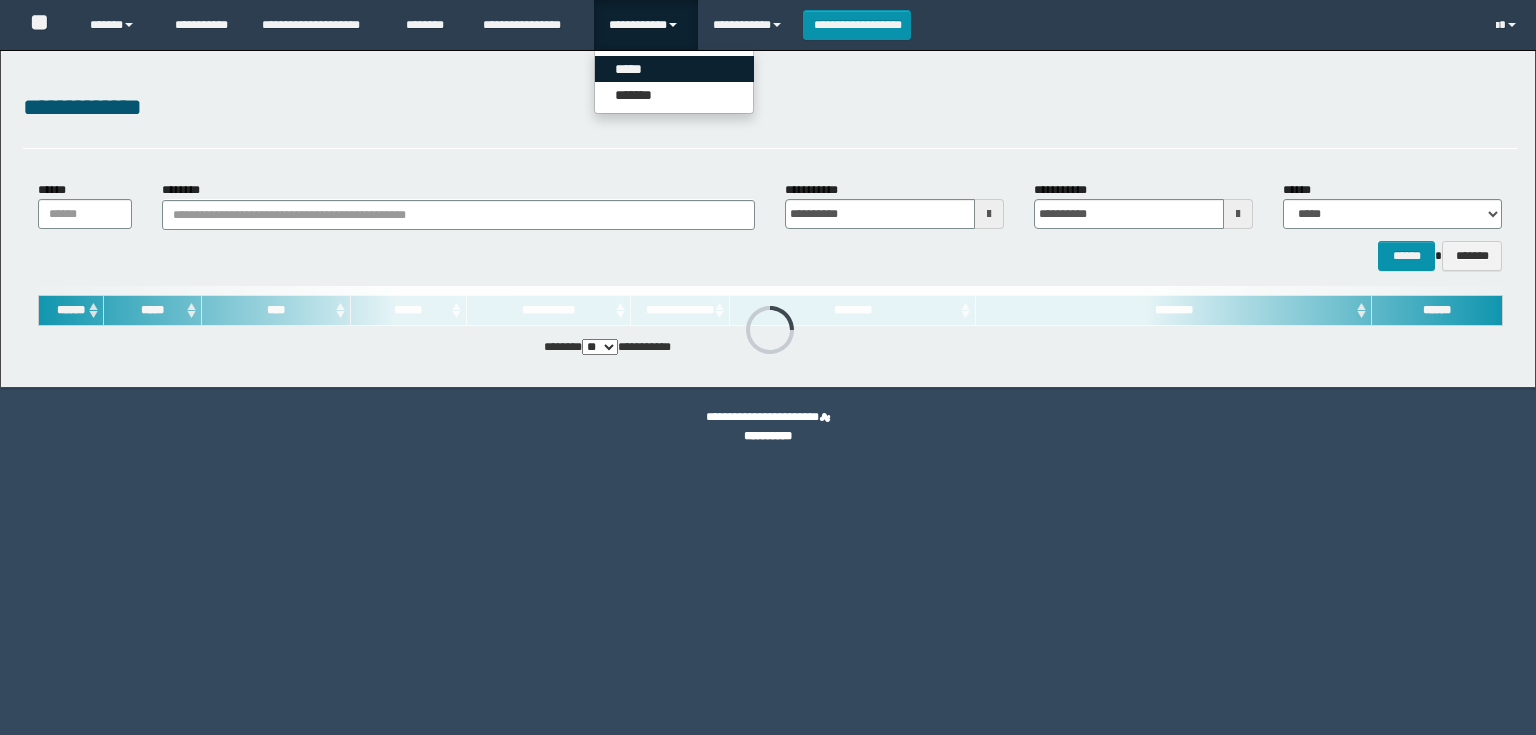 scroll, scrollTop: 0, scrollLeft: 0, axis: both 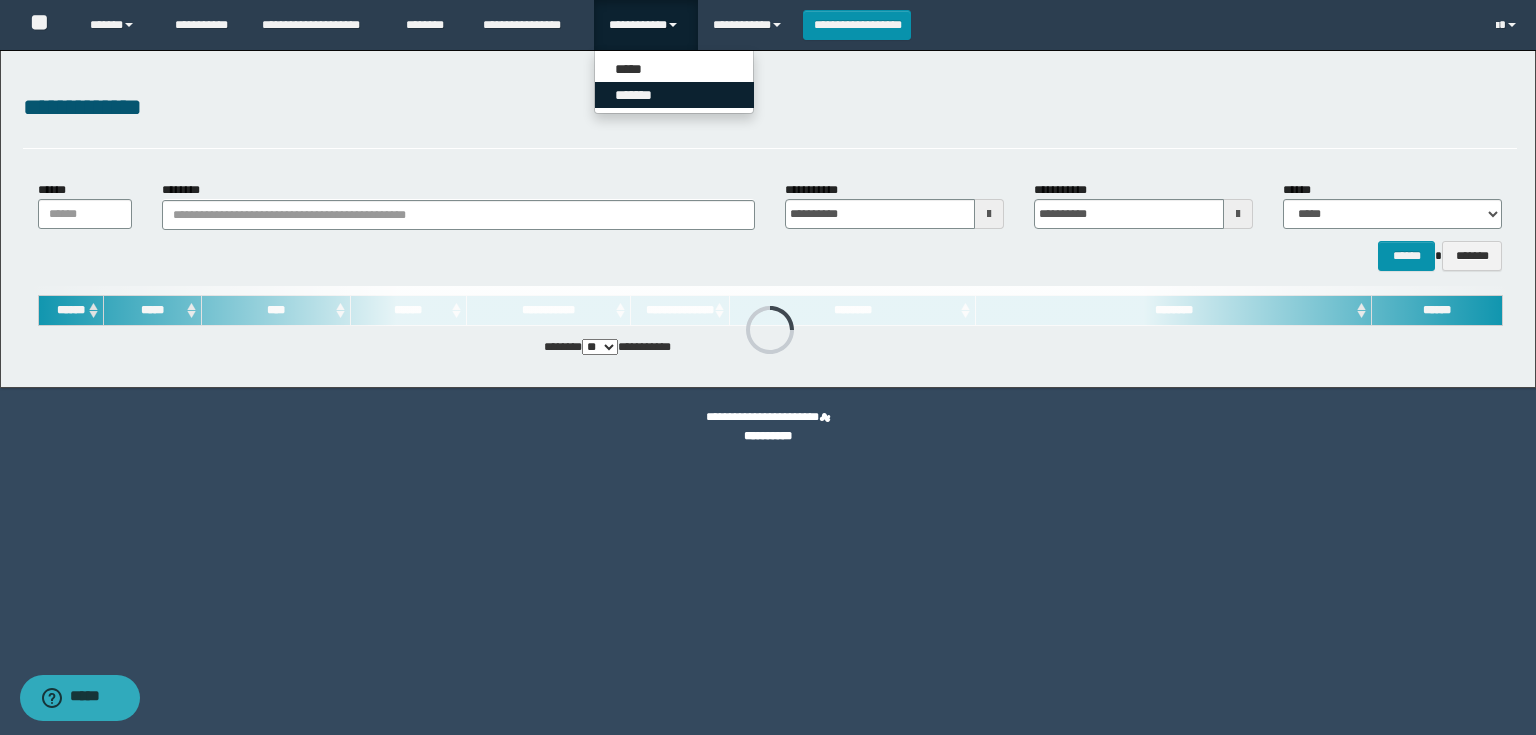 click on "*******" at bounding box center [674, 95] 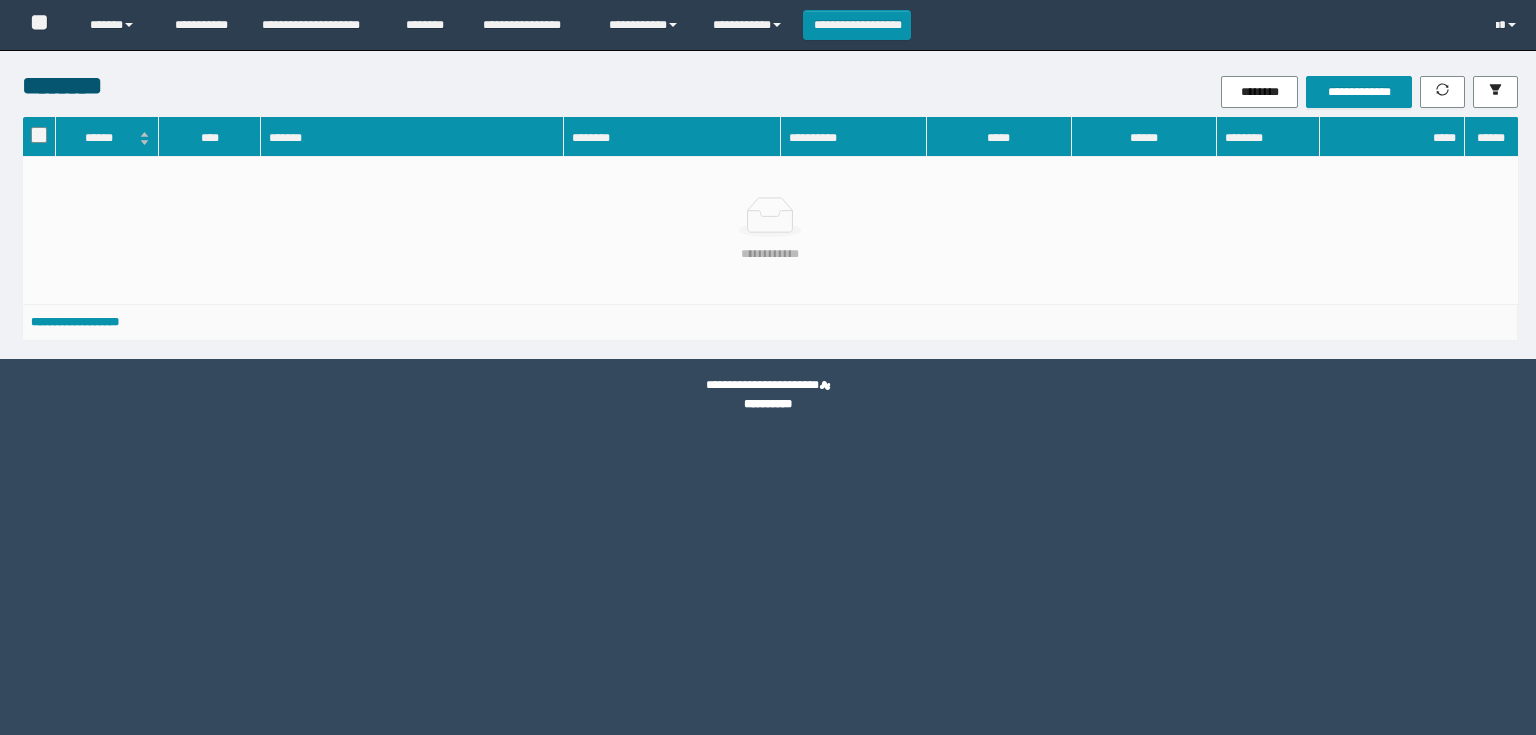 scroll, scrollTop: 0, scrollLeft: 0, axis: both 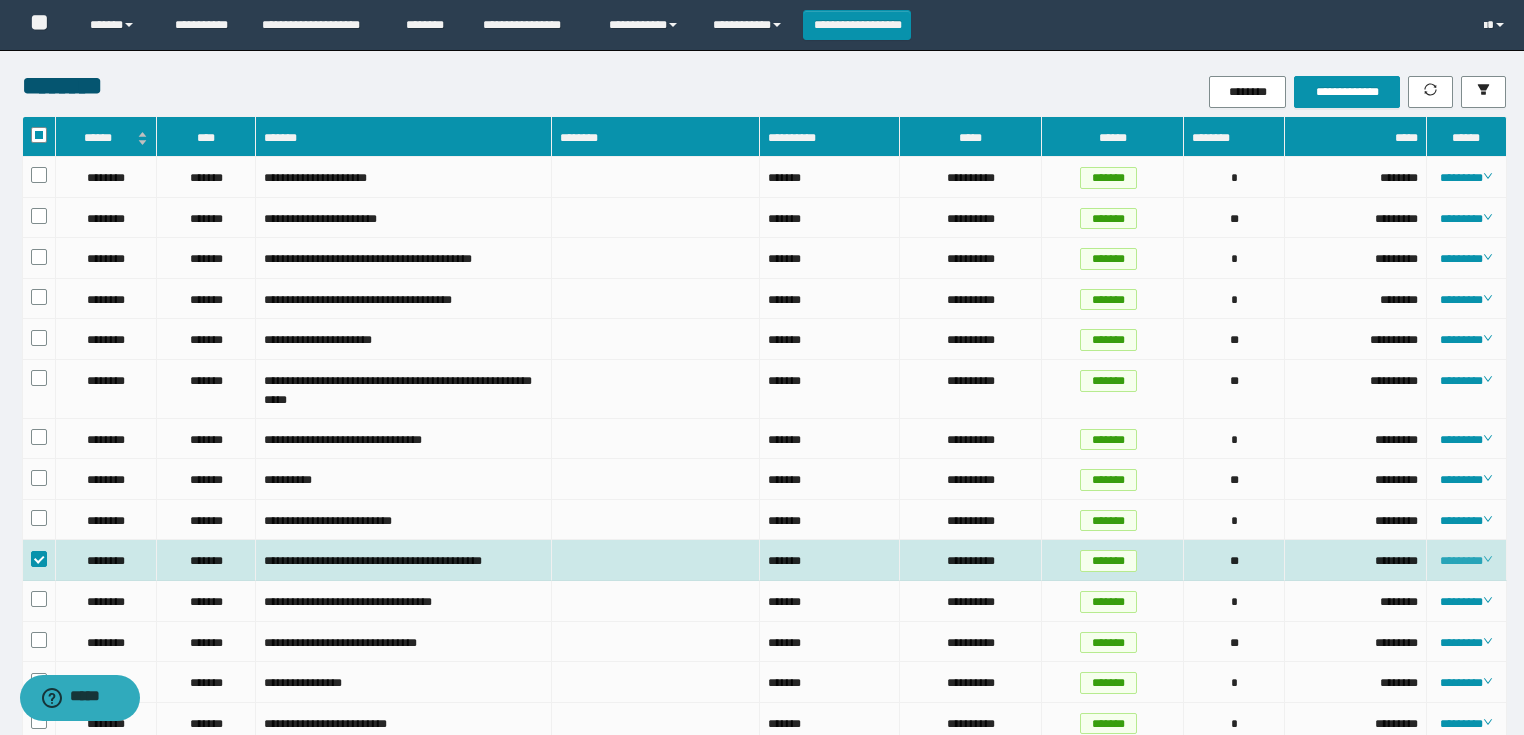 click 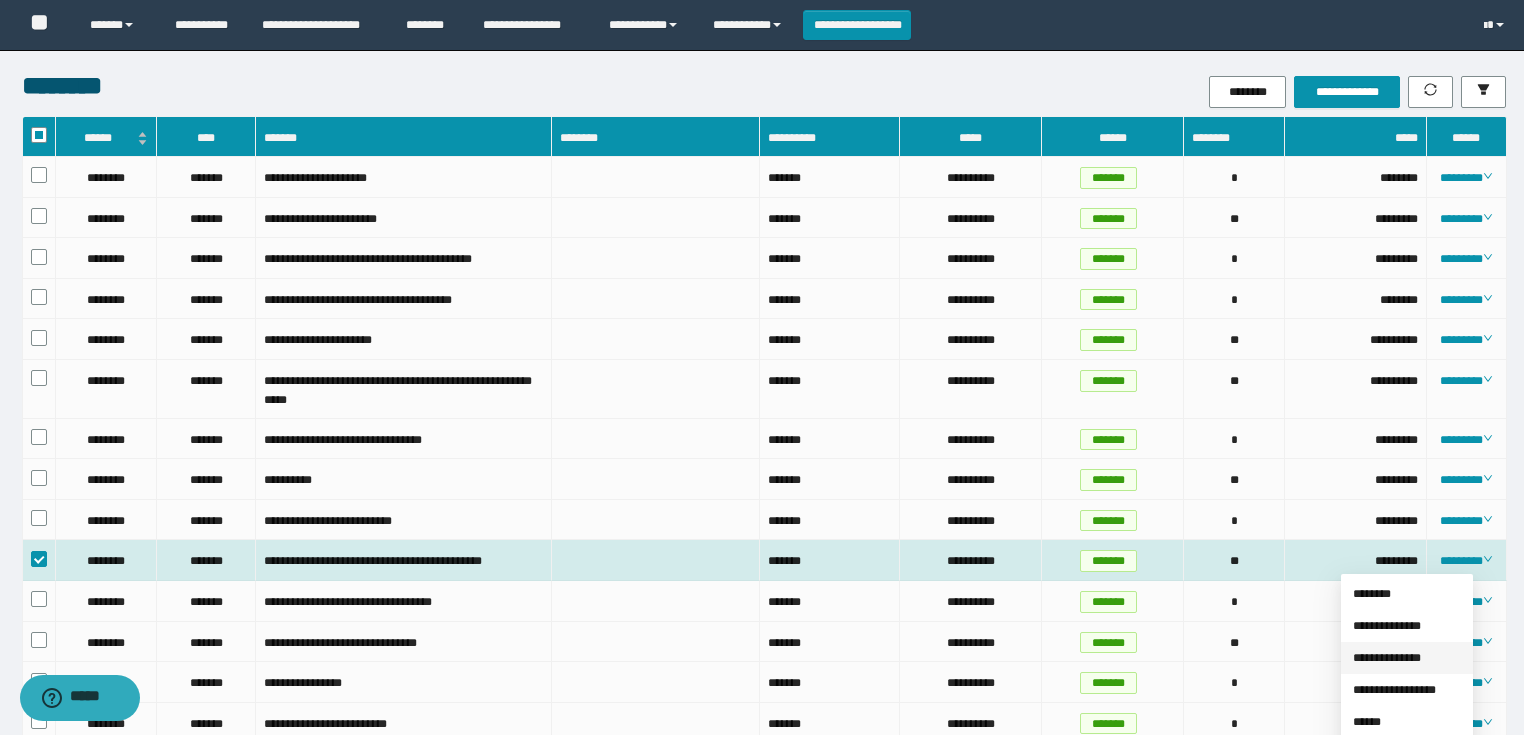 click on "**********" at bounding box center [1387, 658] 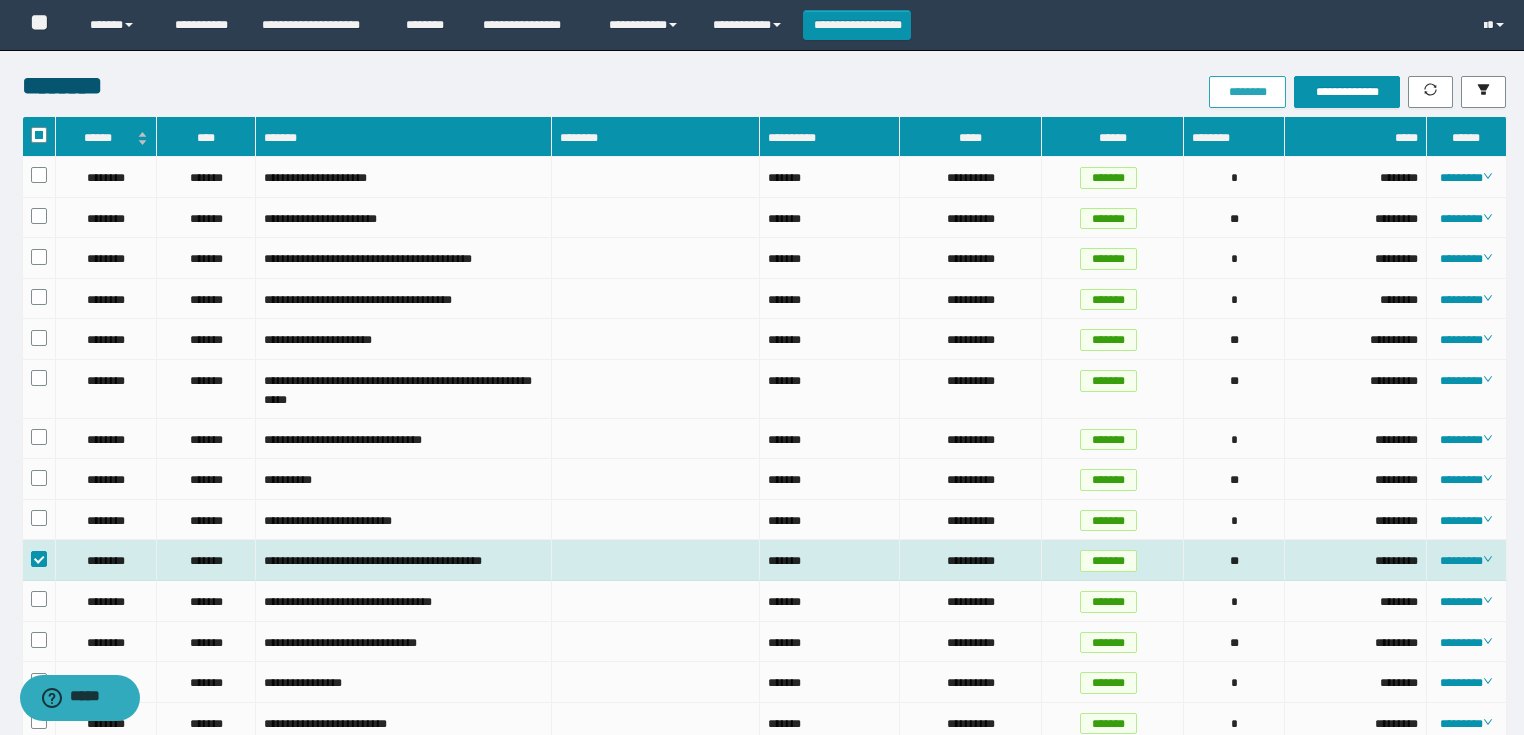 click on "********" at bounding box center [1247, 92] 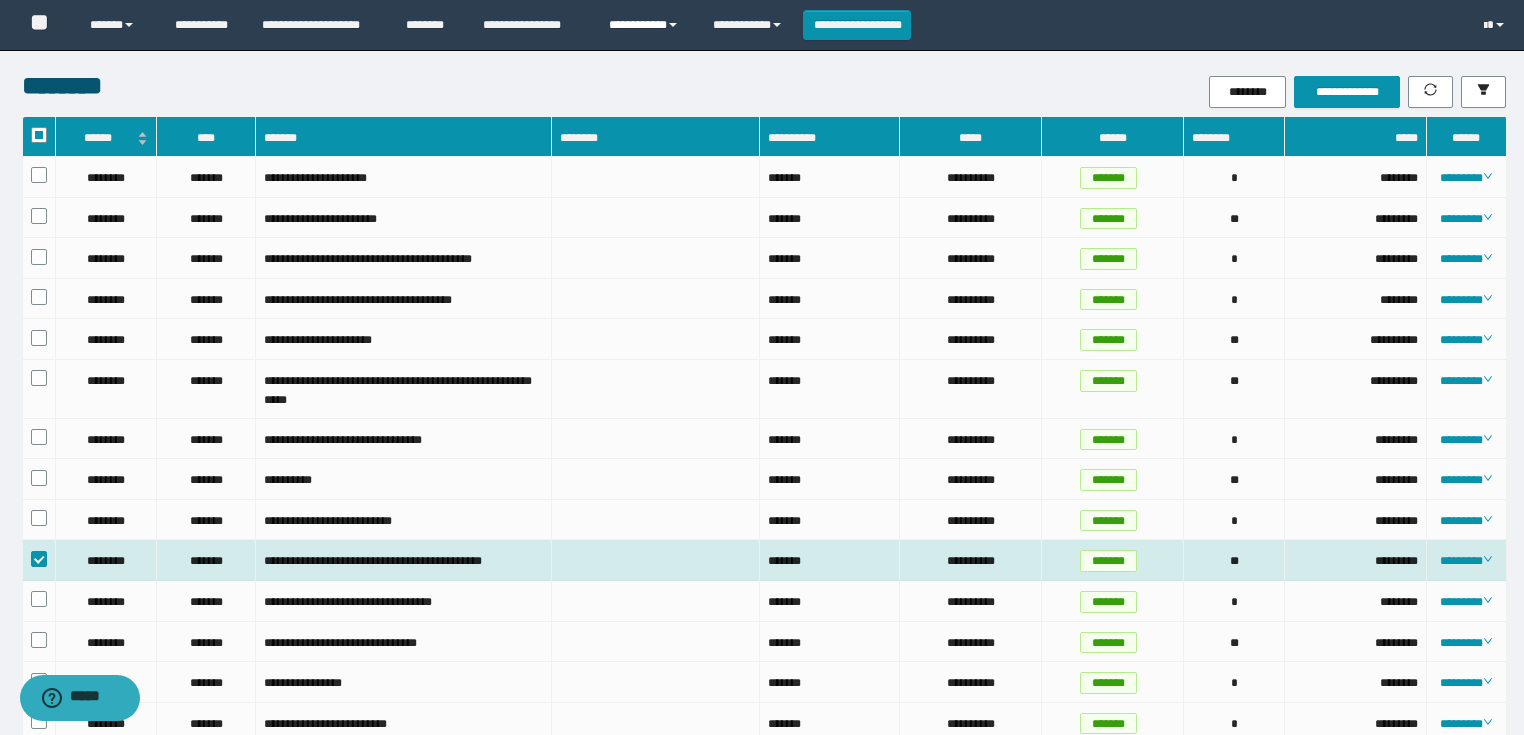 click on "**********" at bounding box center [646, 25] 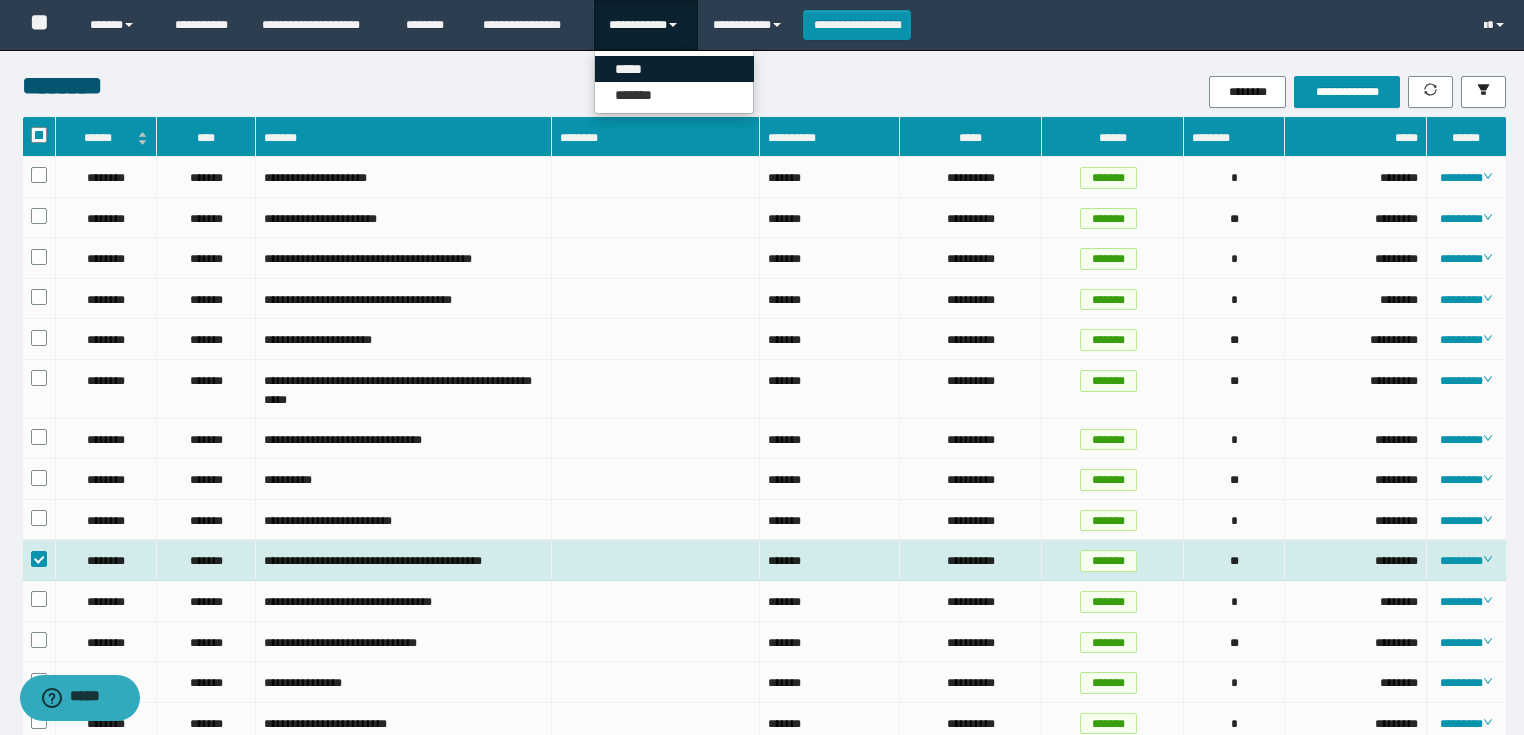 click on "*****" at bounding box center [674, 69] 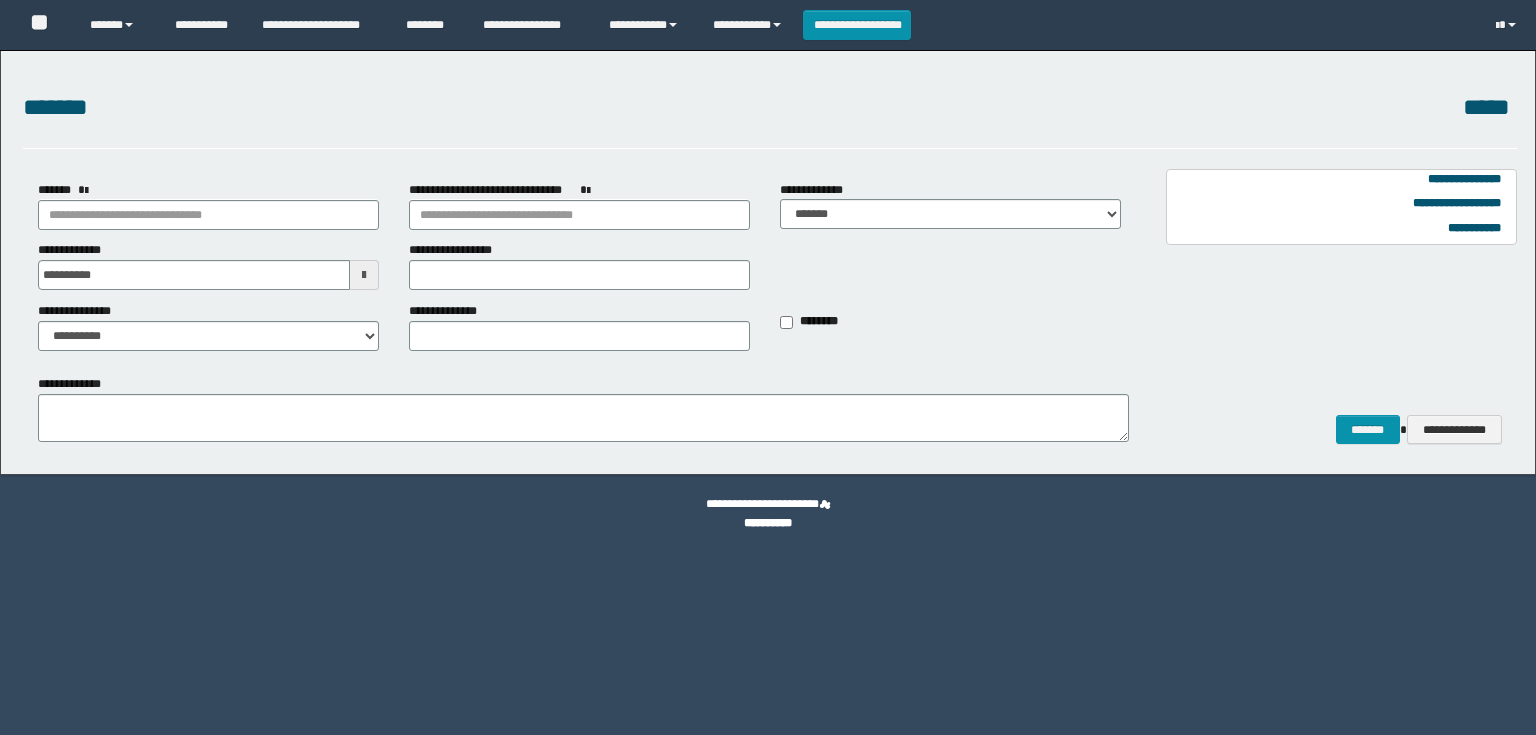 scroll, scrollTop: 0, scrollLeft: 0, axis: both 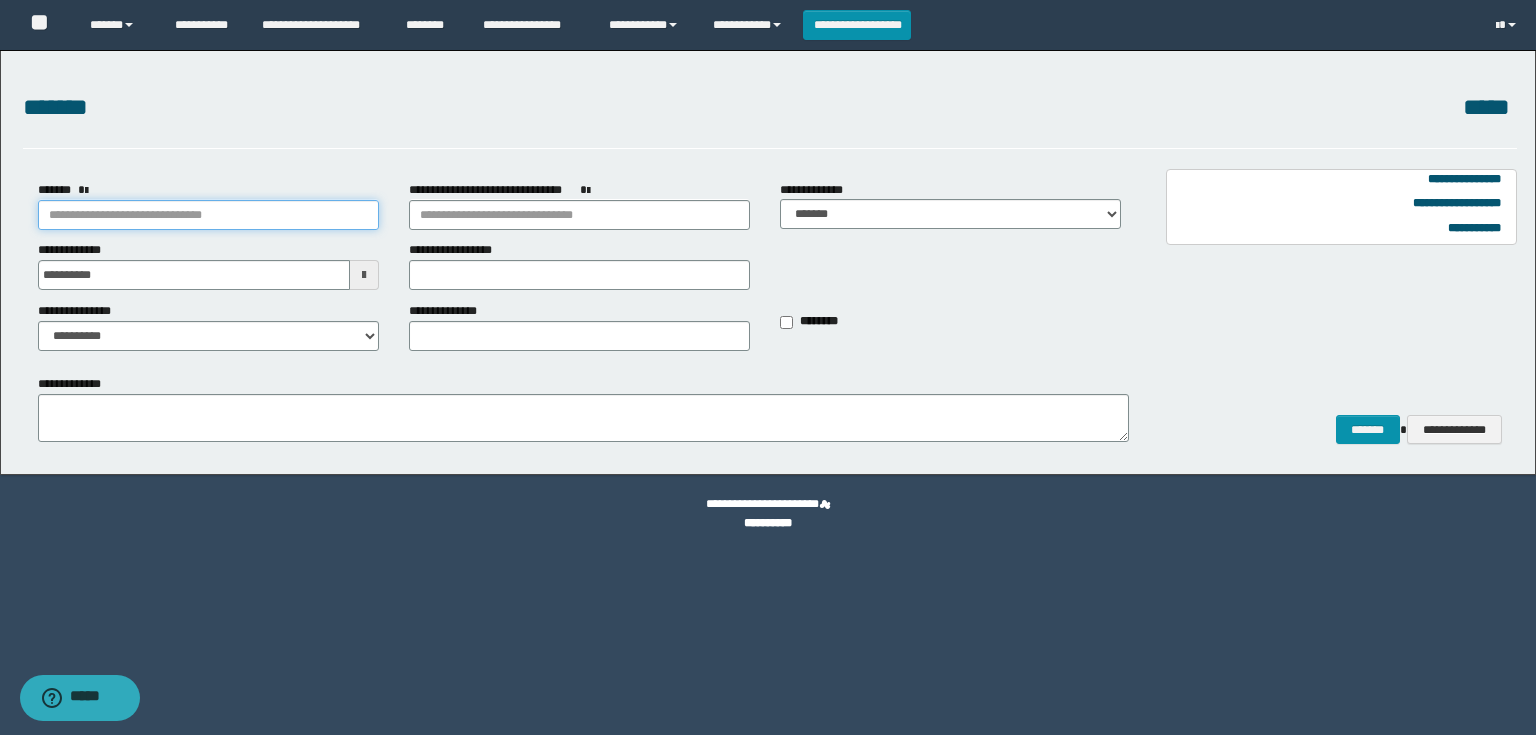 click on "*******" at bounding box center [208, 215] 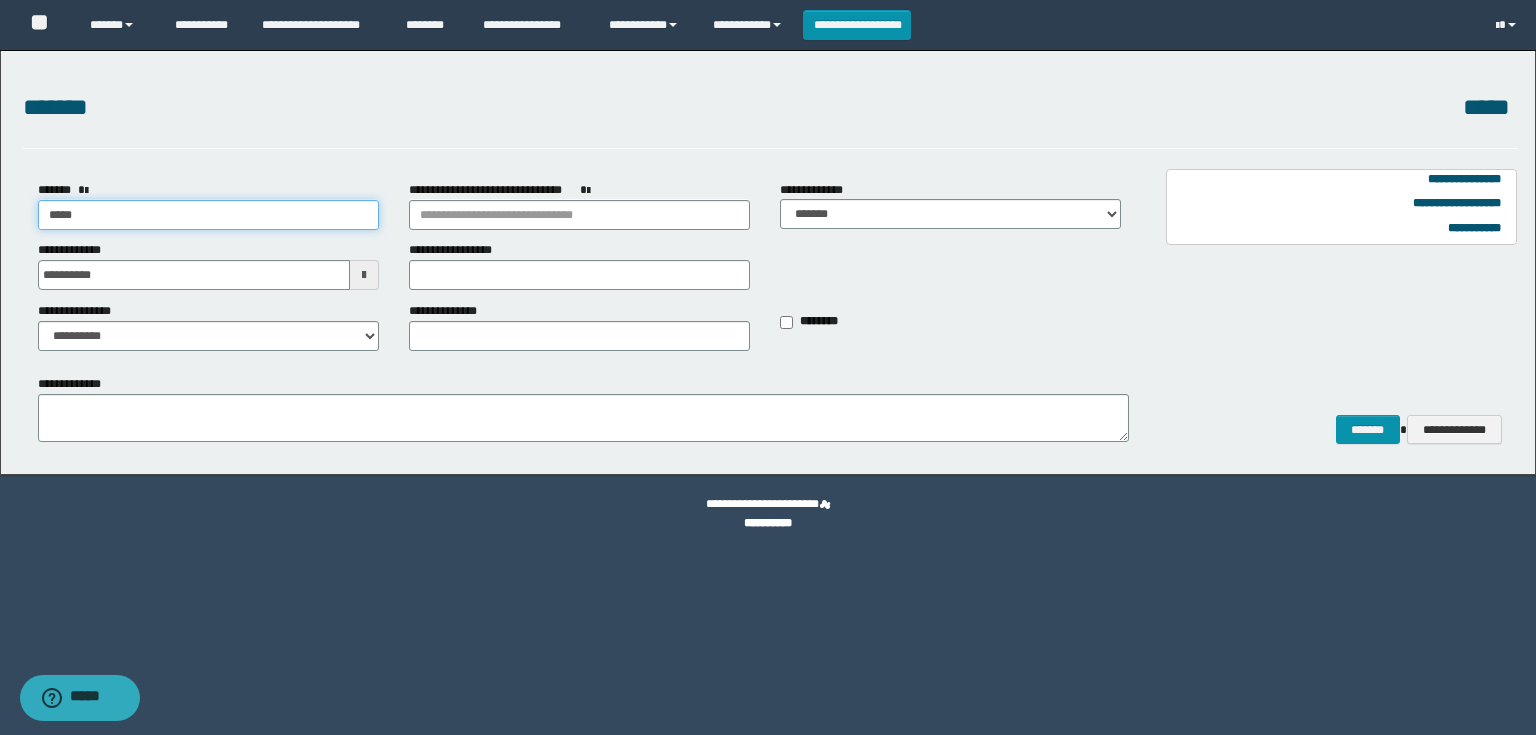 type on "******" 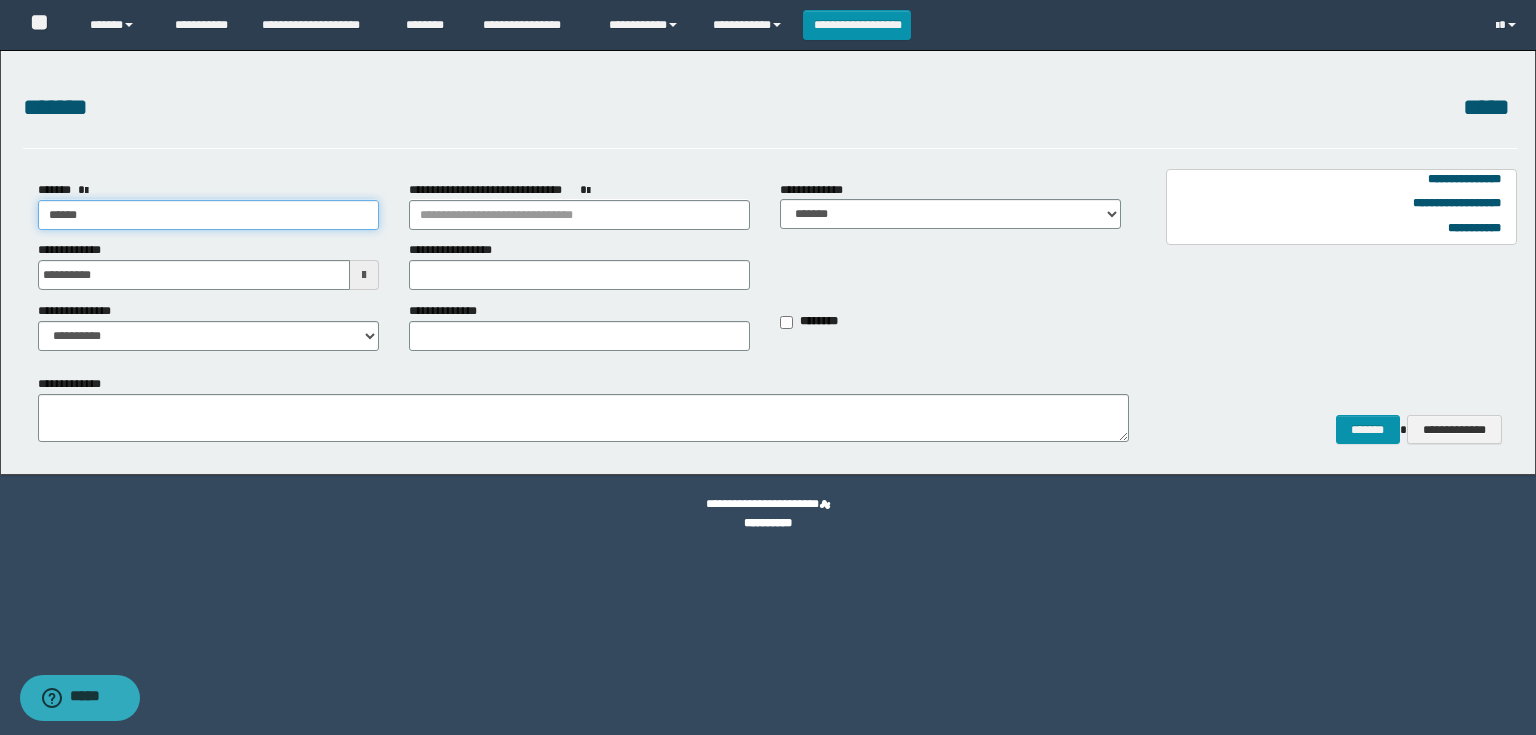 type on "******" 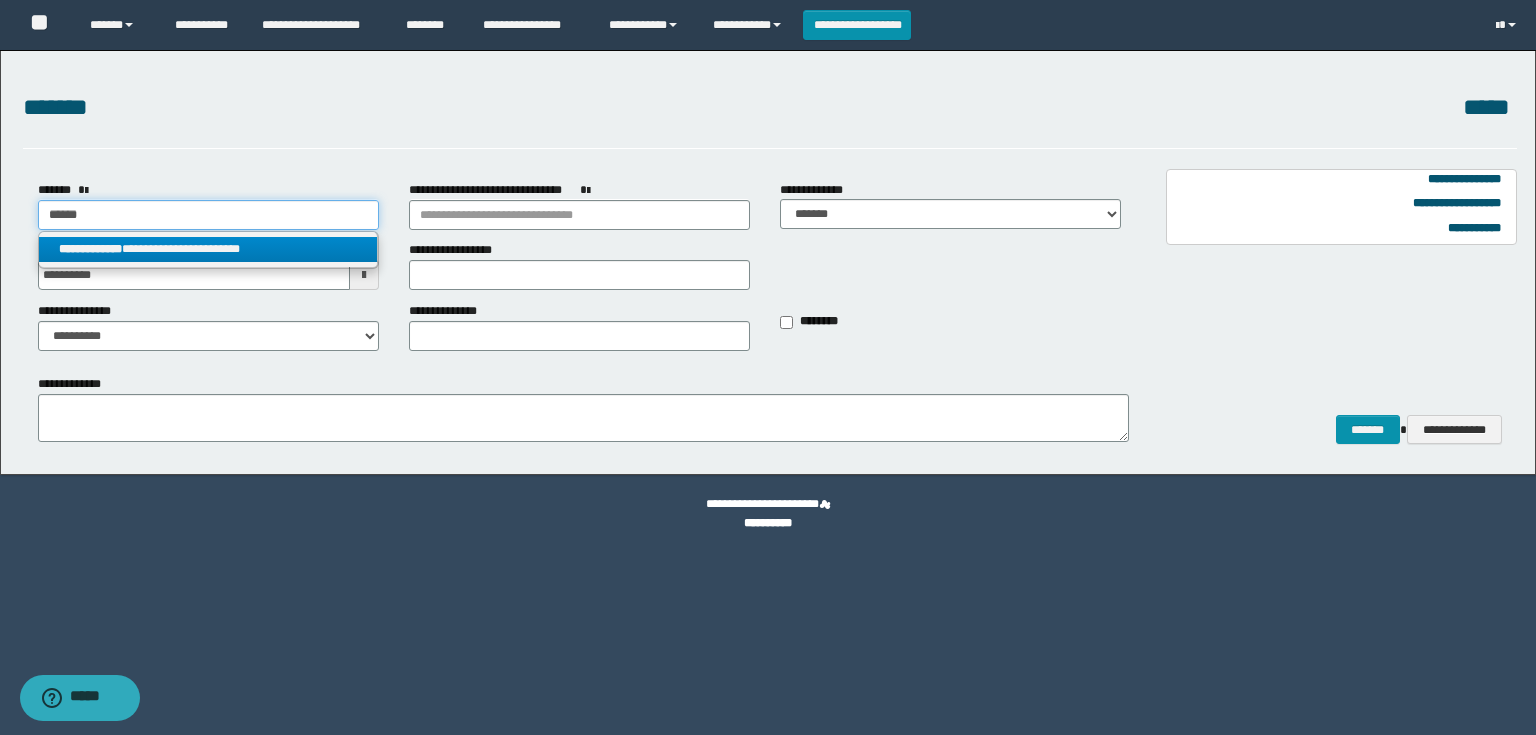 type on "******" 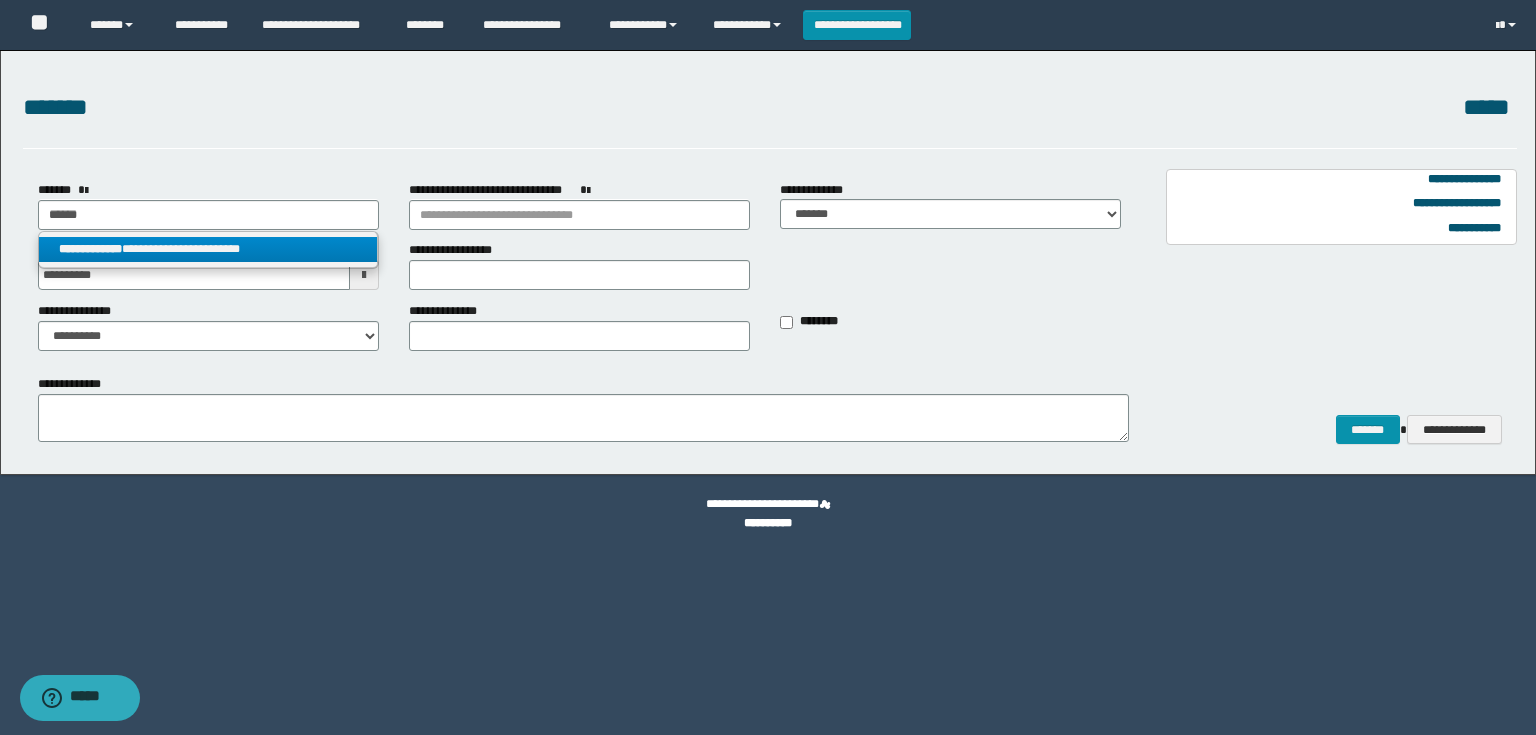 click on "**********" at bounding box center (208, 249) 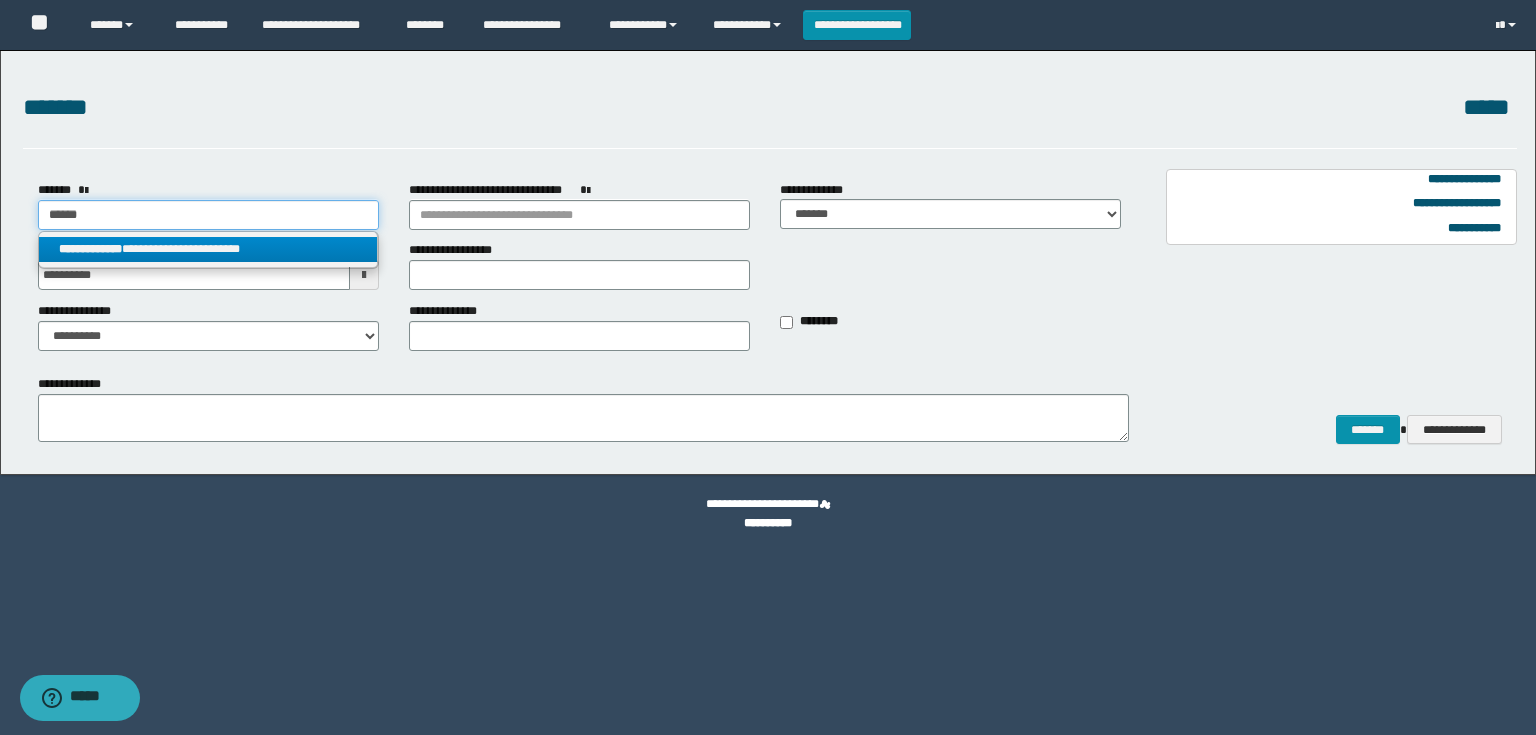 select on "*" 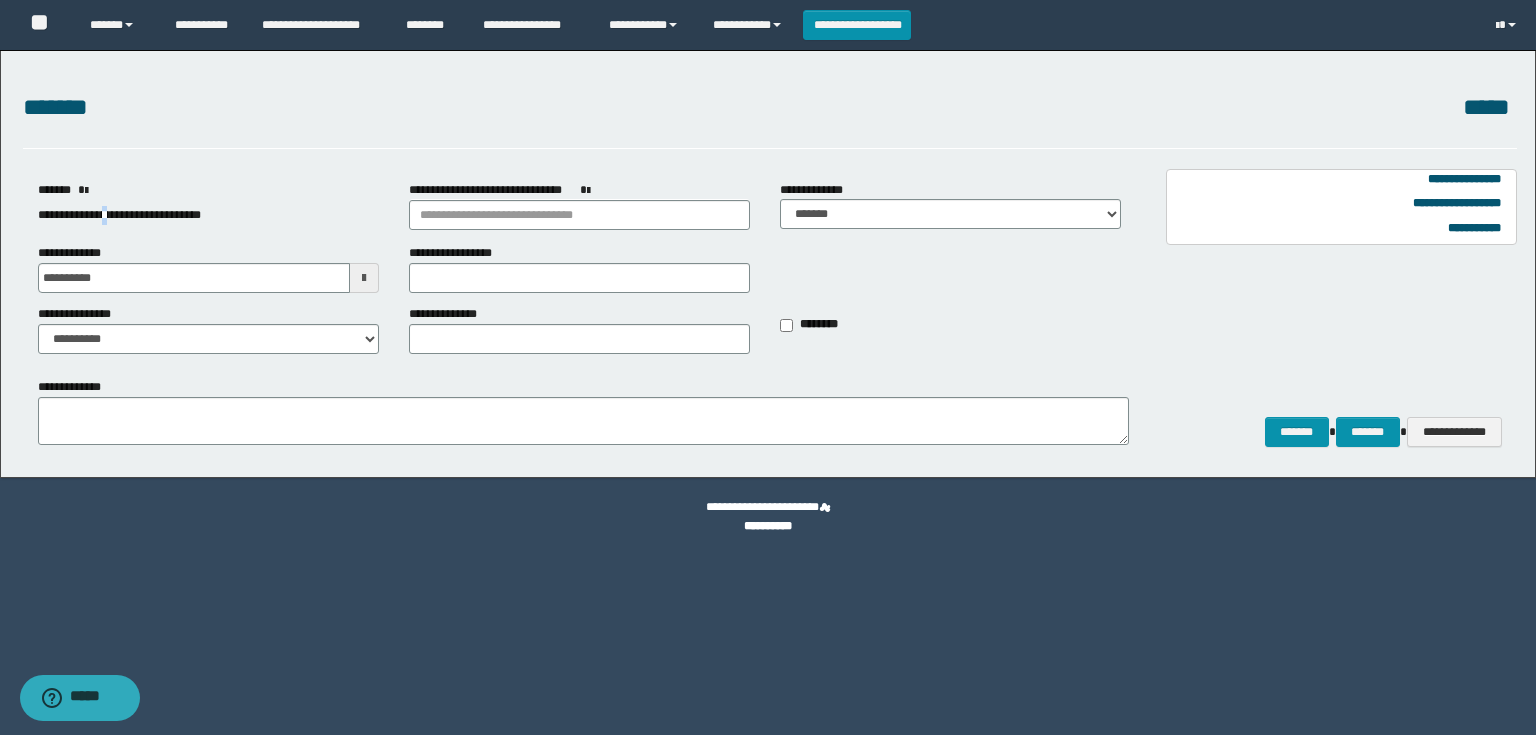 drag, startPoint x: 109, startPoint y: 214, endPoint x: 121, endPoint y: 208, distance: 13.416408 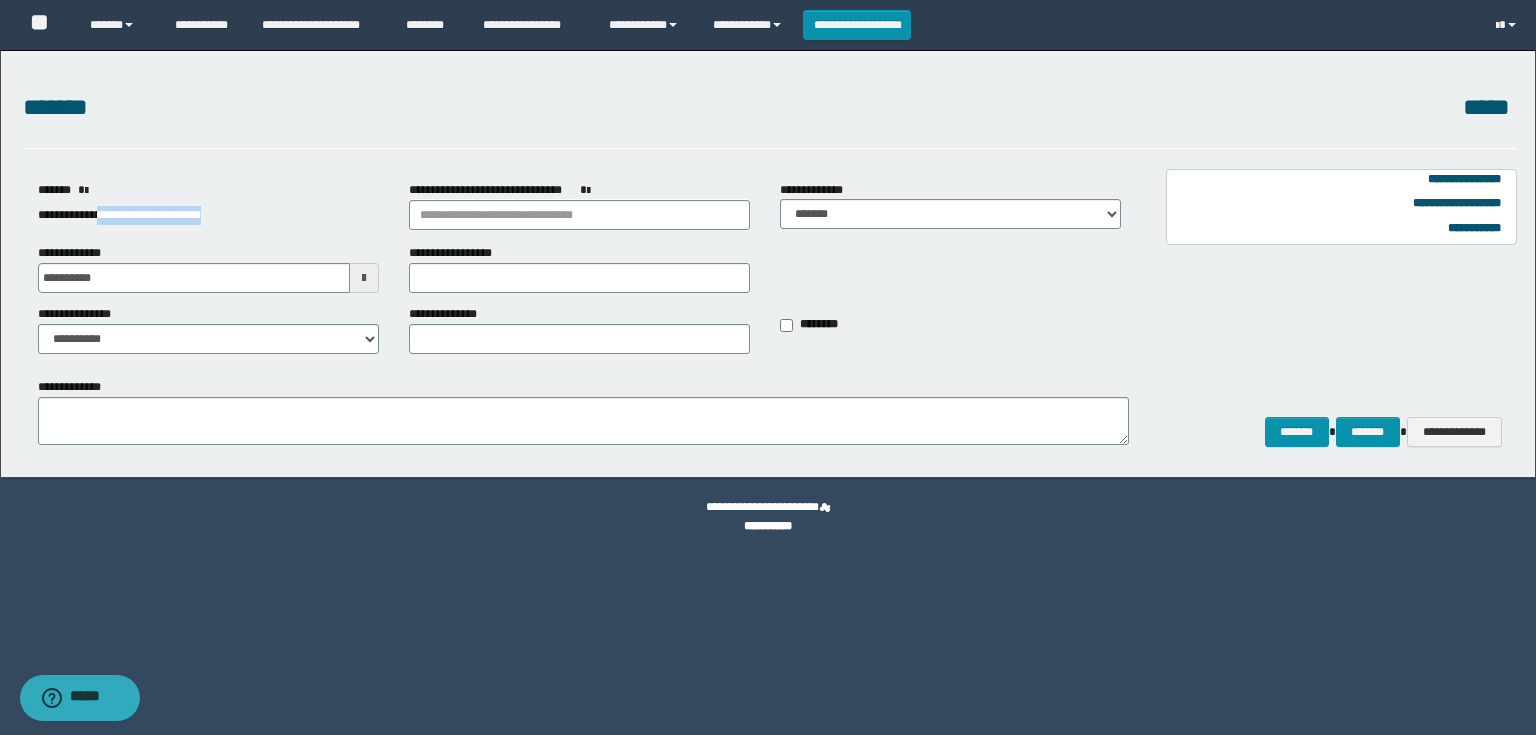 drag, startPoint x: 107, startPoint y: 216, endPoint x: 249, endPoint y: 214, distance: 142.01408 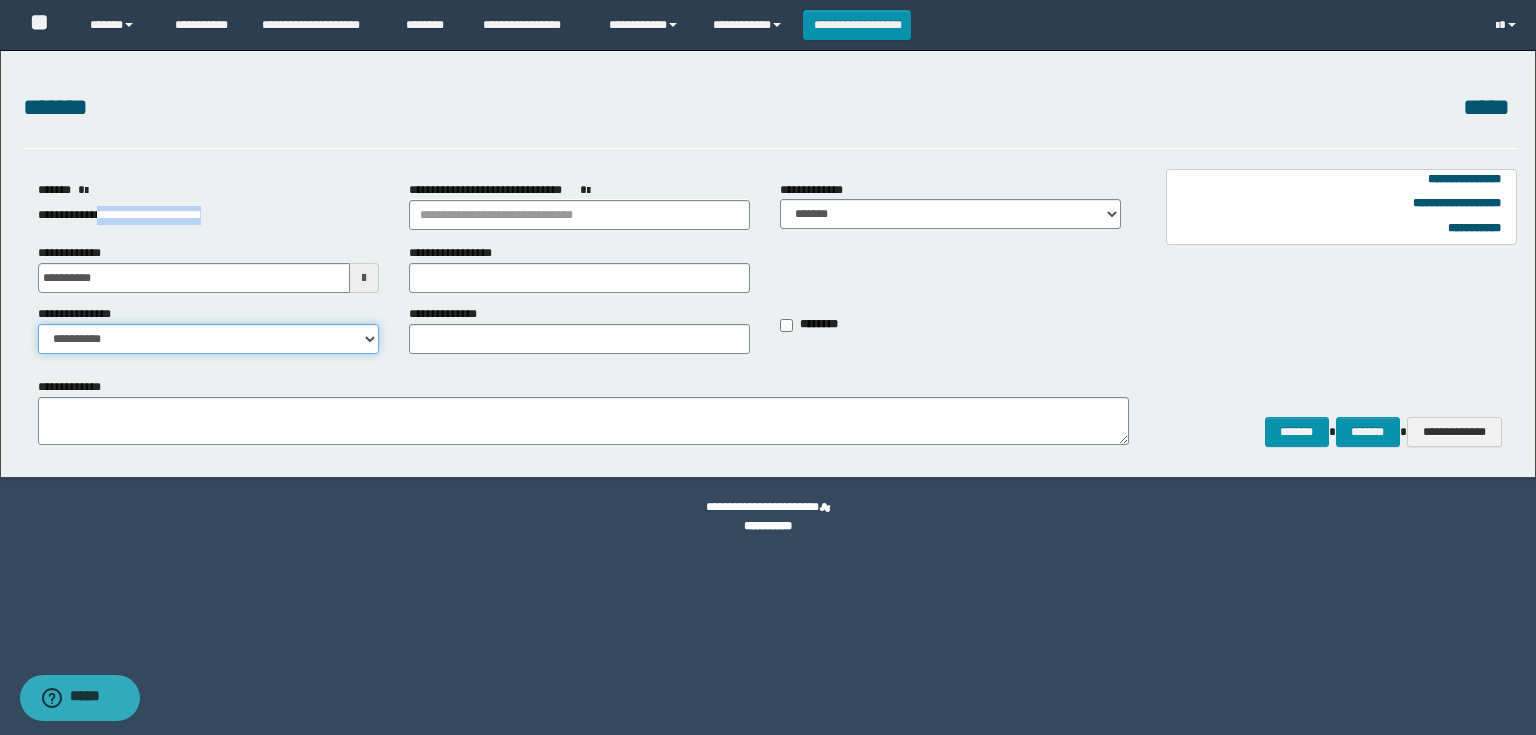 click on "**********" at bounding box center (208, 339) 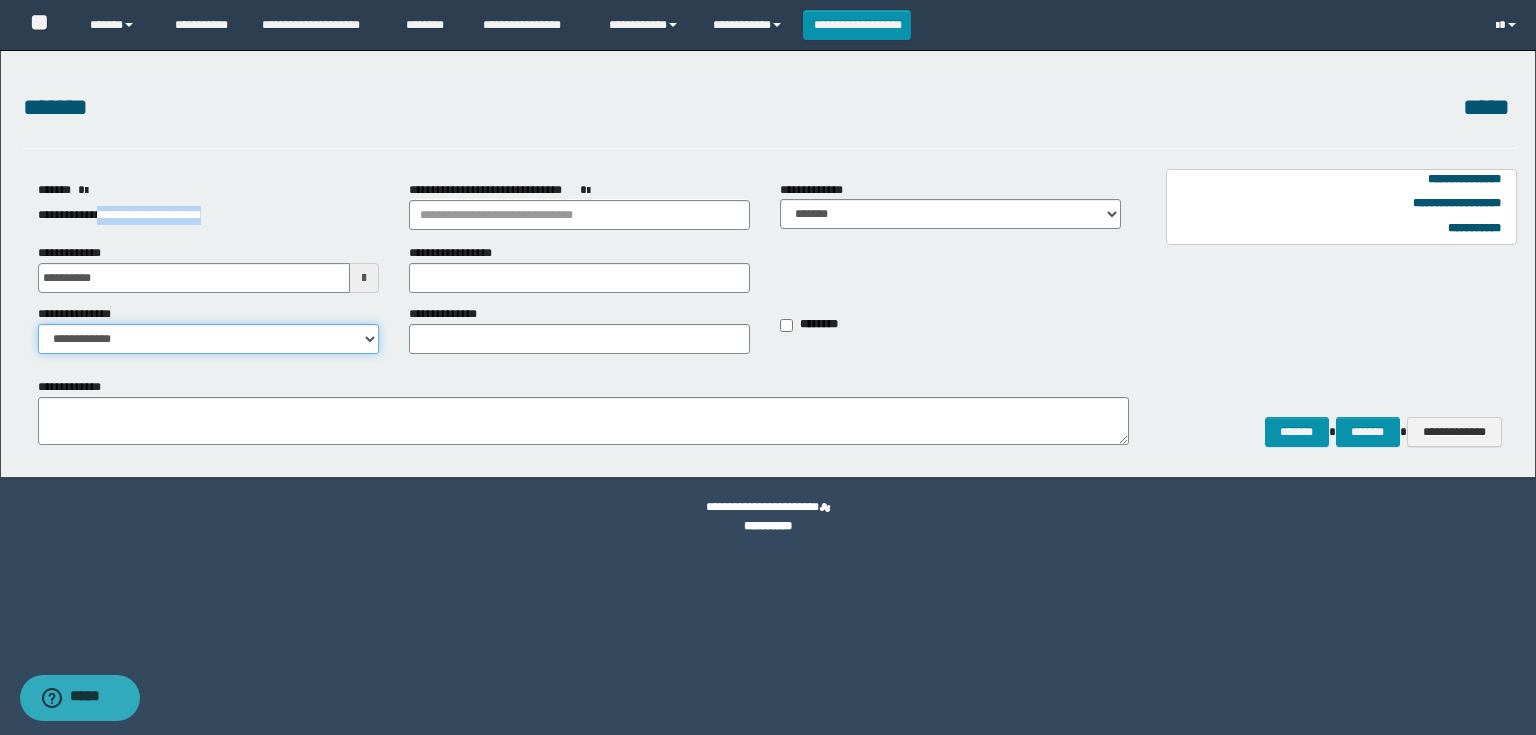 click on "**********" at bounding box center (208, 339) 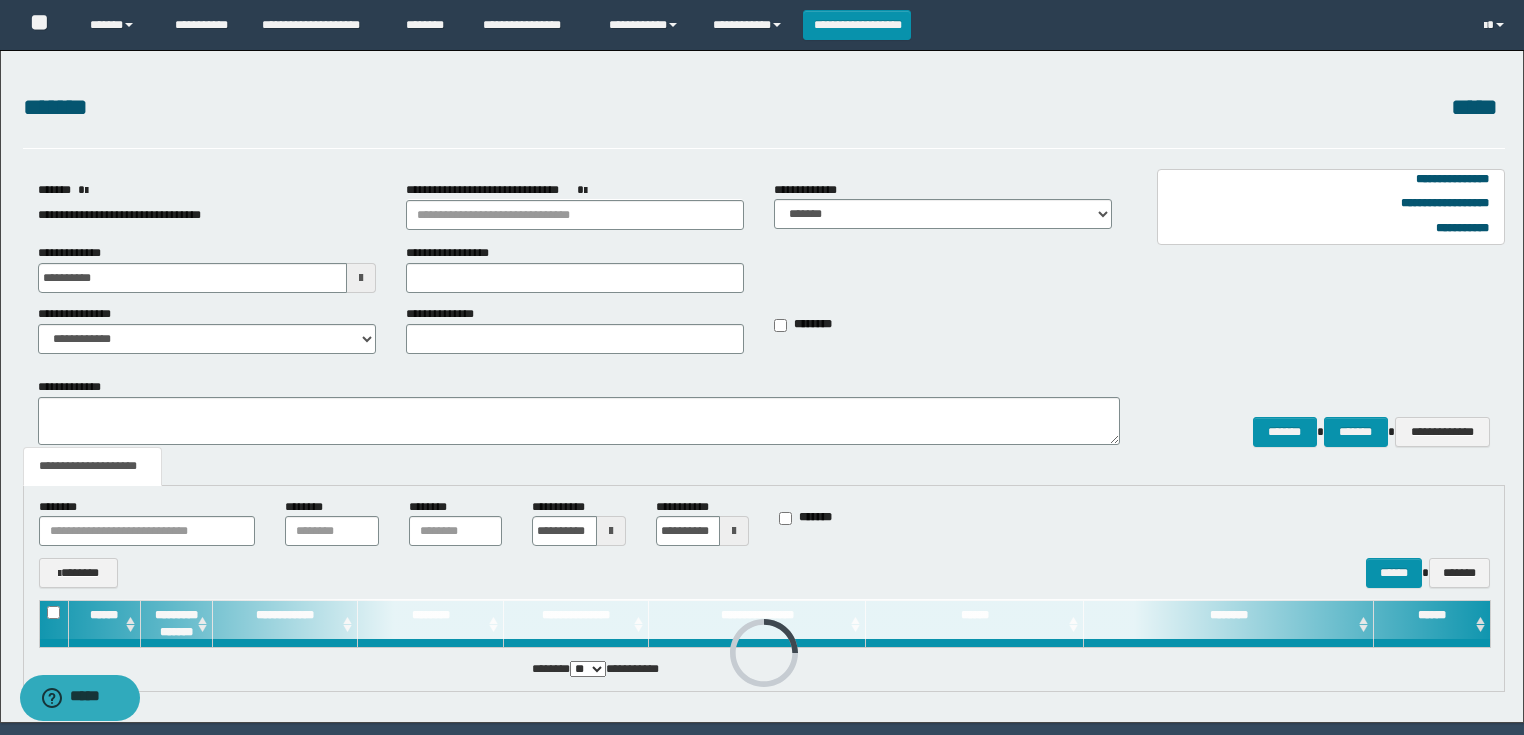 click at bounding box center (611, 531) 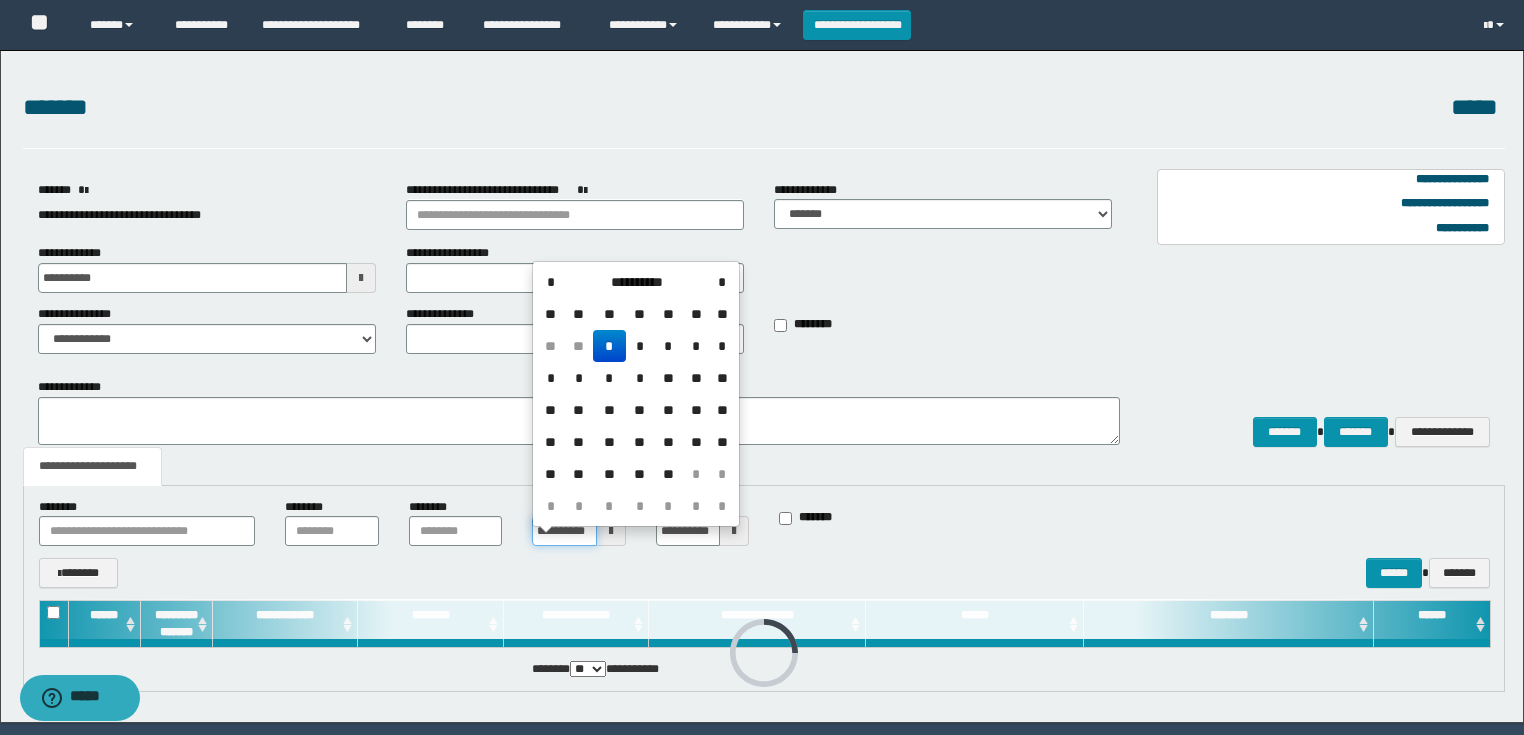 scroll, scrollTop: 0, scrollLeft: 16, axis: horizontal 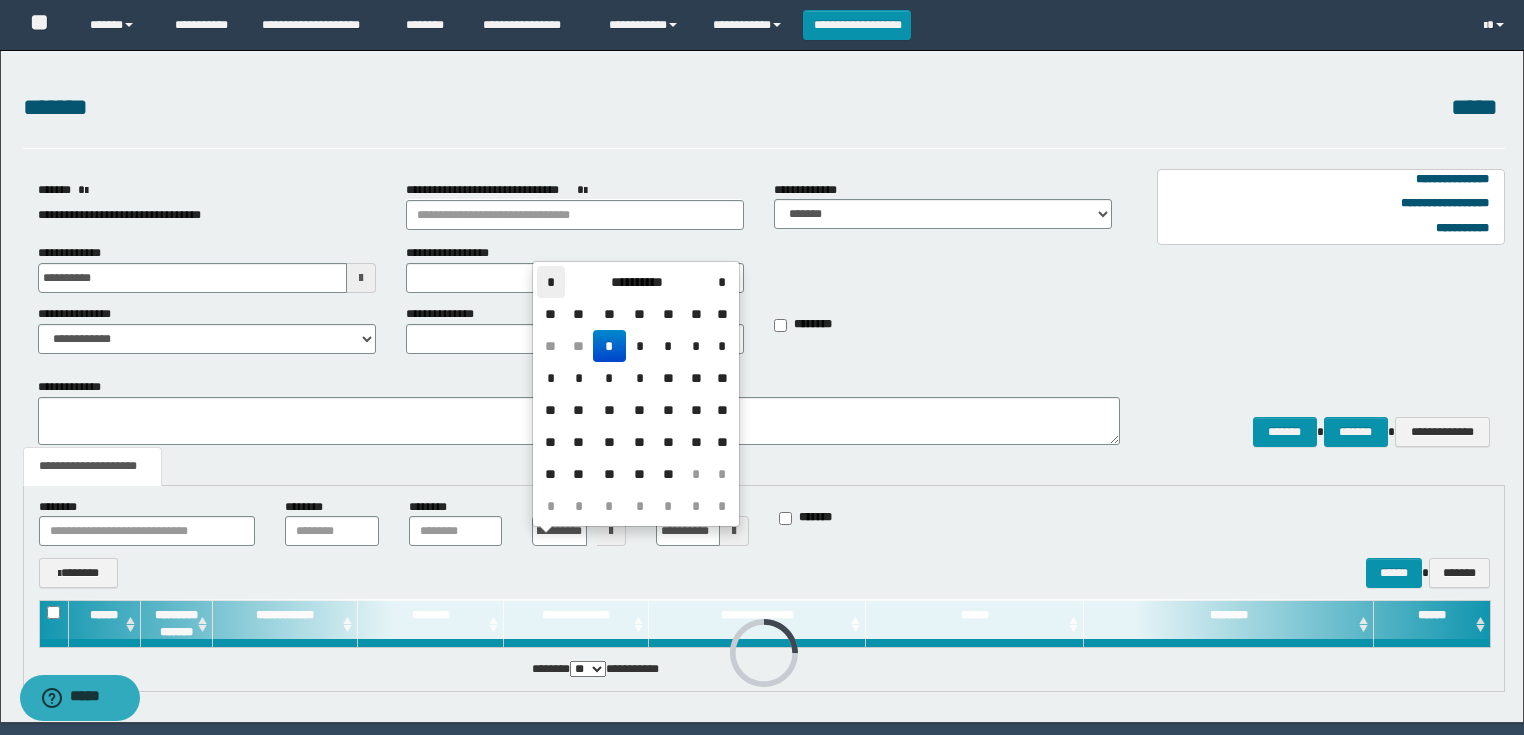 click on "*" at bounding box center [551, 282] 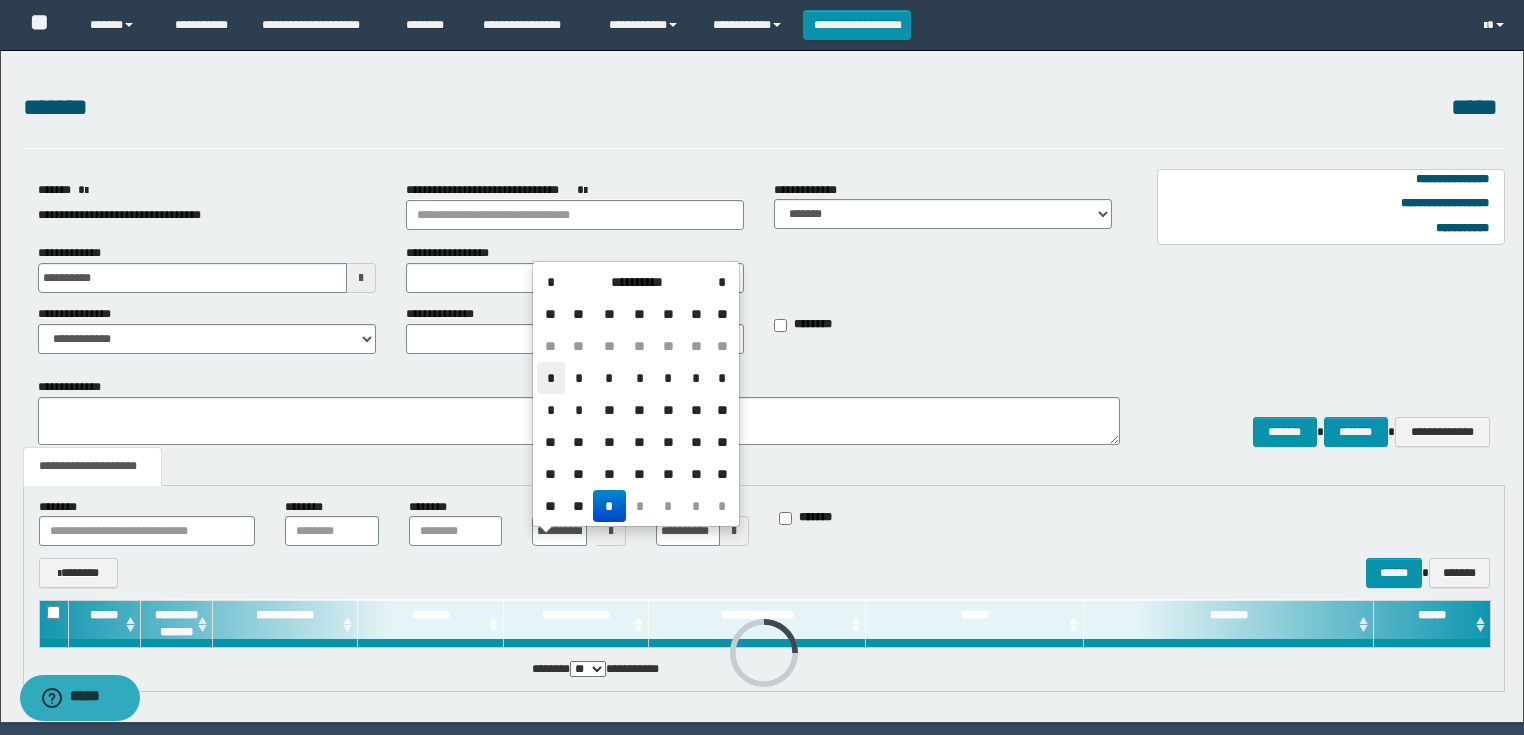 click on "*" at bounding box center [551, 378] 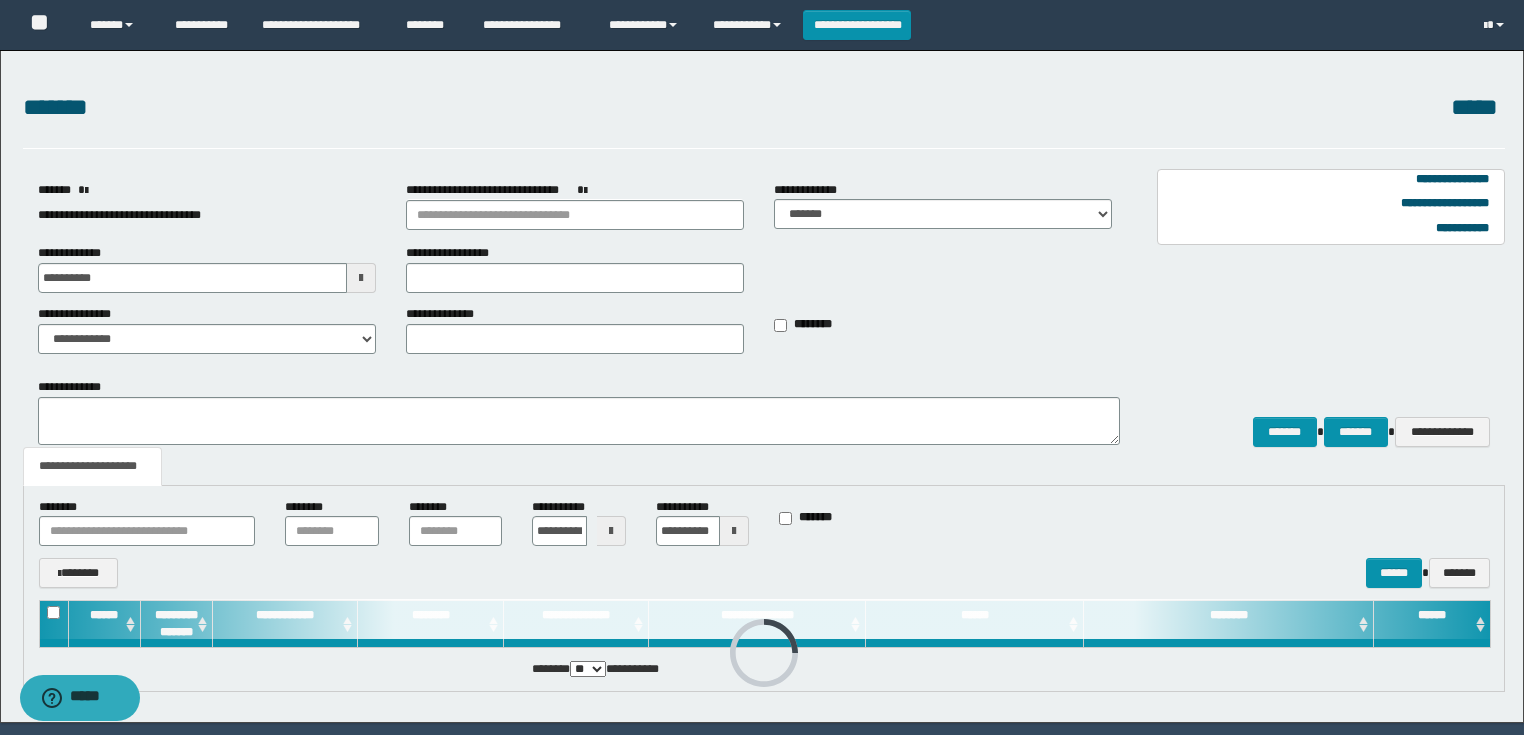 click at bounding box center (734, 531) 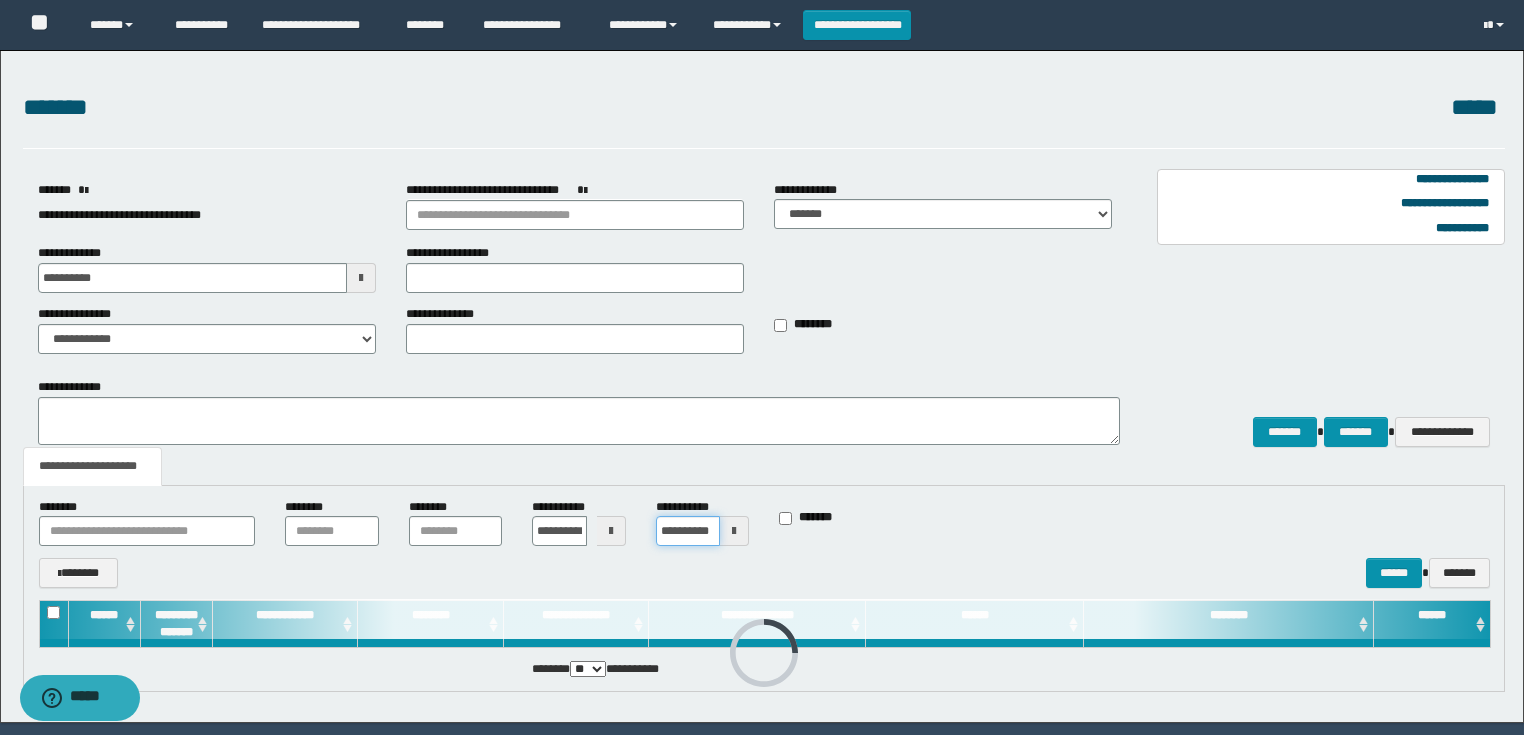 scroll, scrollTop: 0, scrollLeft: 16, axis: horizontal 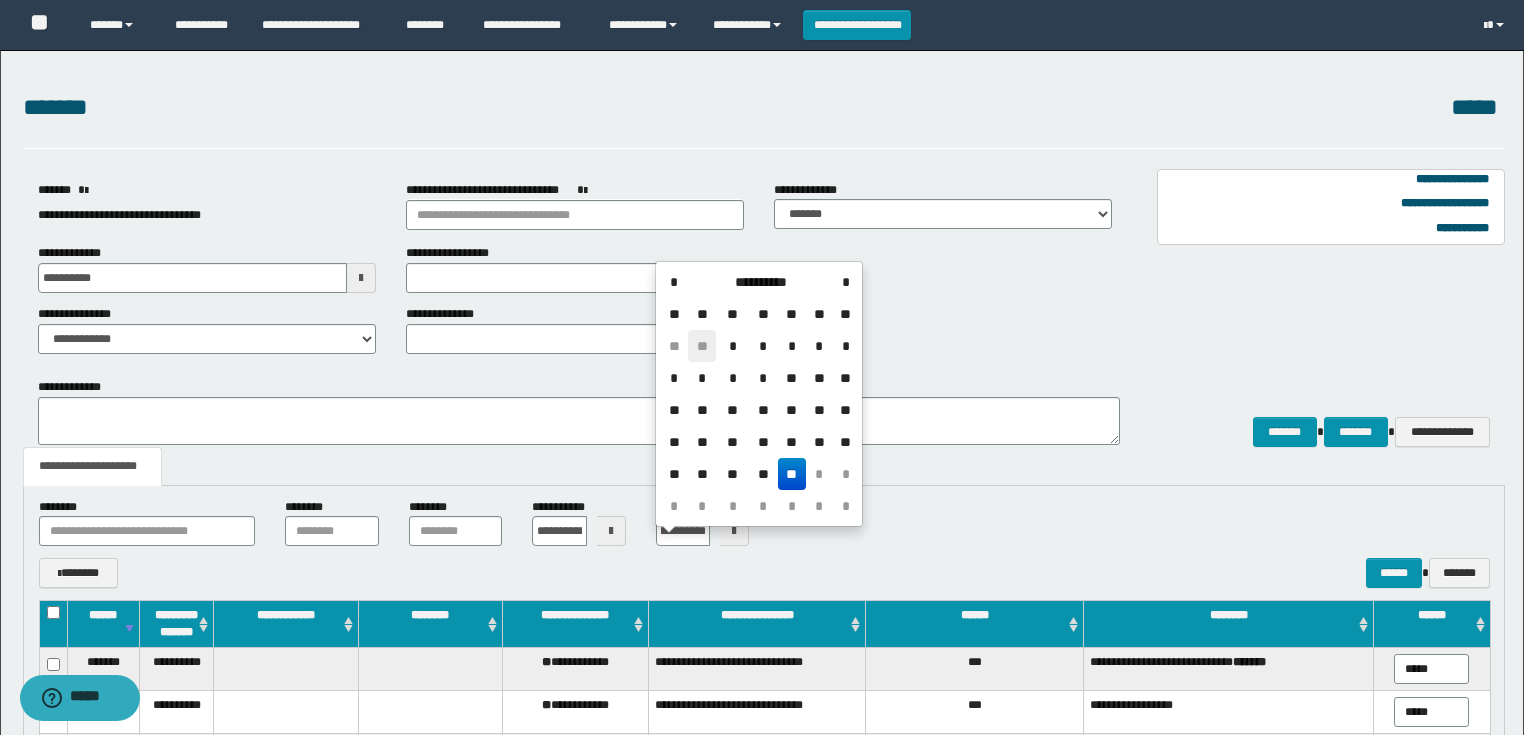 click on "**" at bounding box center (702, 346) 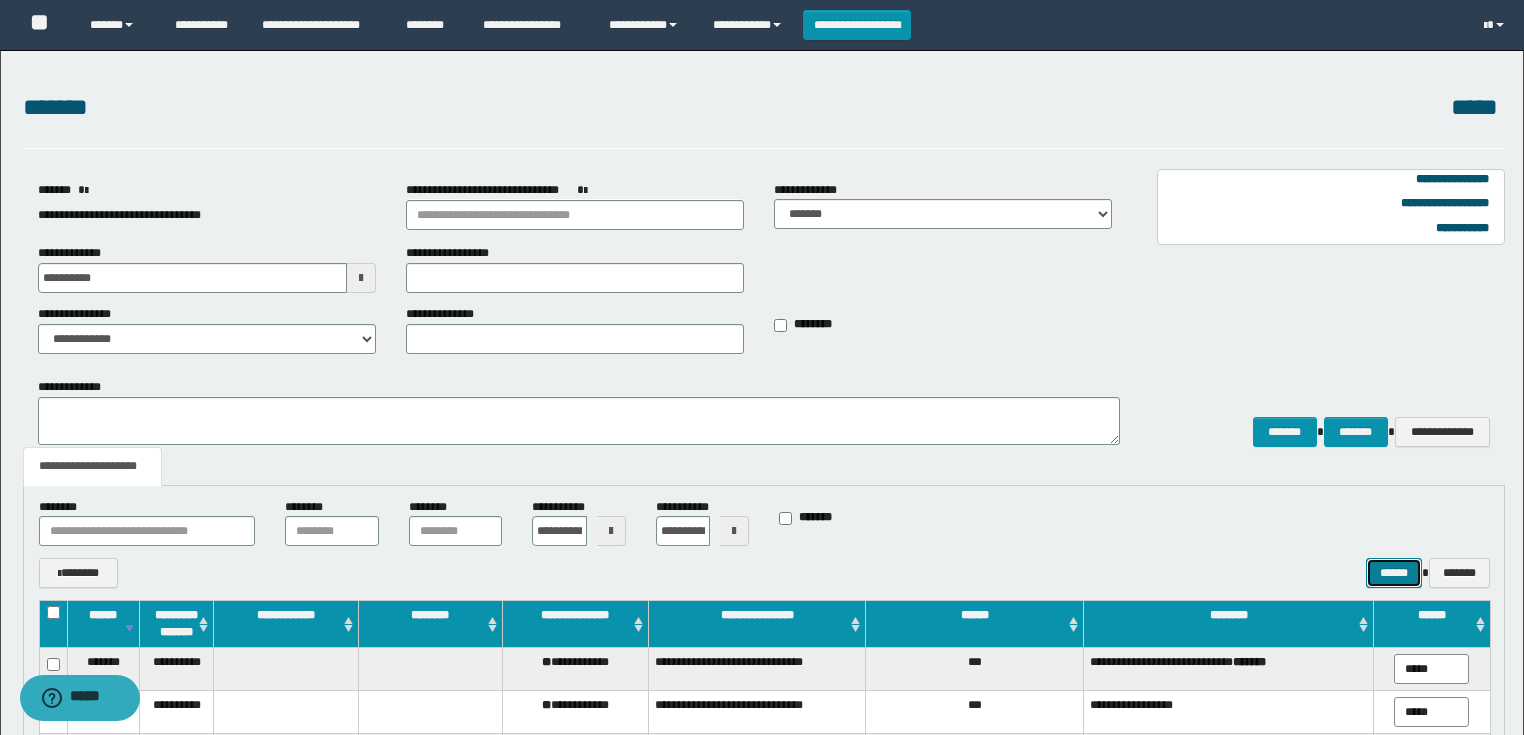 click on "******" at bounding box center (1394, 573) 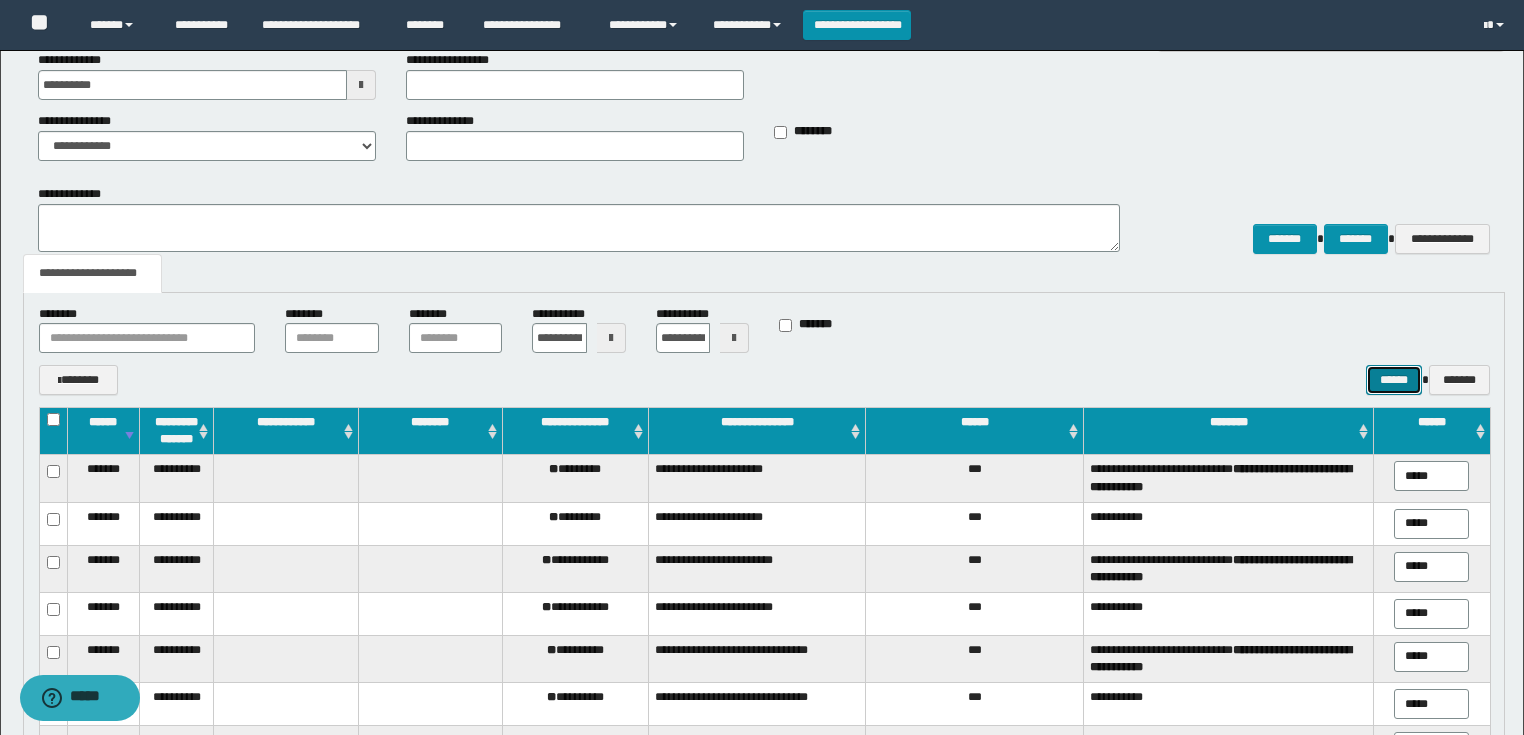 scroll, scrollTop: 192, scrollLeft: 0, axis: vertical 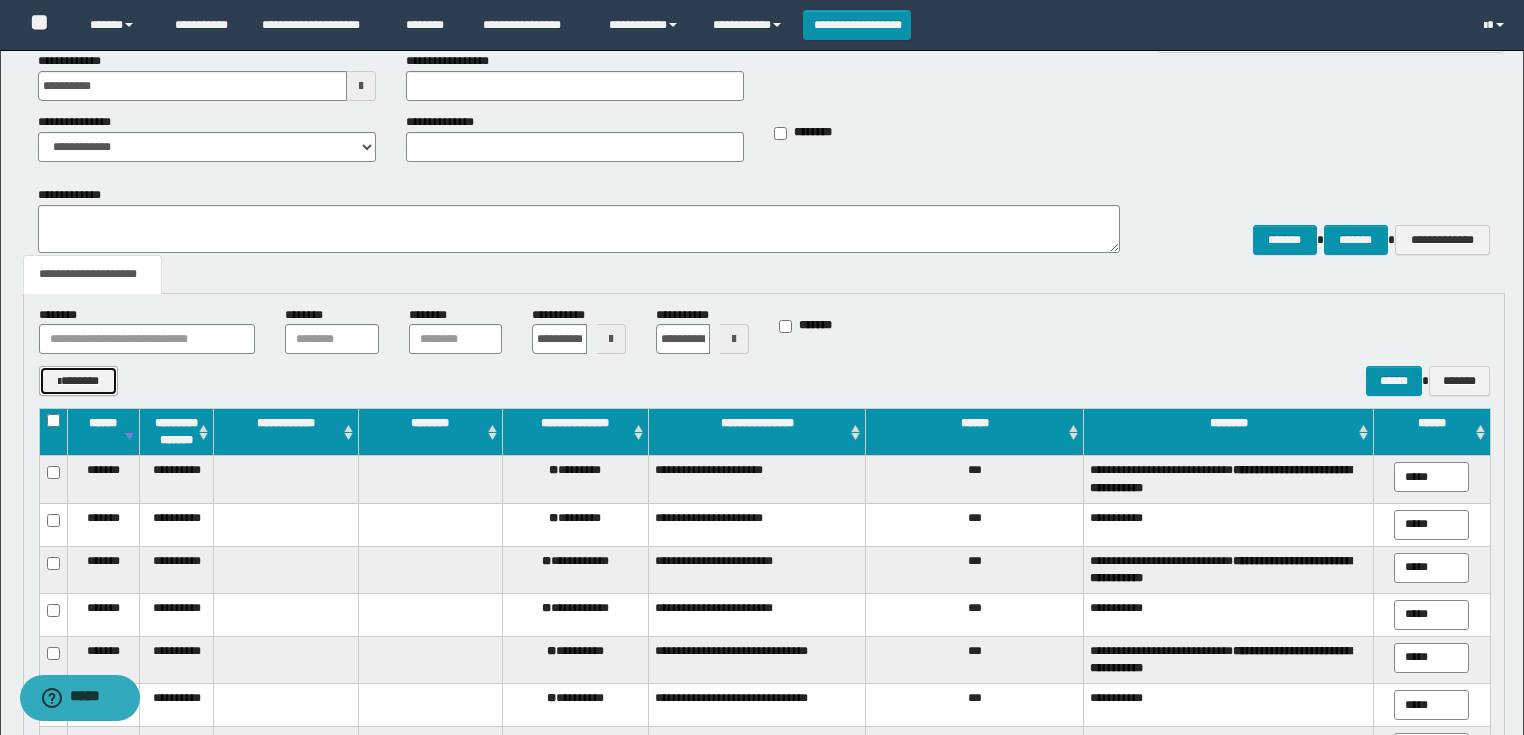 click on "*******" at bounding box center [78, 381] 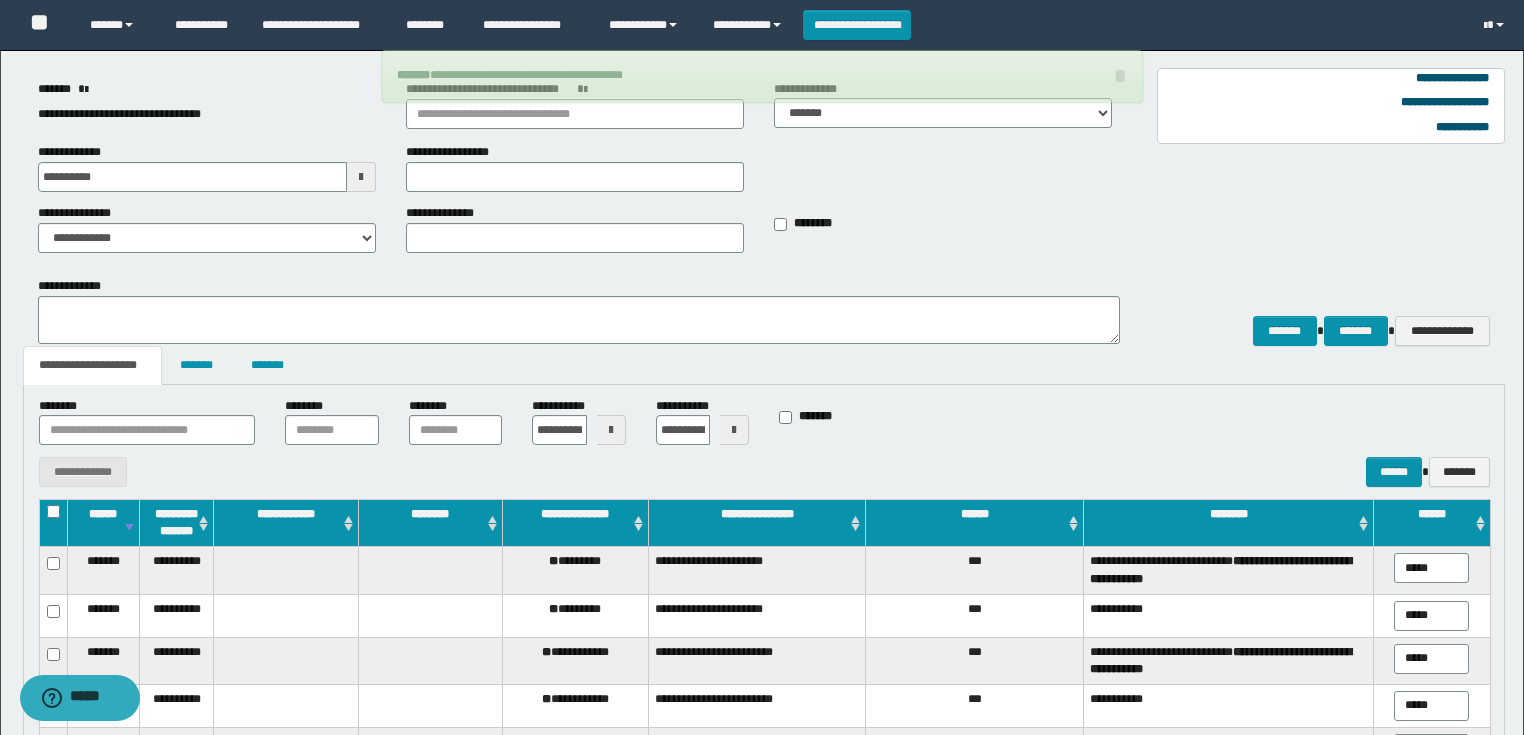 scroll, scrollTop: 0, scrollLeft: 0, axis: both 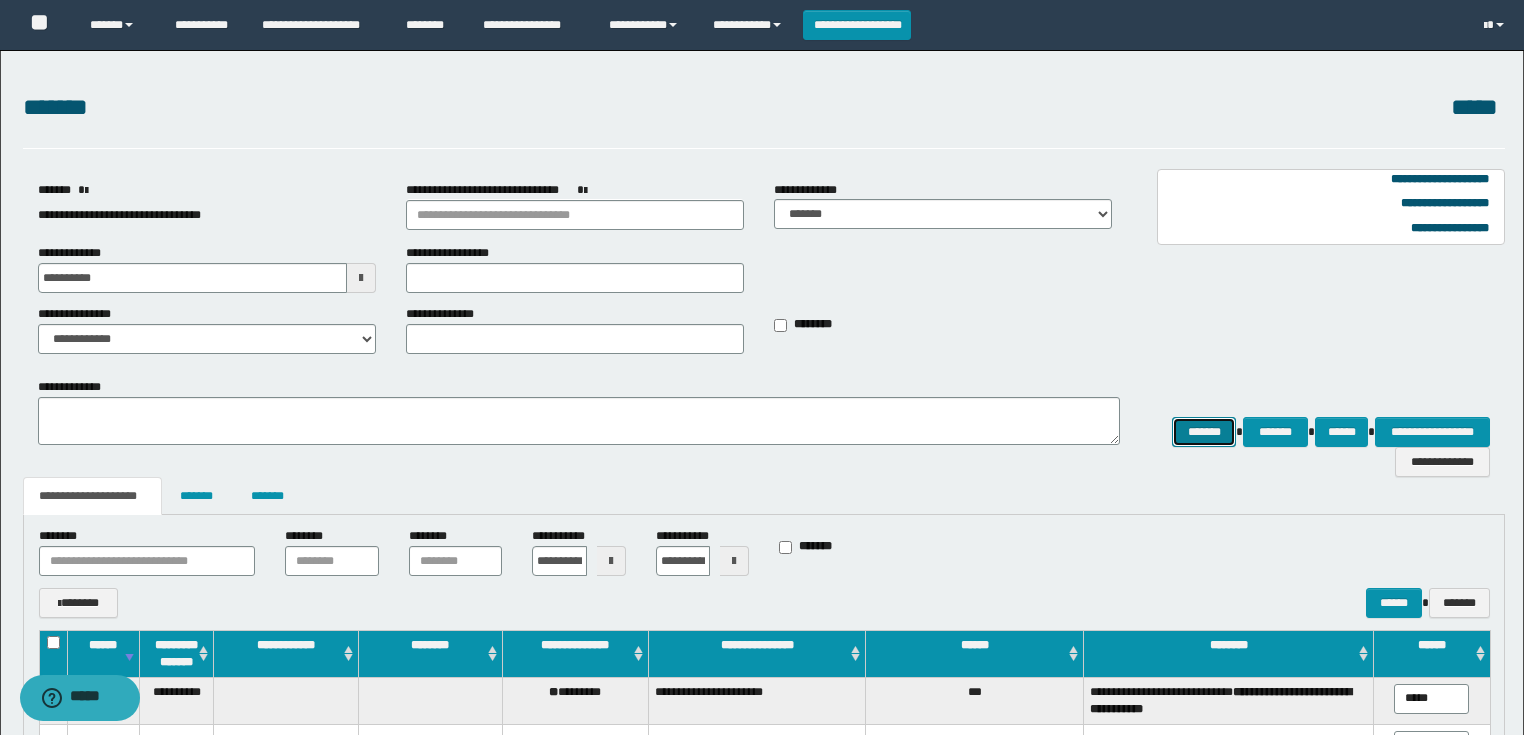 click on "*******" at bounding box center [1204, 432] 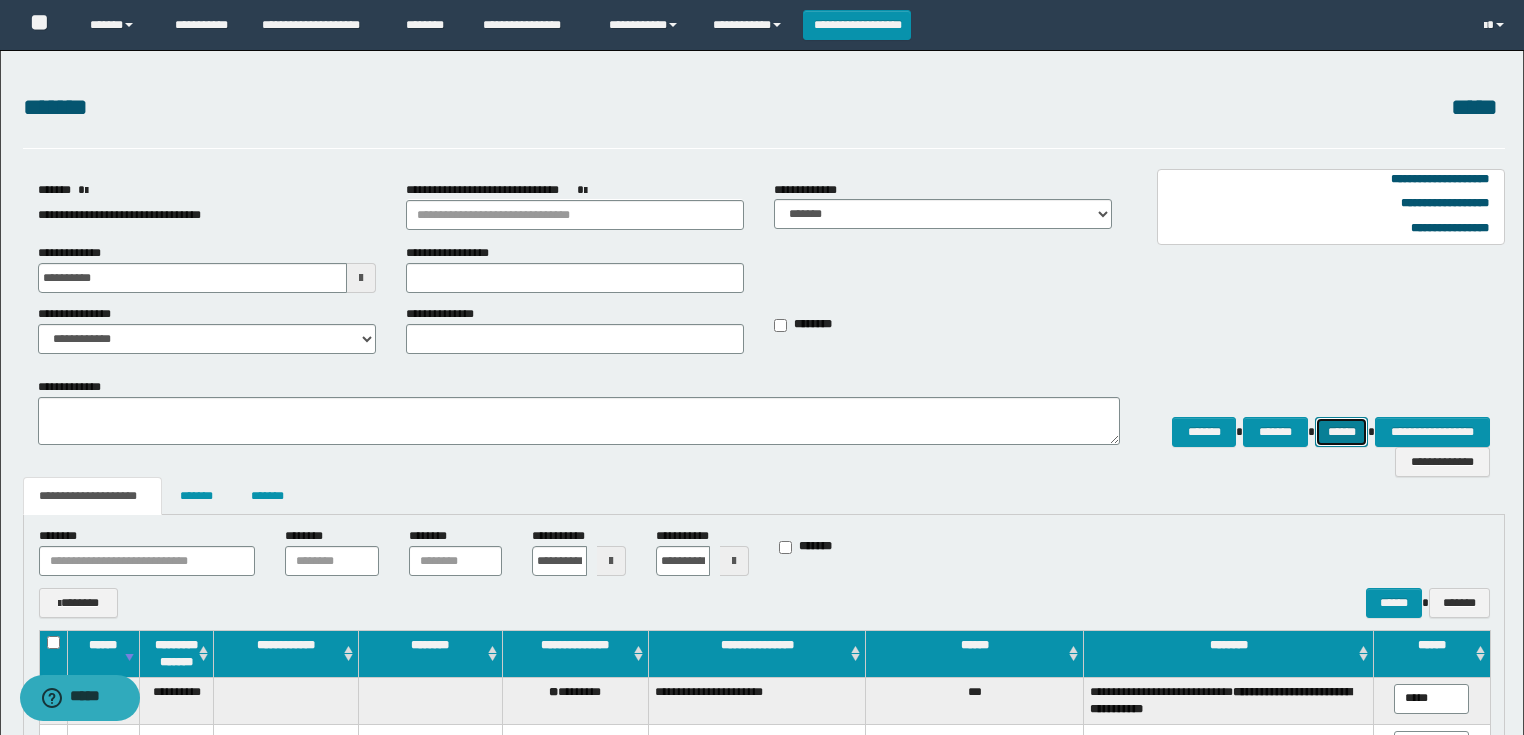 click on "******" at bounding box center (1342, 432) 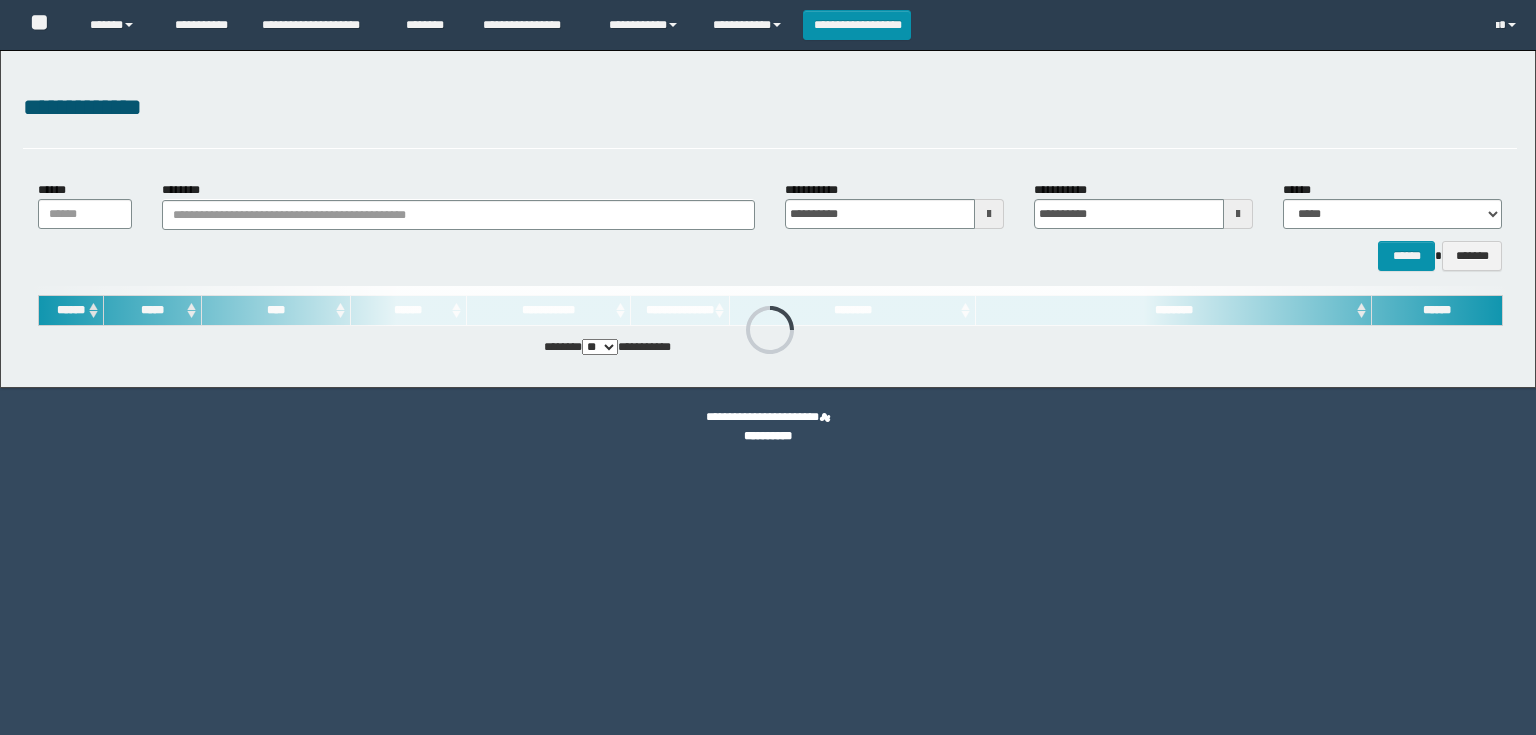 scroll, scrollTop: 0, scrollLeft: 0, axis: both 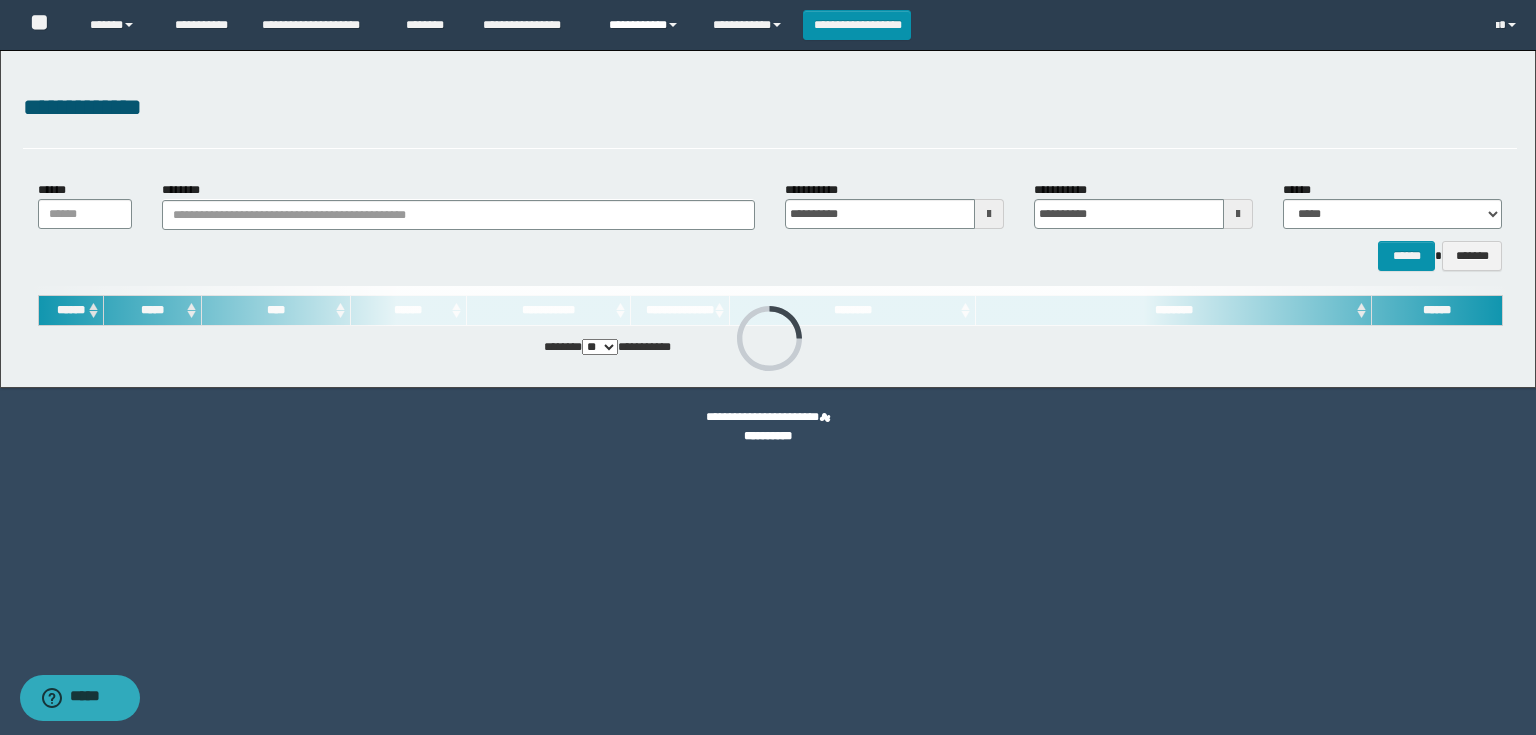 click on "**********" at bounding box center [646, 25] 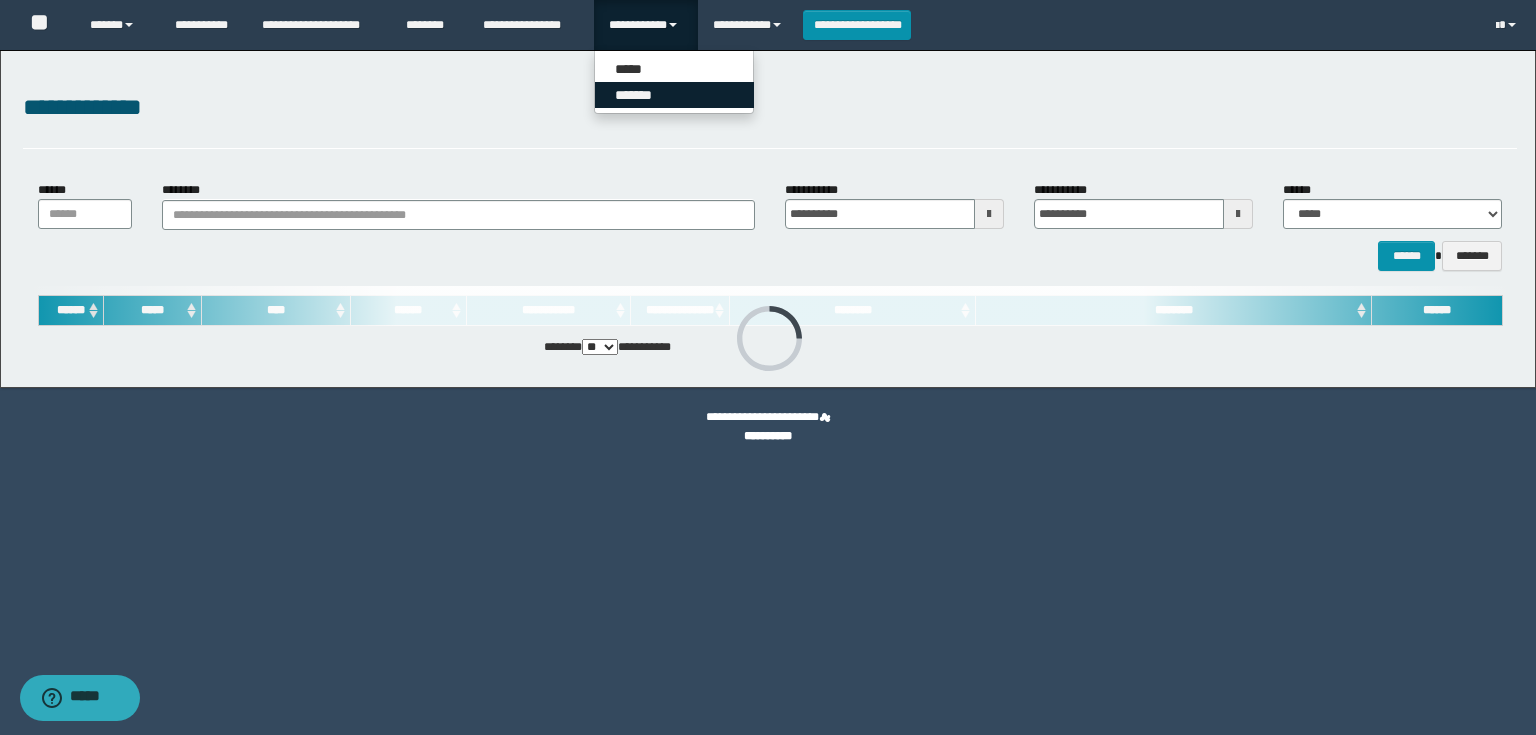 click on "*******" at bounding box center (674, 95) 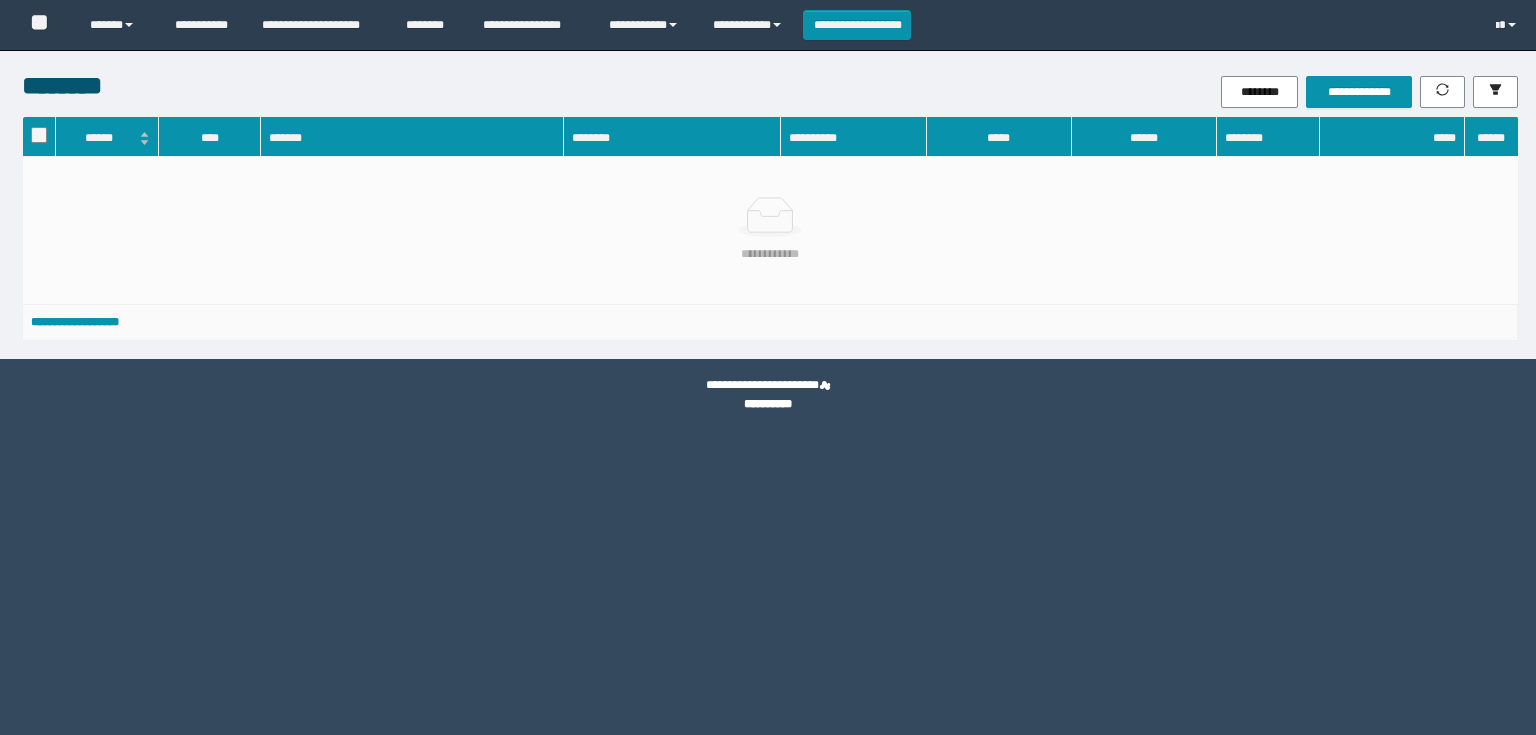 scroll, scrollTop: 0, scrollLeft: 0, axis: both 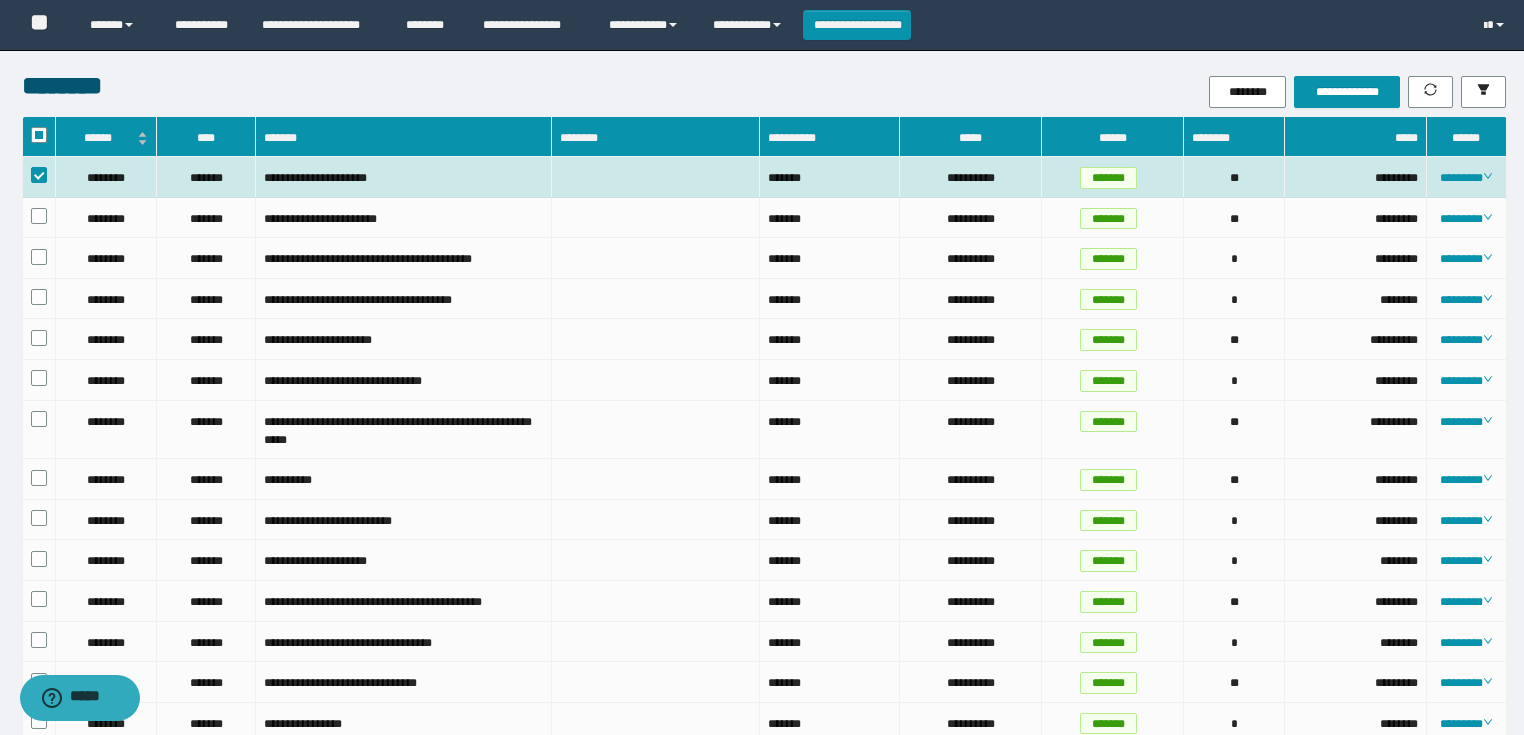 click on "********" at bounding box center (1467, 177) 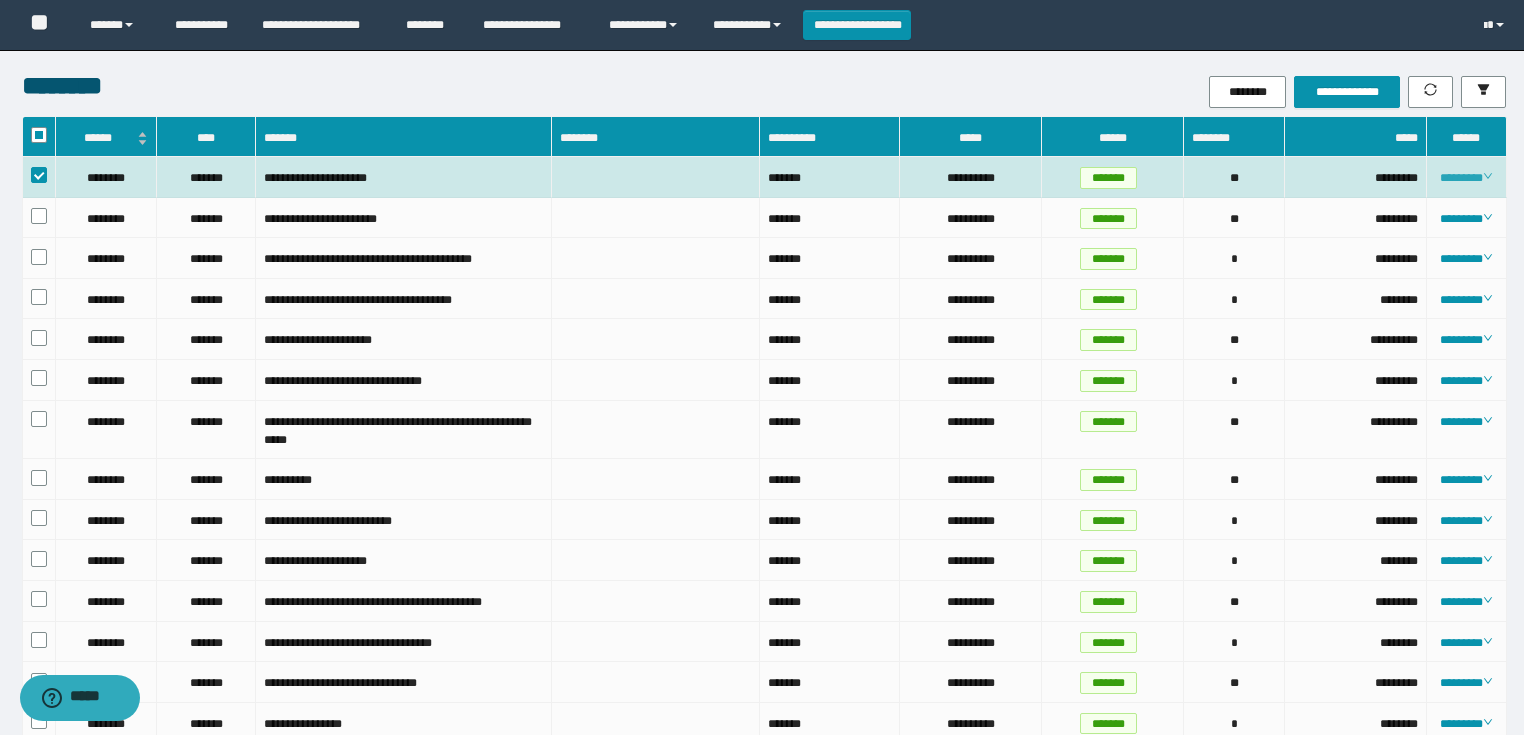 click on "********" at bounding box center (1466, 178) 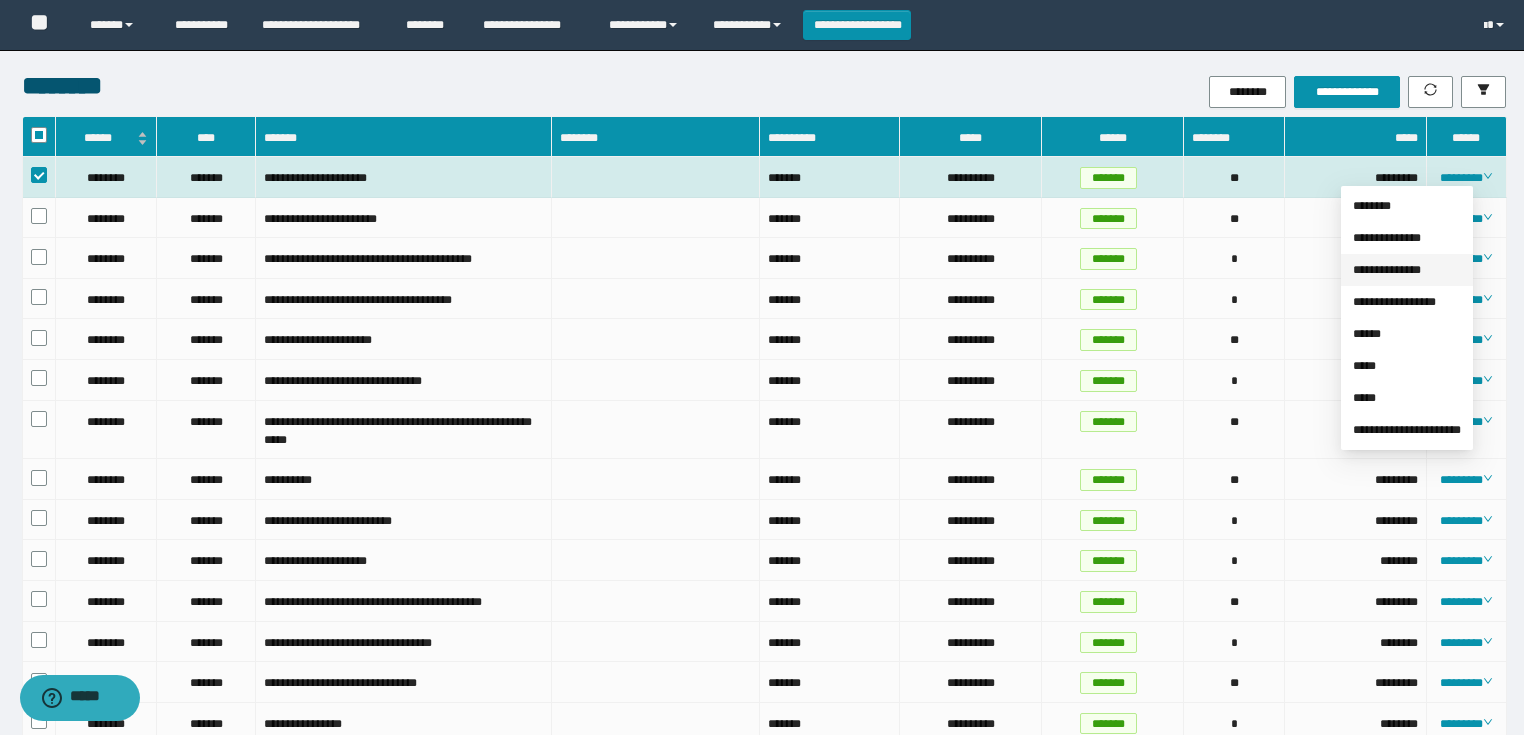 click on "**********" at bounding box center (1387, 270) 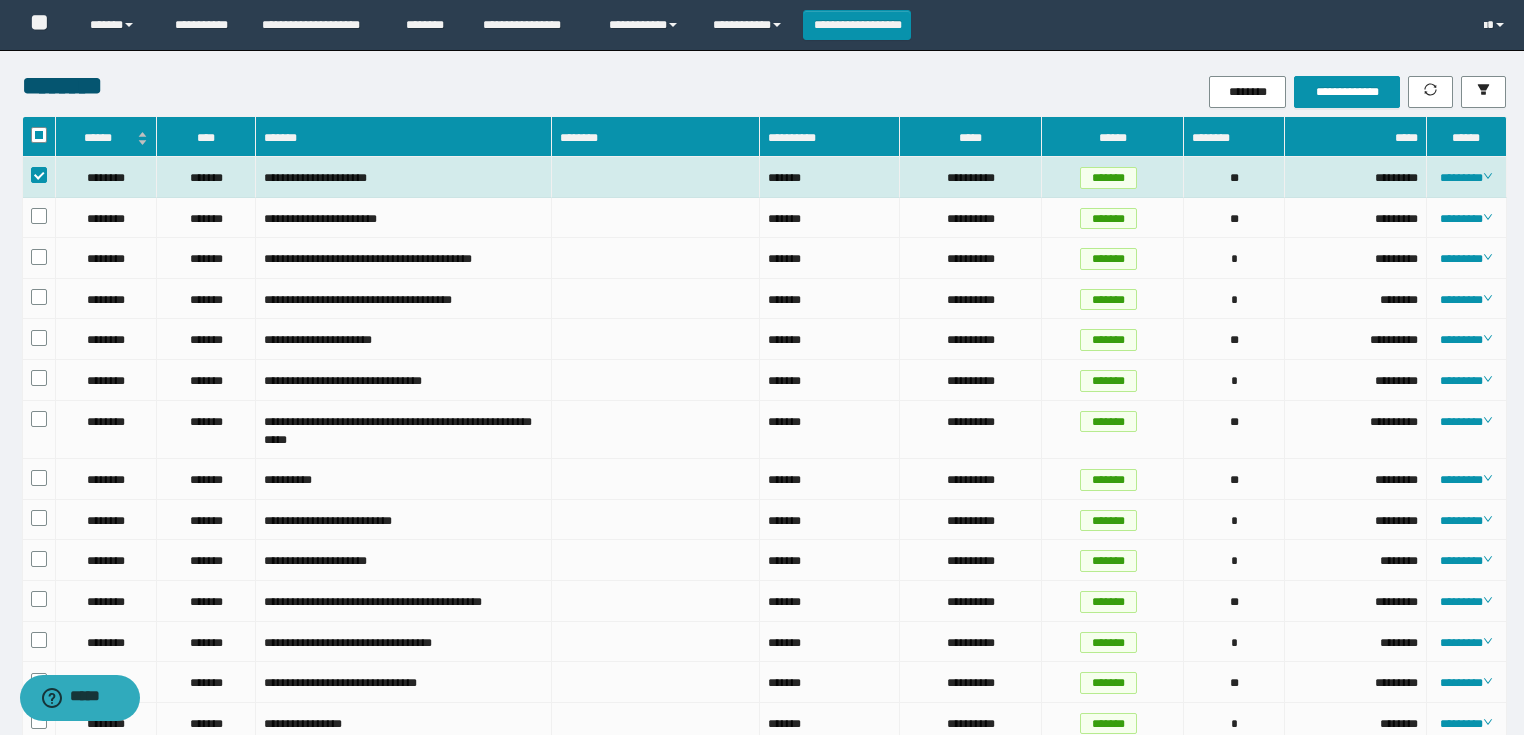 click on "**********" at bounding box center (1320, 92) 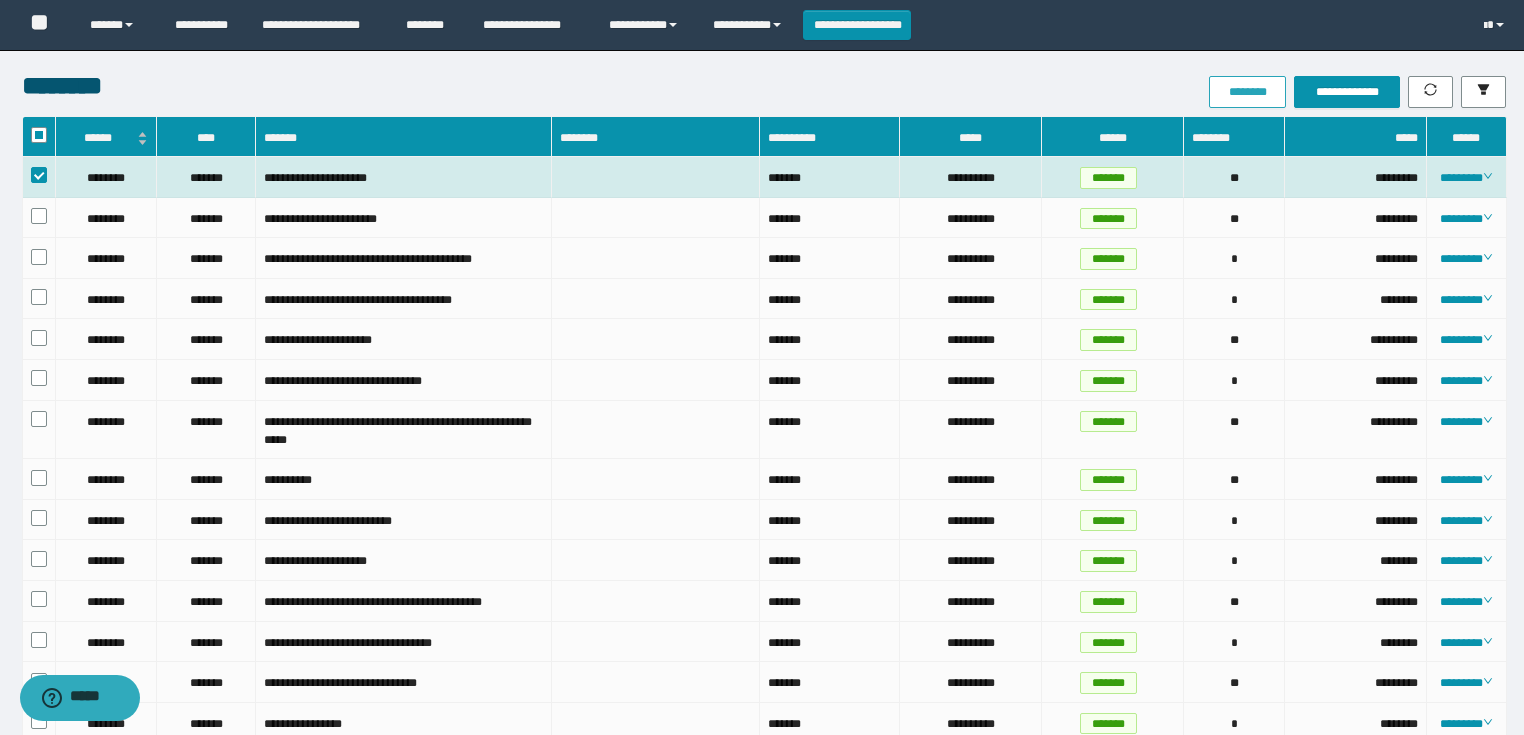 click on "********" at bounding box center [1247, 92] 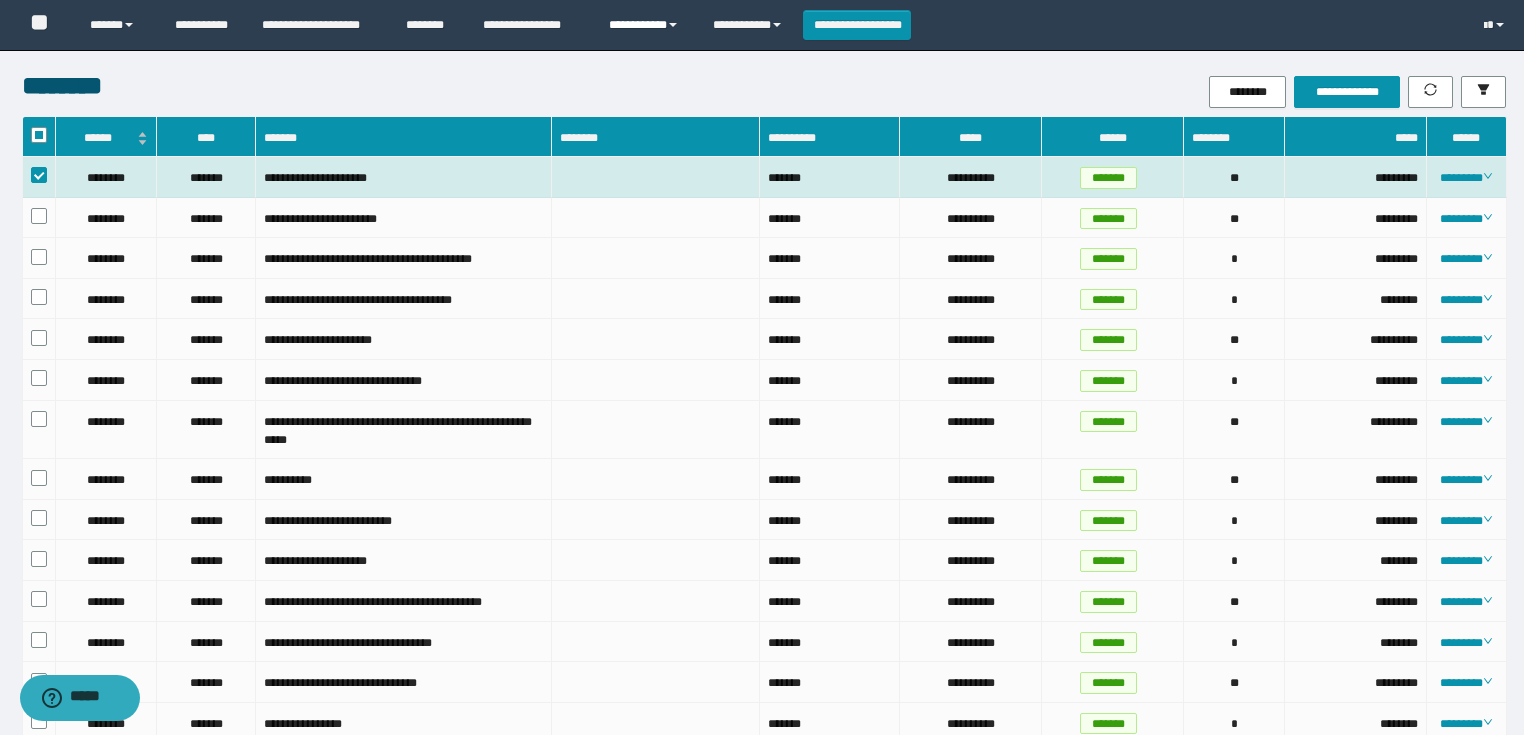 click on "**********" at bounding box center (646, 25) 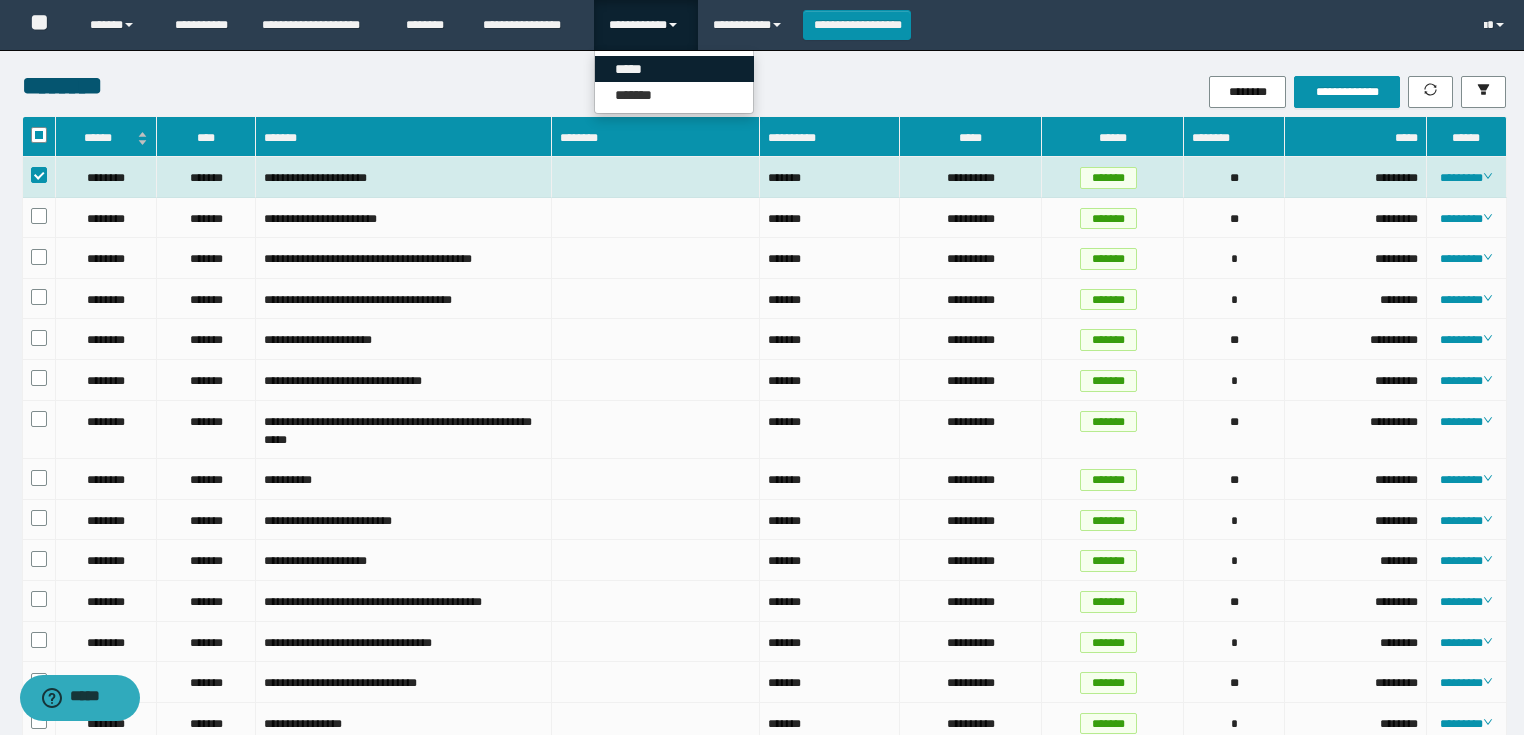 click on "*****" at bounding box center (674, 69) 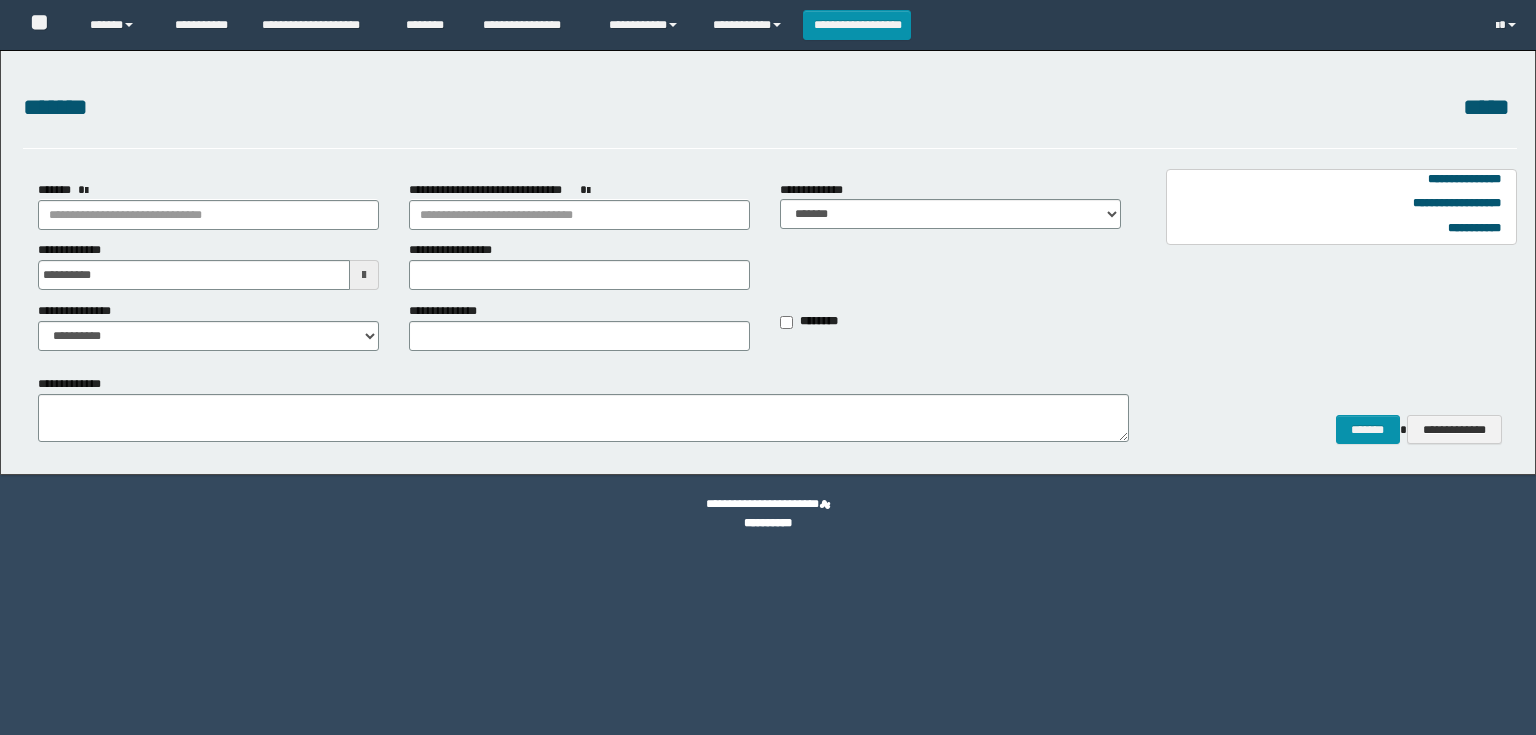 scroll, scrollTop: 0, scrollLeft: 0, axis: both 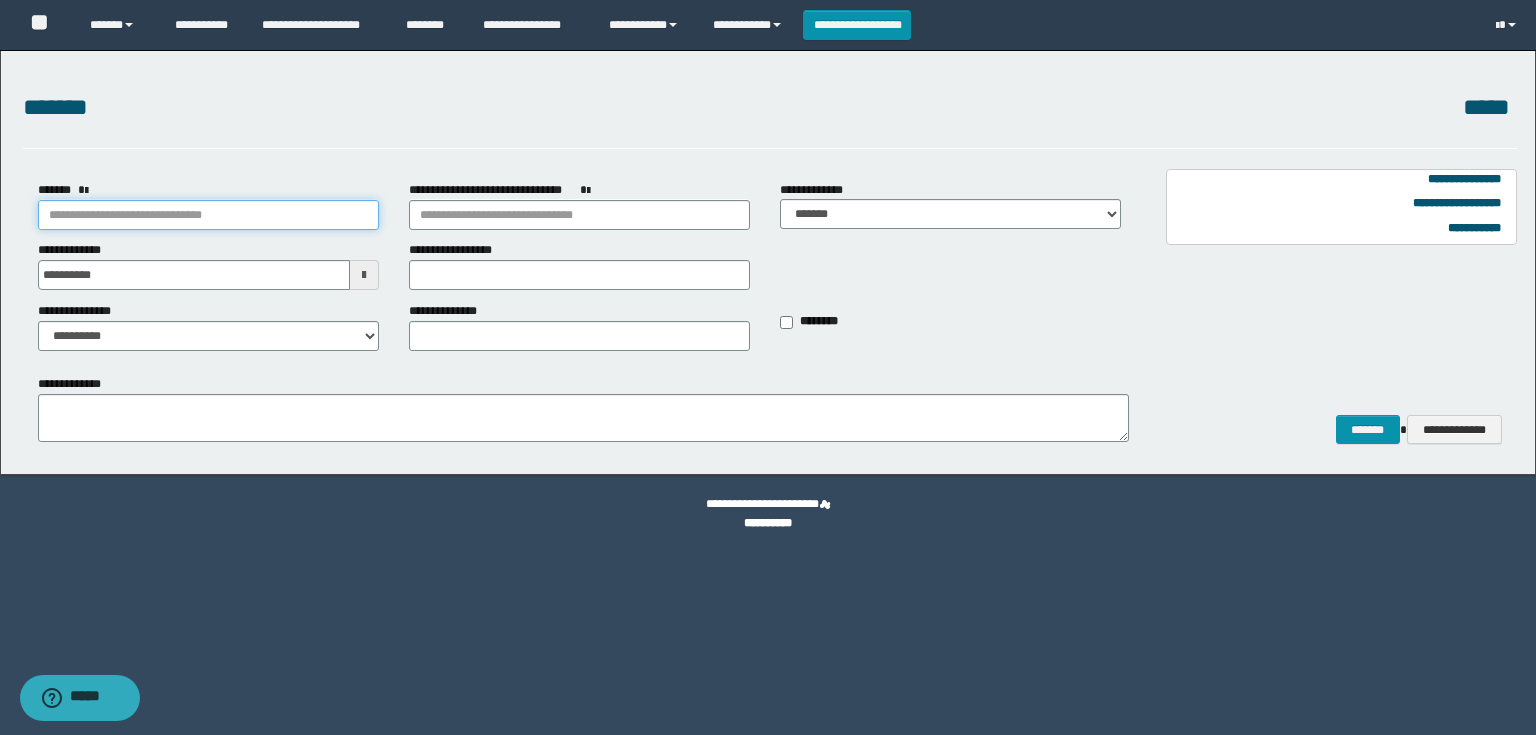 click on "*******" at bounding box center [208, 215] 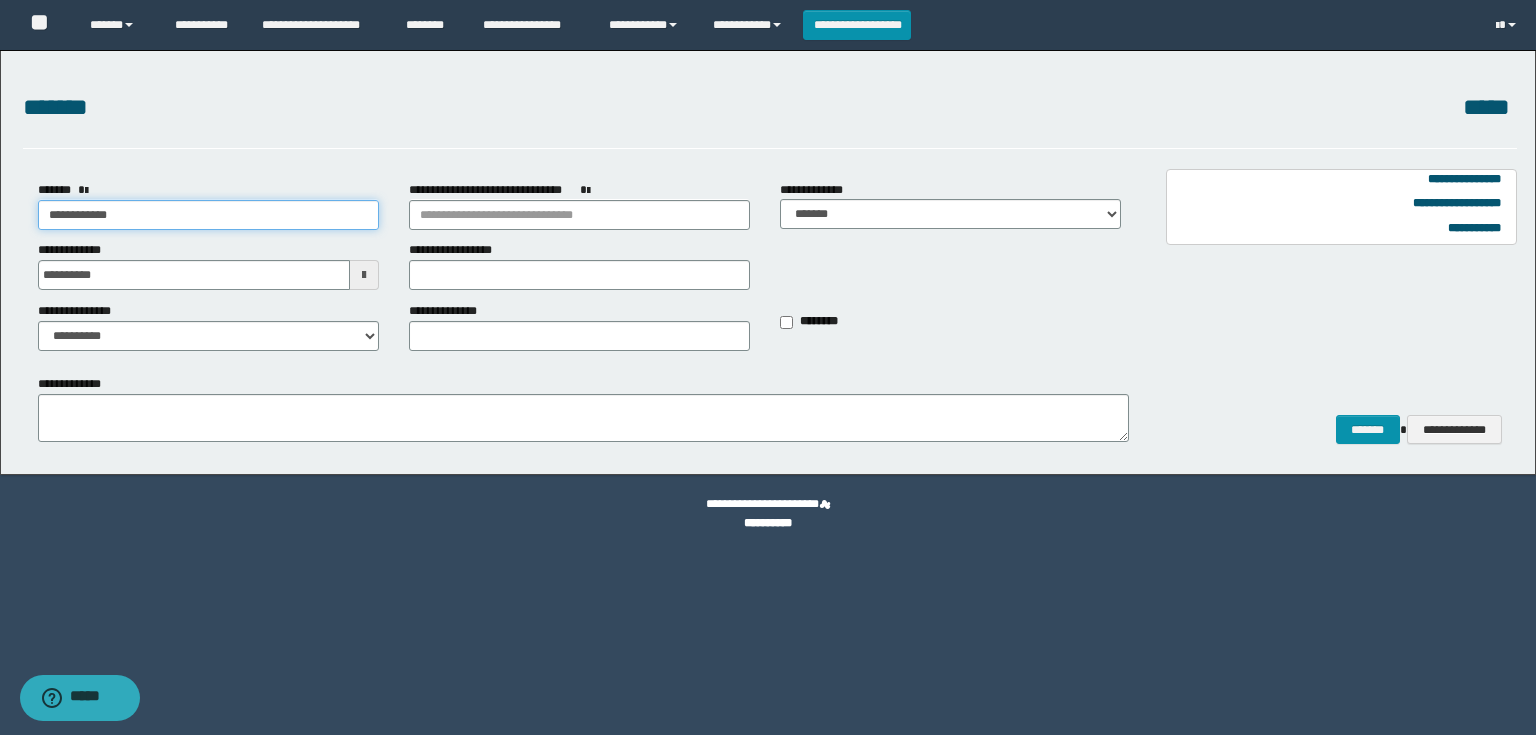 type on "**********" 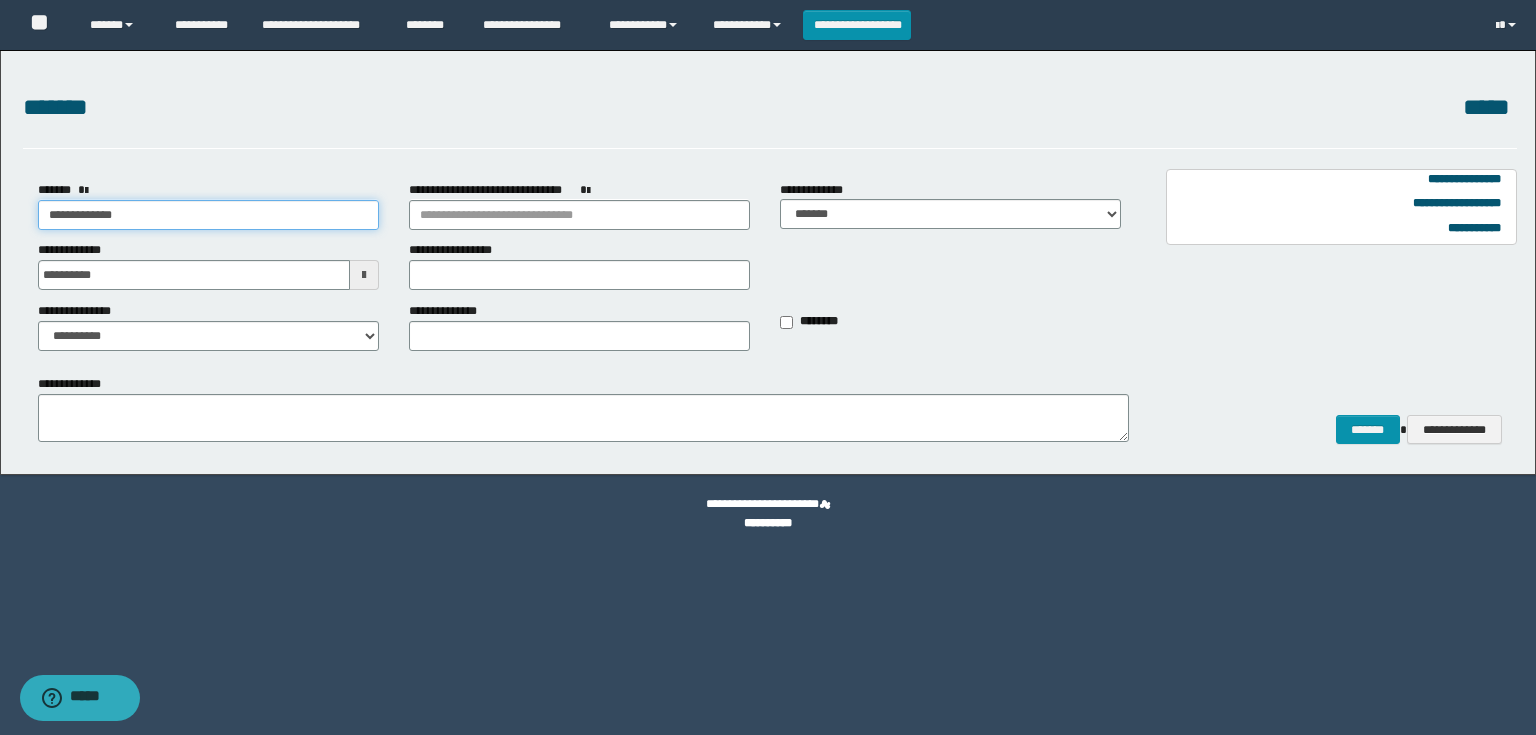 type on "**********" 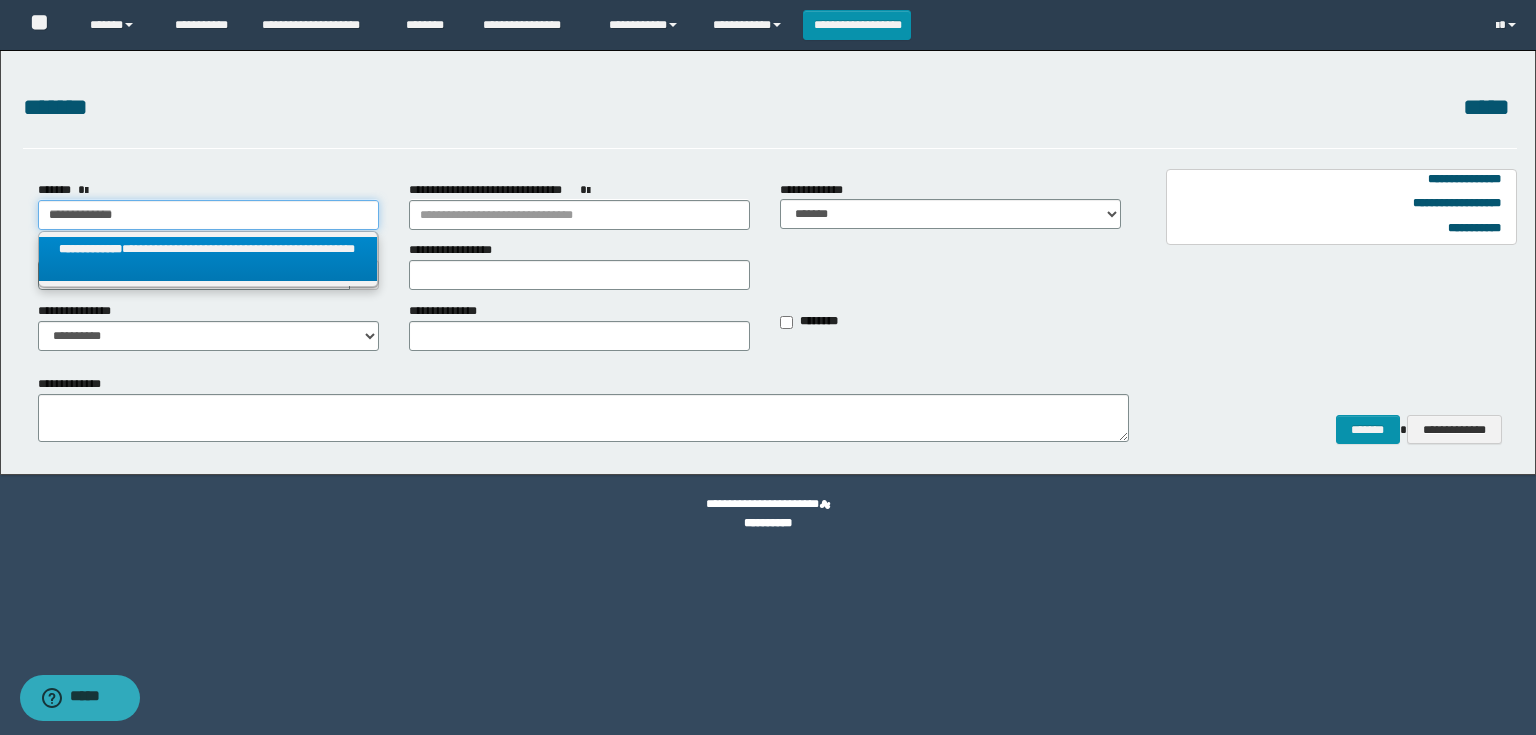 type on "**********" 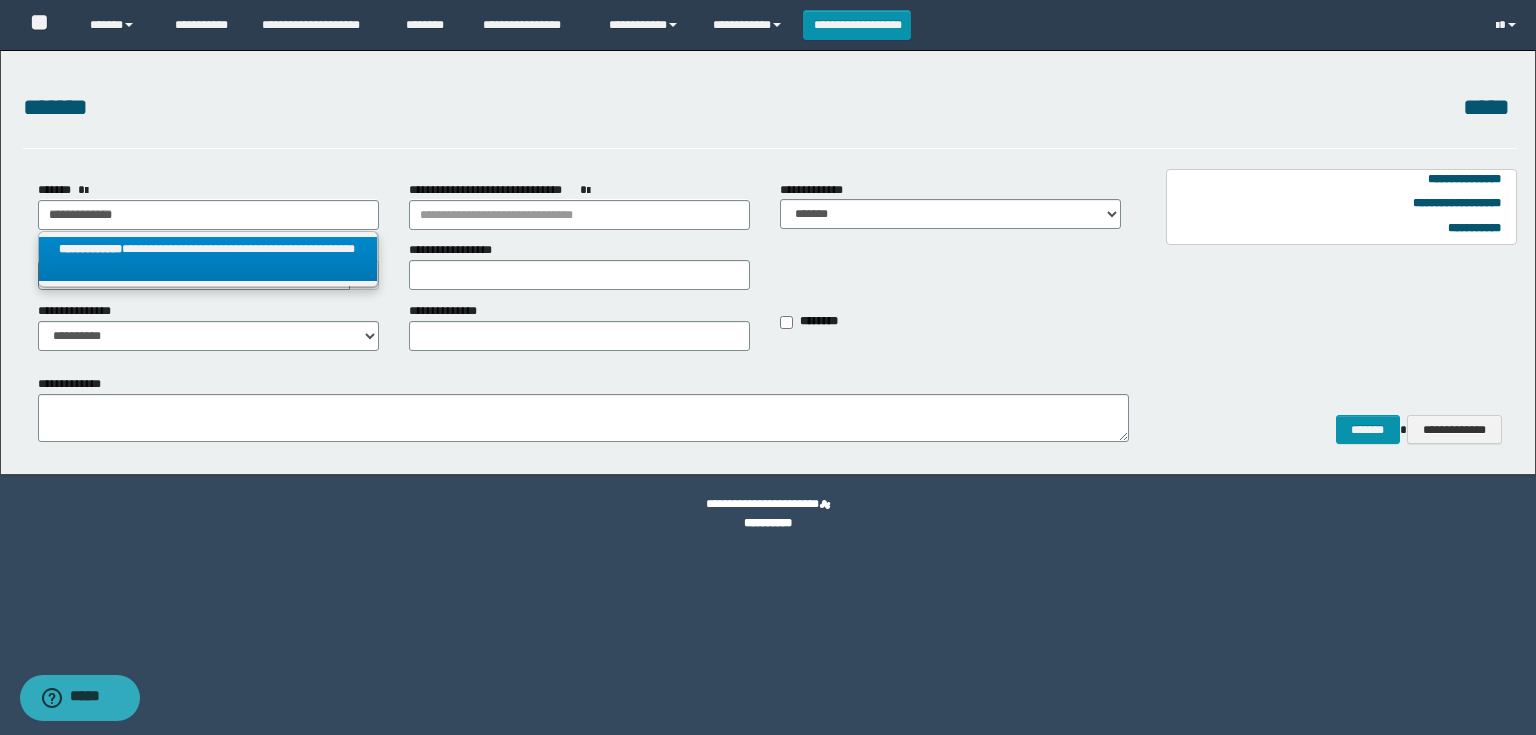 click on "**********" at bounding box center (208, 259) 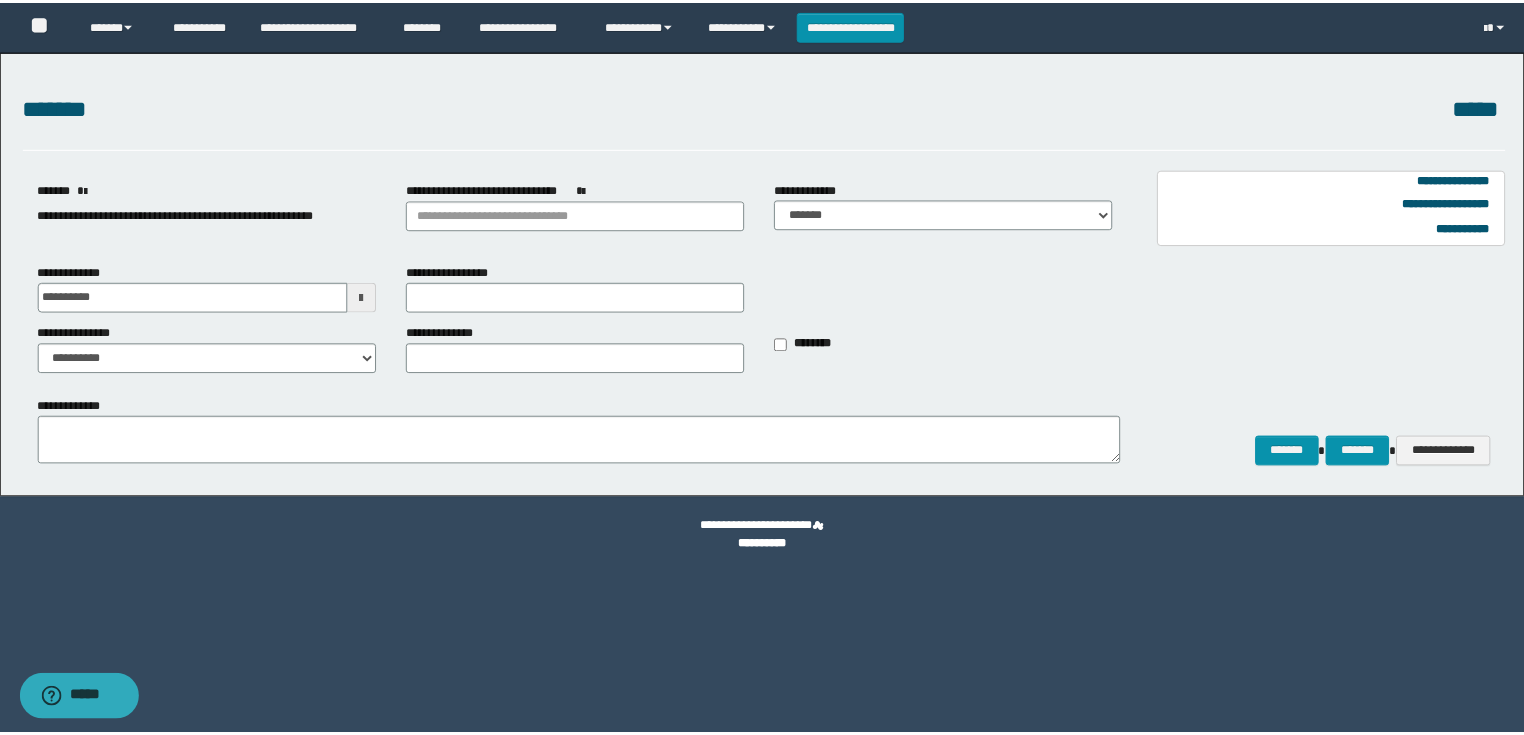 scroll, scrollTop: 0, scrollLeft: 0, axis: both 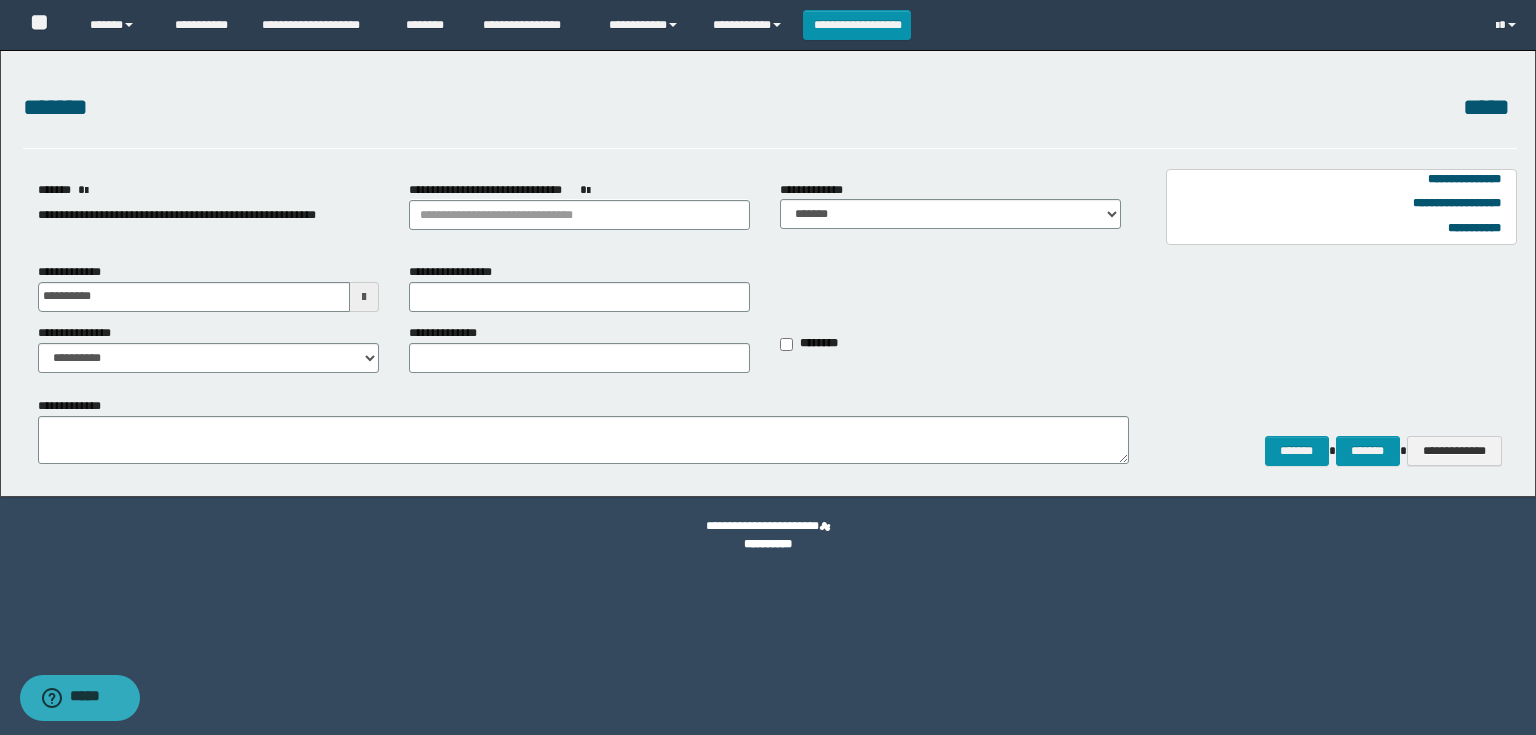 click on "**********" at bounding box center (177, 215) 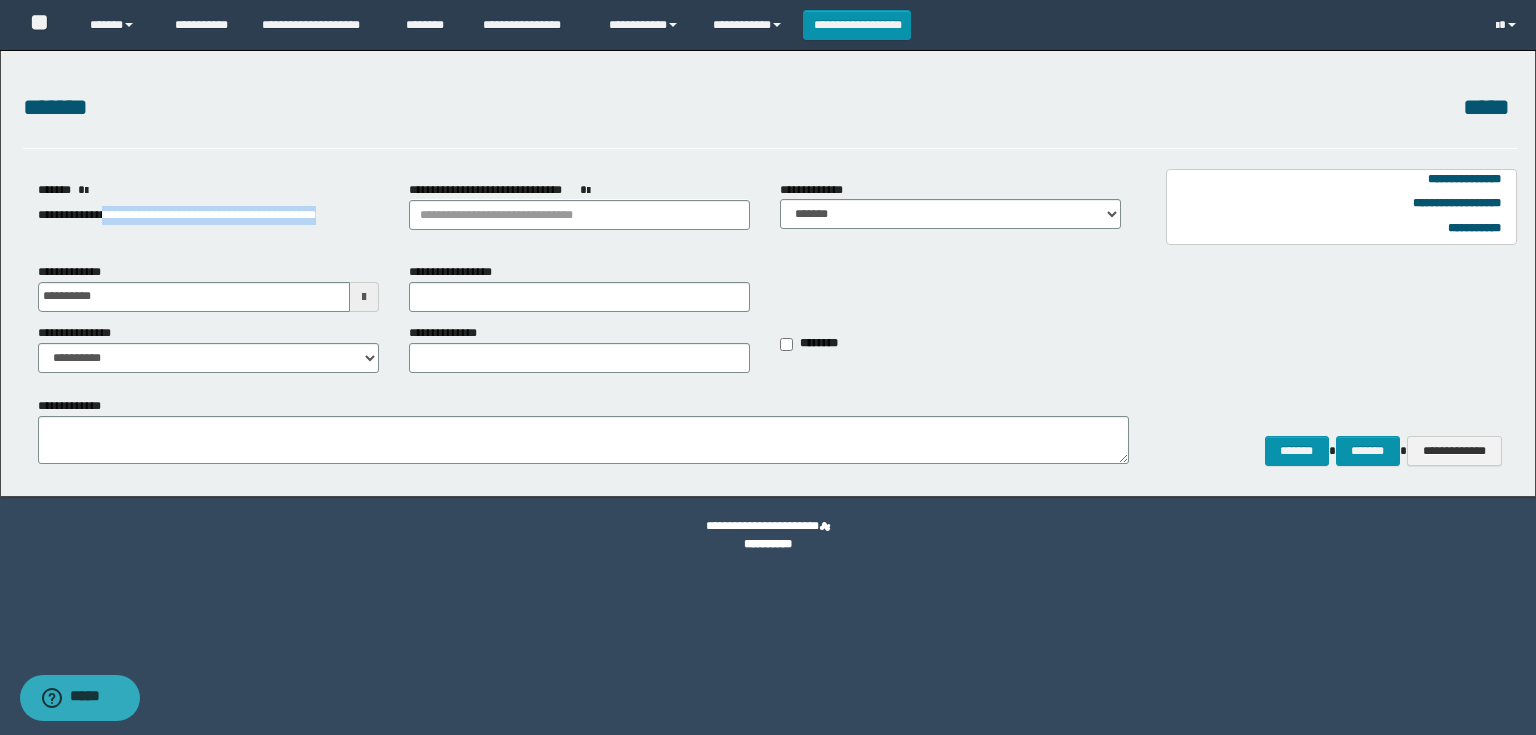 drag, startPoint x: 108, startPoint y: 214, endPoint x: 116, endPoint y: 224, distance: 12.806249 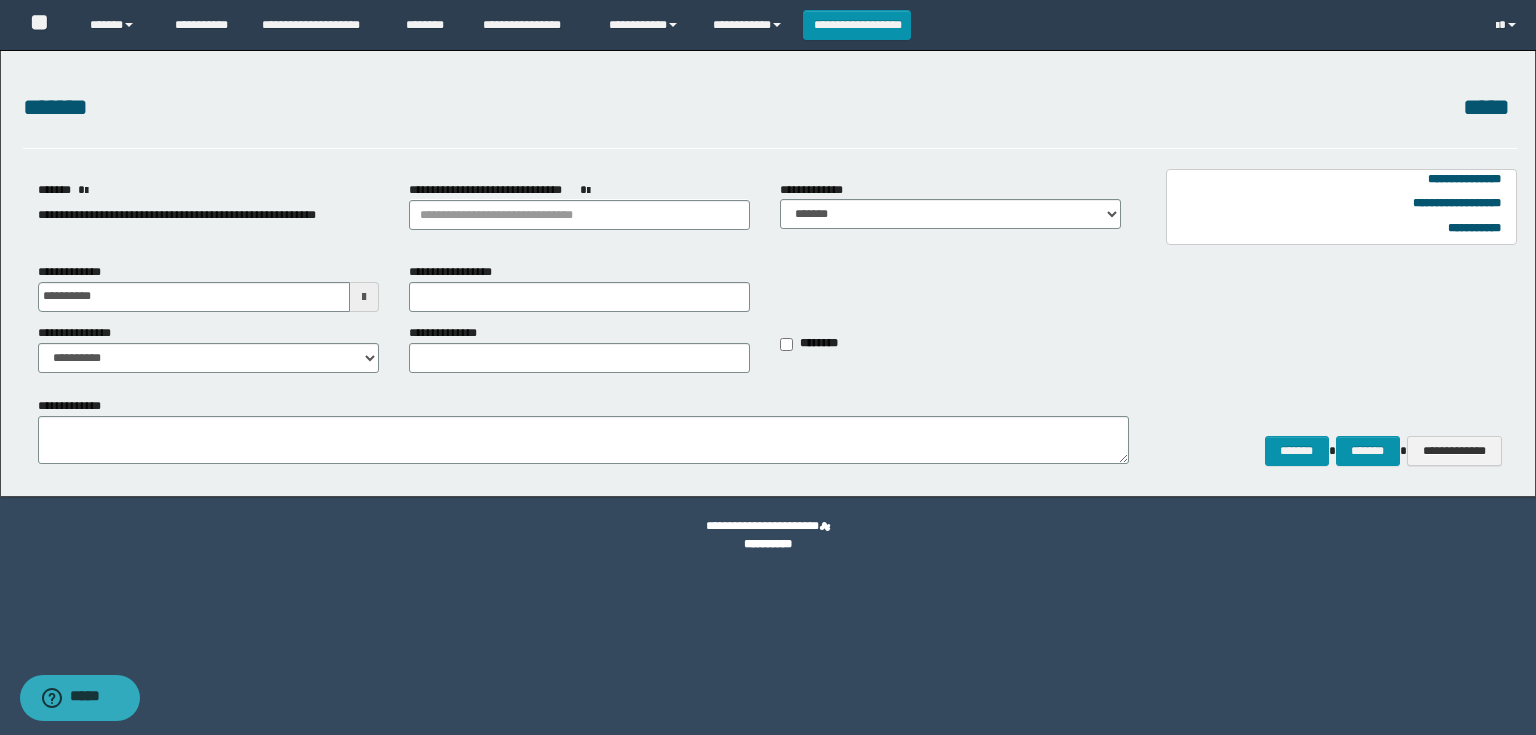 click on "**********" at bounding box center [177, 215] 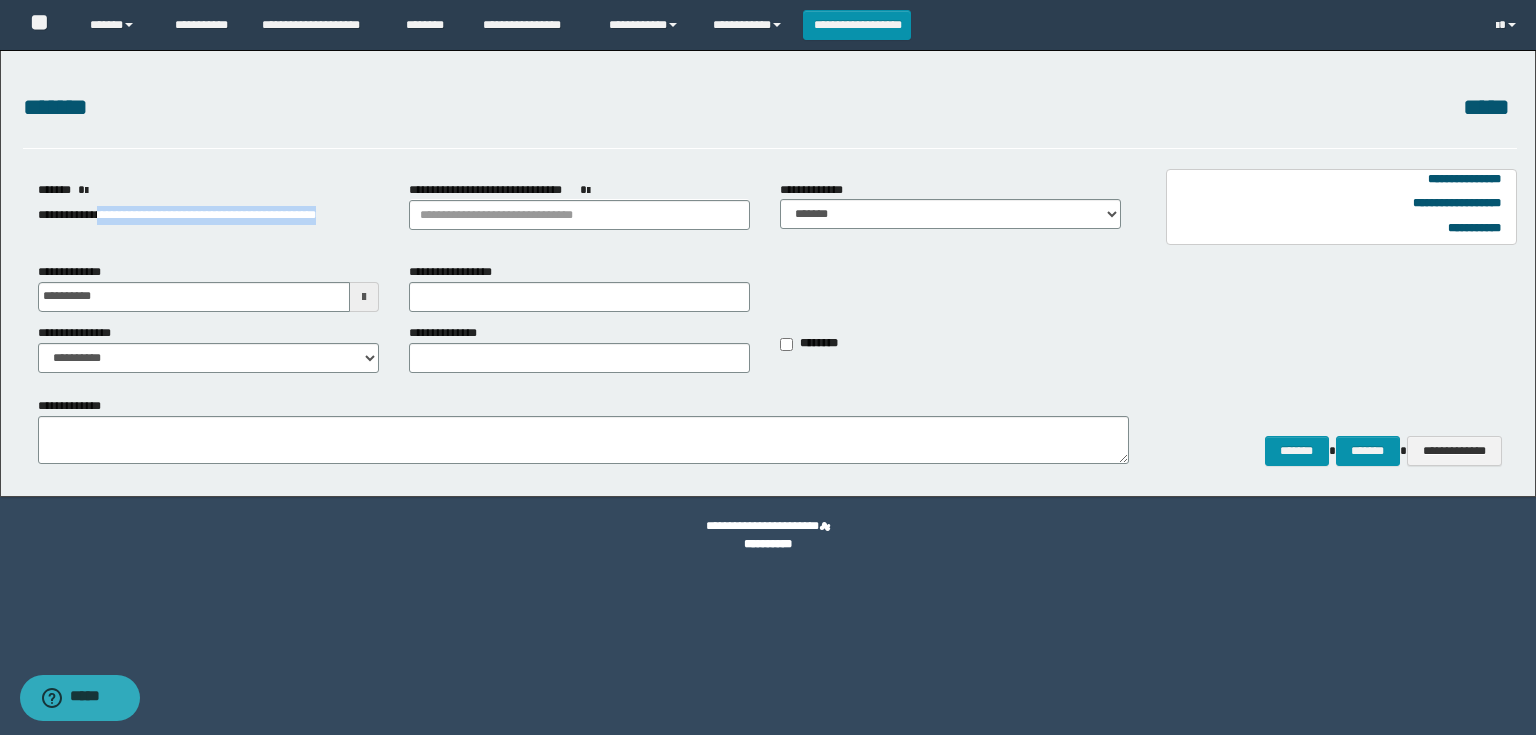 drag, startPoint x: 105, startPoint y: 214, endPoint x: 136, endPoint y: 227, distance: 33.61547 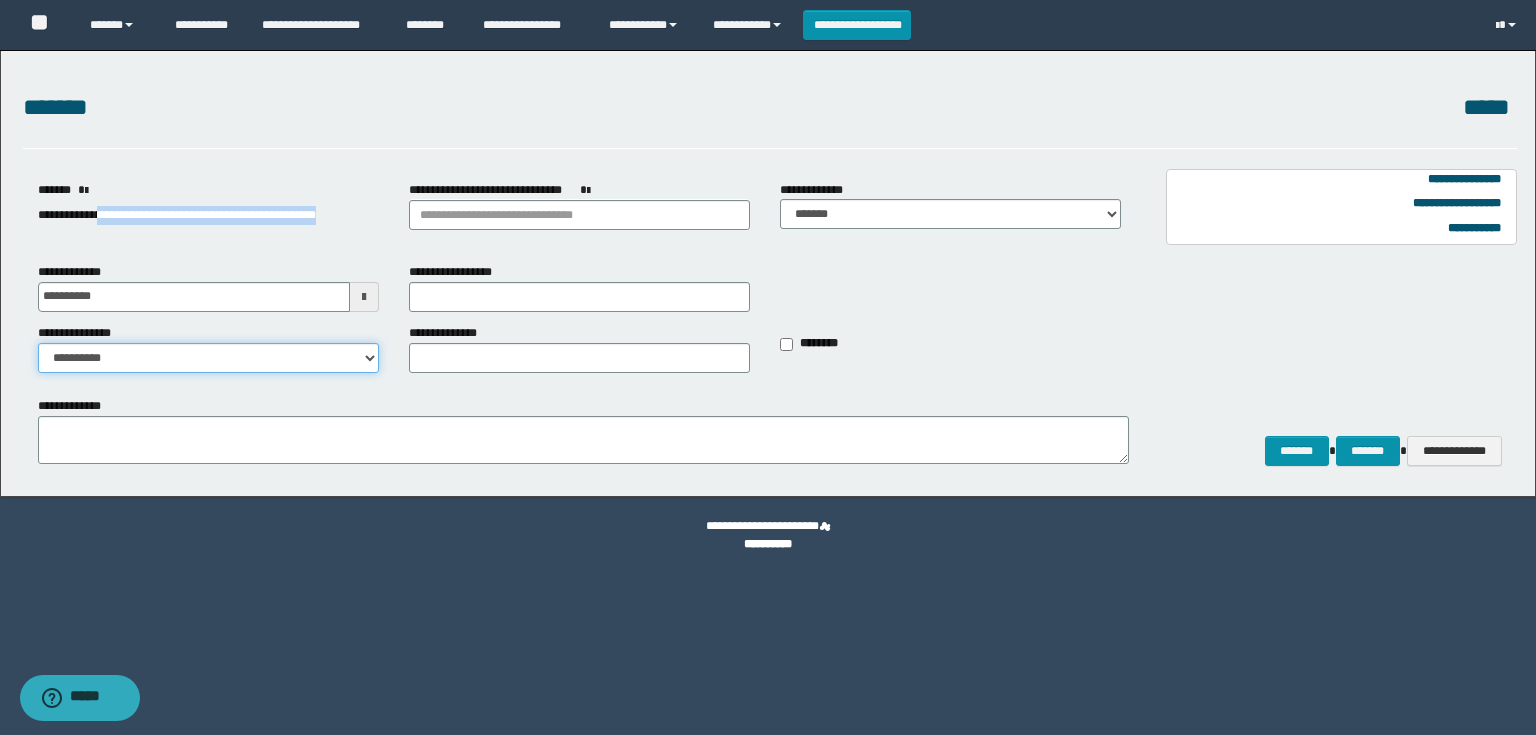 click on "**********" at bounding box center [208, 358] 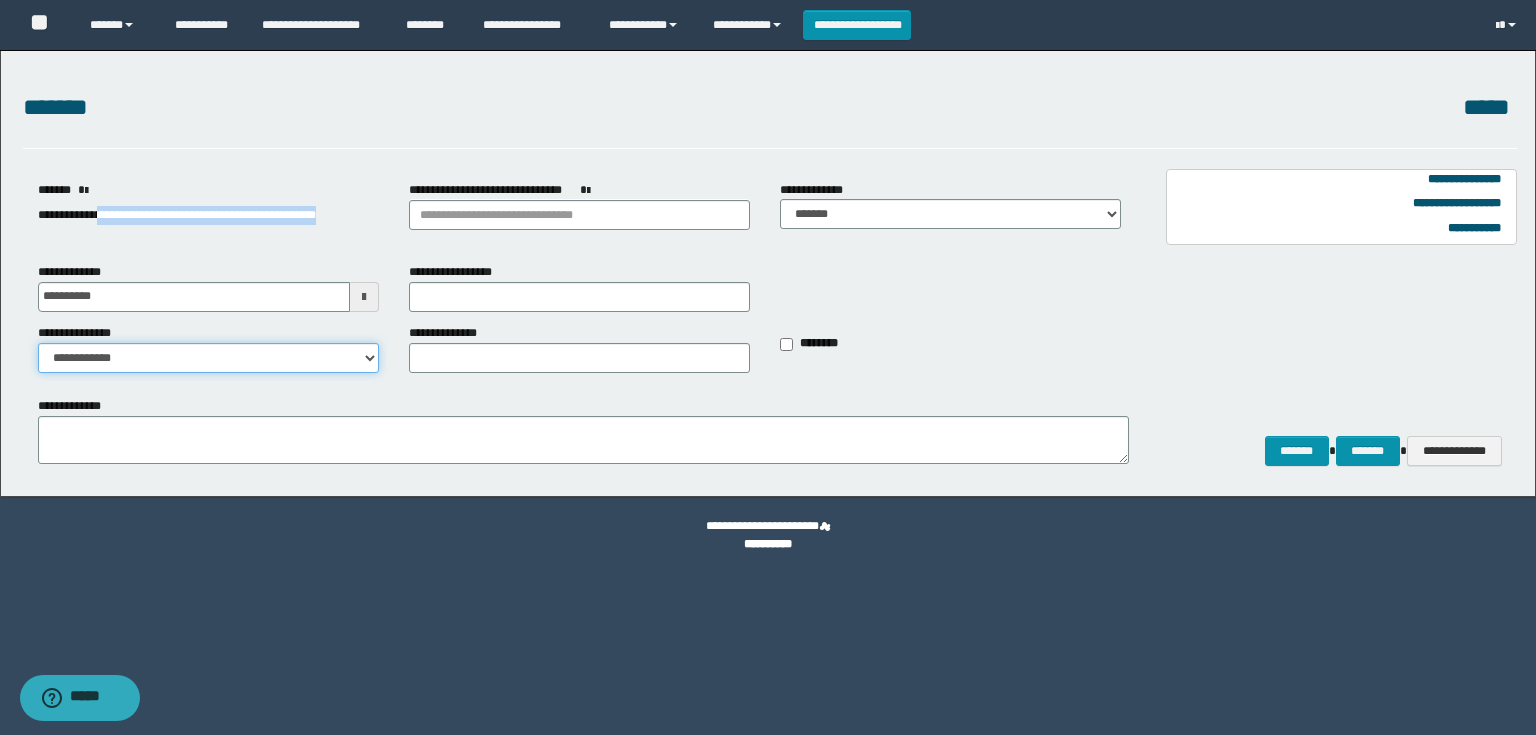 click on "**********" at bounding box center (208, 358) 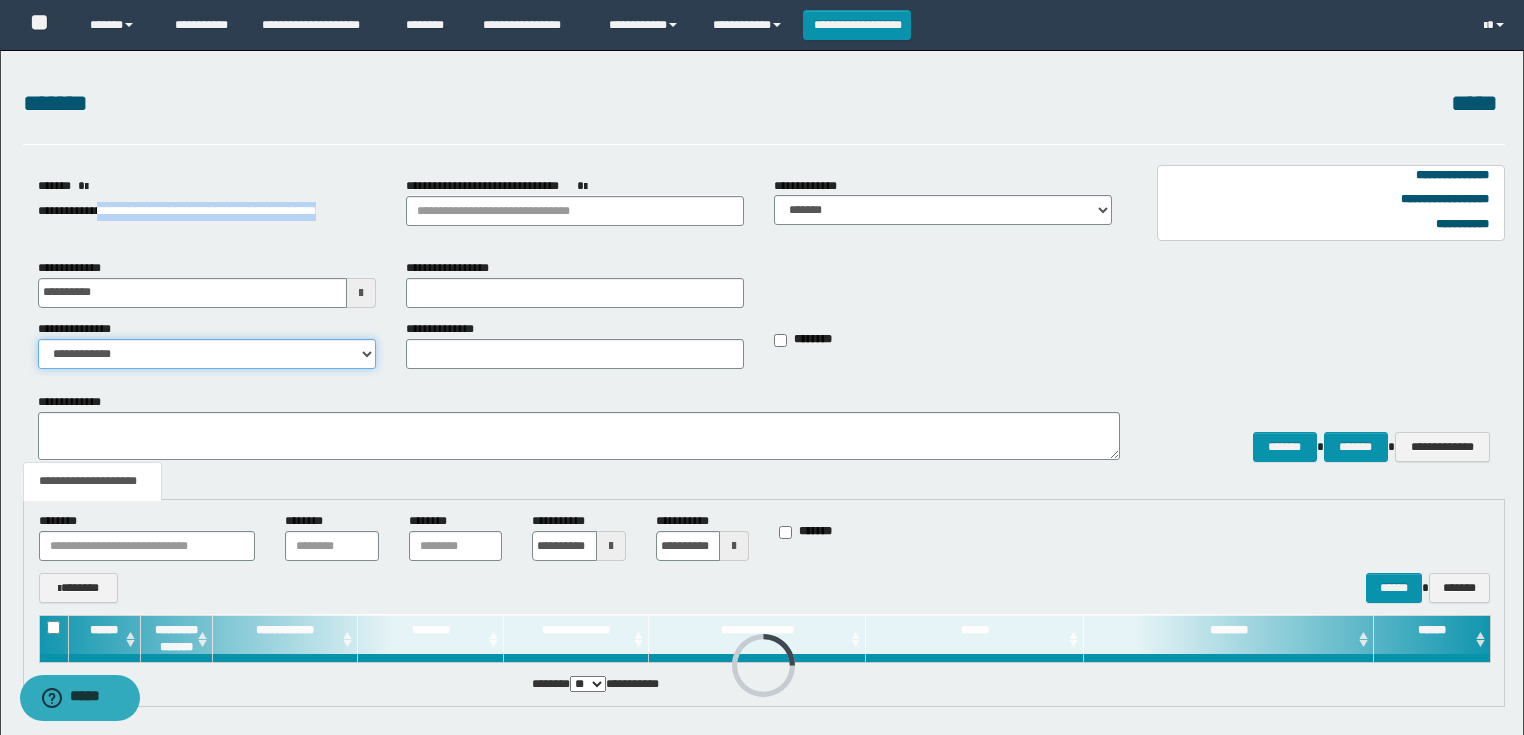 scroll, scrollTop: 84, scrollLeft: 0, axis: vertical 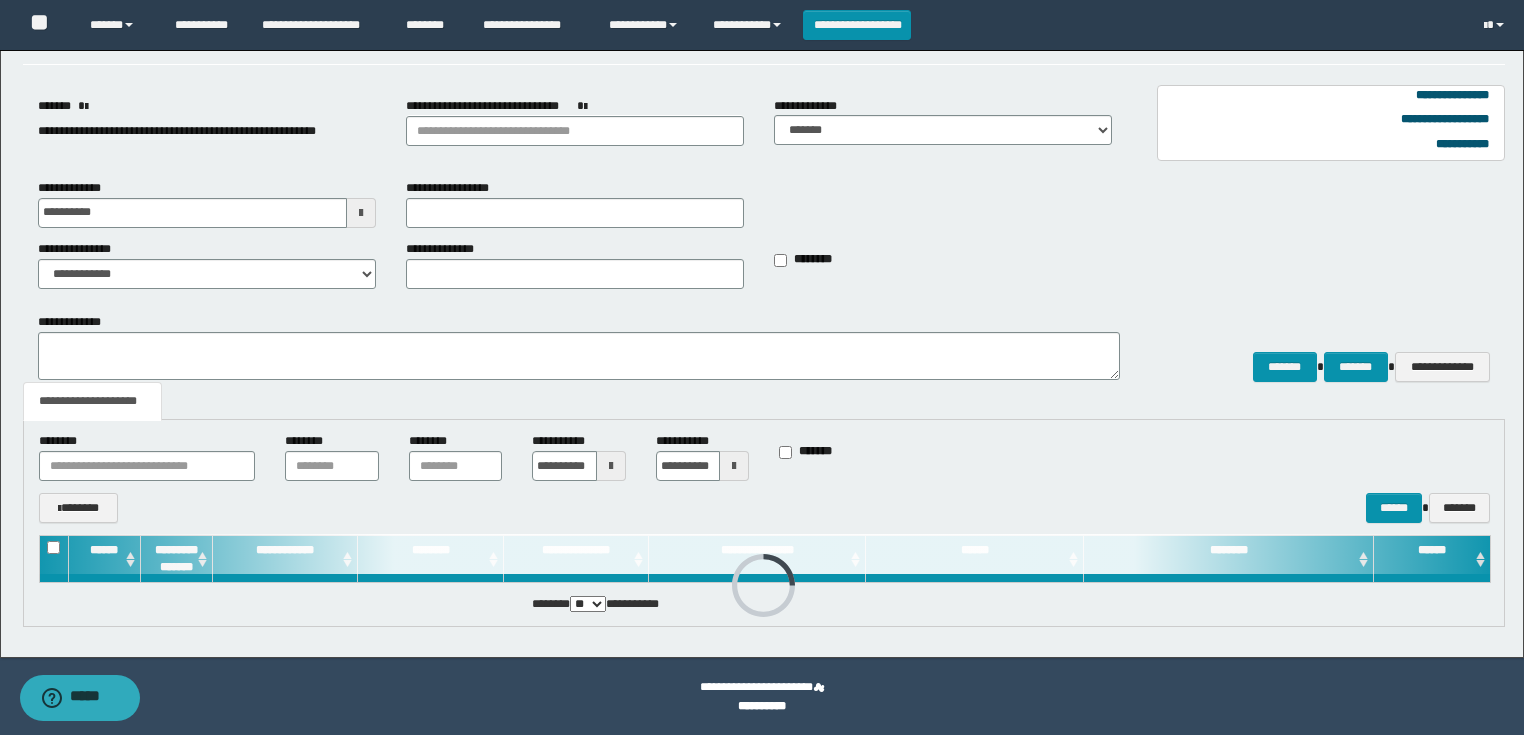 click at bounding box center (611, 466) 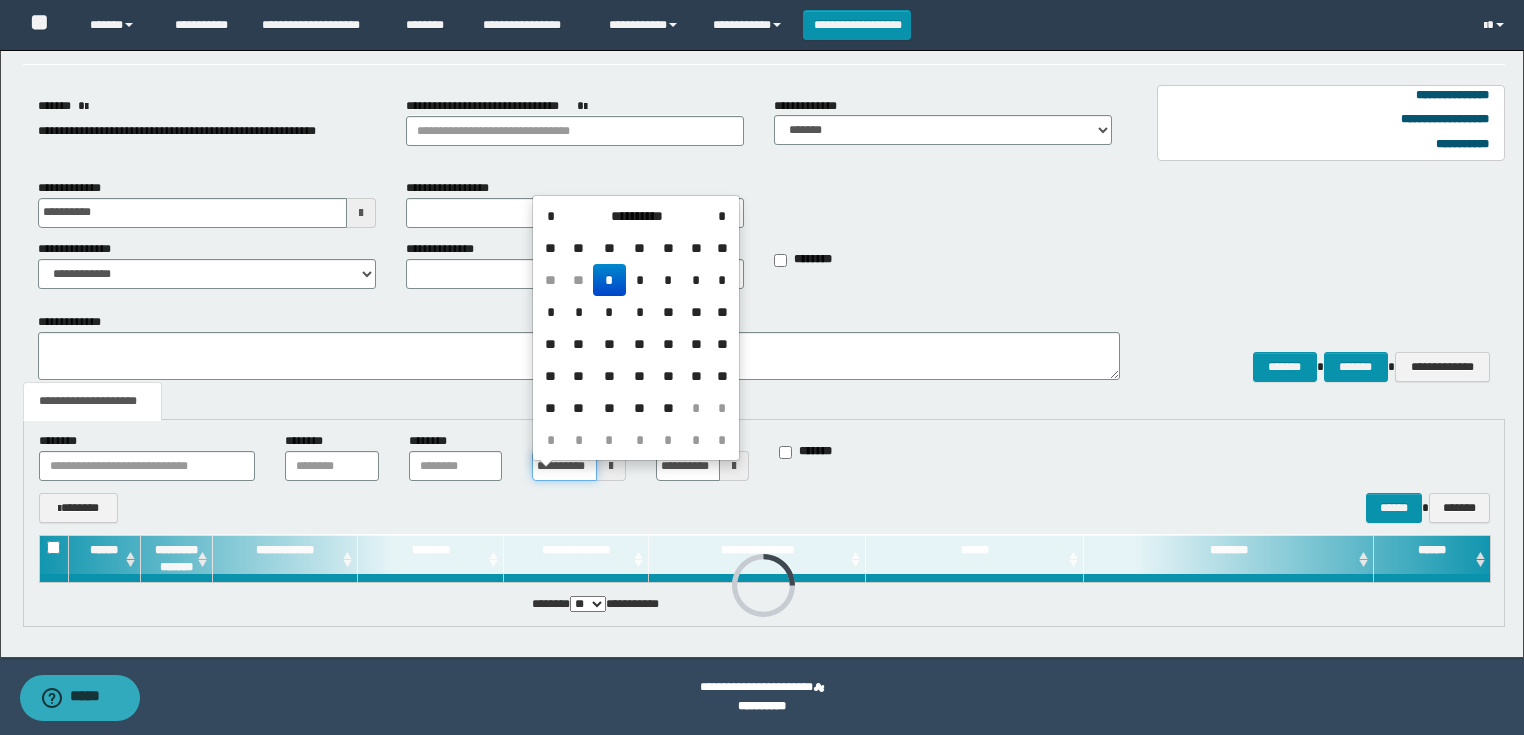 scroll, scrollTop: 0, scrollLeft: 16, axis: horizontal 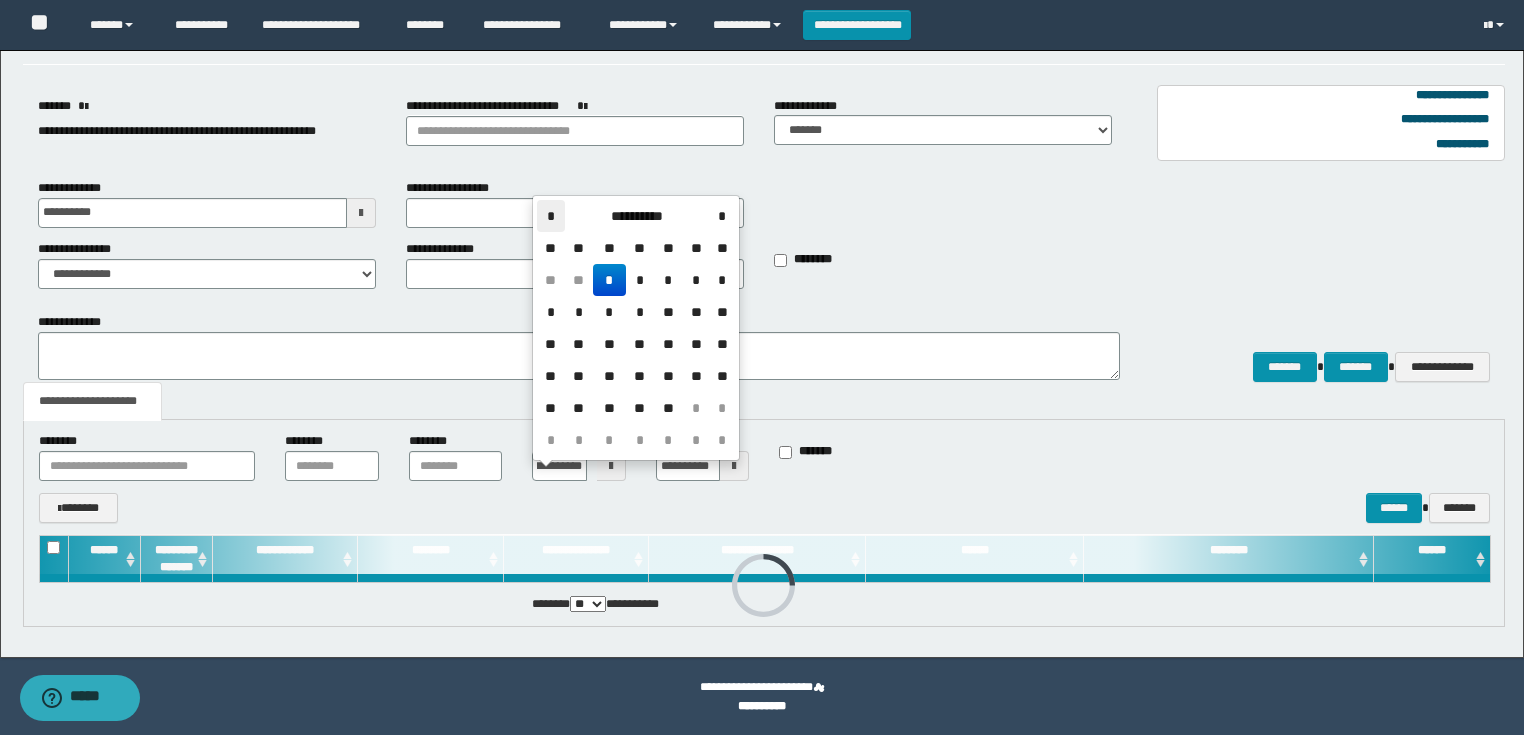 click on "*" at bounding box center [551, 216] 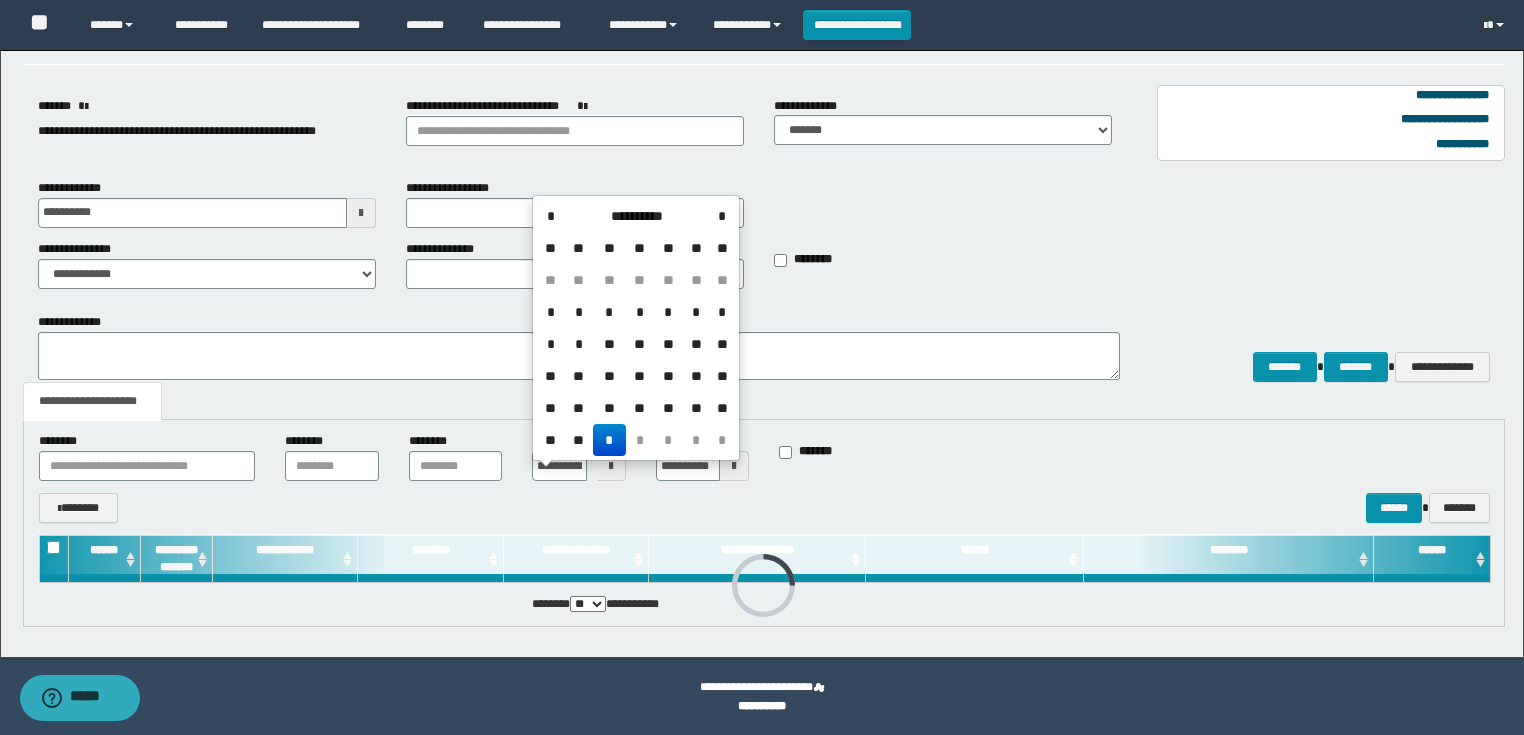 click on "*" at bounding box center (551, 312) 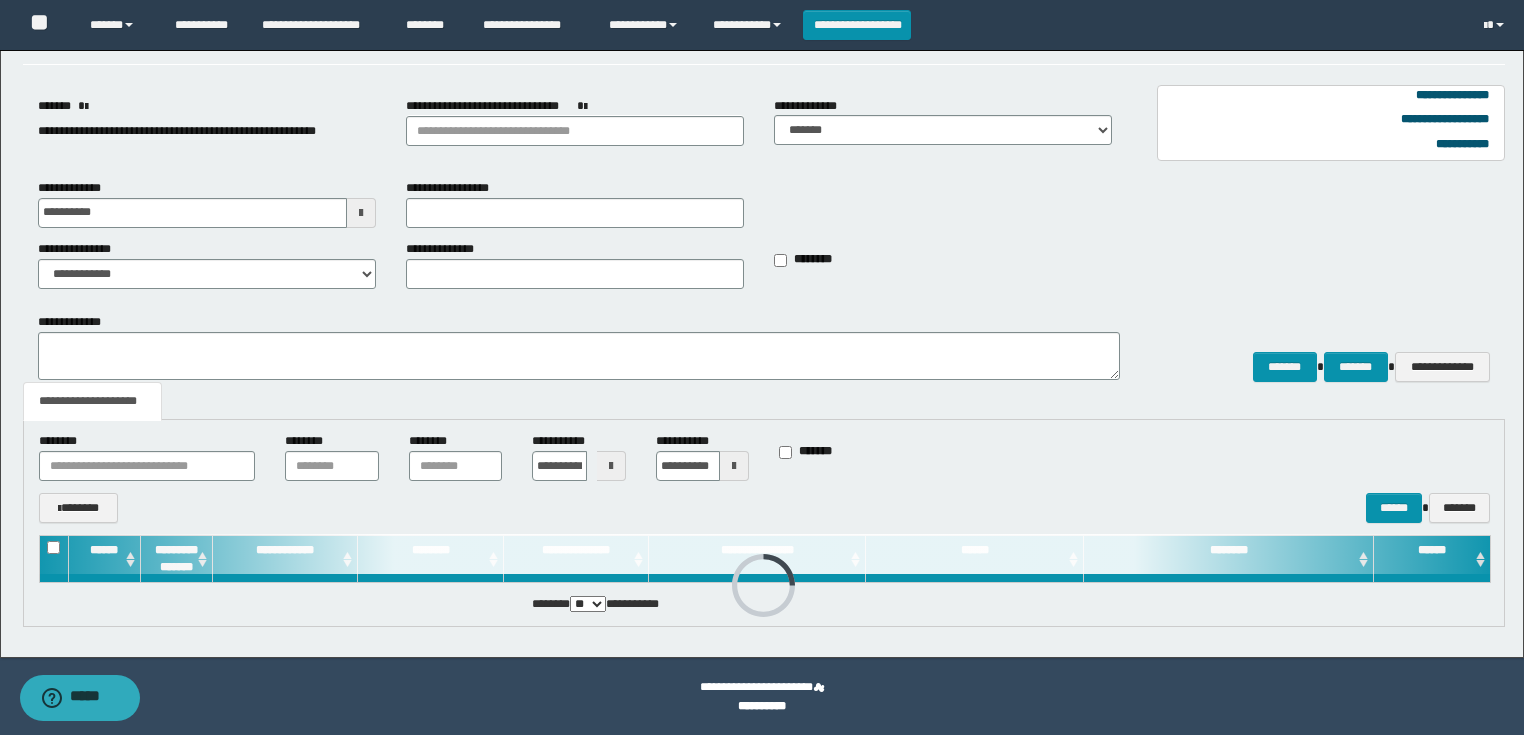click at bounding box center (734, 466) 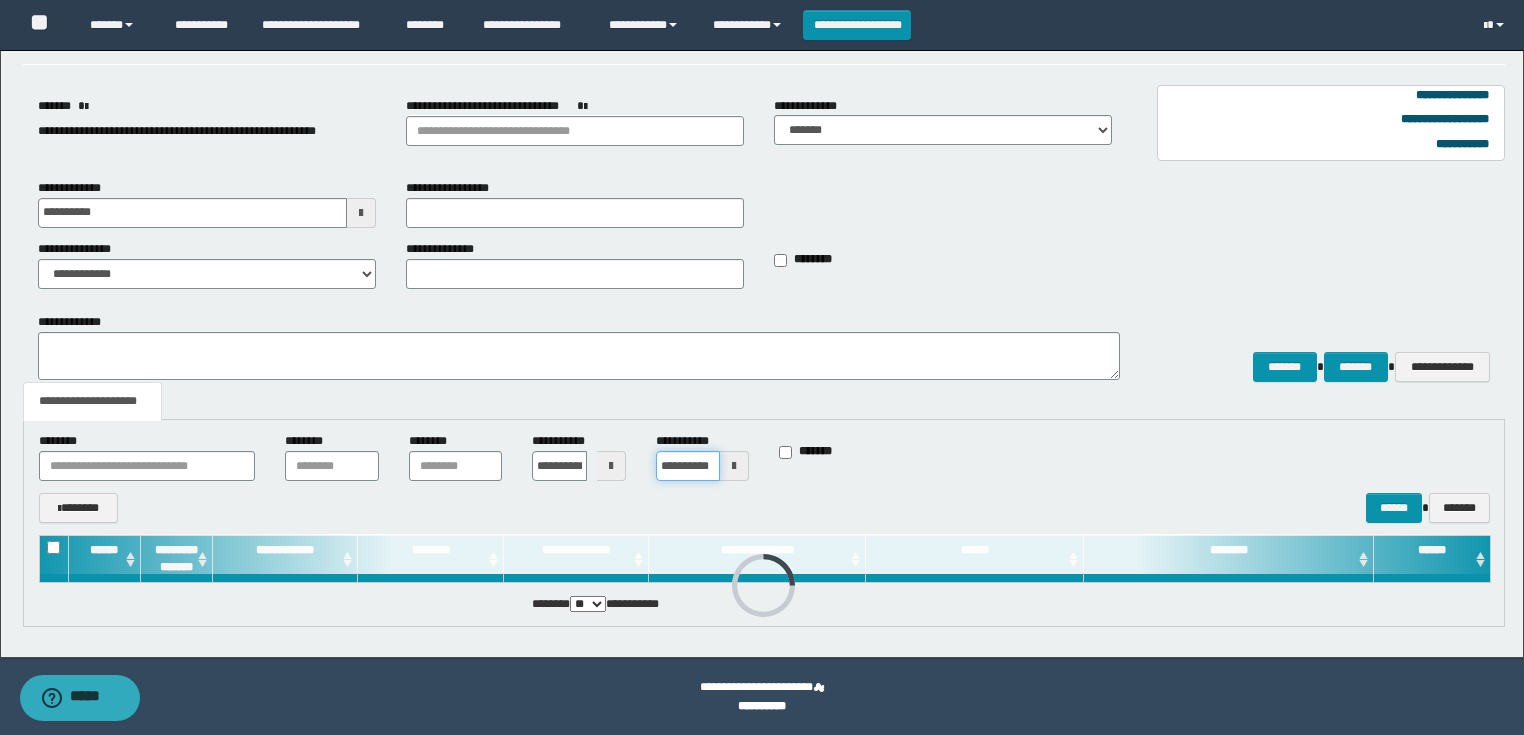 scroll, scrollTop: 0, scrollLeft: 16, axis: horizontal 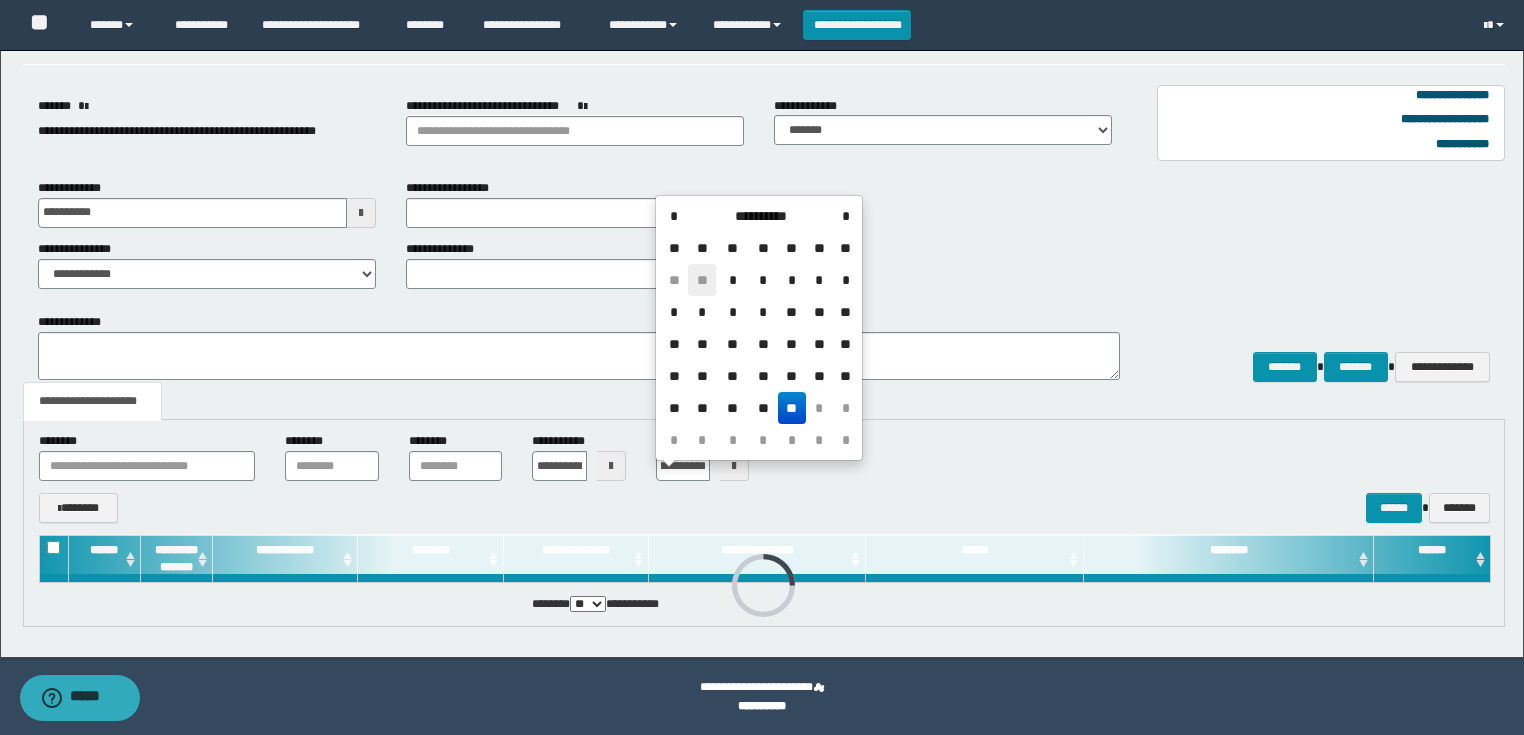 click on "**" at bounding box center [702, 280] 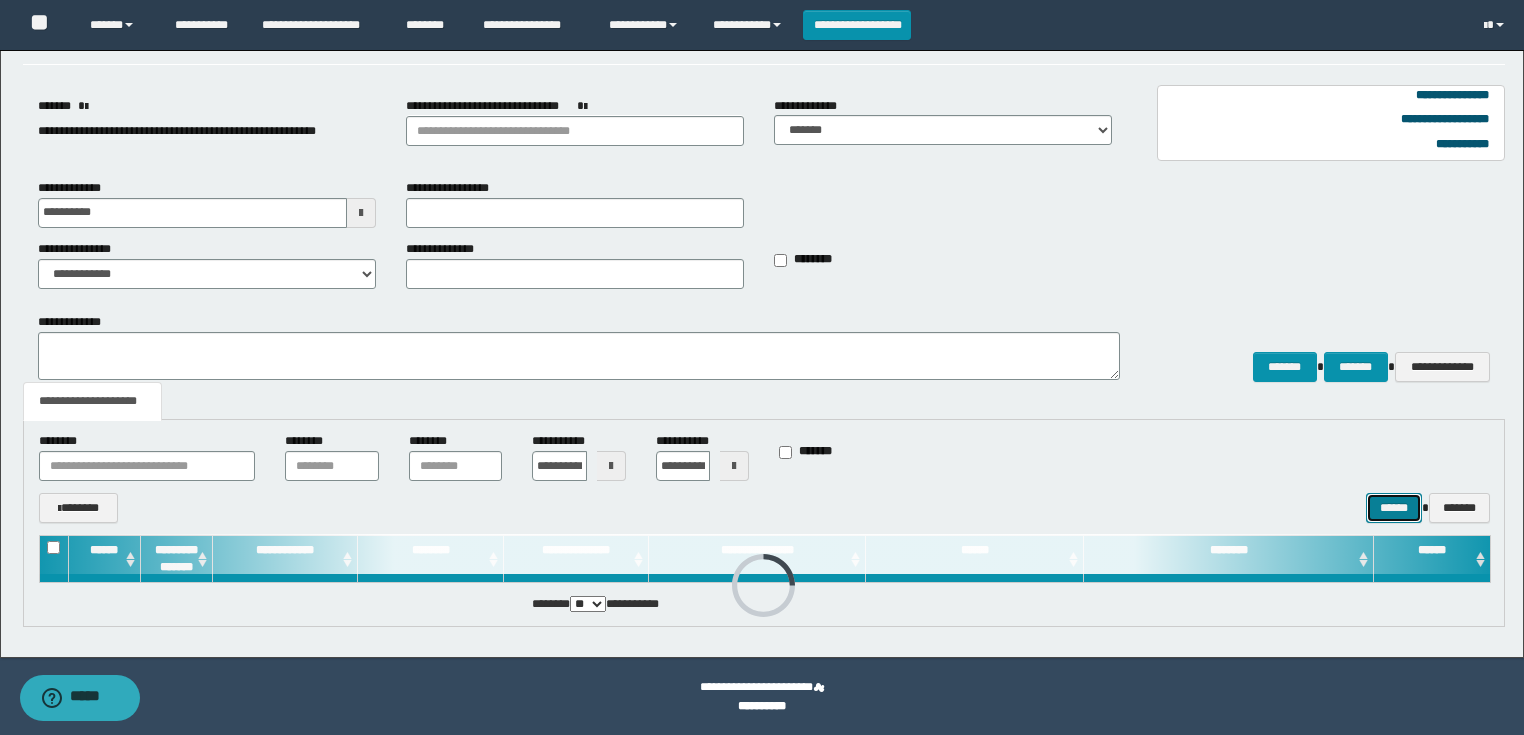 click on "******" at bounding box center [1394, 508] 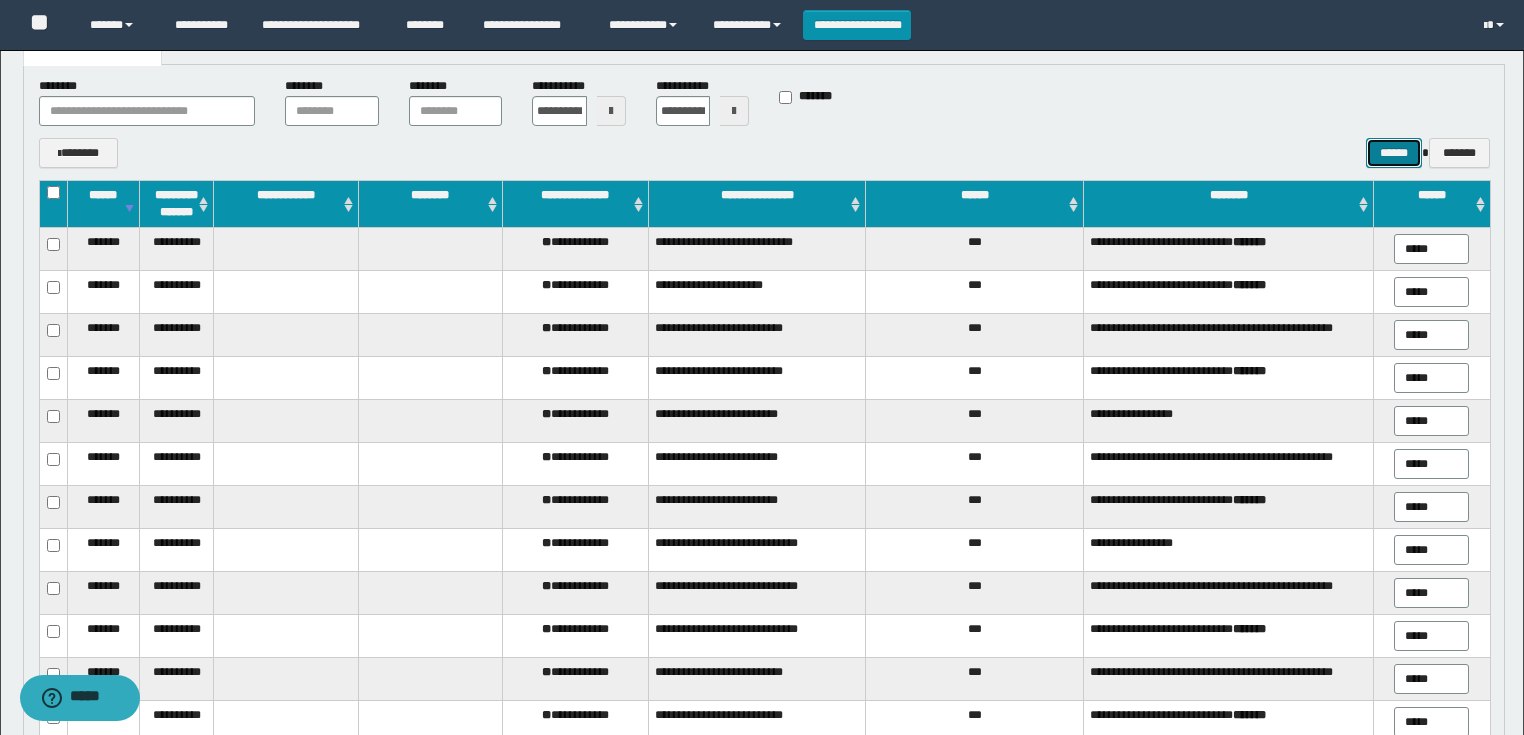 scroll, scrollTop: 293, scrollLeft: 0, axis: vertical 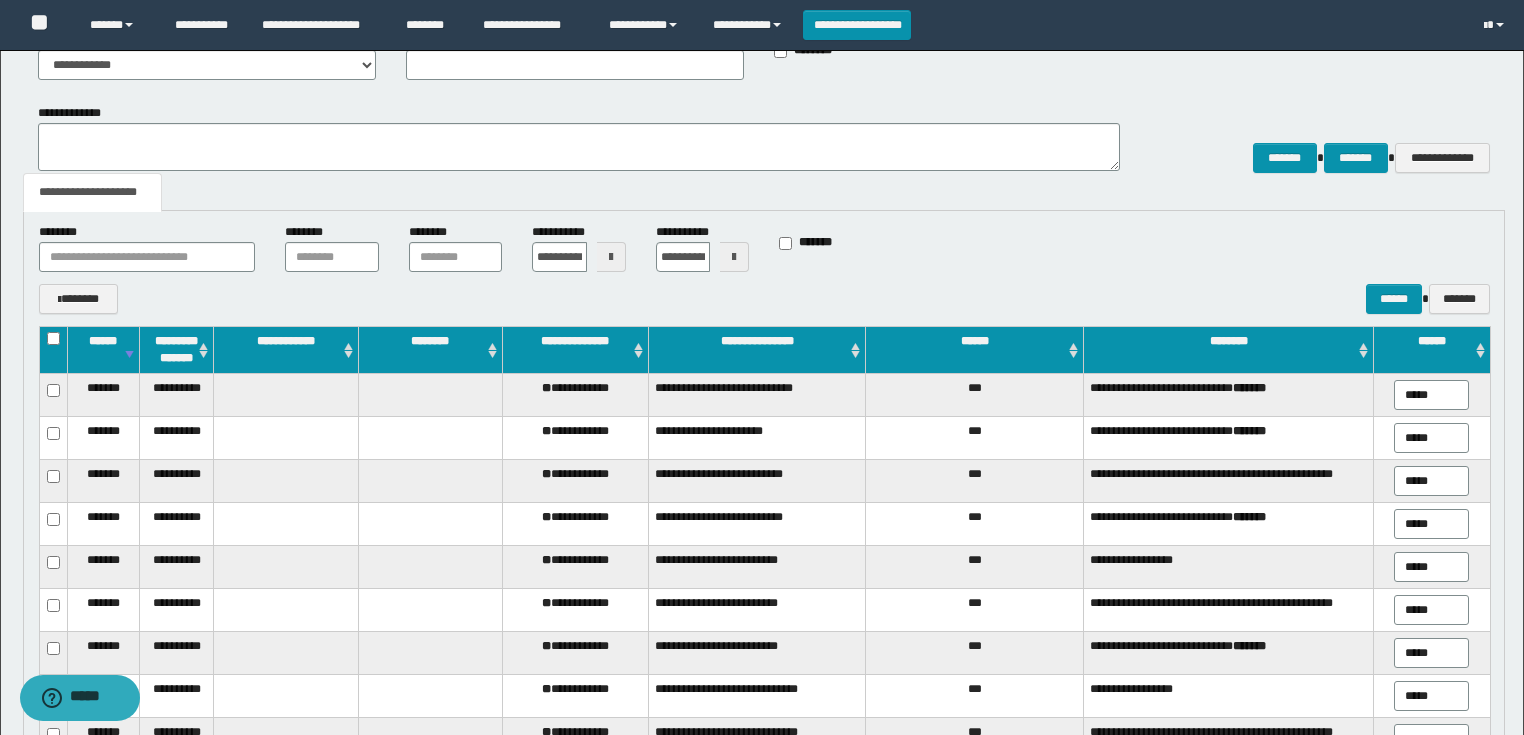 click at bounding box center [611, 257] 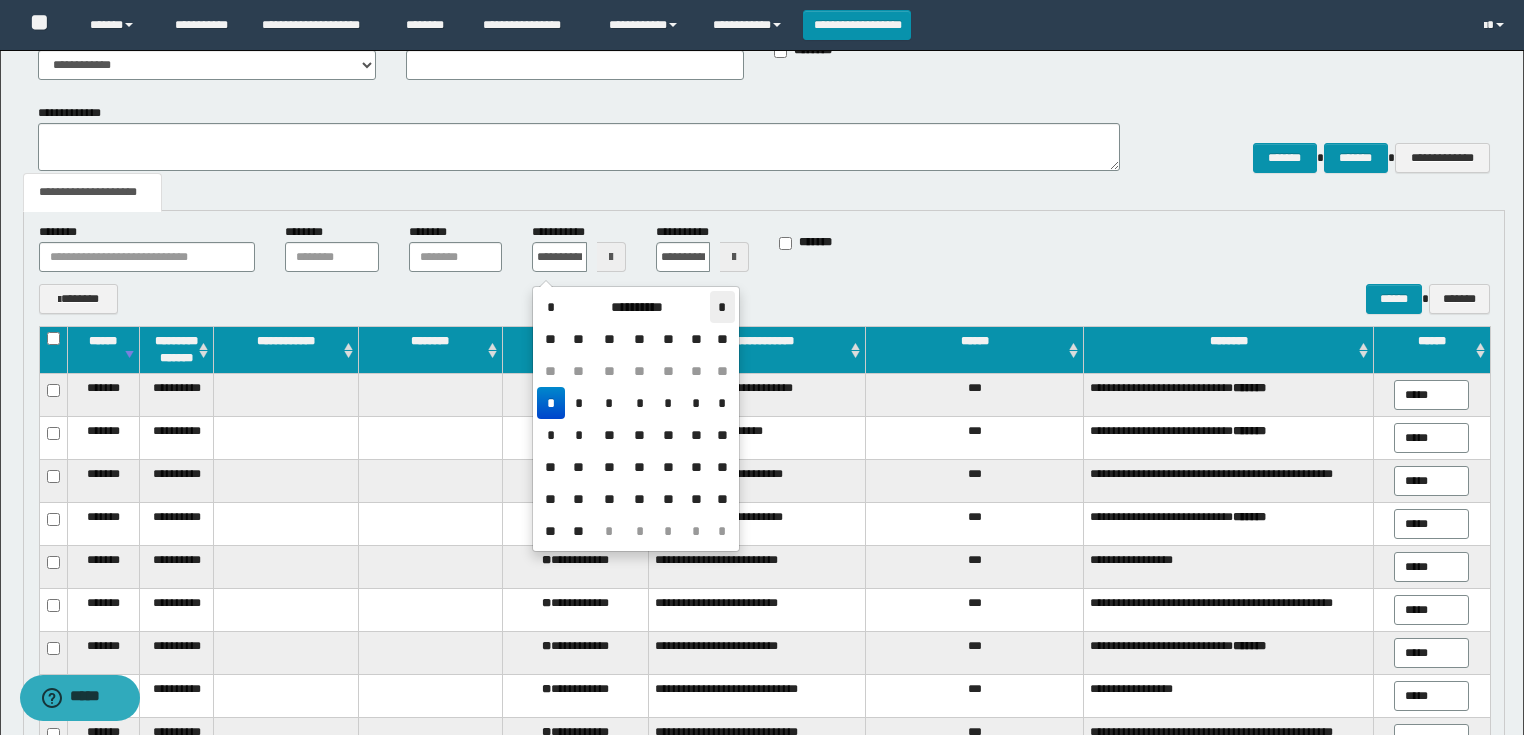 click on "*" at bounding box center [722, 307] 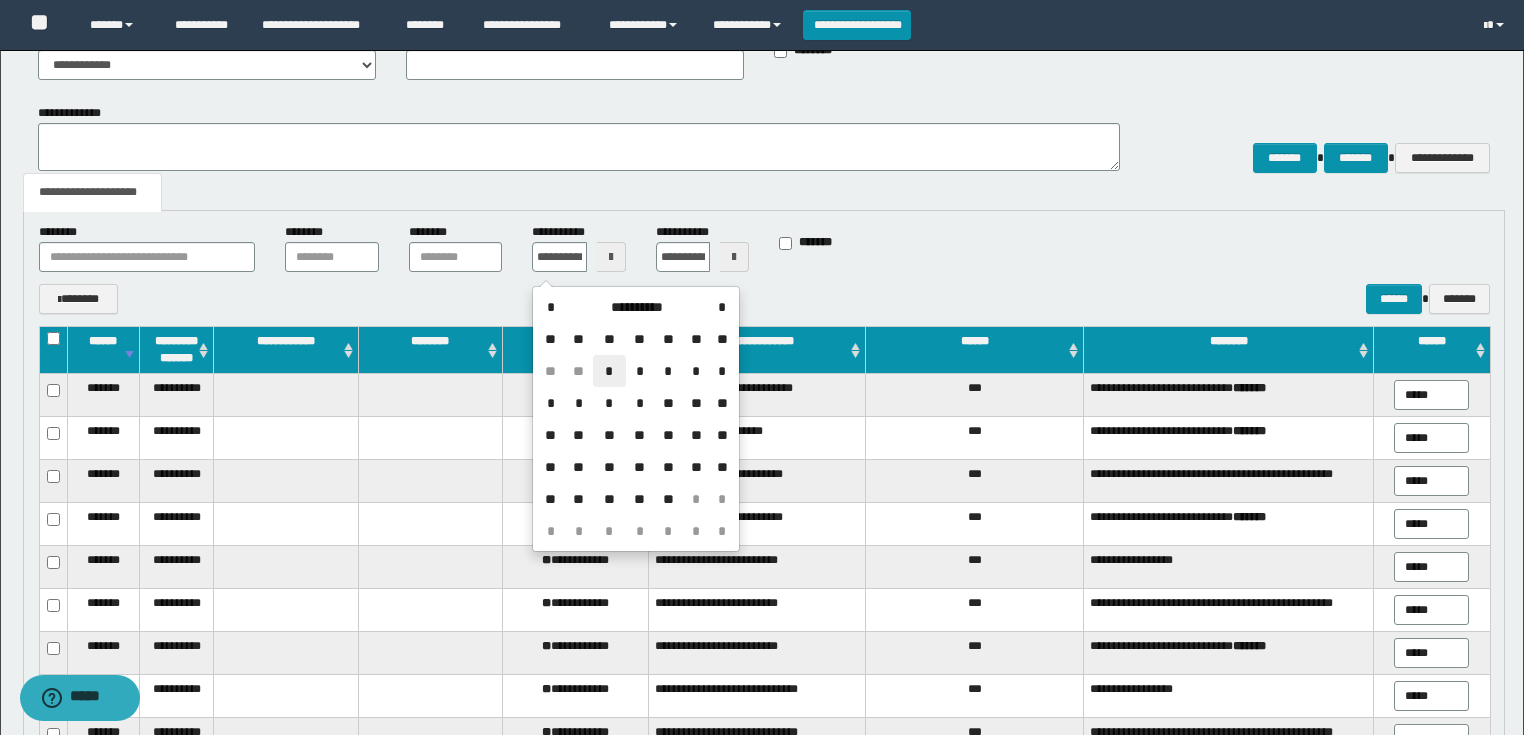 click on "*" at bounding box center (609, 371) 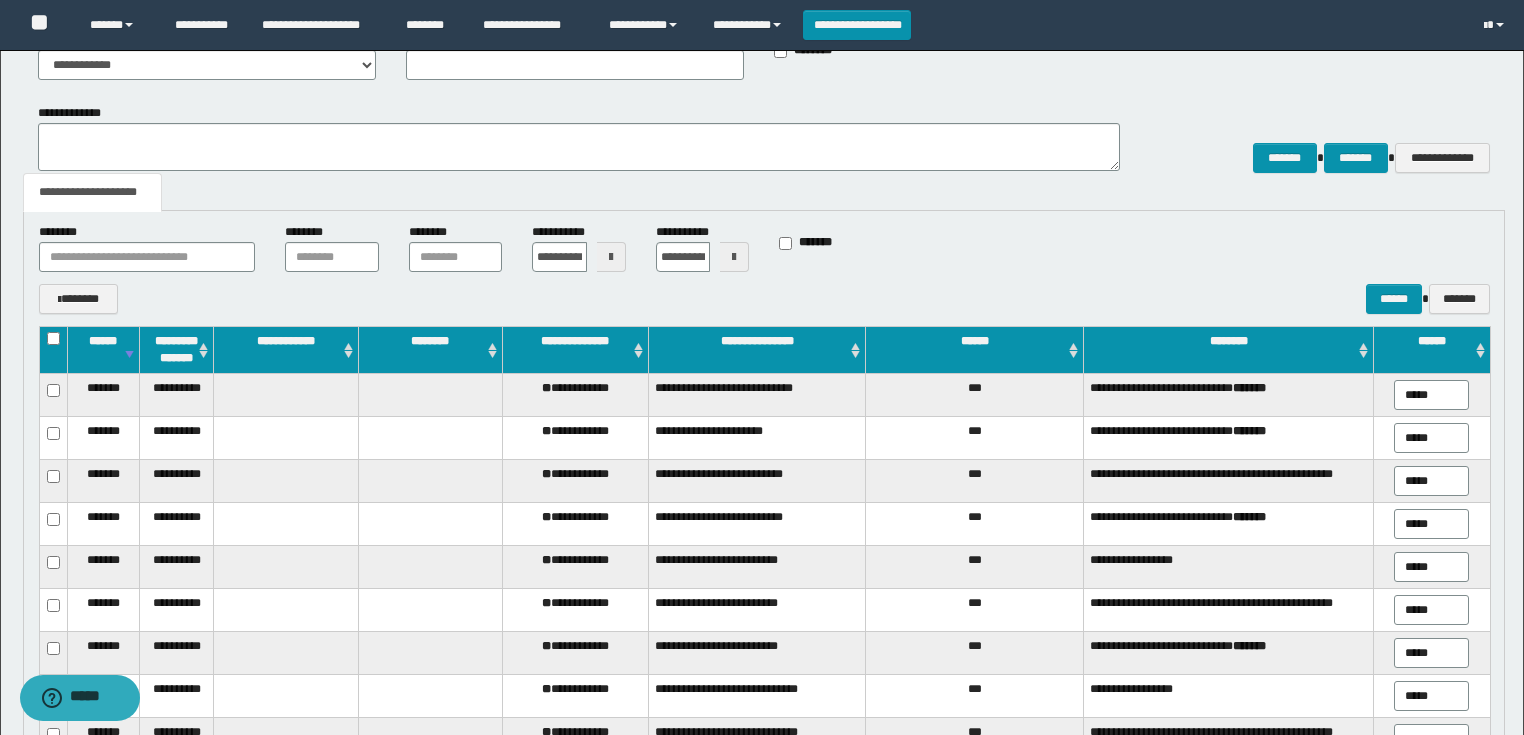 click at bounding box center (734, 257) 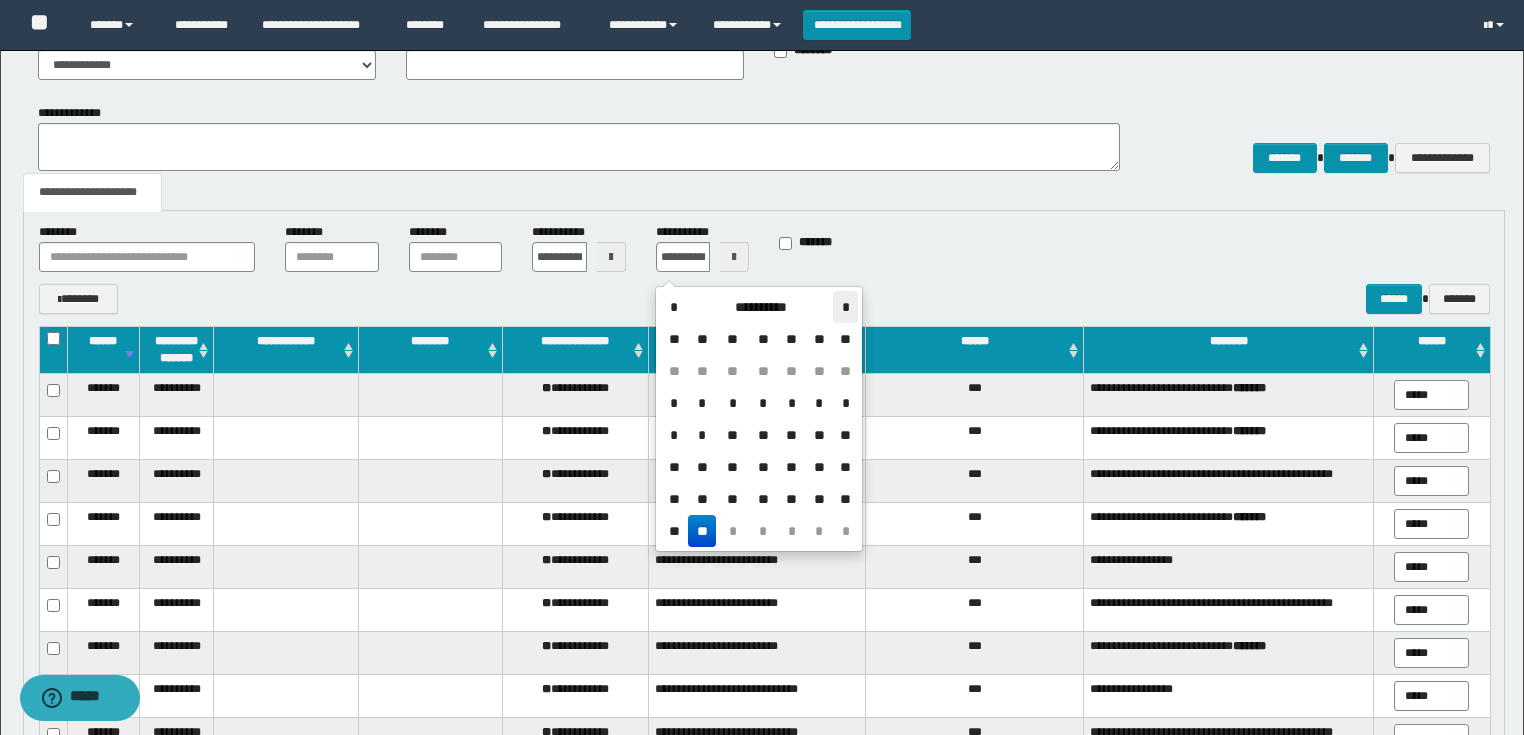 click on "*" at bounding box center [845, 307] 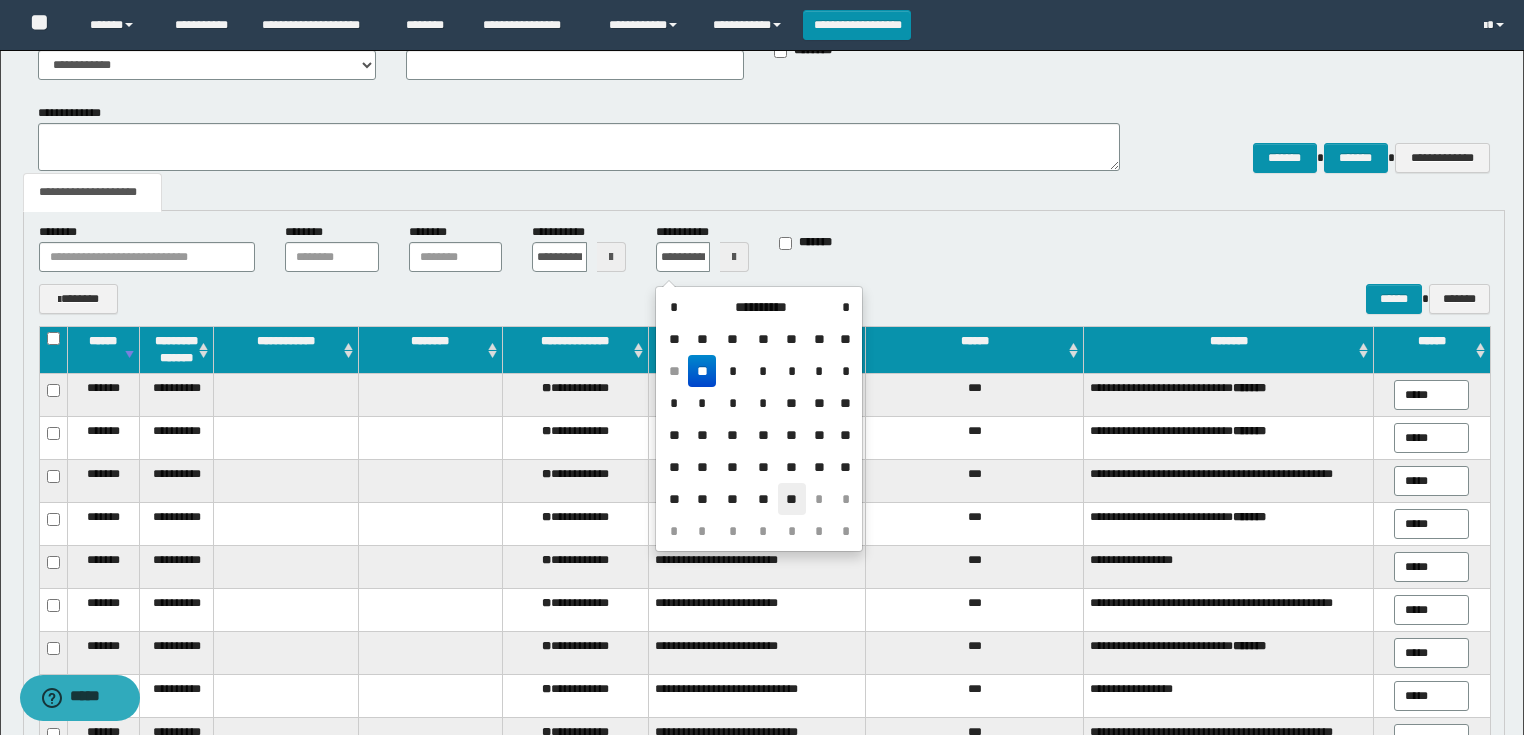 click on "**" at bounding box center [792, 499] 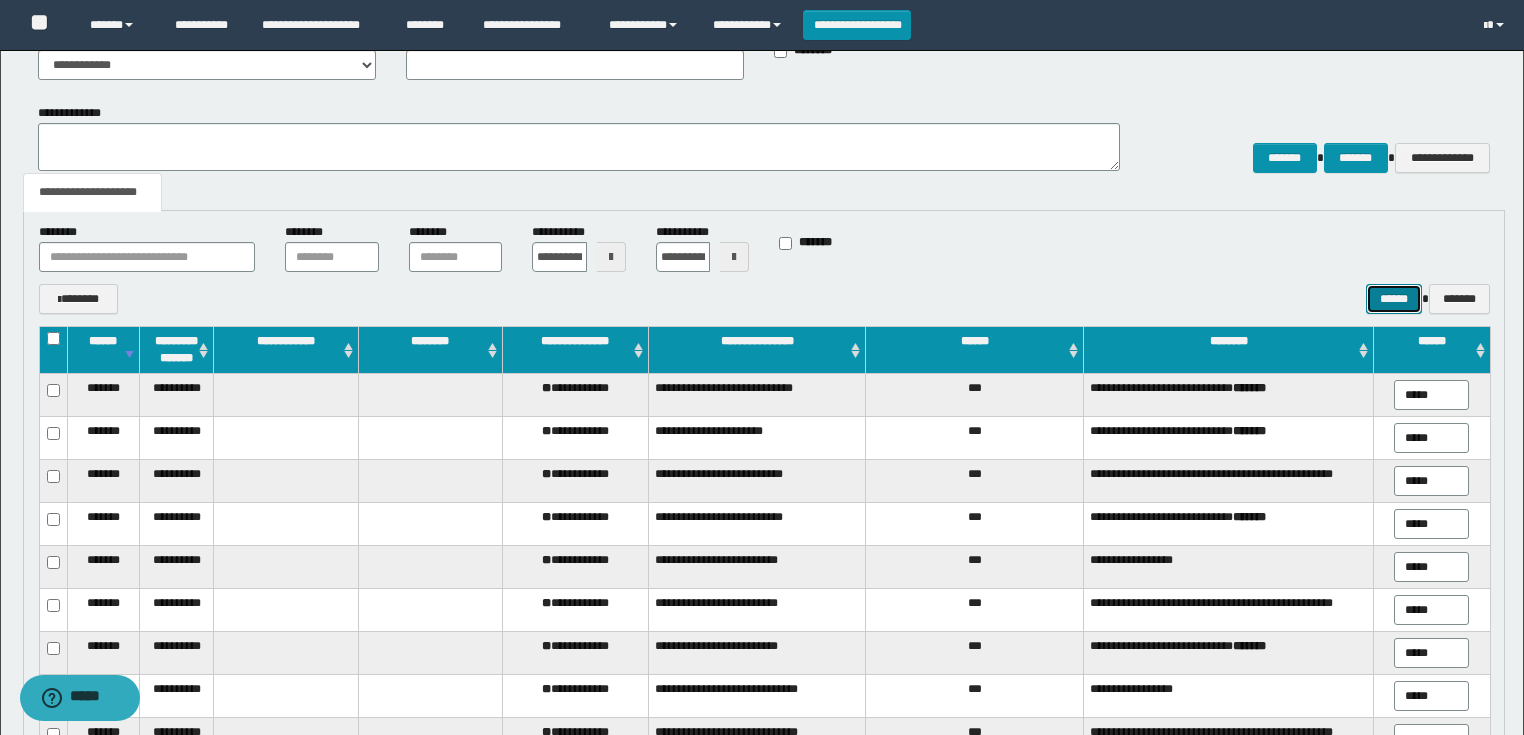 click on "******" at bounding box center (1394, 299) 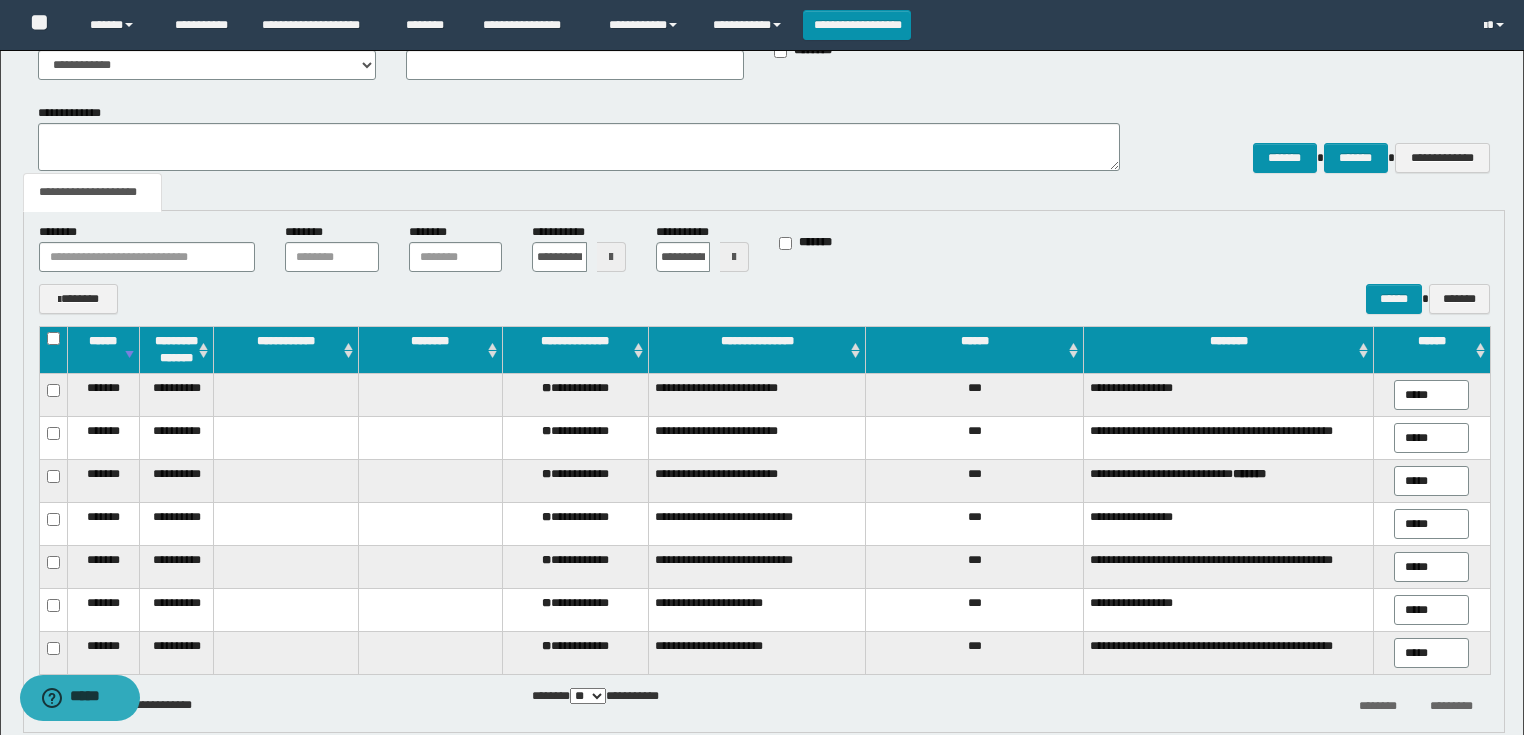 click at bounding box center [611, 257] 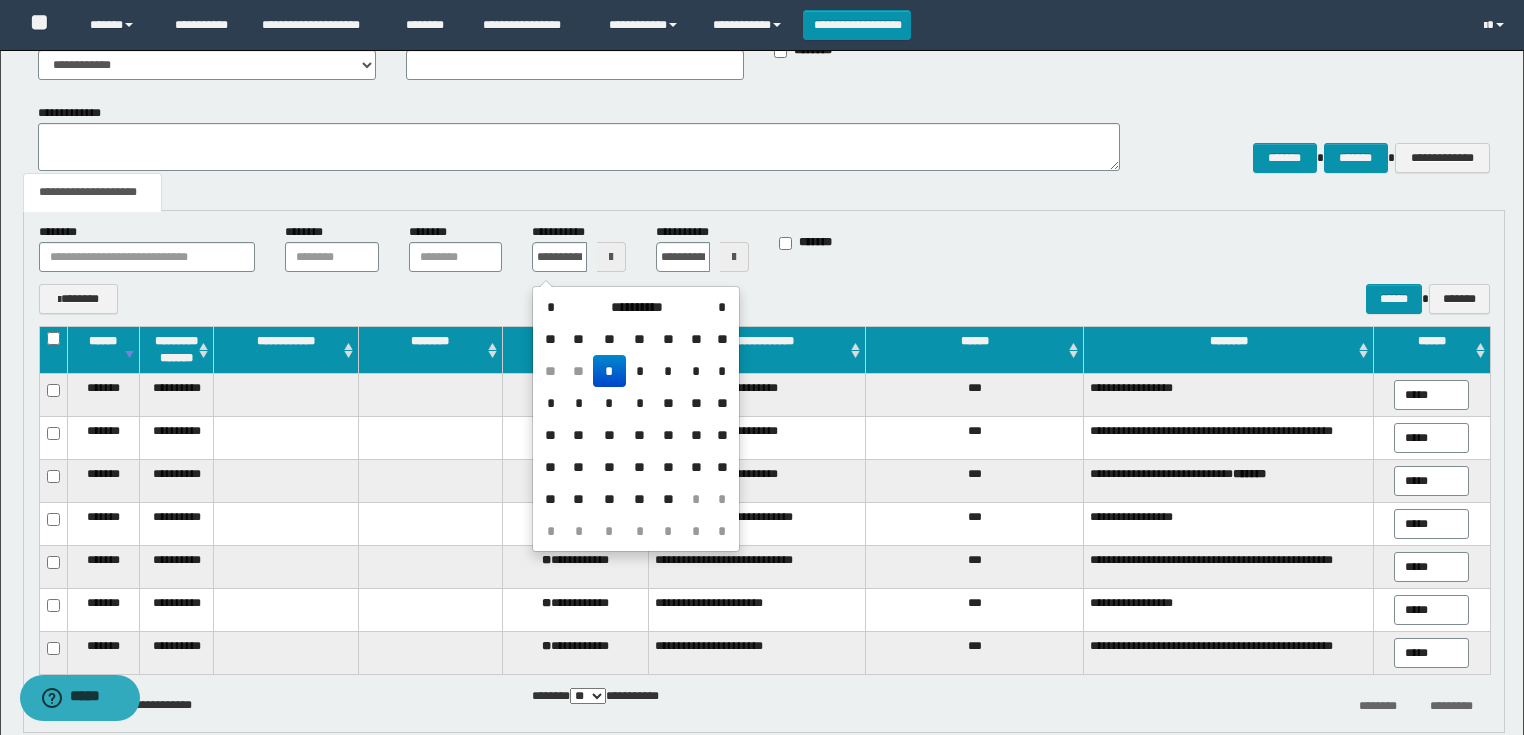 click on "**********" at bounding box center [764, 247] 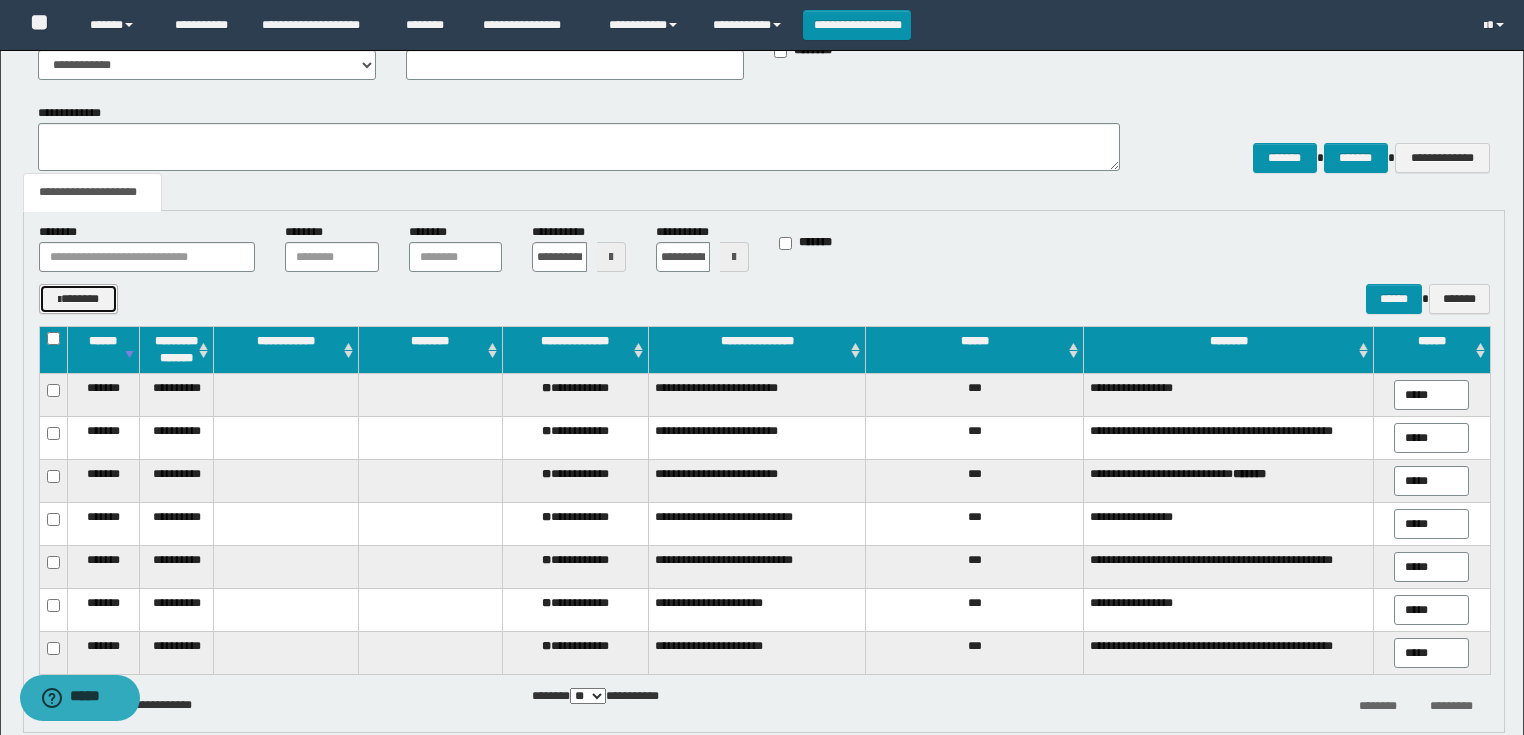 click on "*******" at bounding box center (78, 299) 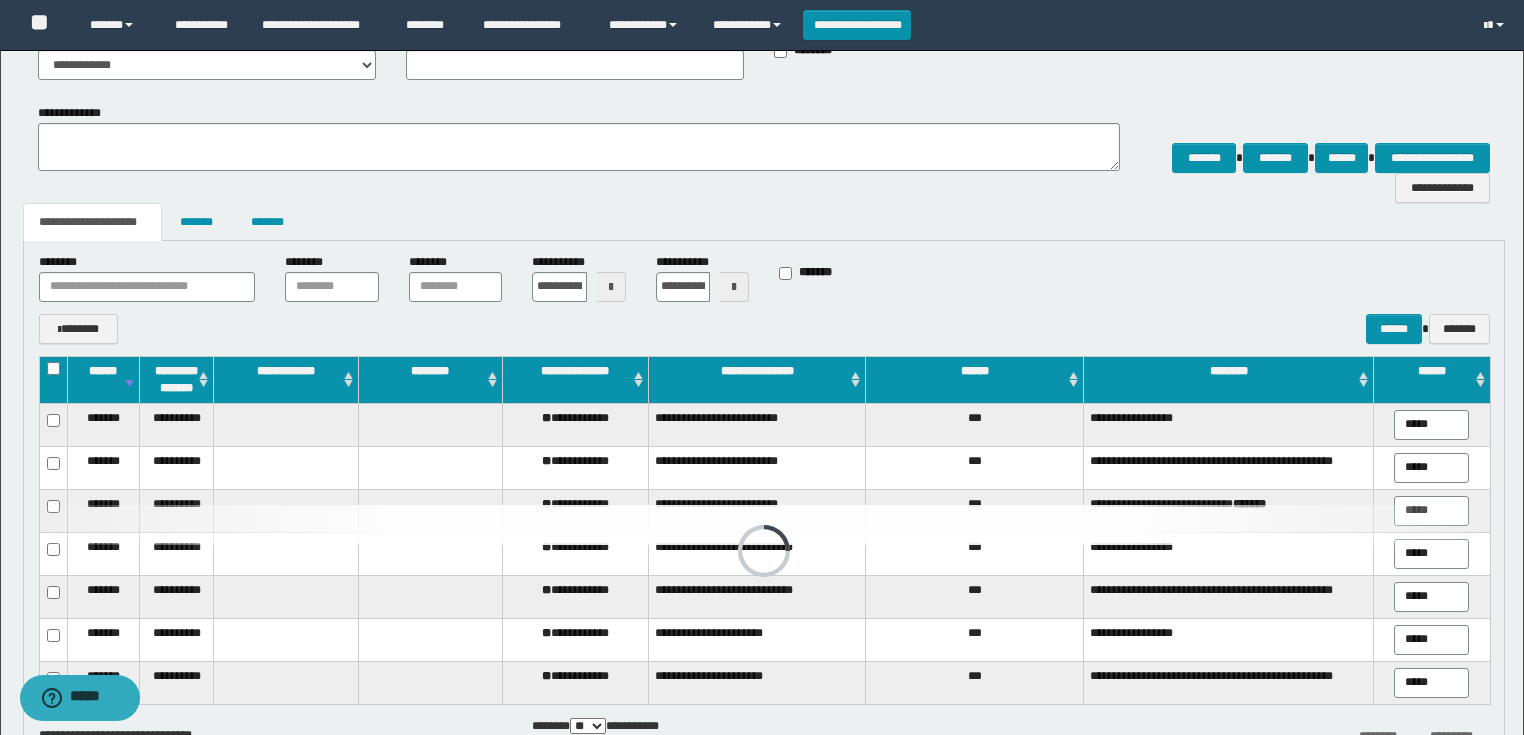scroll, scrollTop: 257, scrollLeft: 0, axis: vertical 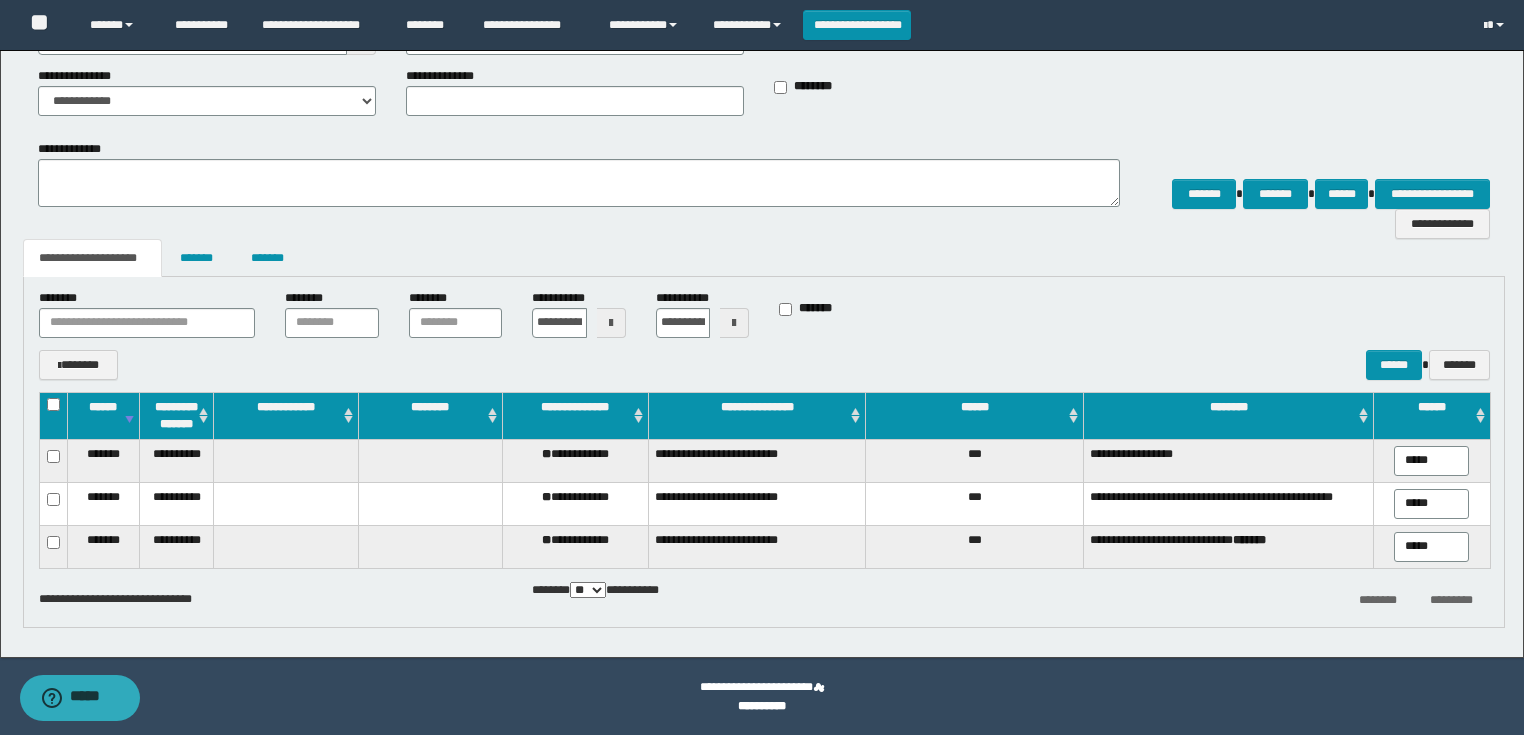 click at bounding box center [611, 323] 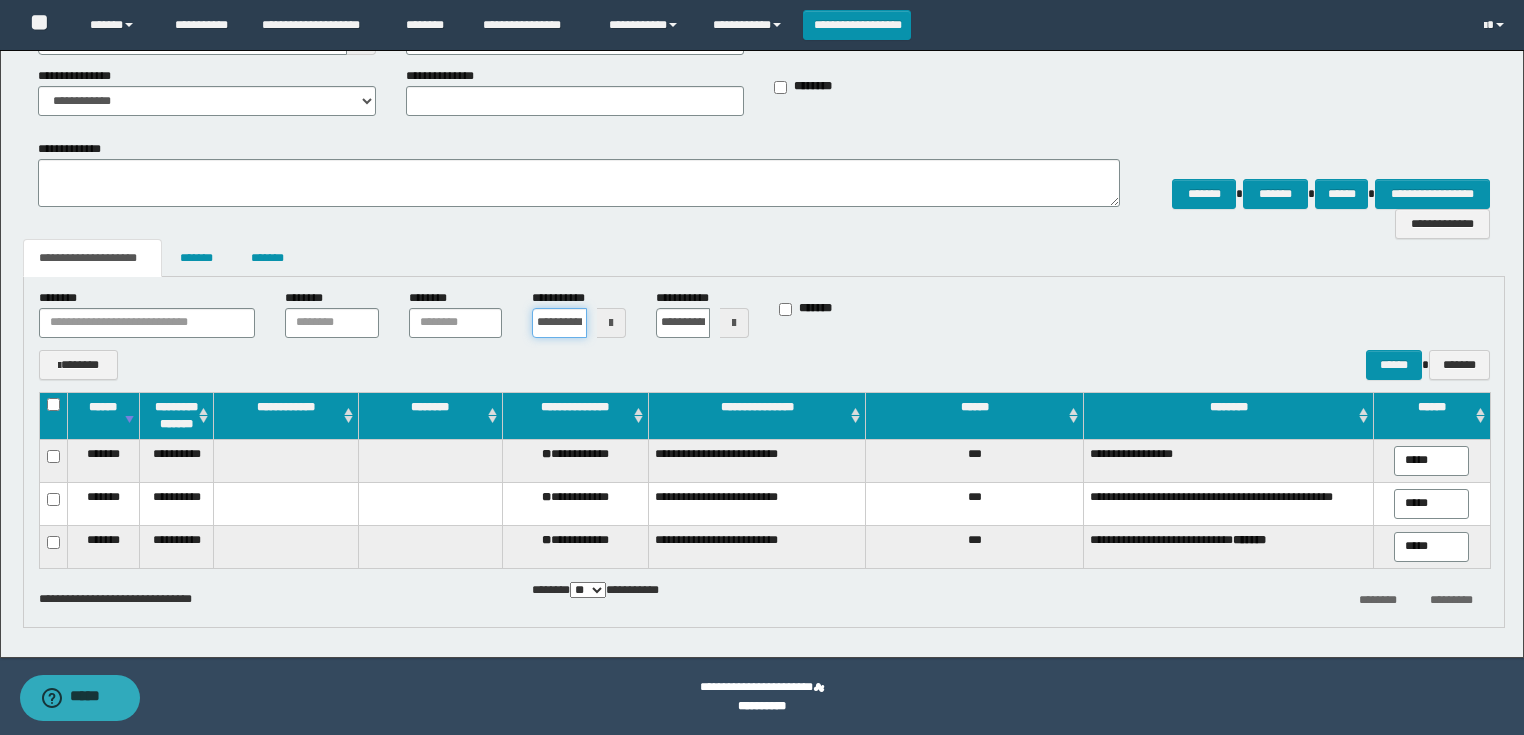 scroll, scrollTop: 0, scrollLeft: 16, axis: horizontal 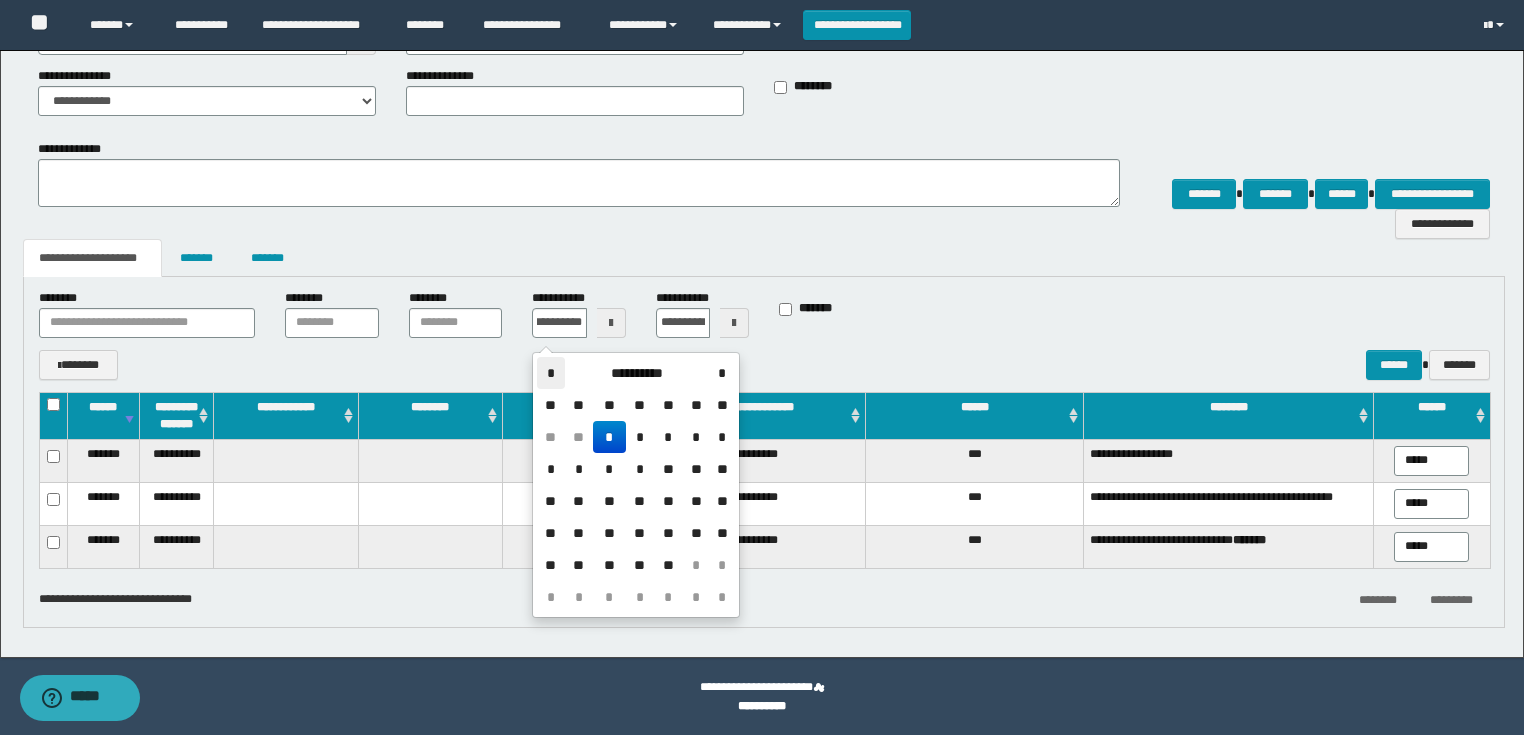 click on "*" at bounding box center (551, 373) 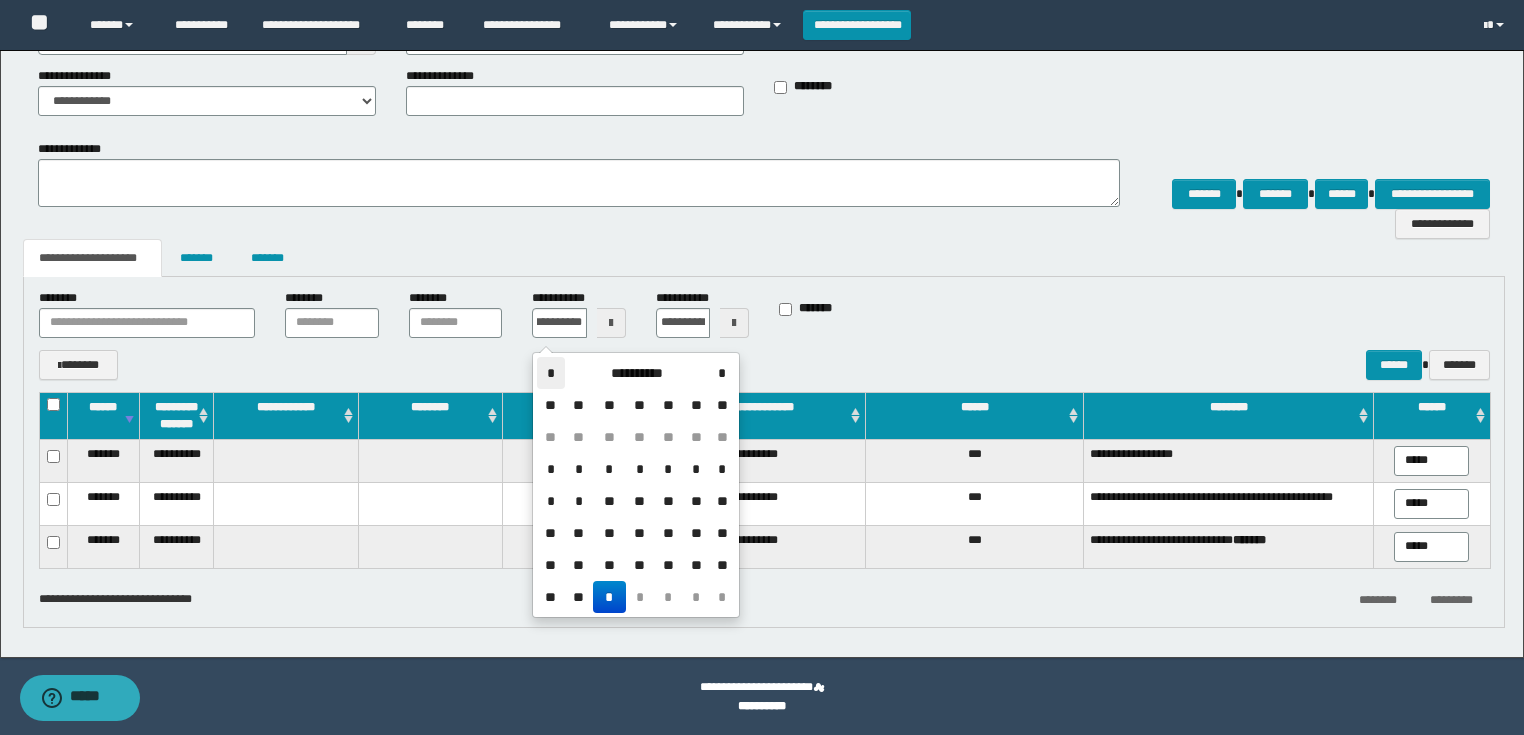 scroll, scrollTop: 0, scrollLeft: 0, axis: both 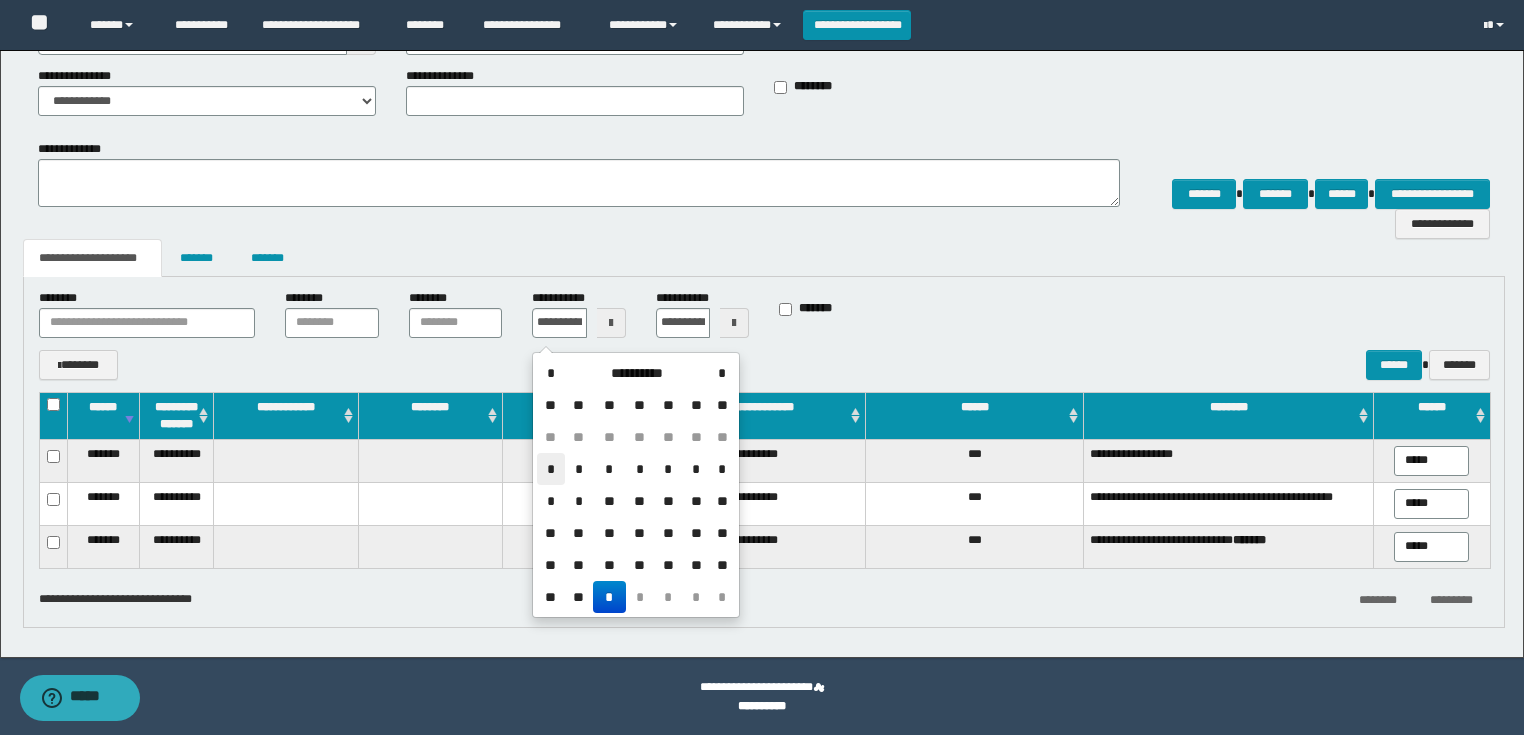 click on "*" at bounding box center (551, 469) 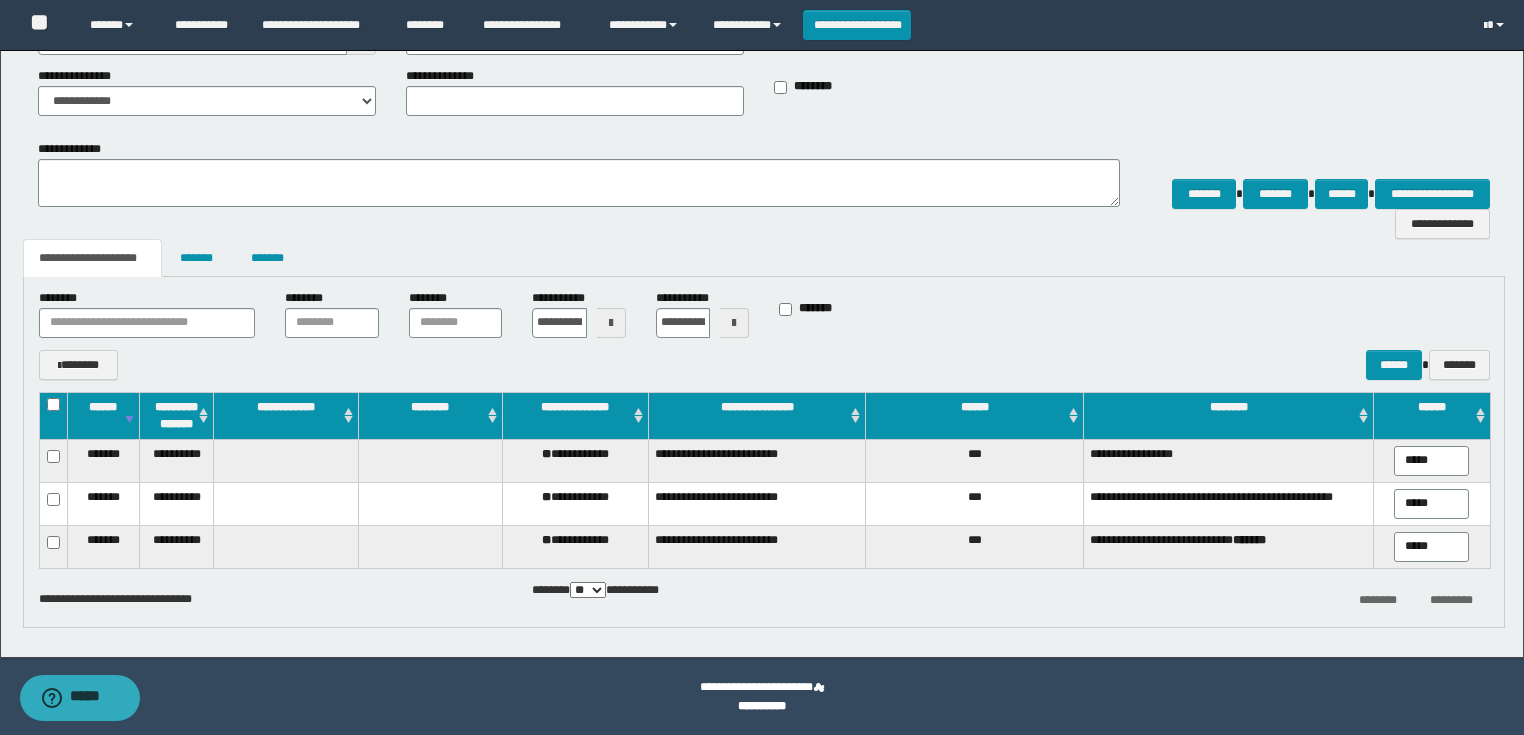 click at bounding box center [734, 323] 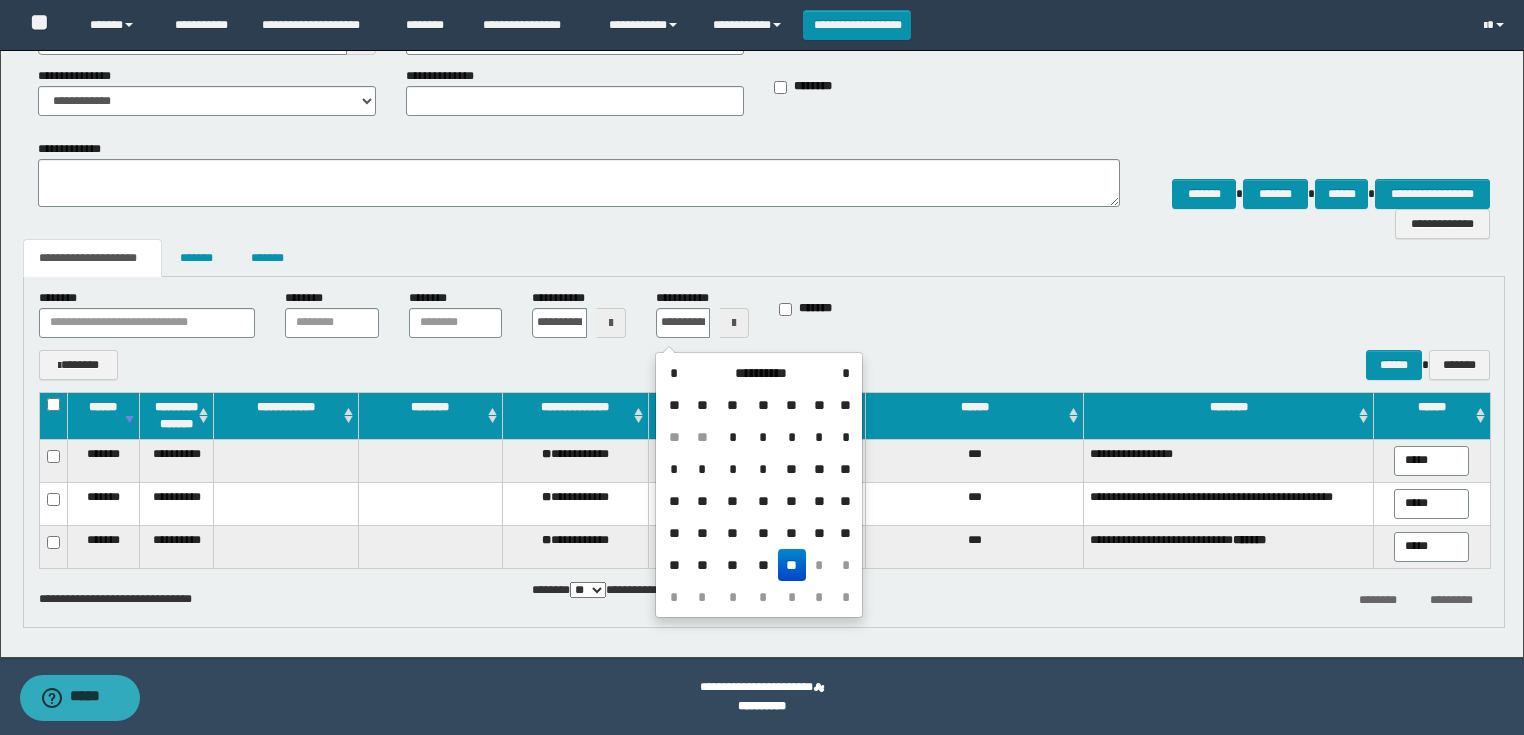 drag, startPoint x: 704, startPoint y: 430, endPoint x: 752, endPoint y: 439, distance: 48.83646 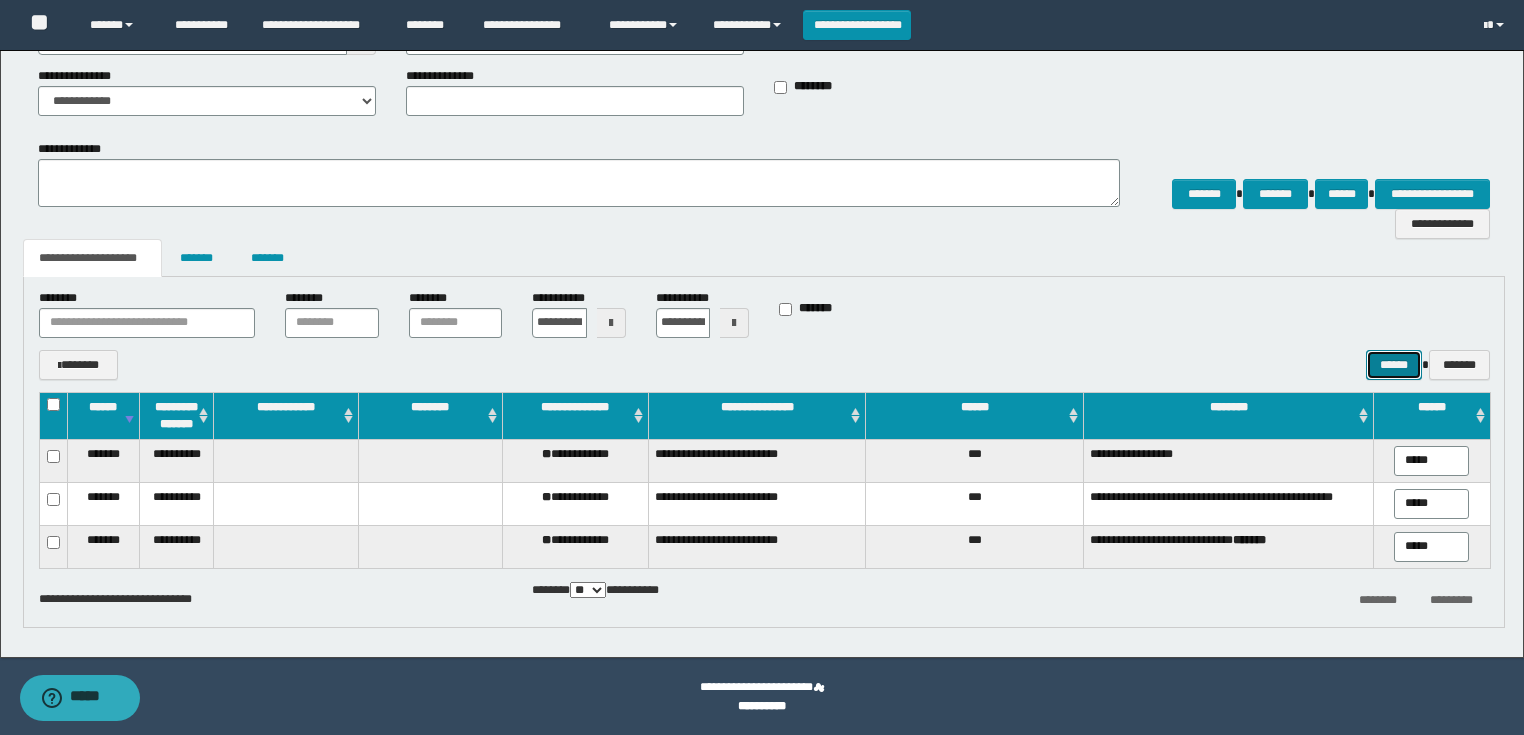 click on "******" at bounding box center [1394, 365] 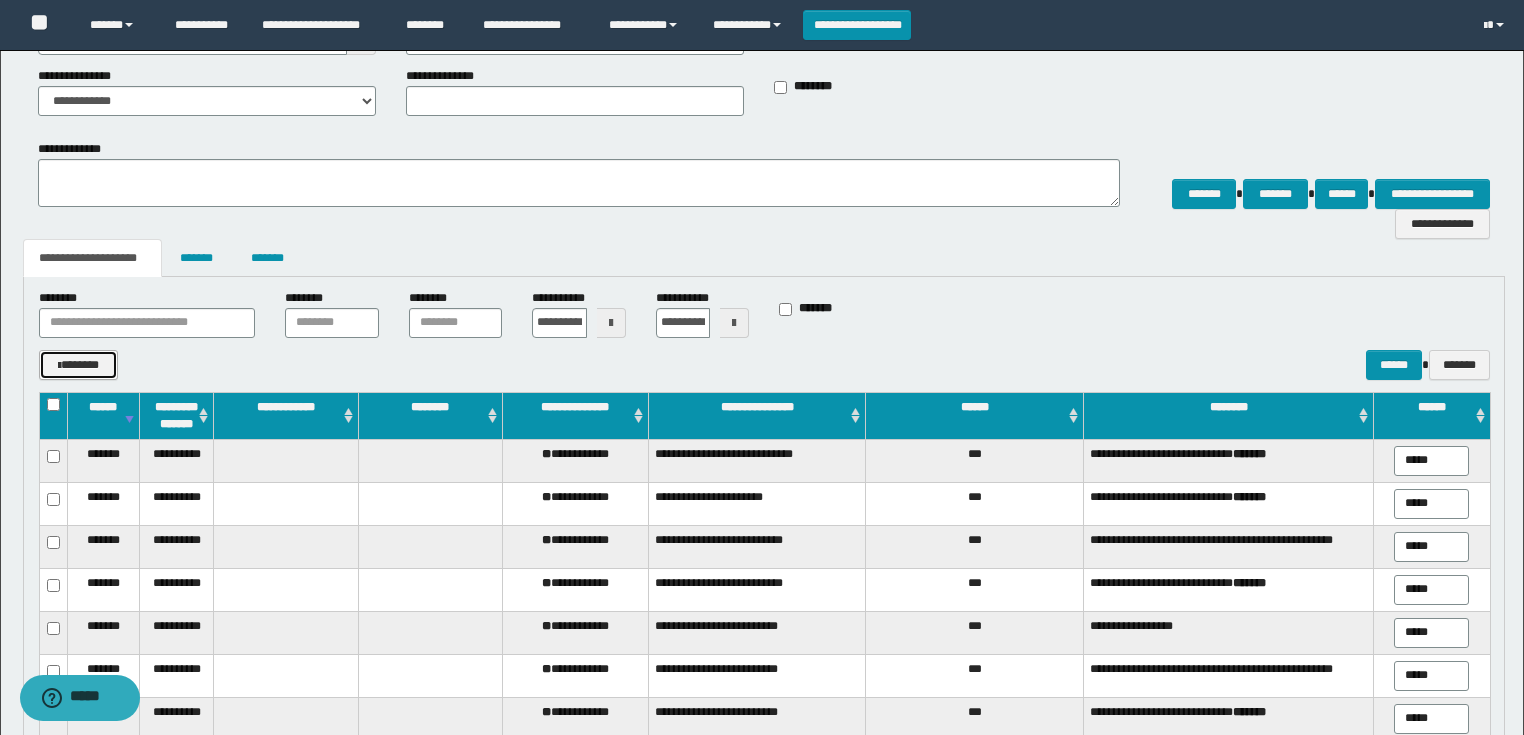 click on "*******" at bounding box center (78, 365) 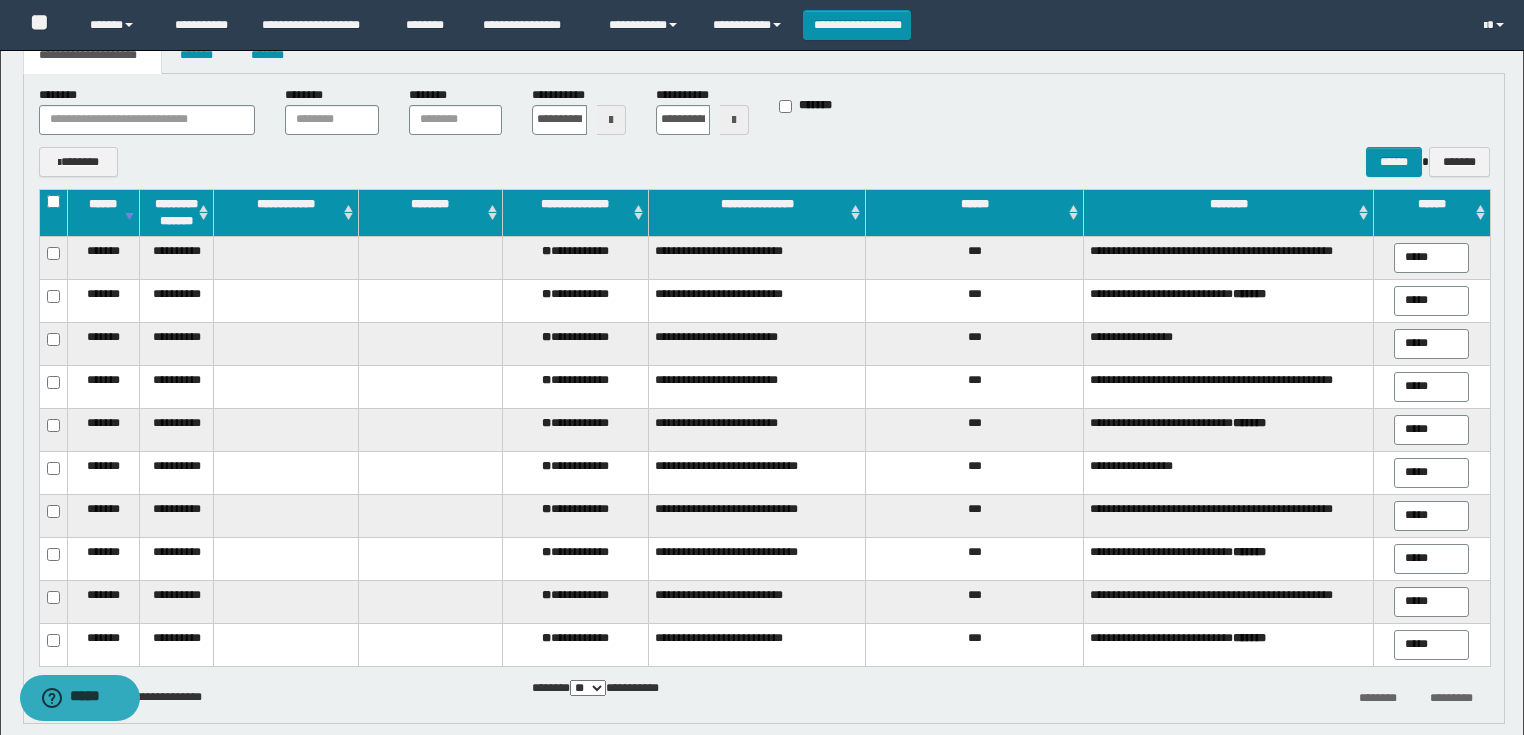 scroll, scrollTop: 497, scrollLeft: 0, axis: vertical 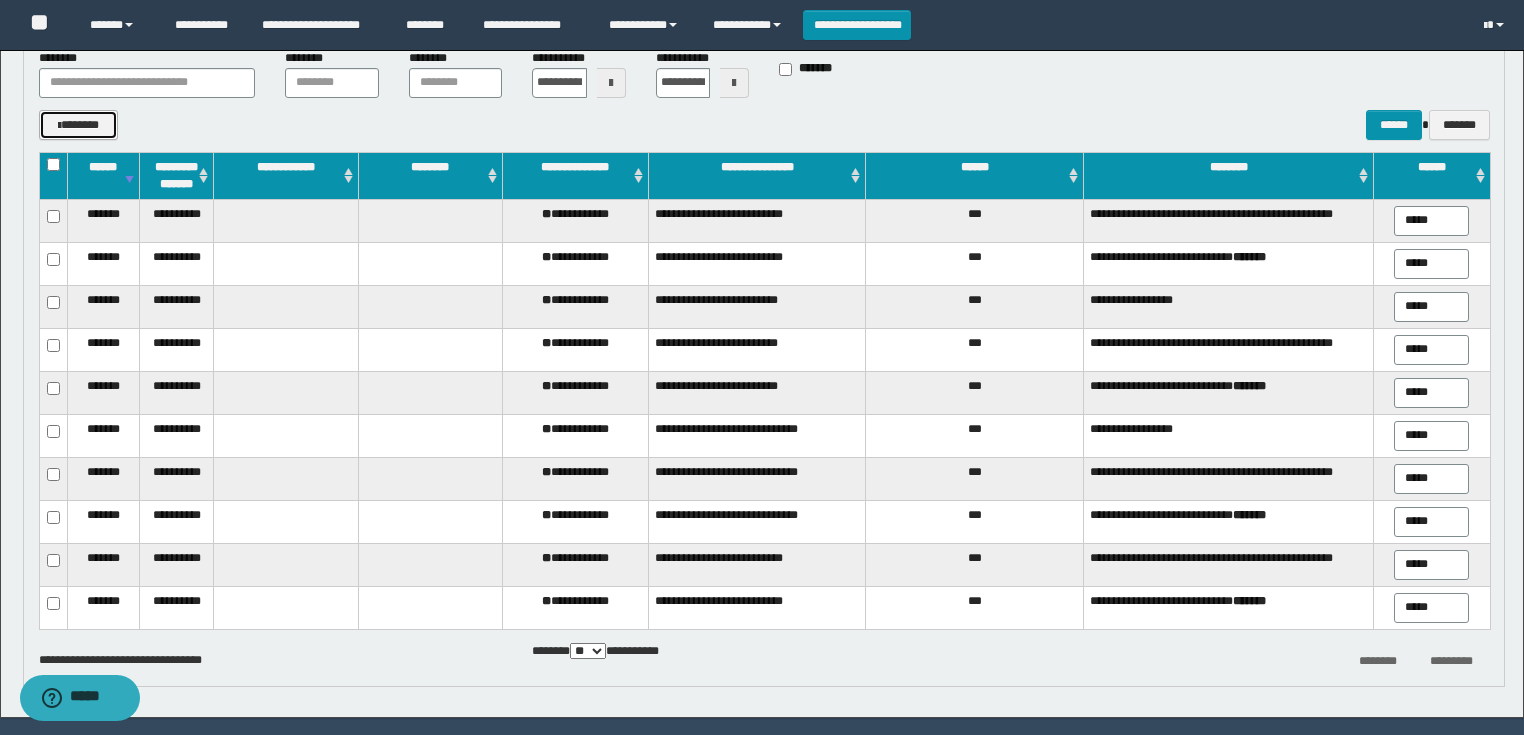 click on "*******" at bounding box center (78, 125) 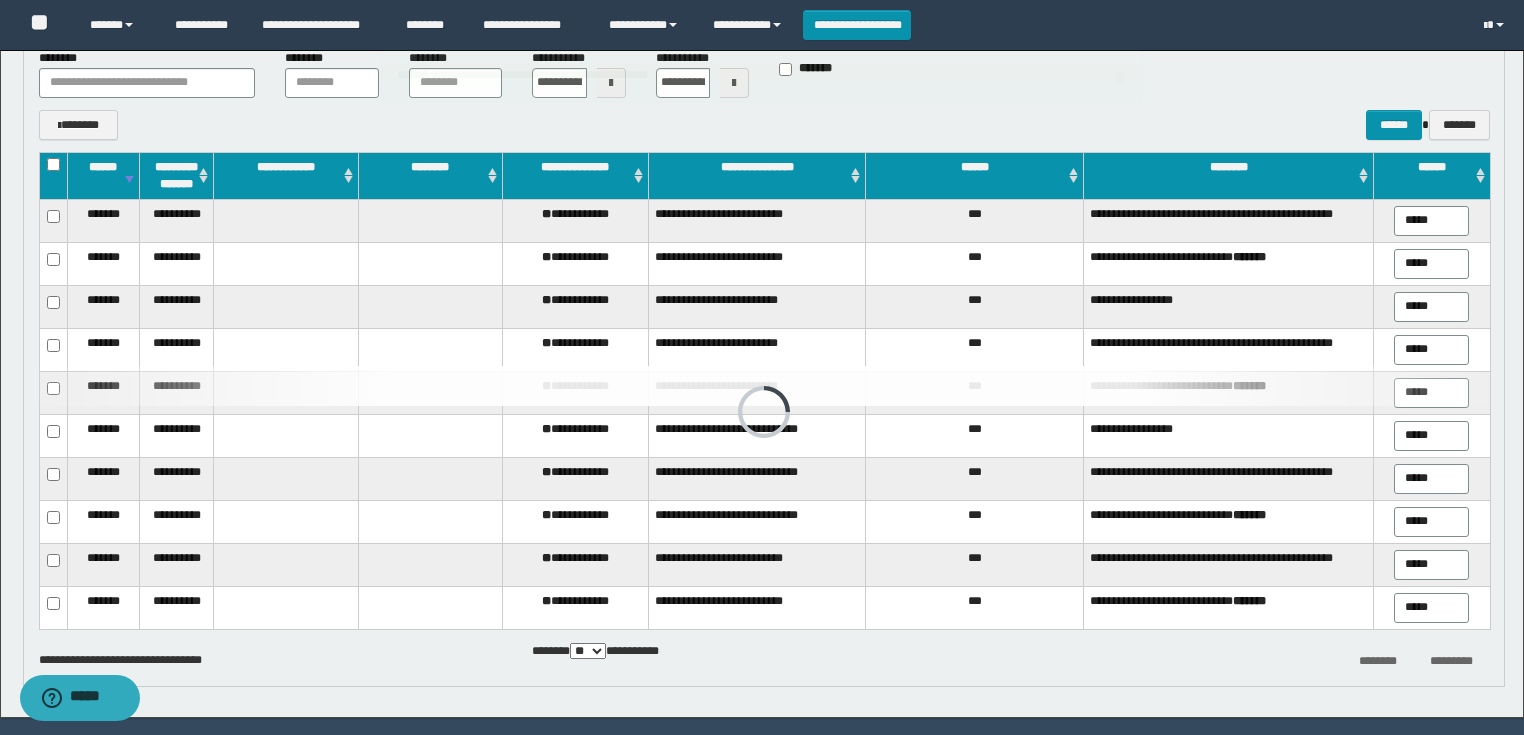 scroll, scrollTop: 159, scrollLeft: 0, axis: vertical 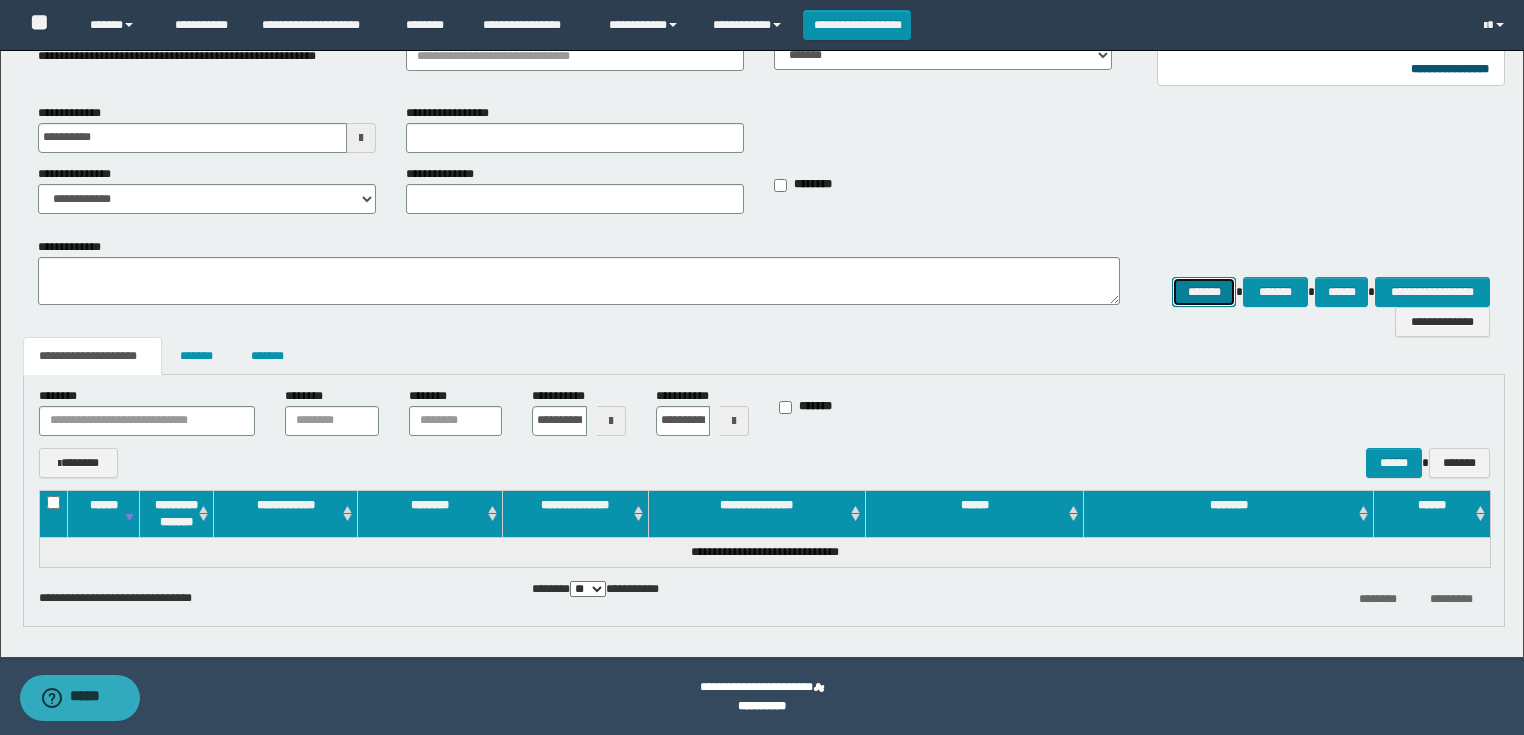 click on "*******" at bounding box center (1204, 292) 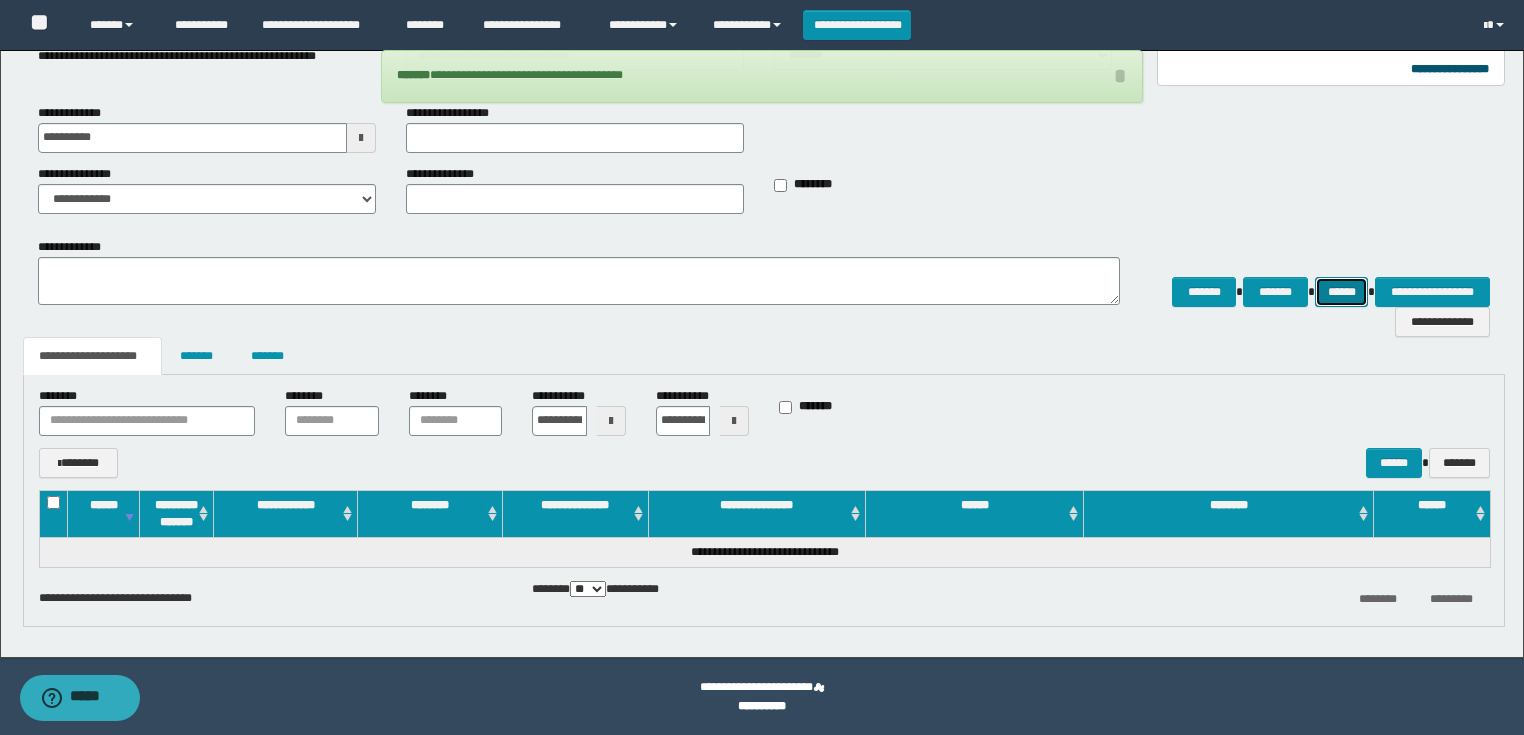 click on "******" at bounding box center (1342, 292) 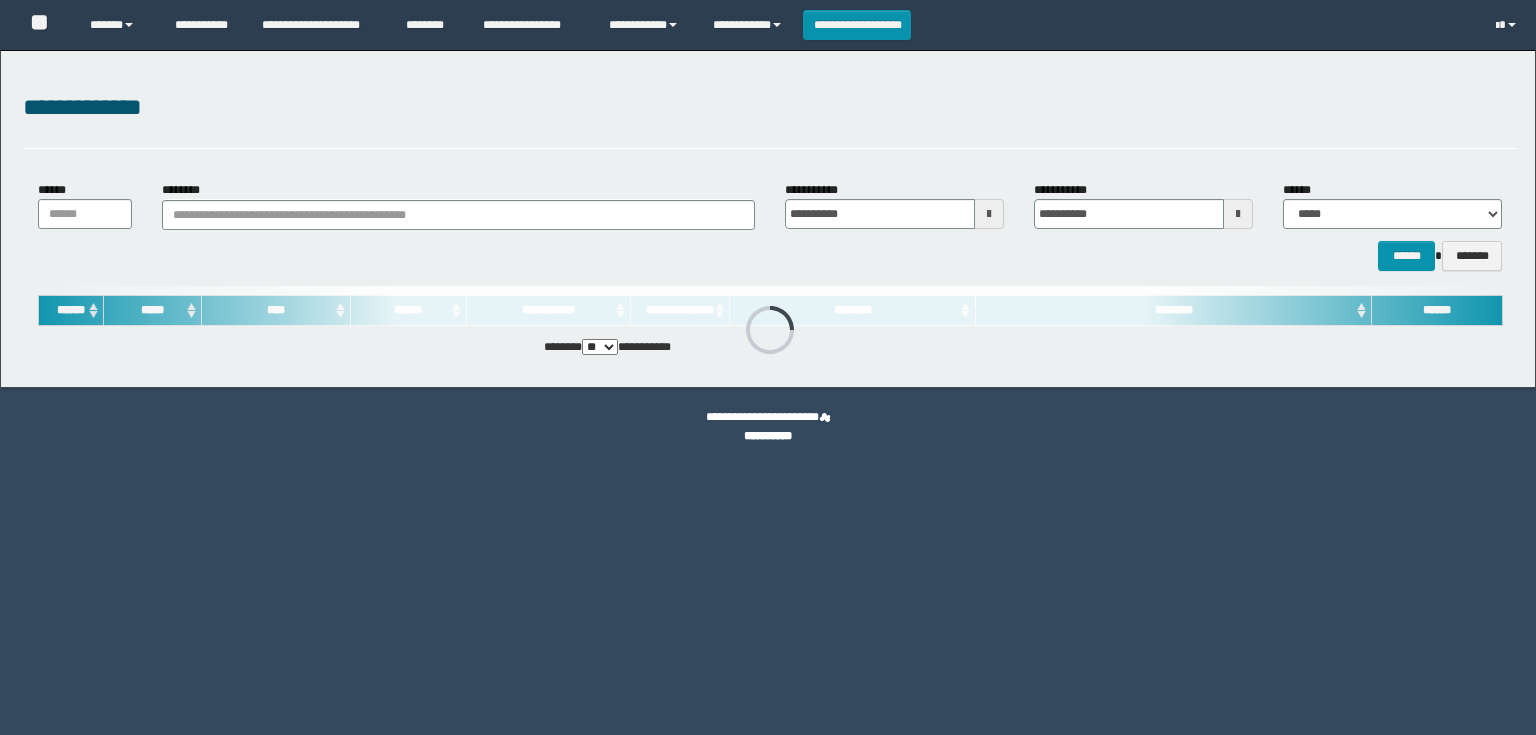 scroll, scrollTop: 0, scrollLeft: 0, axis: both 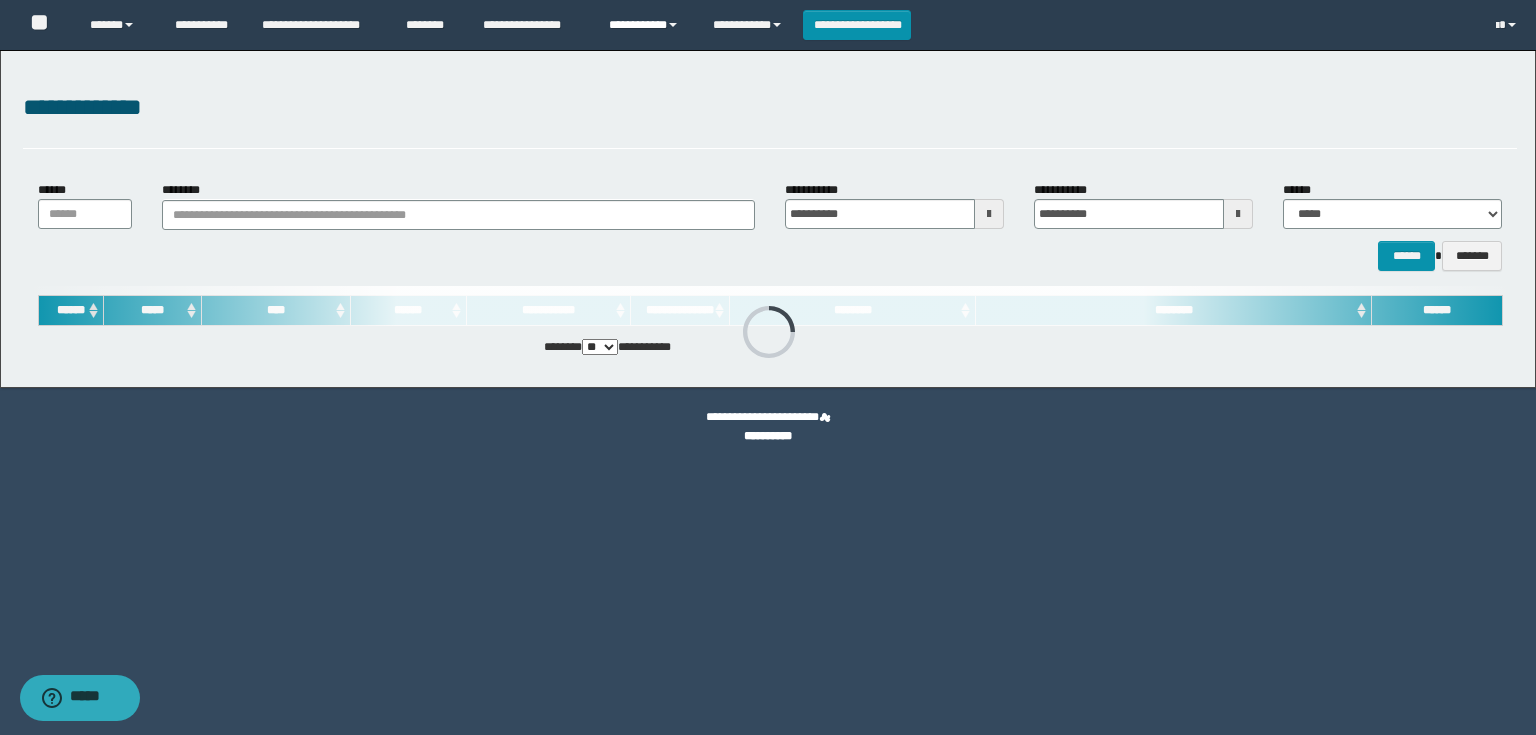 click on "**********" at bounding box center (646, 25) 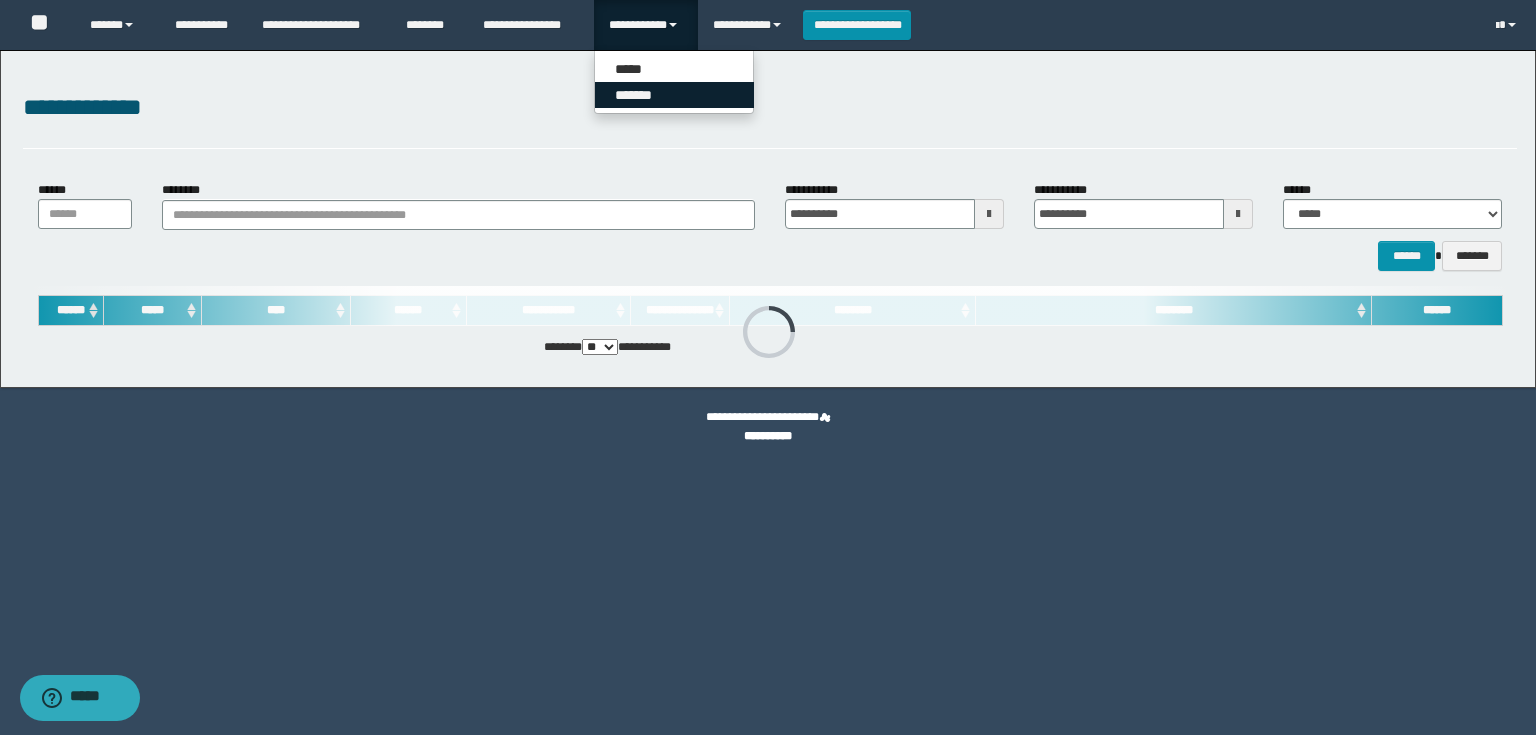click on "*******" at bounding box center [674, 95] 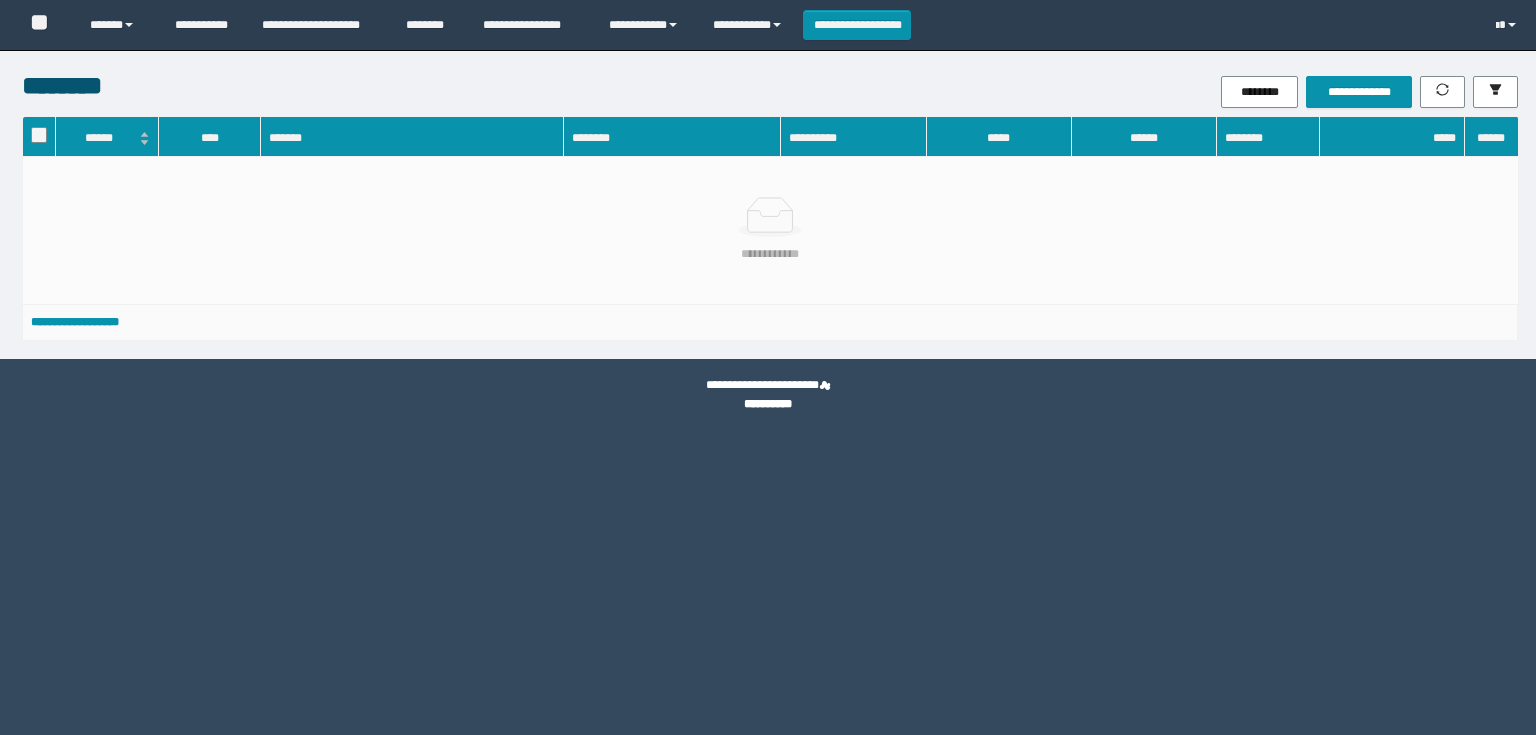 scroll, scrollTop: 0, scrollLeft: 0, axis: both 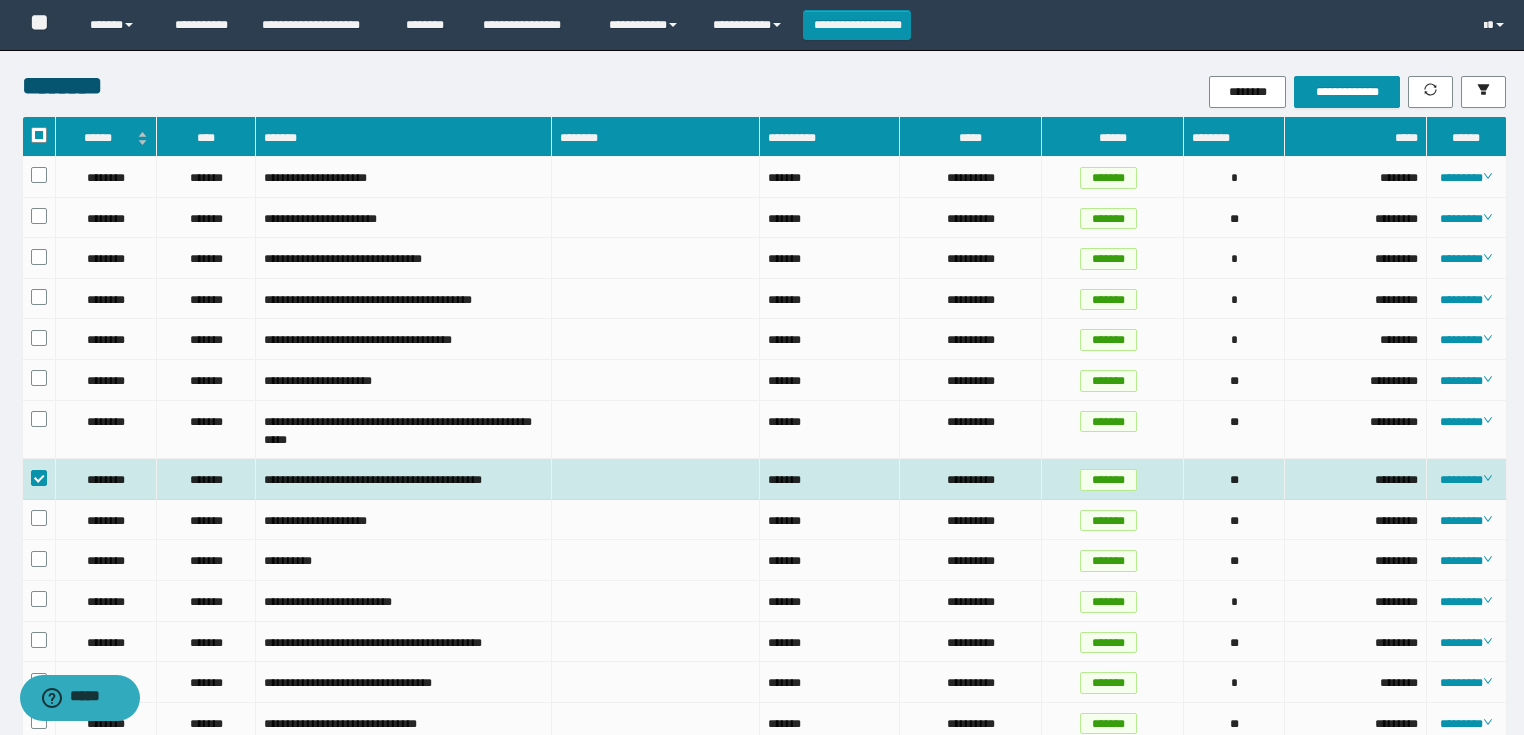click on "********" at bounding box center [1467, 479] 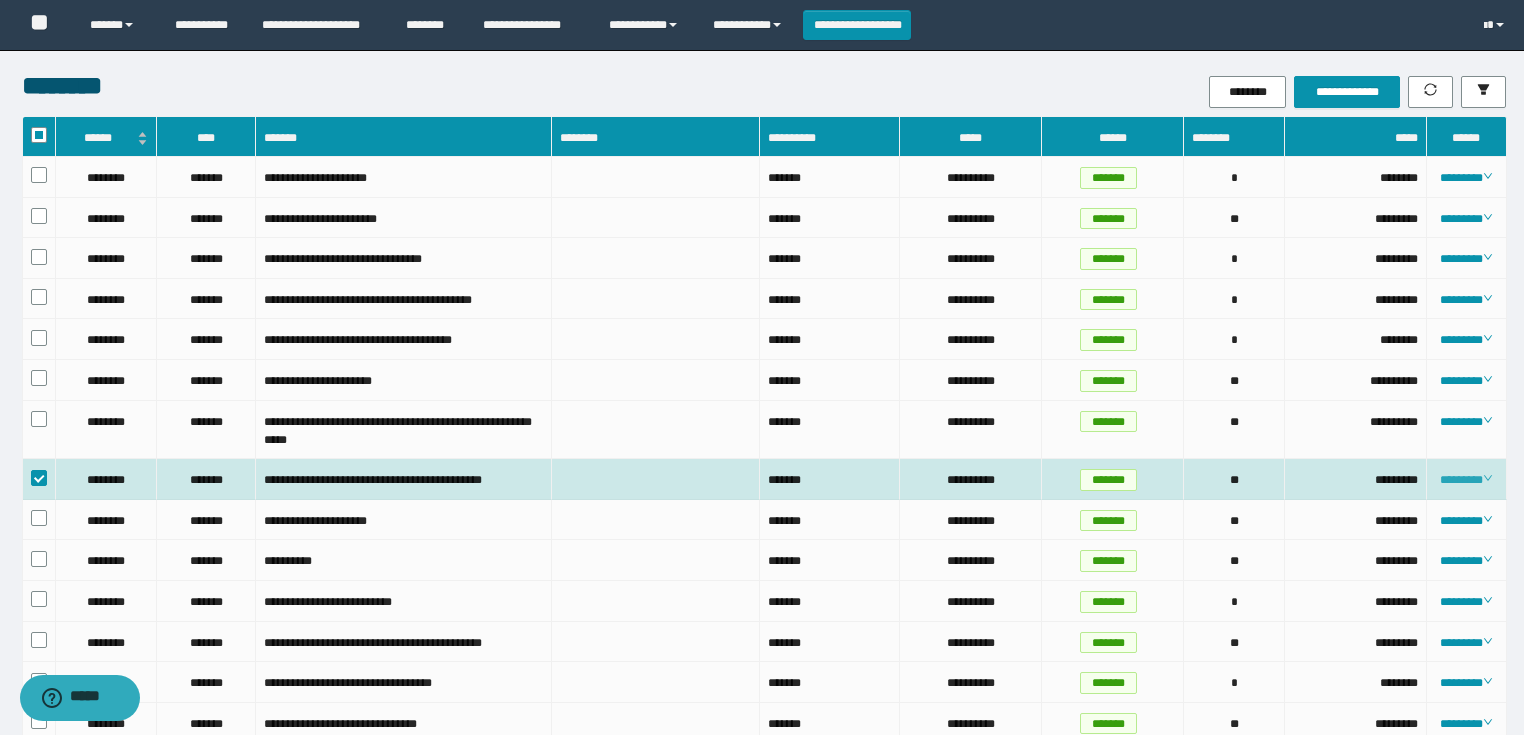 click on "********" at bounding box center [1466, 480] 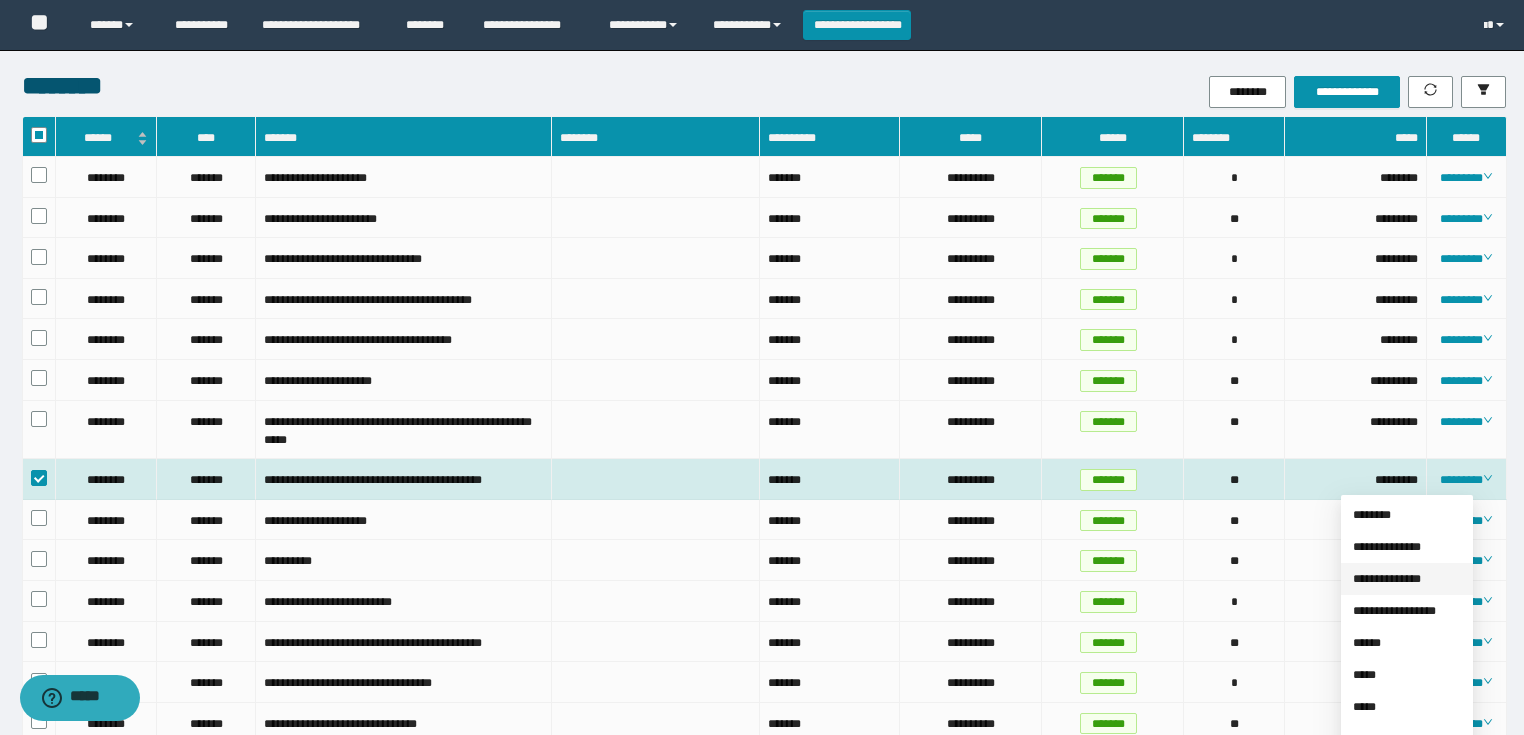 click on "**********" at bounding box center [1387, 579] 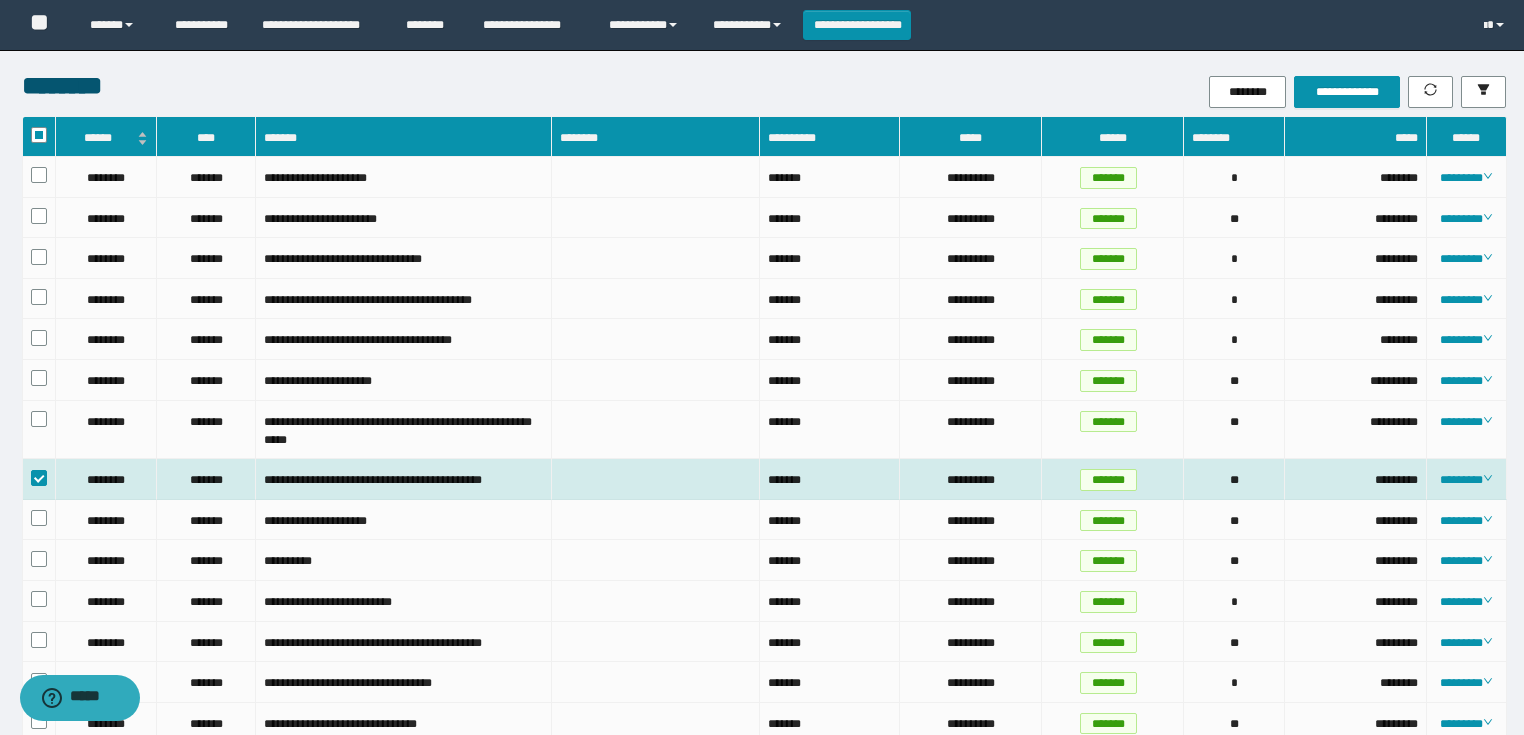click on "********" at bounding box center [578, 85] 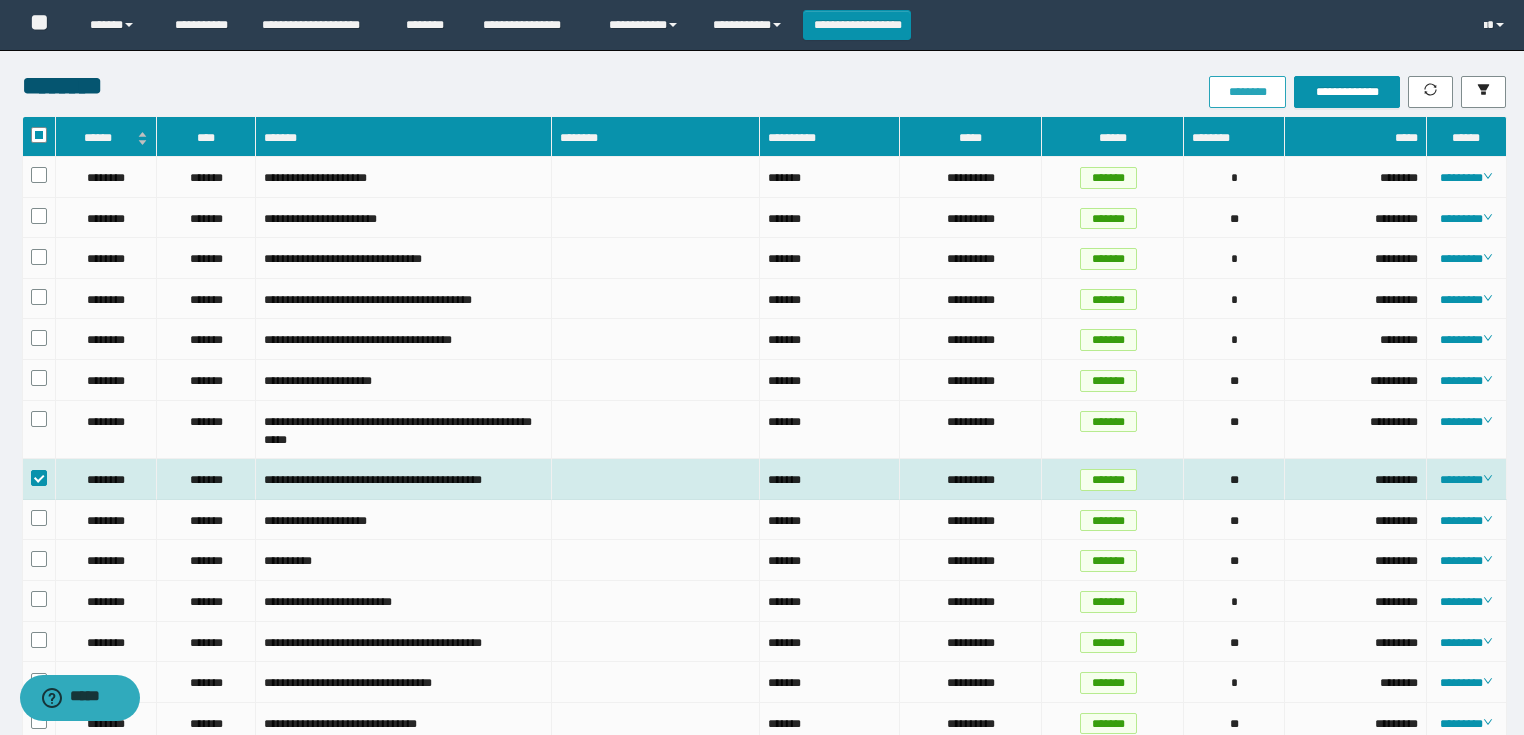 click on "********" at bounding box center (1247, 92) 